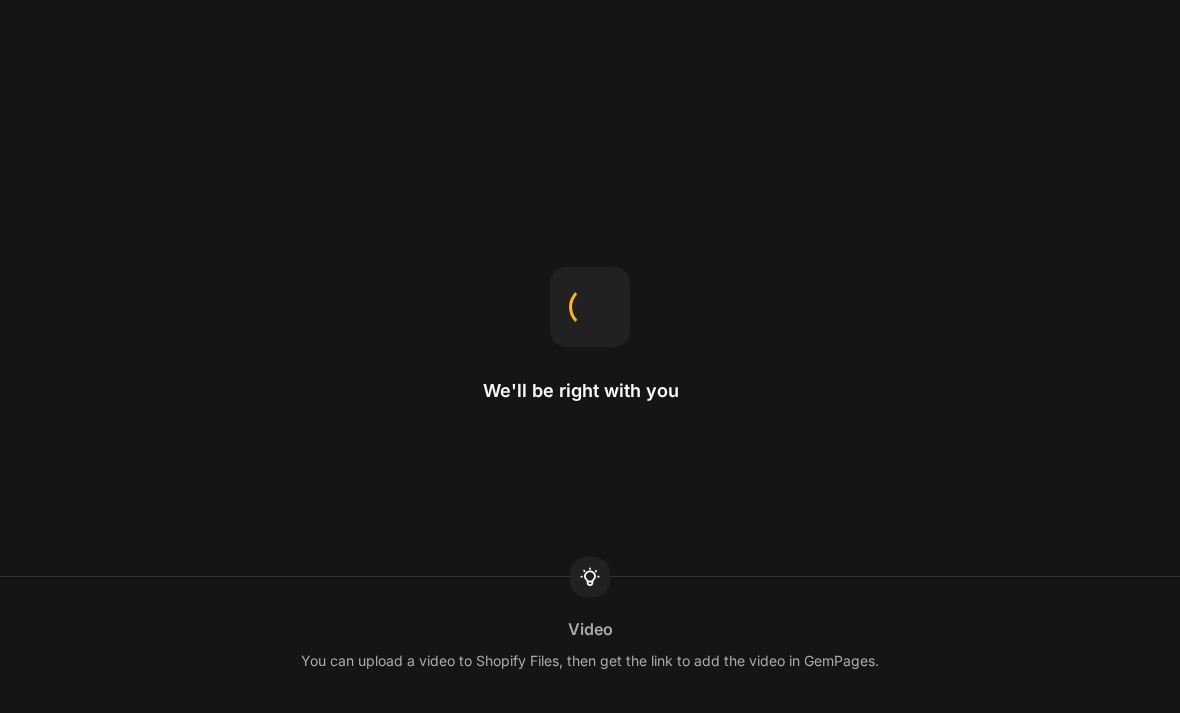 scroll, scrollTop: 0, scrollLeft: 0, axis: both 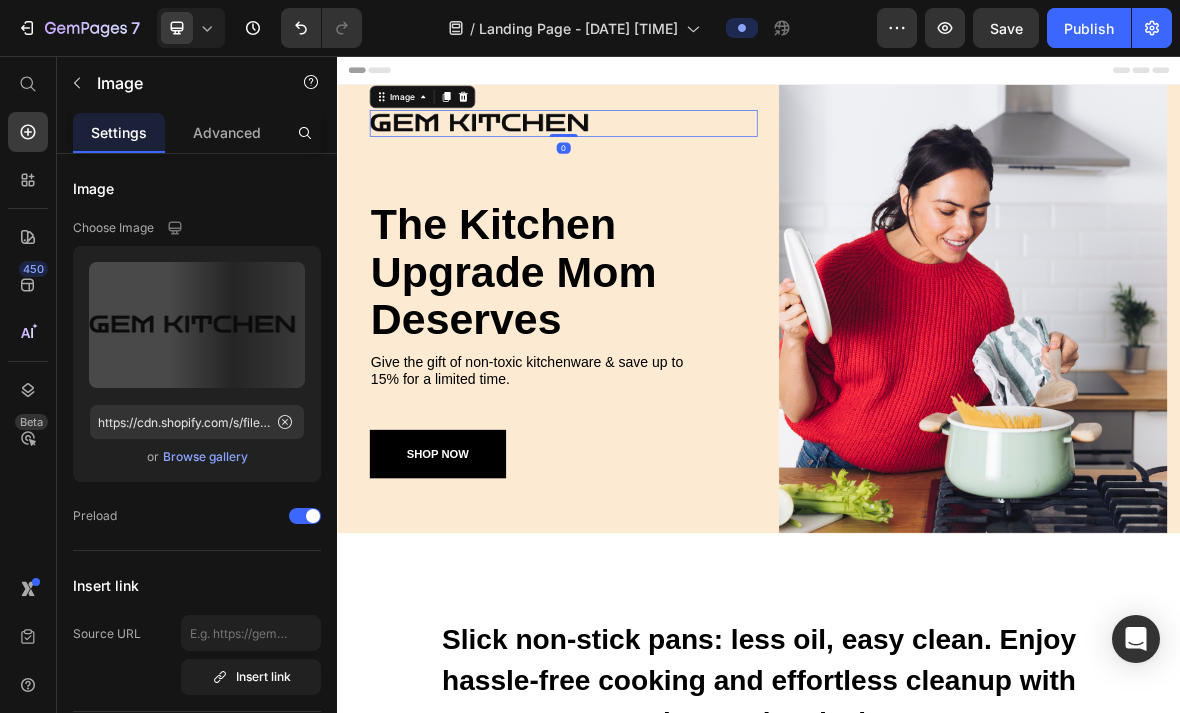click at bounding box center [659, 152] 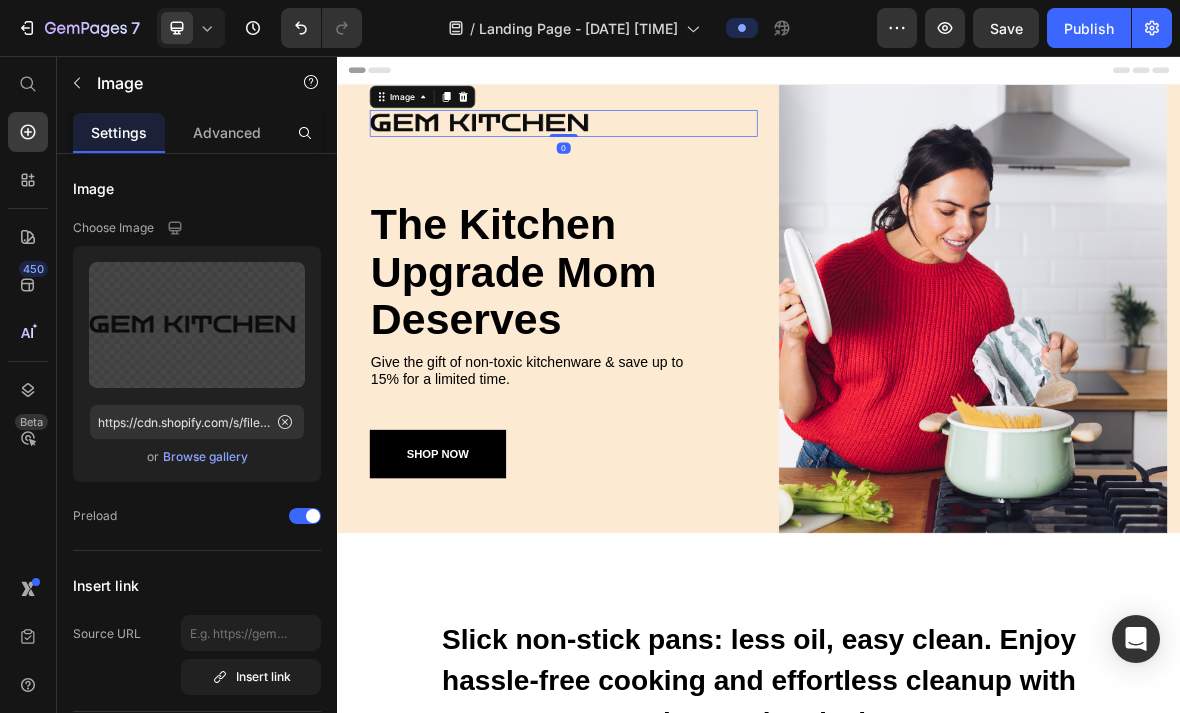 click at bounding box center [659, 152] 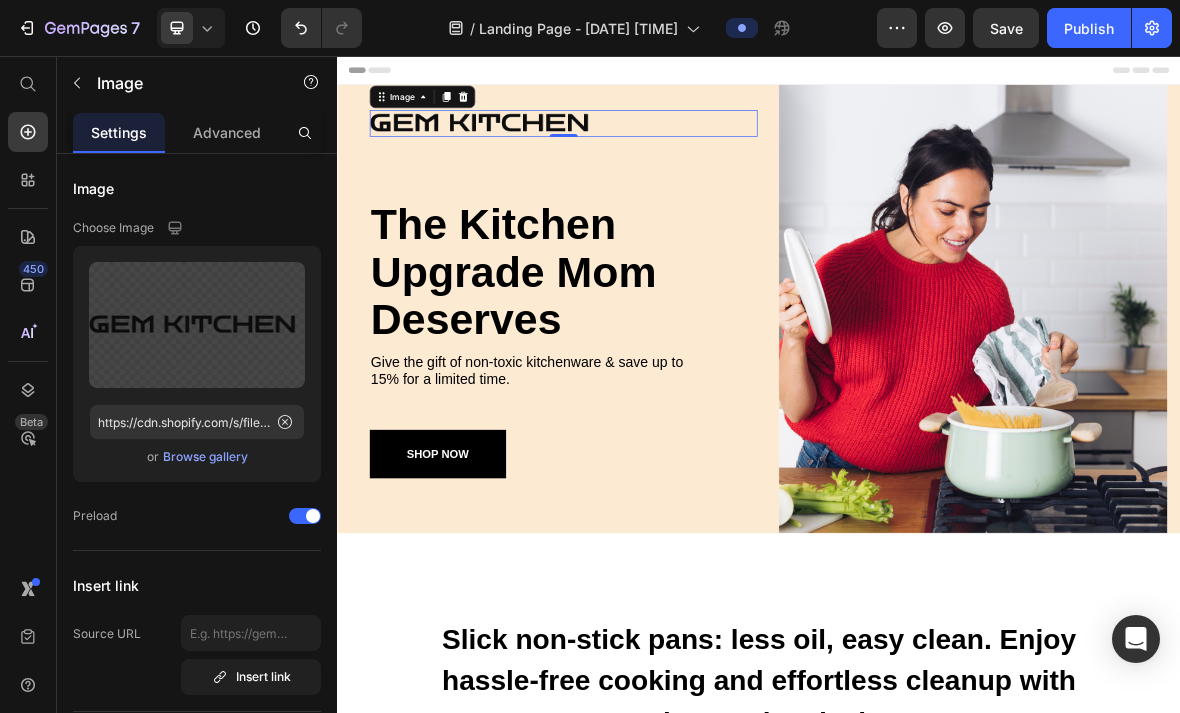 click at bounding box center [659, 152] 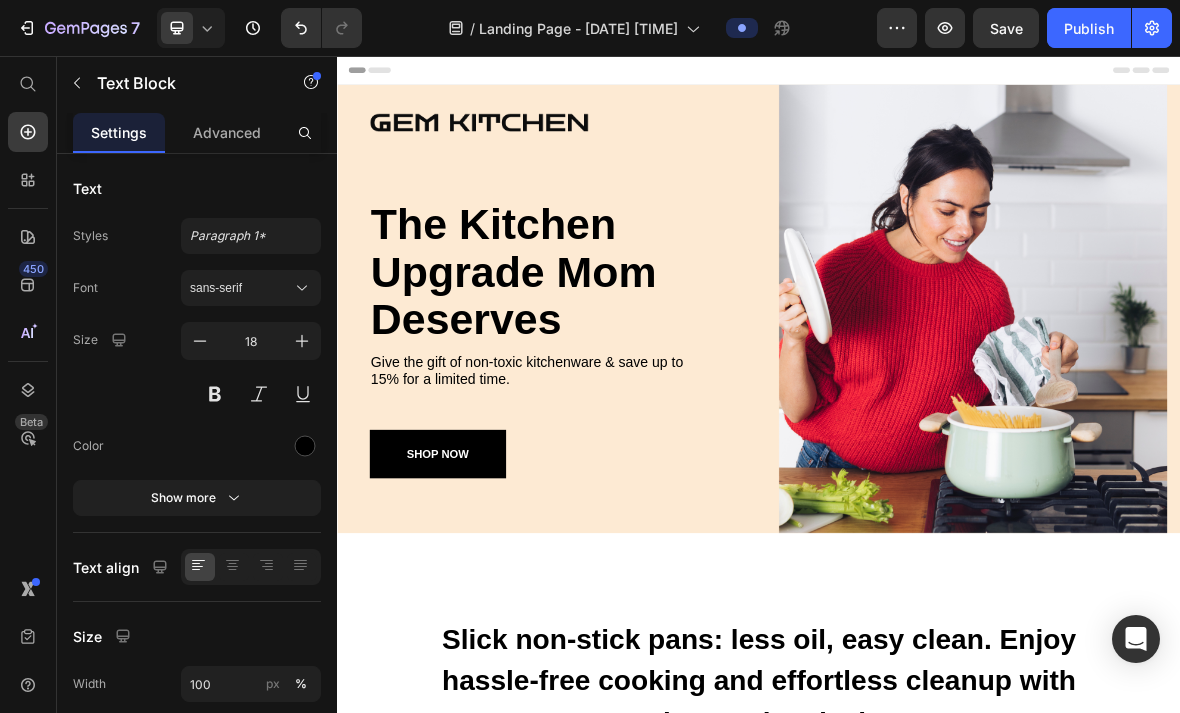 scroll, scrollTop: 0, scrollLeft: 0, axis: both 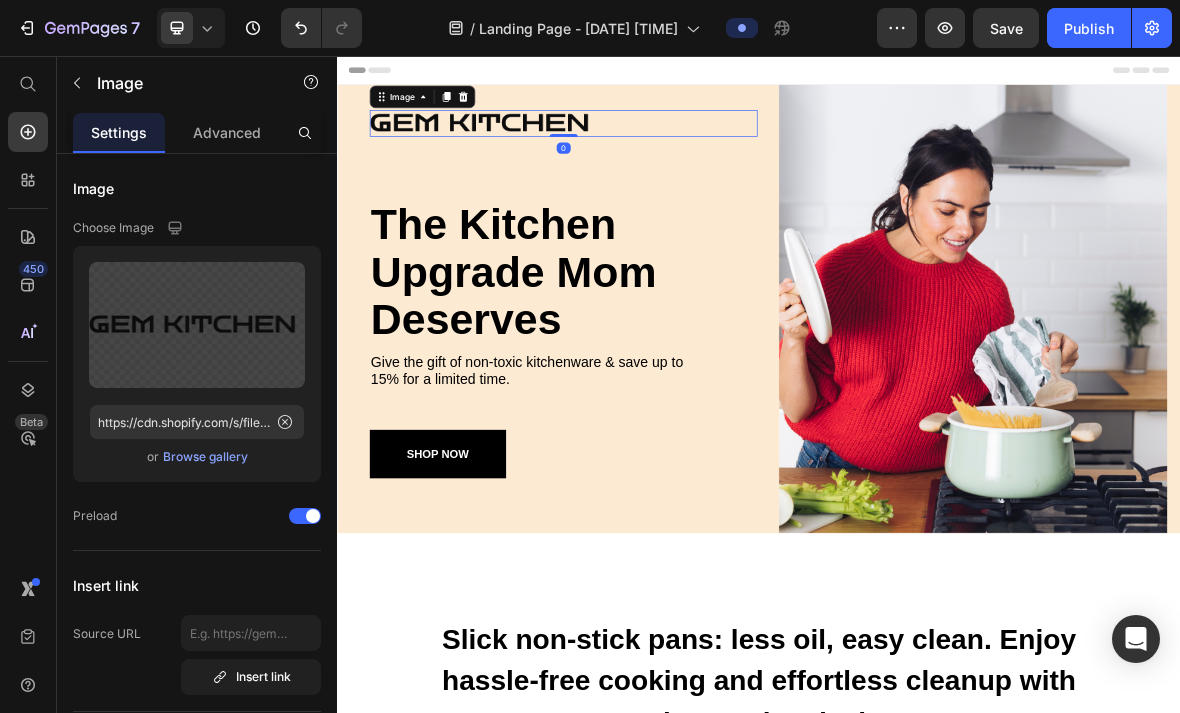 click at bounding box center (659, 152) 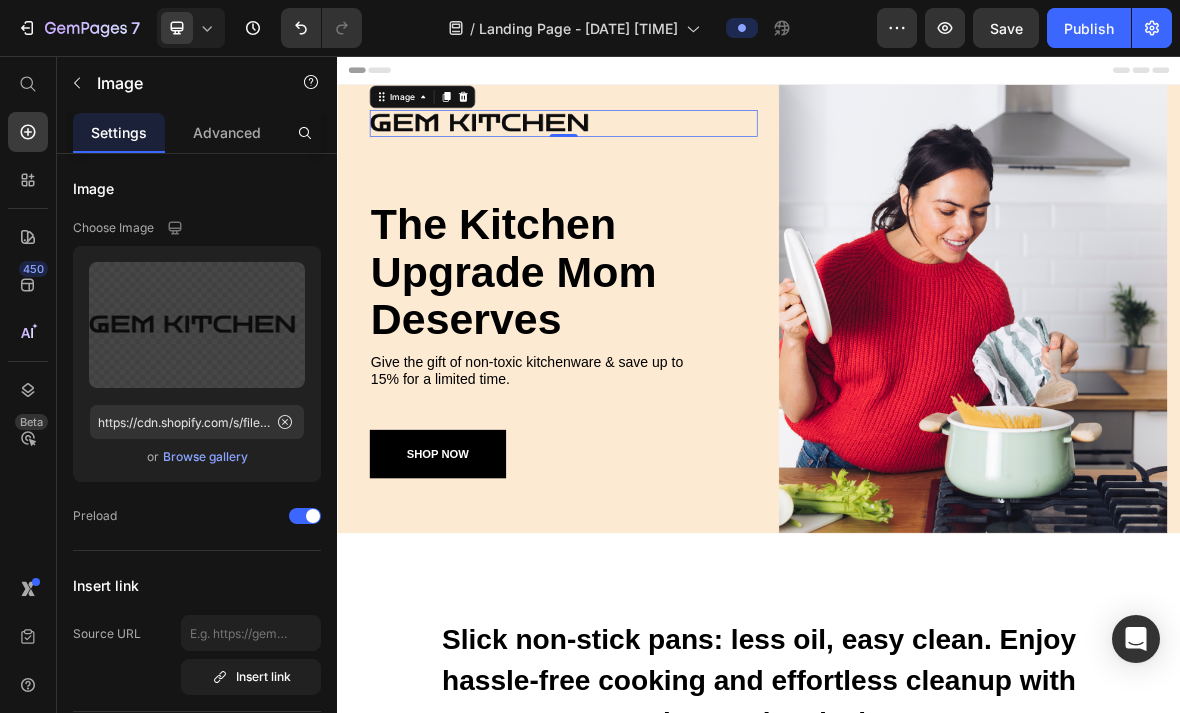 click at bounding box center (659, 152) 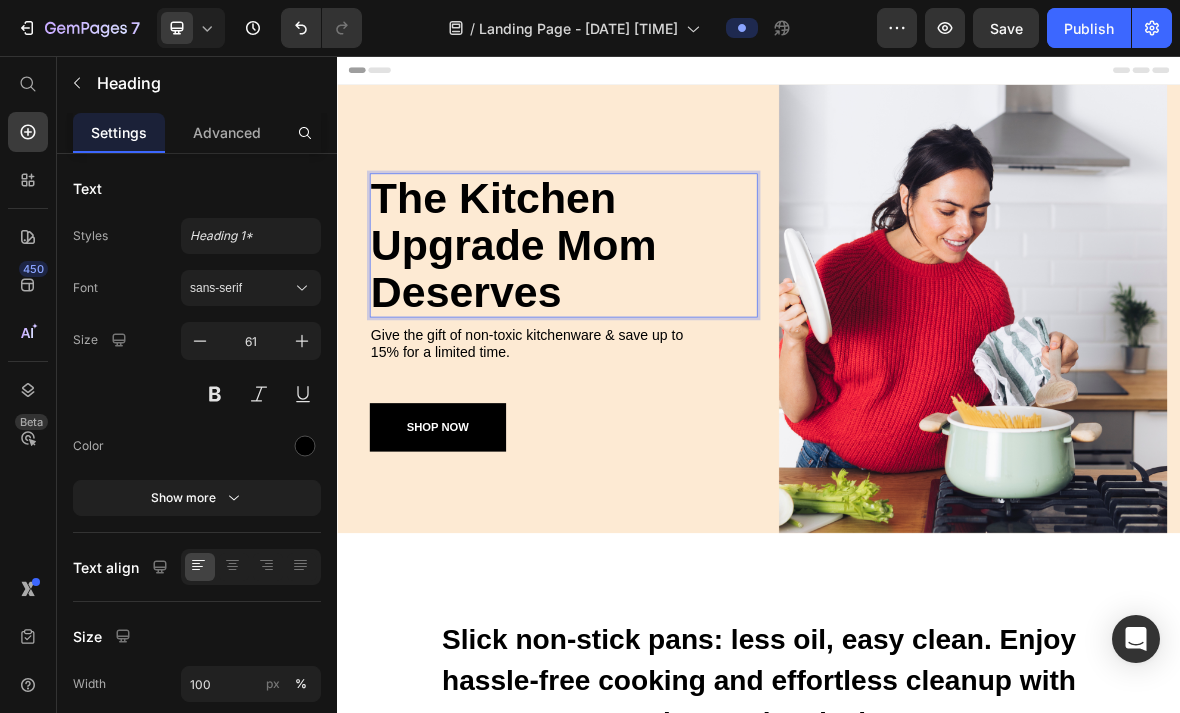 click on "The Kitchen Upgrade Mom Deserves" at bounding box center [659, 325] 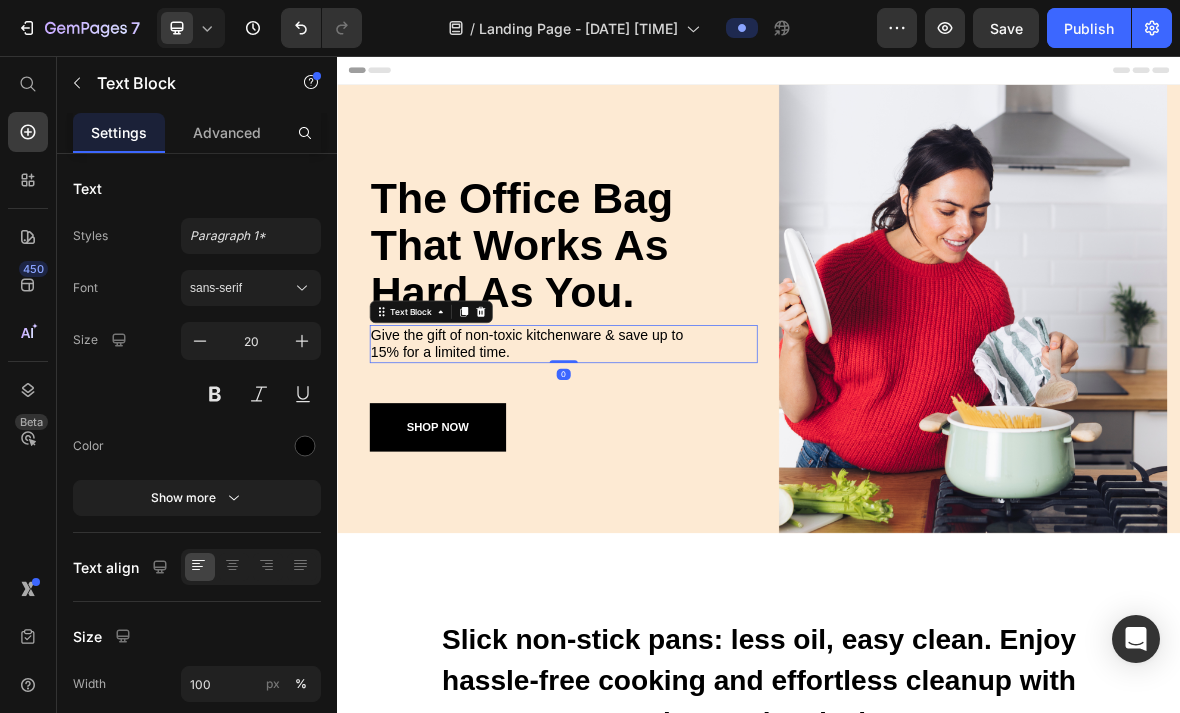 click on "Give the gift of non-toxic kitchenware & save up to 15% for a limited time." at bounding box center (610, 466) 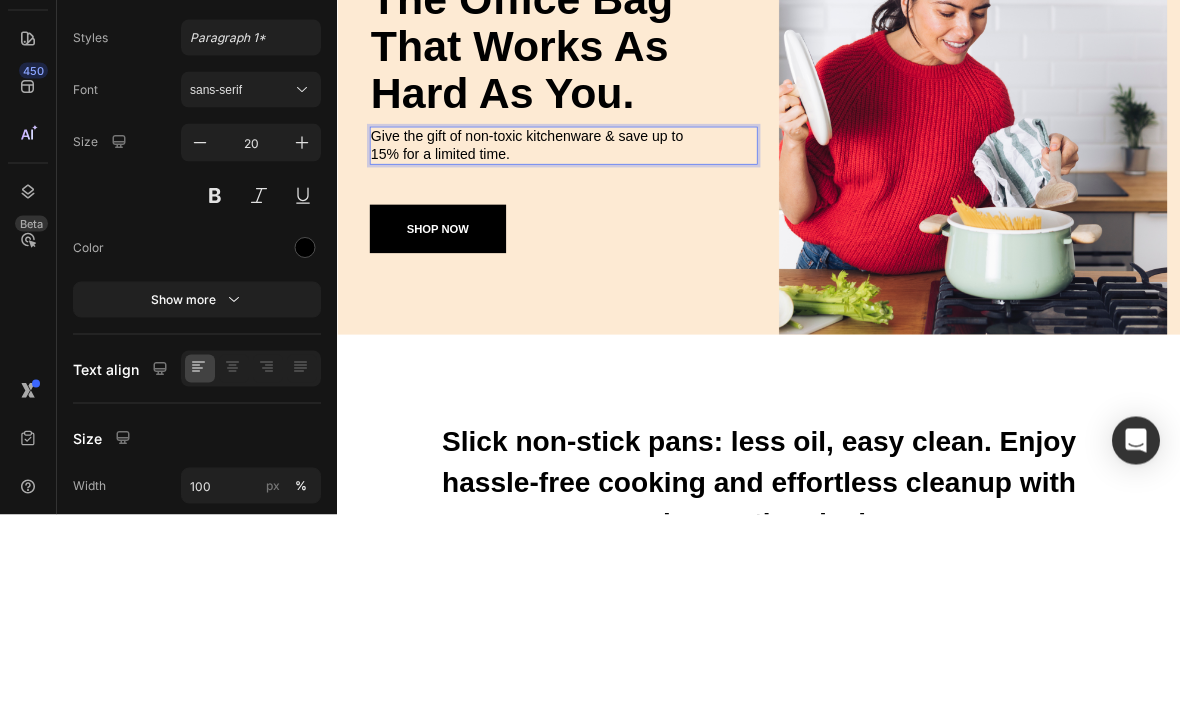 click on "Give the gift of non-toxic kitchenware & save up to 15% for a limited time." at bounding box center [610, 268] 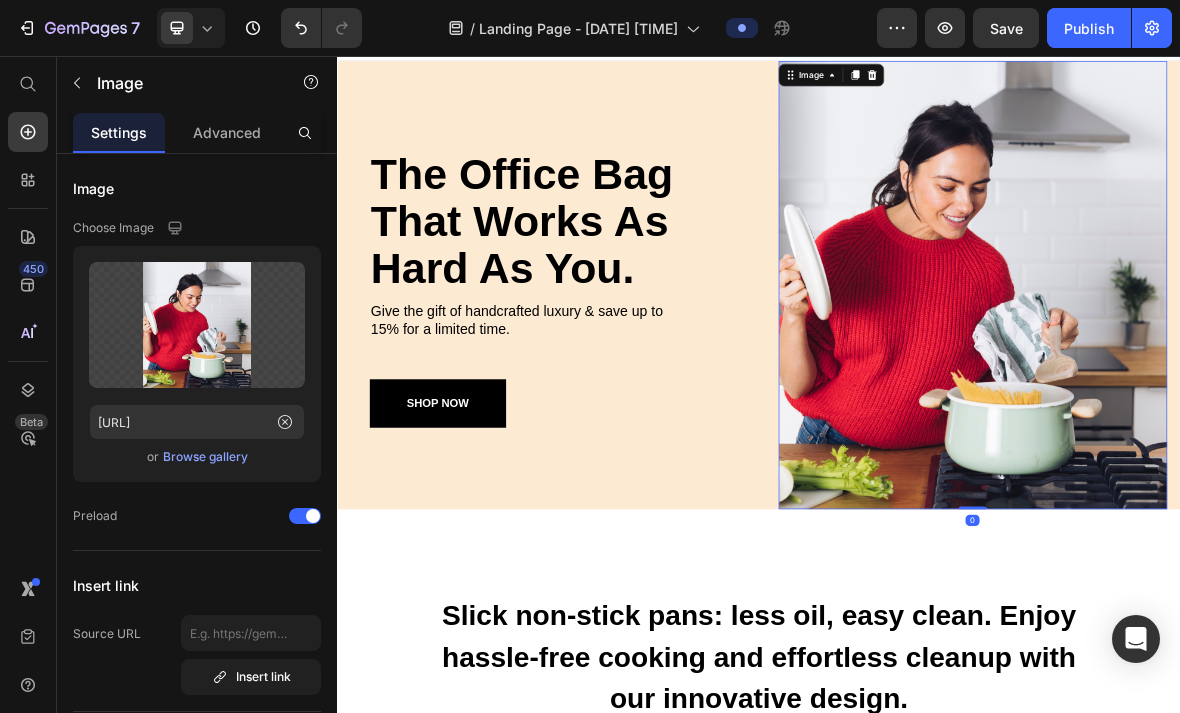scroll, scrollTop: 36, scrollLeft: 0, axis: vertical 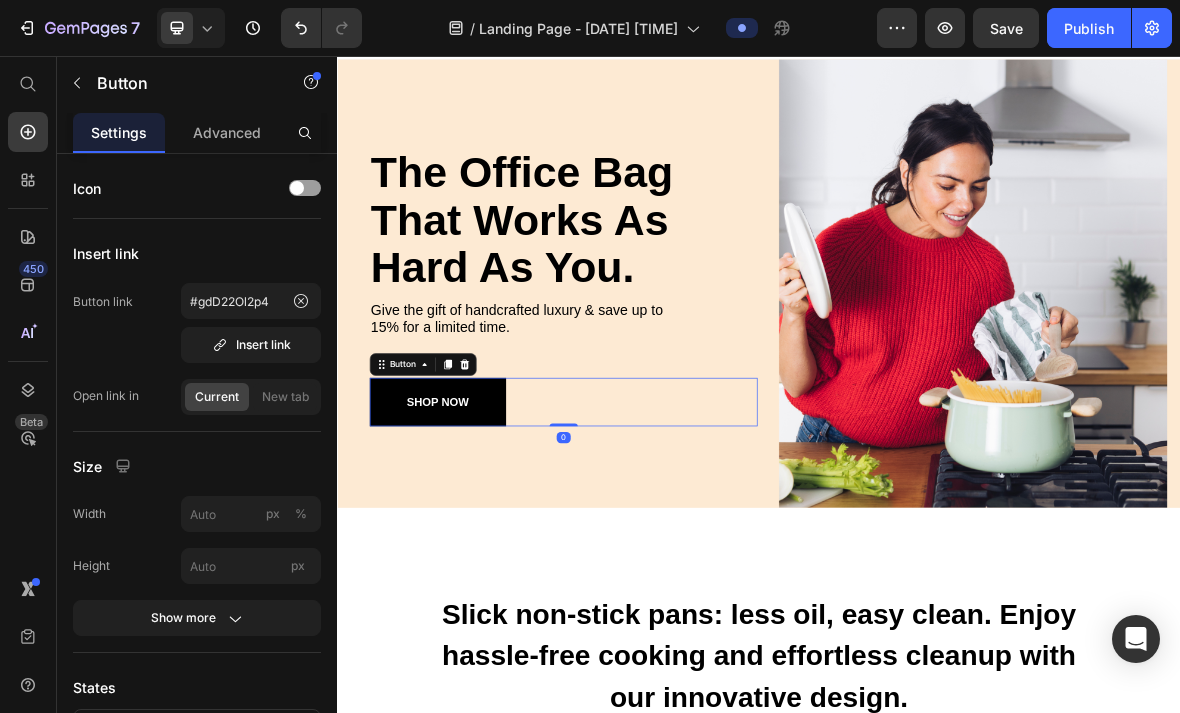 click on "Insert link" at bounding box center [251, 345] 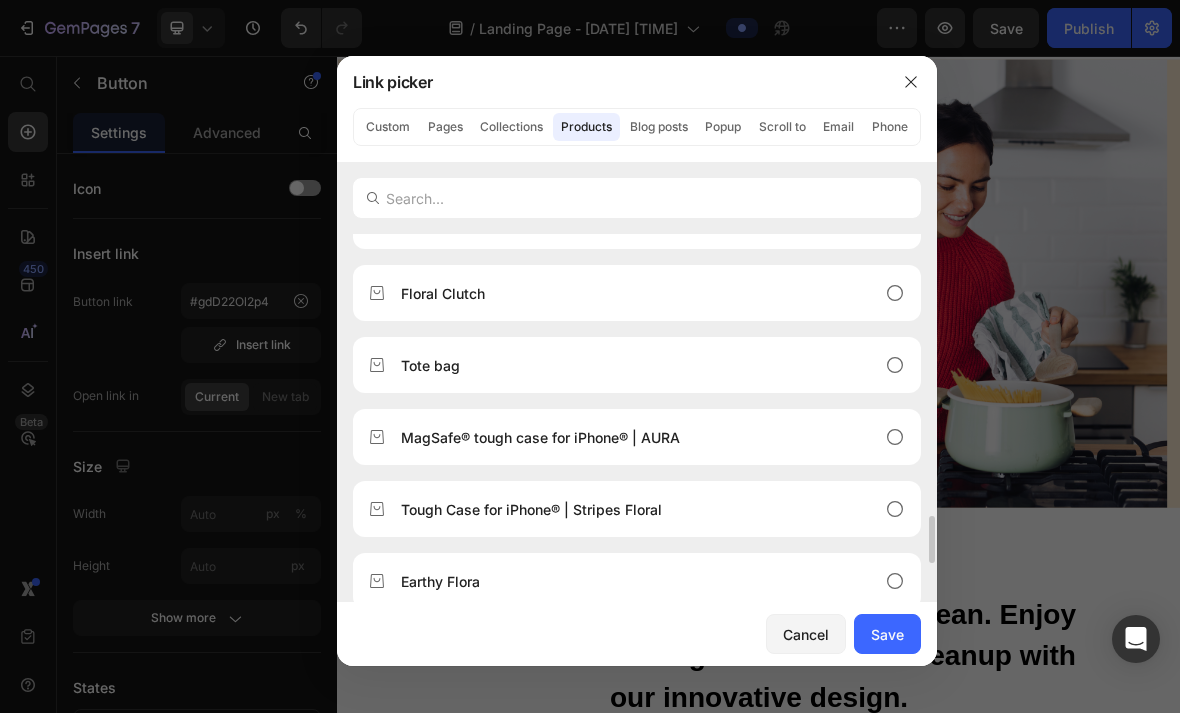 scroll, scrollTop: 2138, scrollLeft: 0, axis: vertical 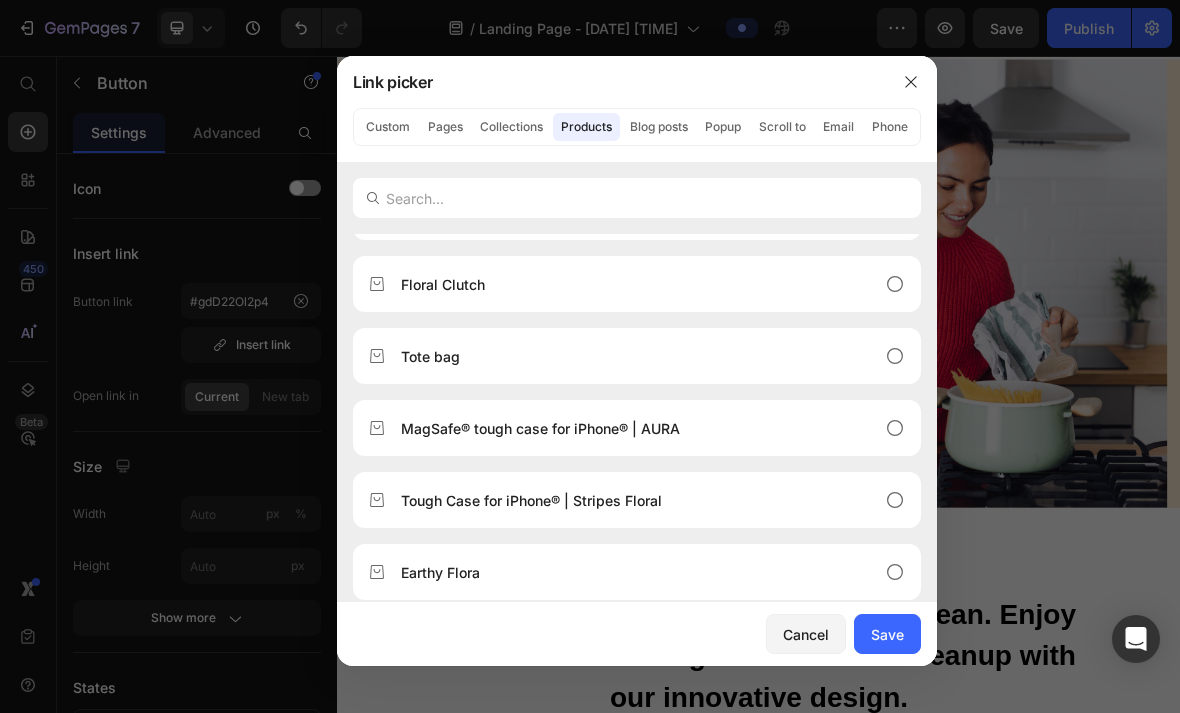 click on "Tote bag" 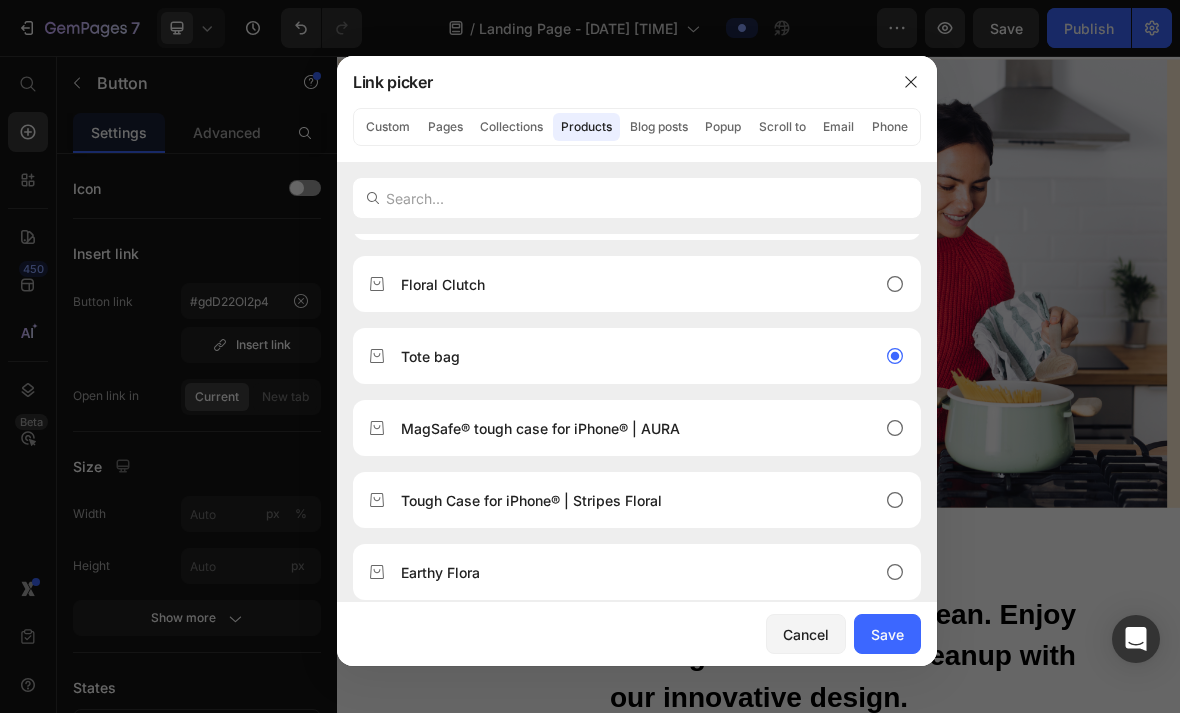 click on "Save" at bounding box center [887, 634] 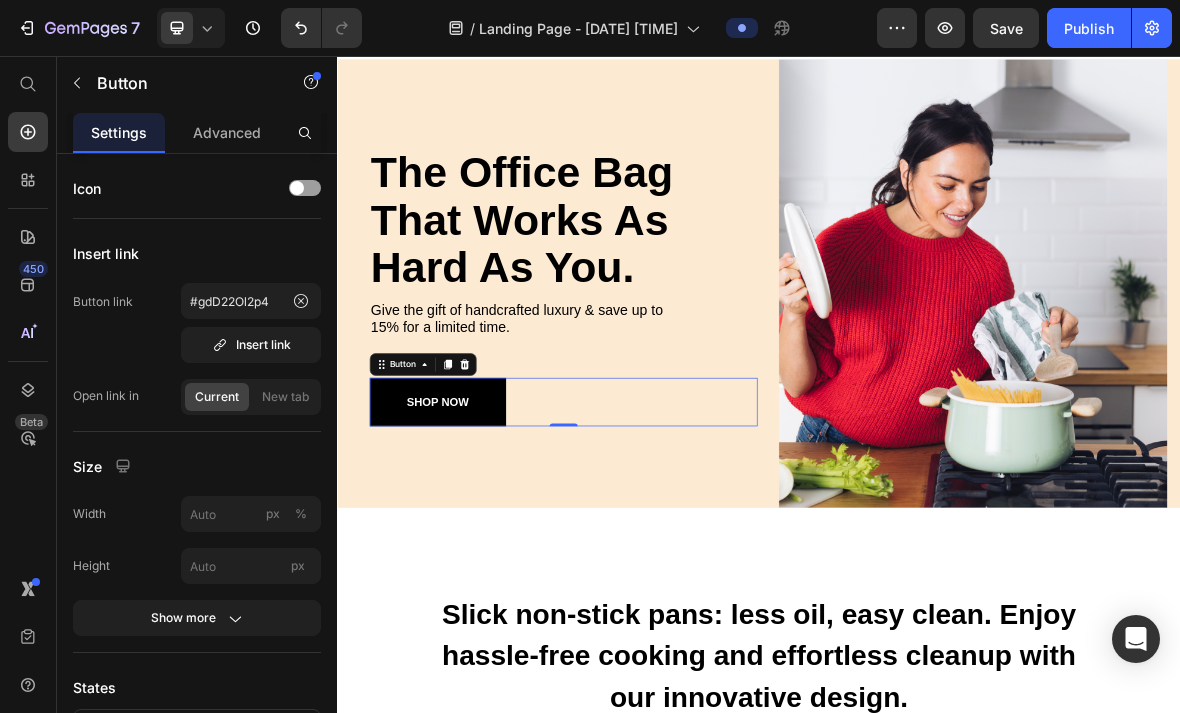 type on "/products/tote-bag-4" 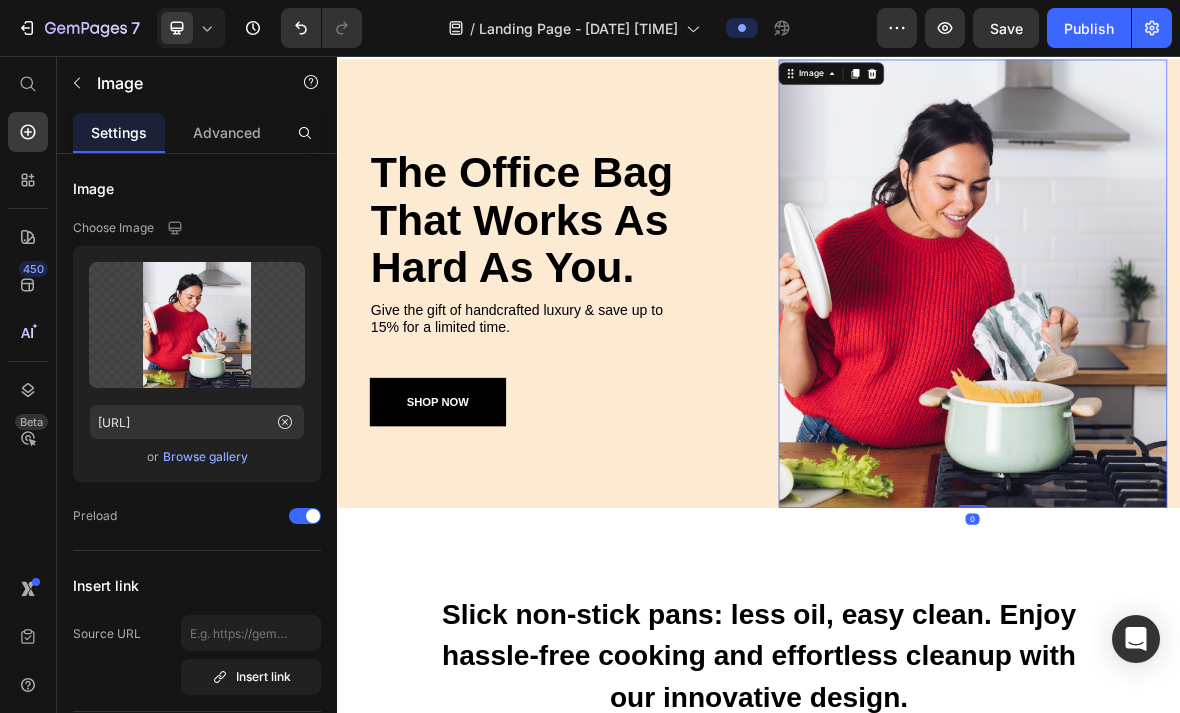 click 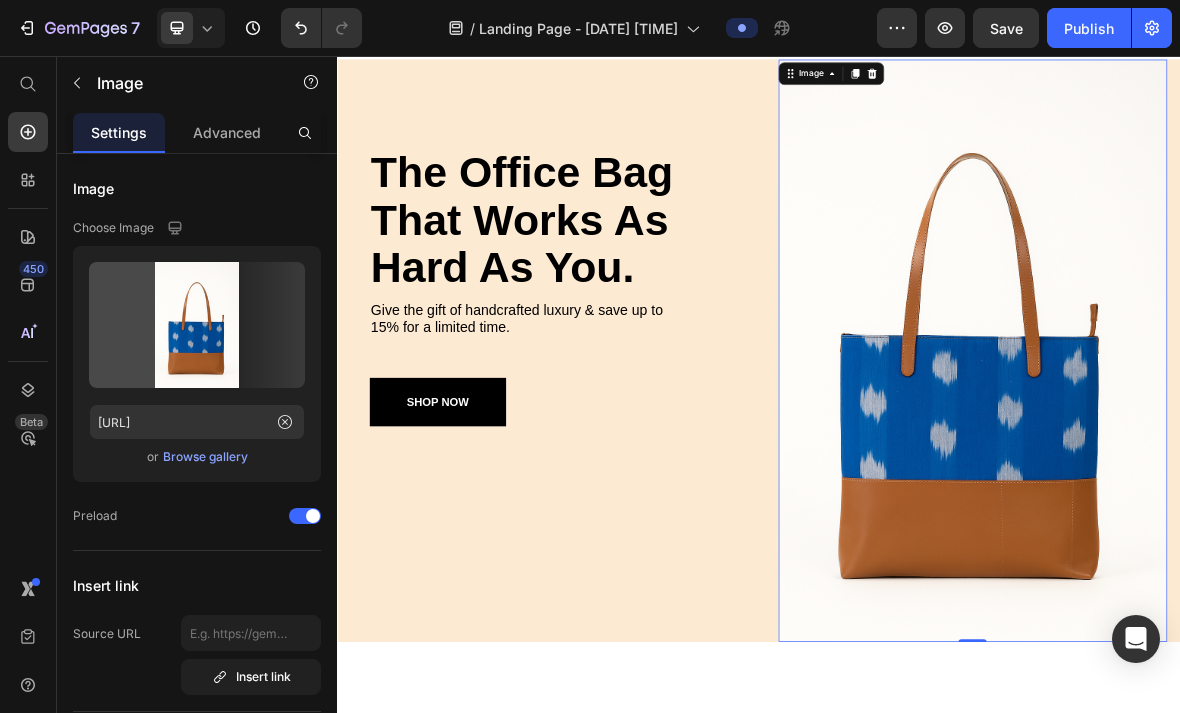 type on "https://cdn.shopify.com/s/files/1/0717/9285/3243/files/gempages_574802263466312816-e81ad5e8-e91b-4dcc-91c5-13288bd1ae15.png" 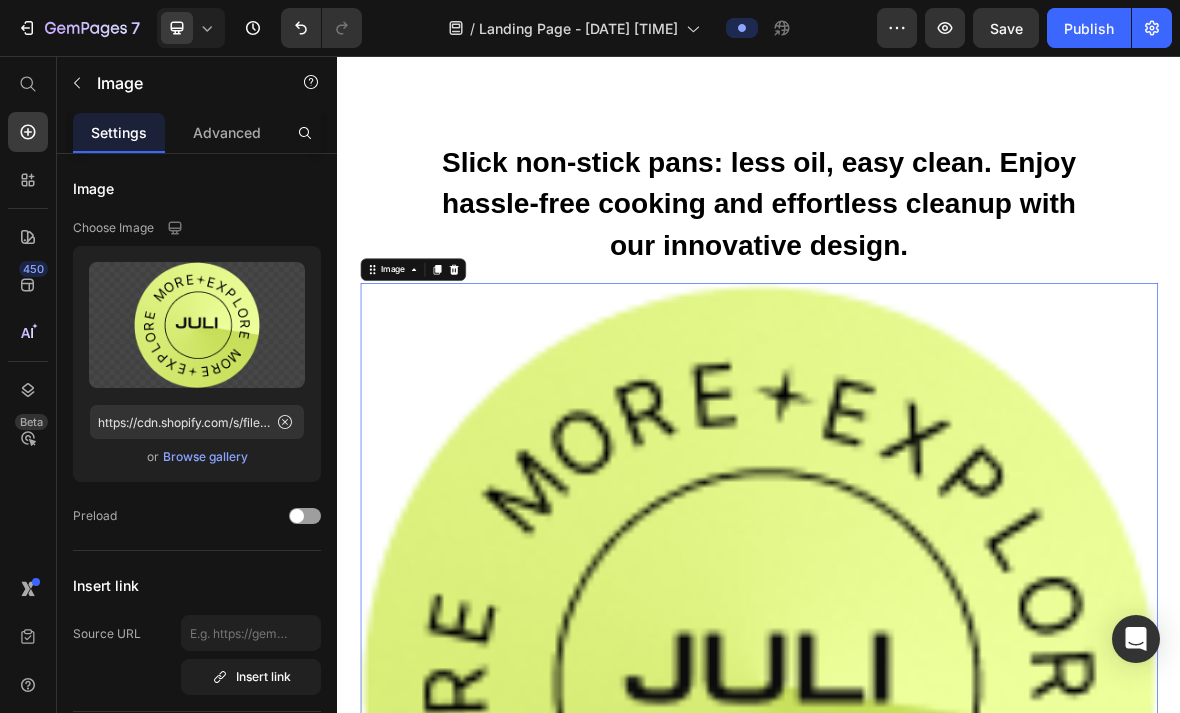 scroll, scrollTop: 846, scrollLeft: 0, axis: vertical 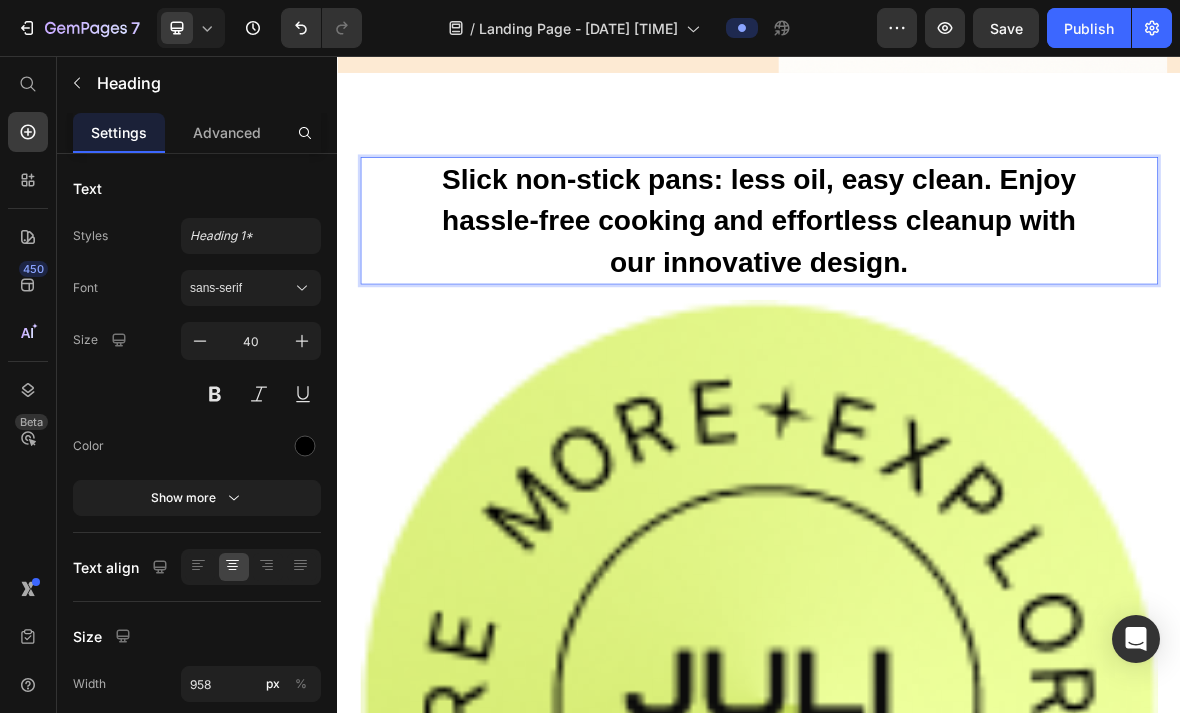 click on "Slick non-stick pans: less oil, easy clean. Enjoy hassle-free cooking and effortless cleanup with our innovative design." at bounding box center [937, 291] 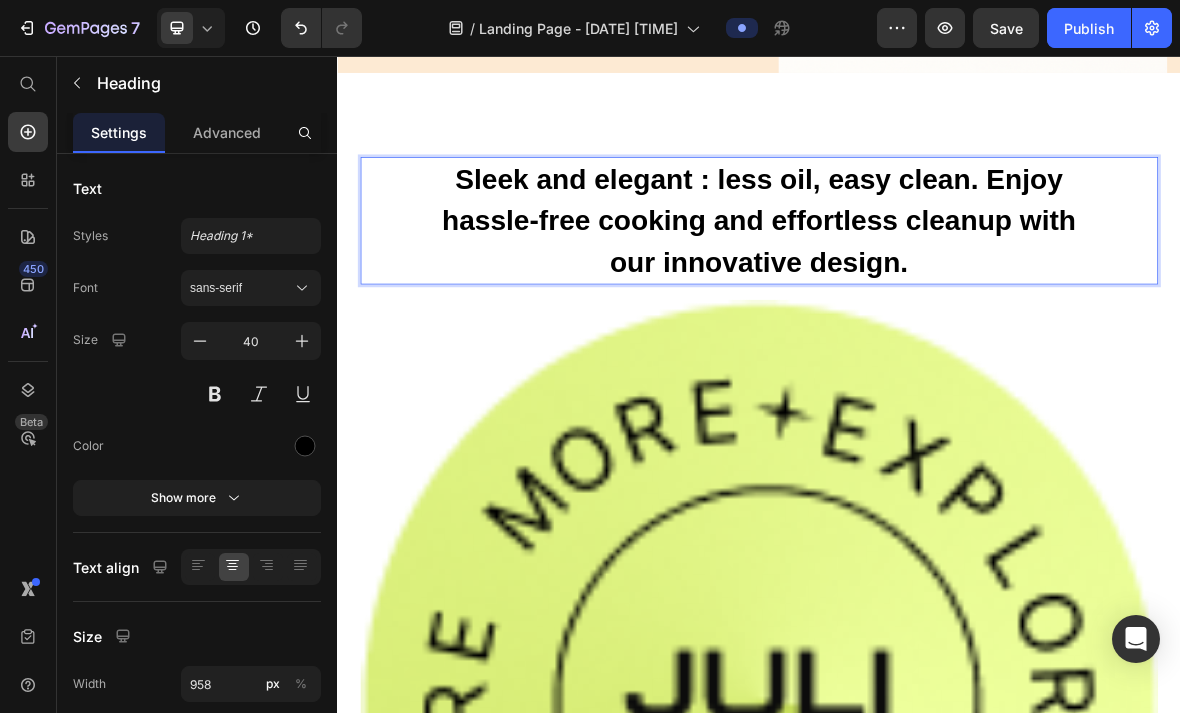 click on "Sleek and elegant : less oil, easy clean. Enjoy hassle-free cooking and effortless cleanup with our innovative design." at bounding box center (937, 291) 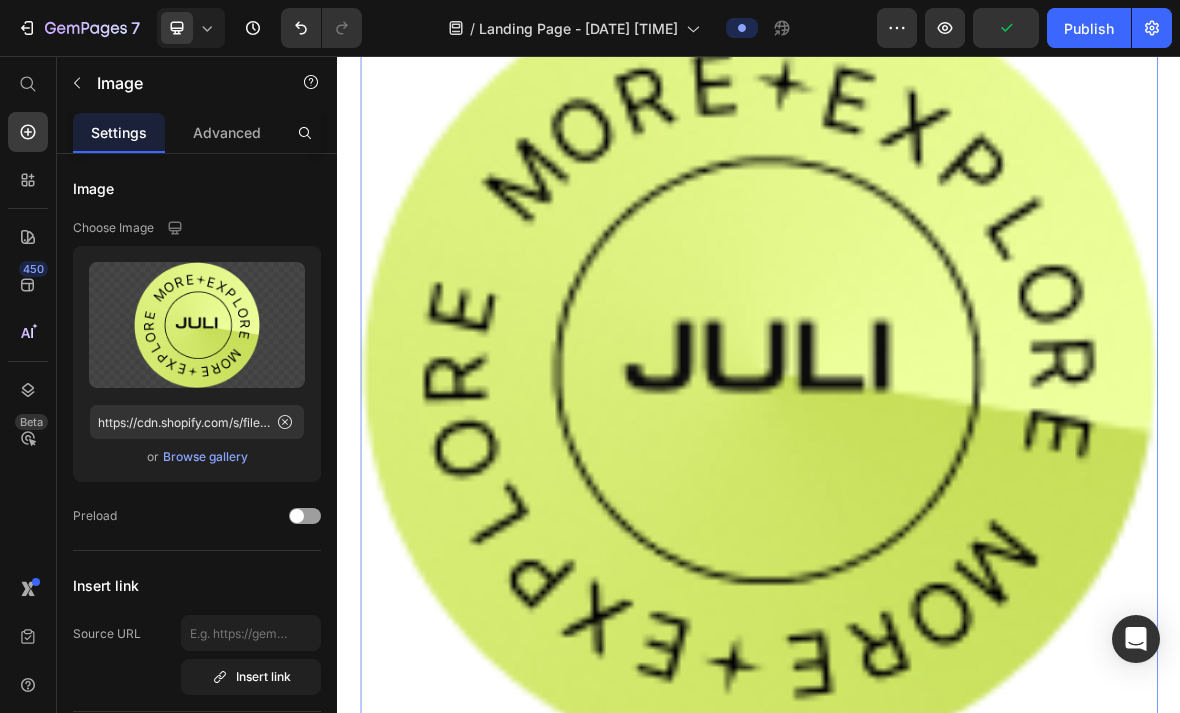 scroll, scrollTop: 1307, scrollLeft: 0, axis: vertical 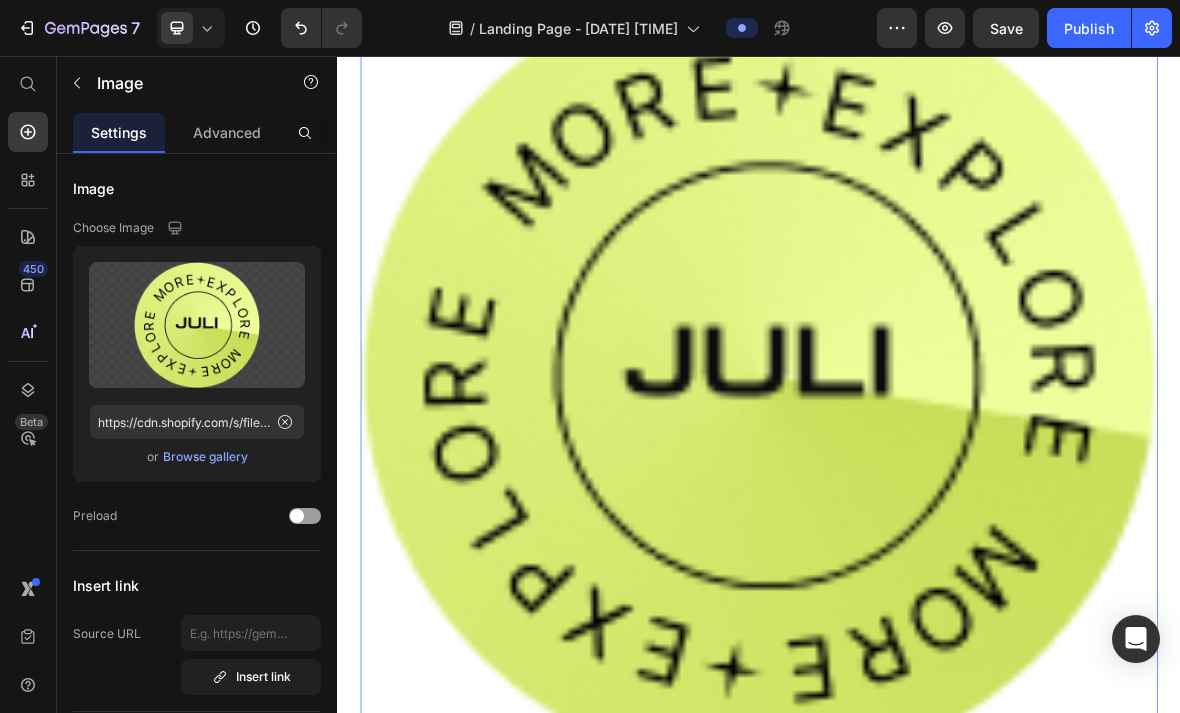 click on "Browse gallery" at bounding box center (205, 457) 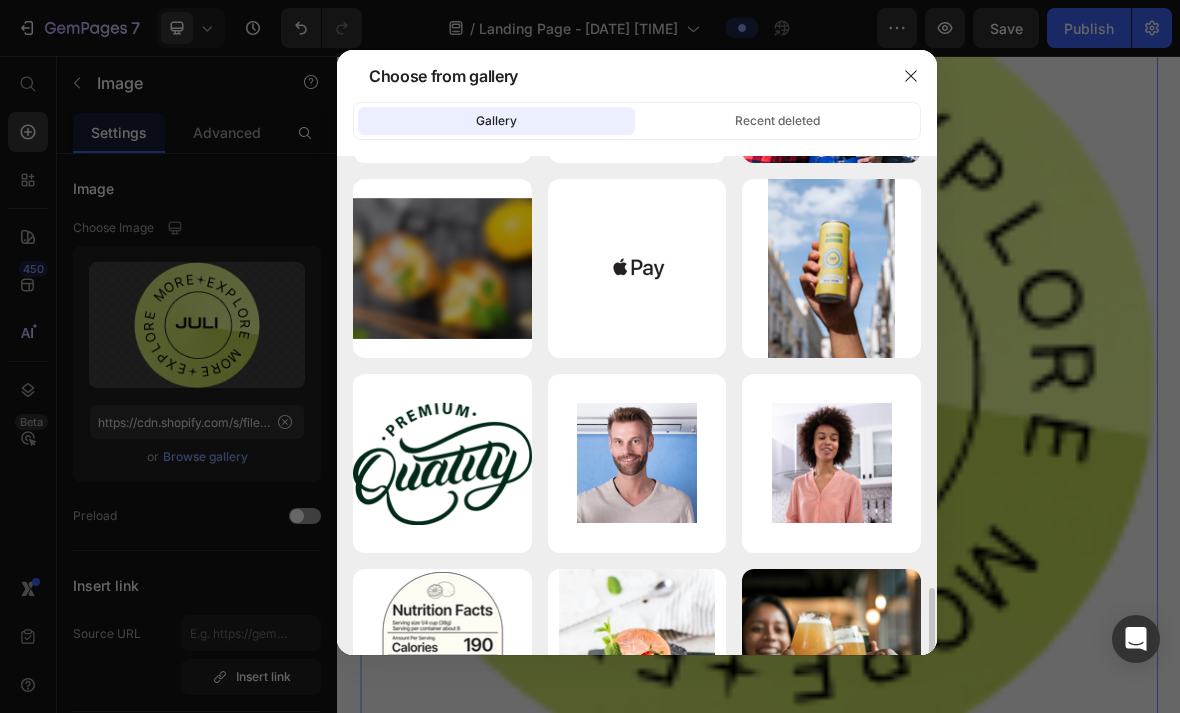 scroll, scrollTop: 3334, scrollLeft: 0, axis: vertical 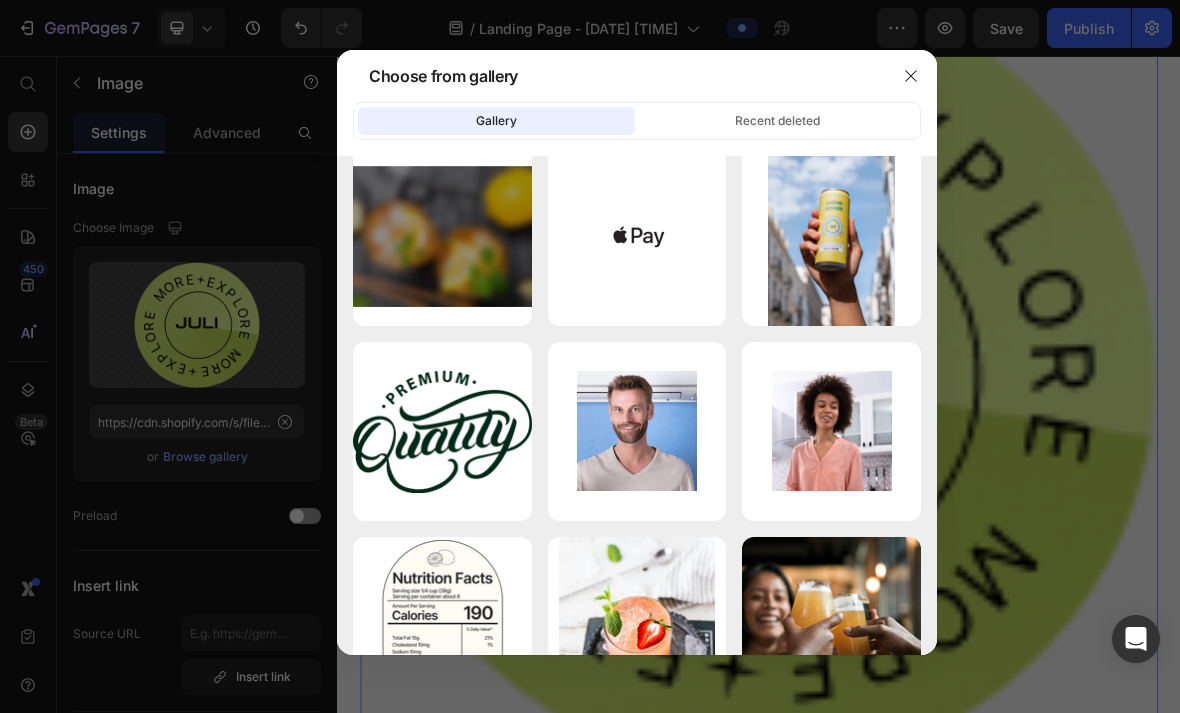 click on "Quality.png 18.04 kb" at bounding box center [0, 0] 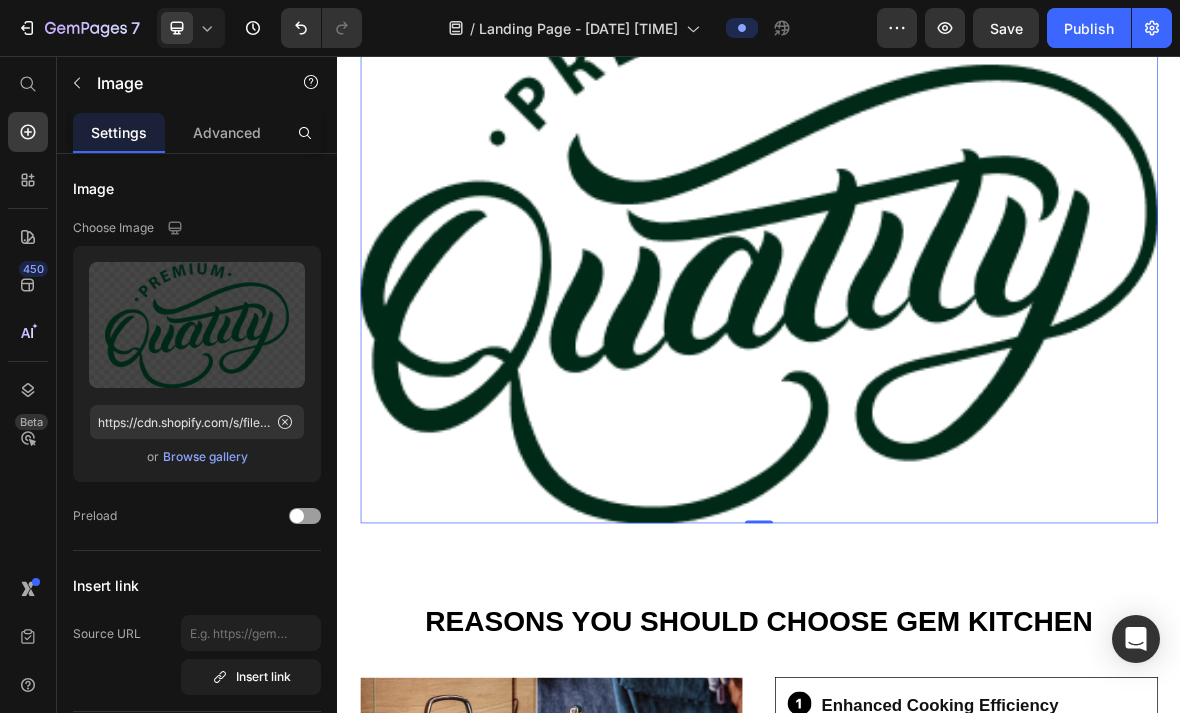 click 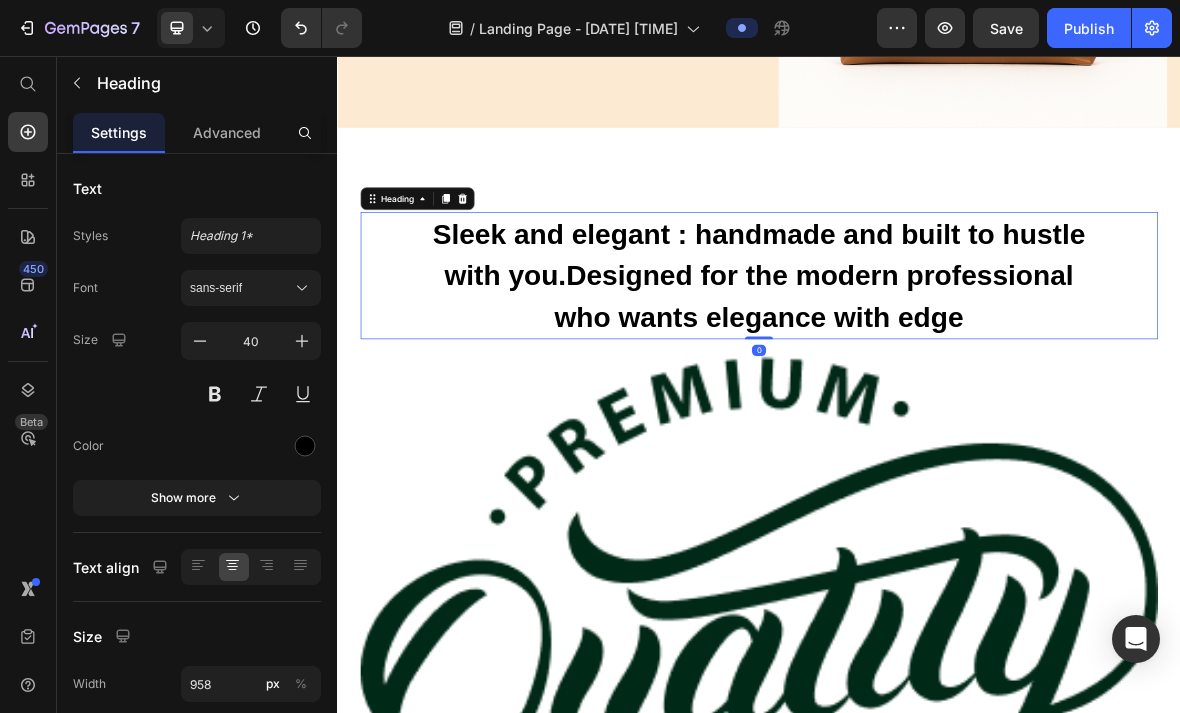 scroll, scrollTop: 763, scrollLeft: 0, axis: vertical 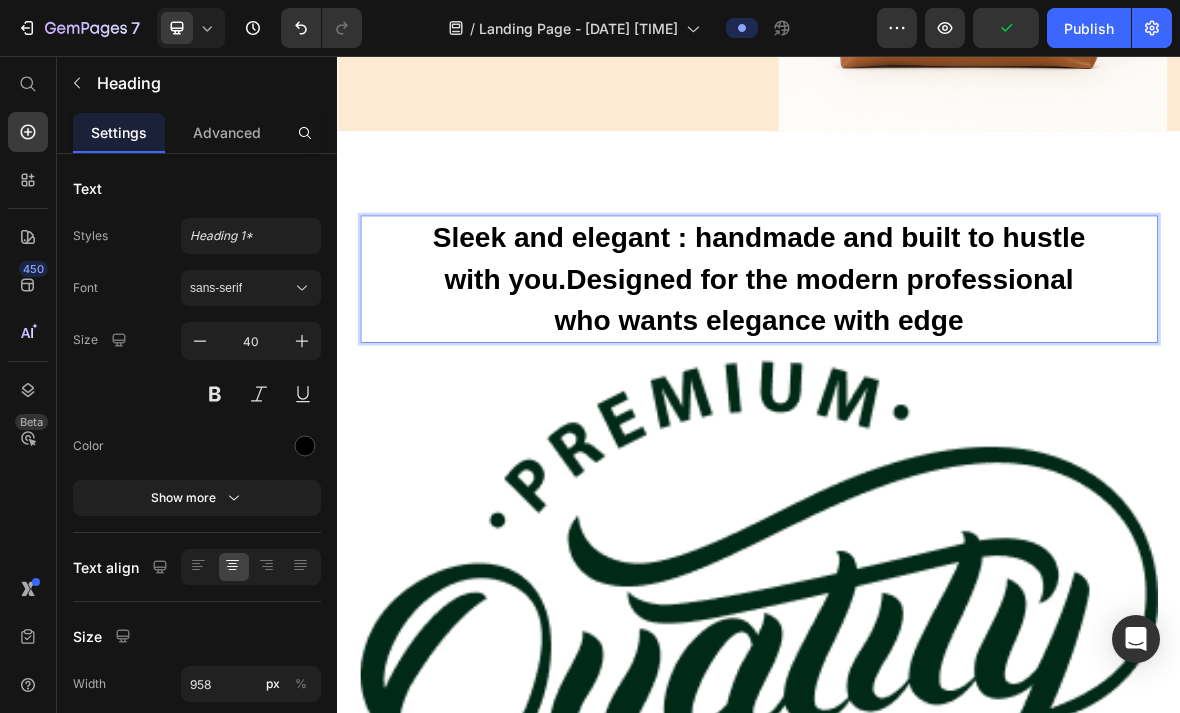 click on "Sleek and elegant : handmade and built to hustle with you.Designed for the modern professional who wants elegance with edge" at bounding box center [937, 374] 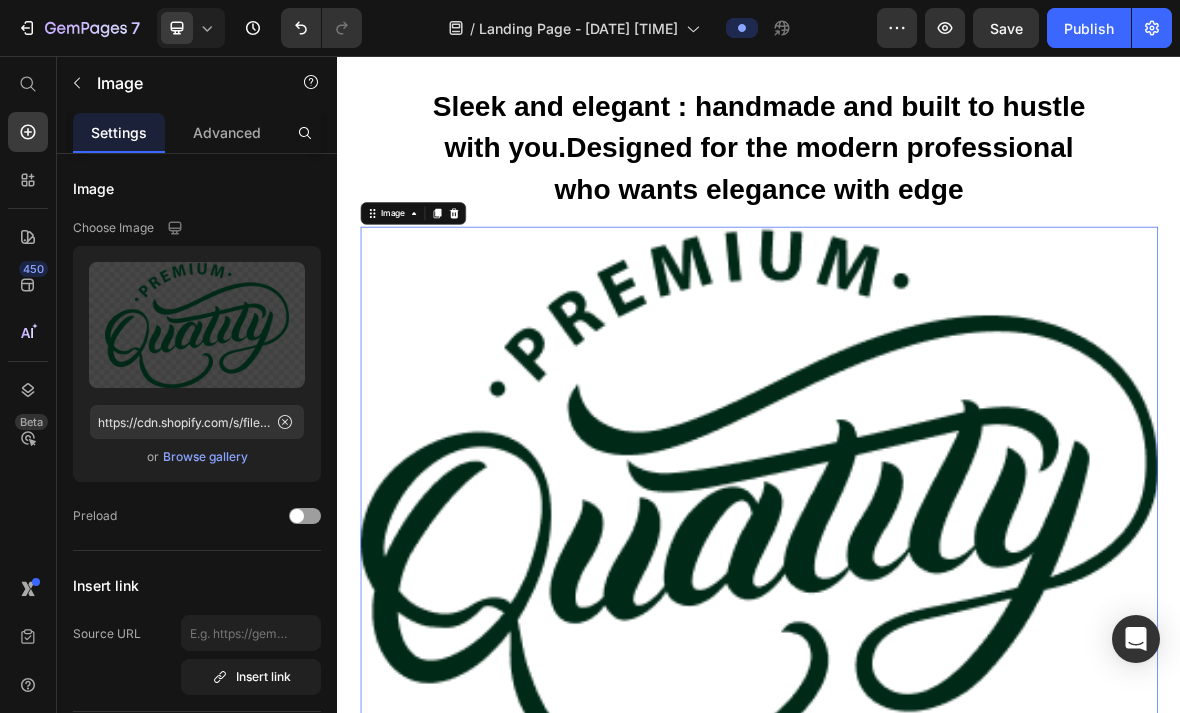 scroll, scrollTop: 937, scrollLeft: 0, axis: vertical 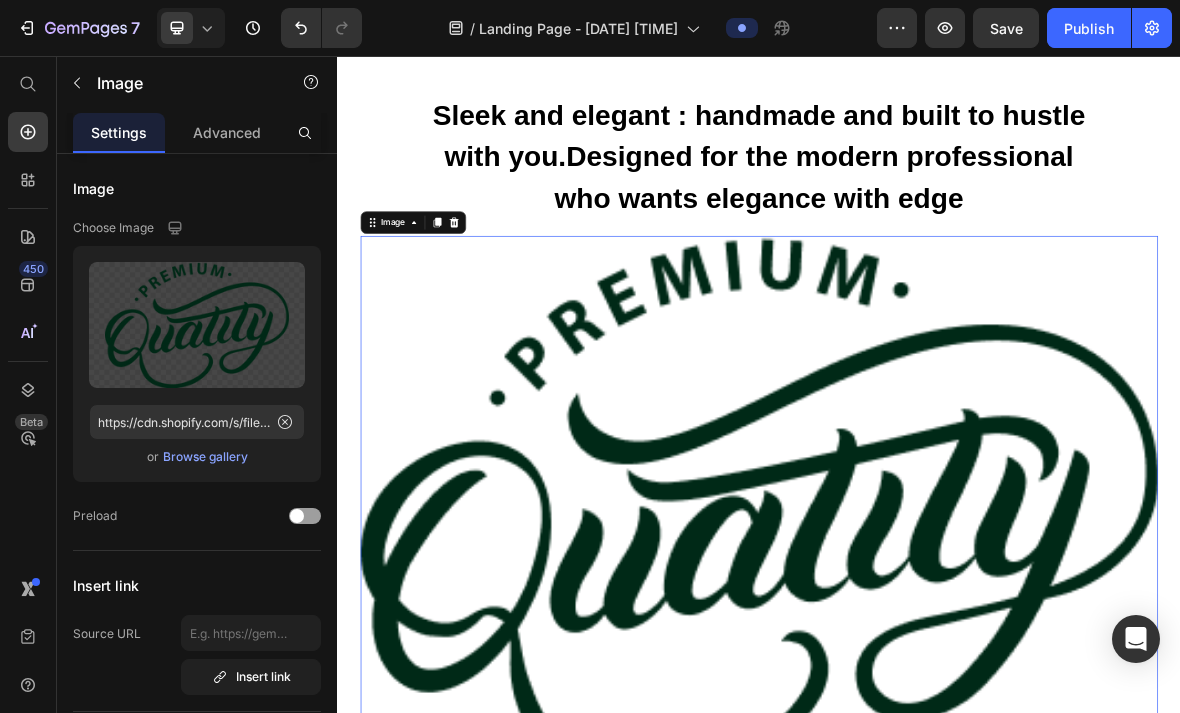 click on "Browse gallery" at bounding box center [205, 457] 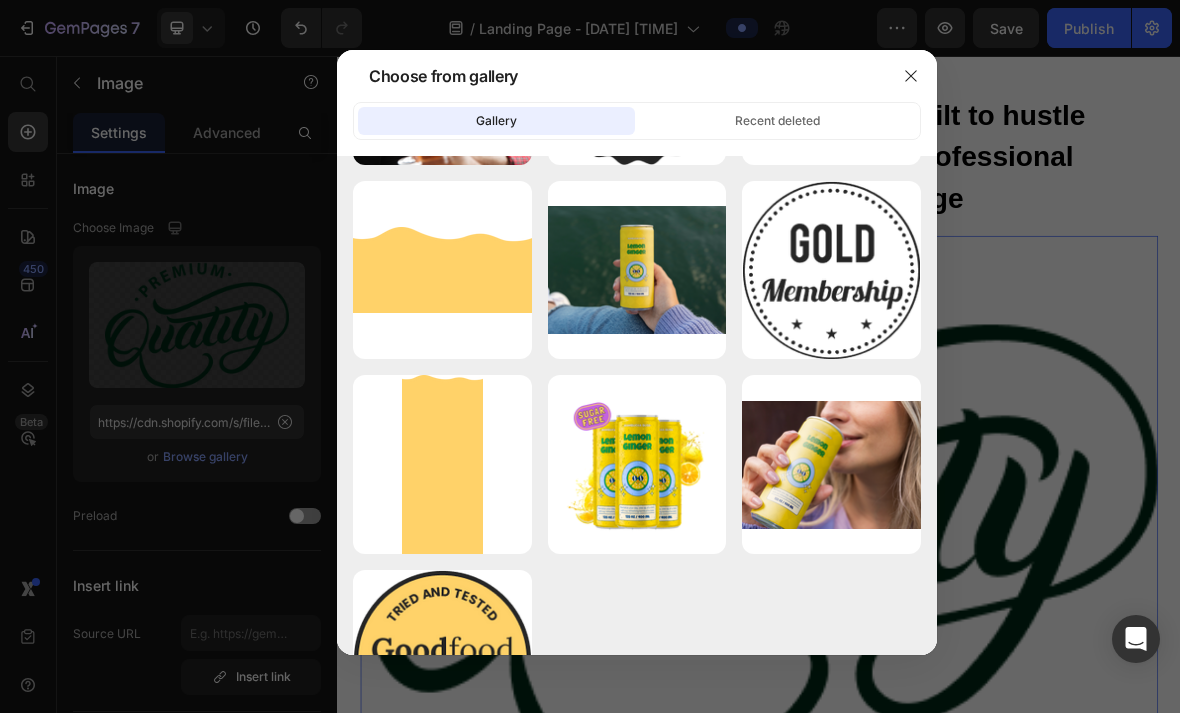 scroll, scrollTop: 4339, scrollLeft: 0, axis: vertical 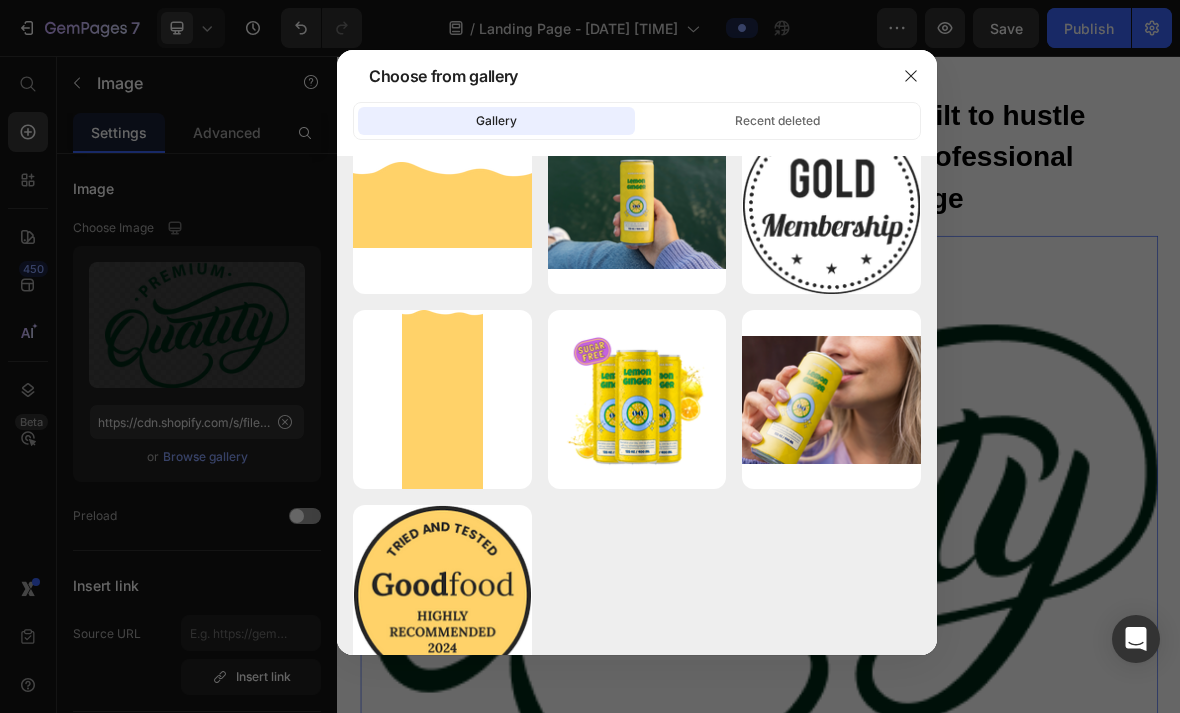 click at bounding box center (911, 76) 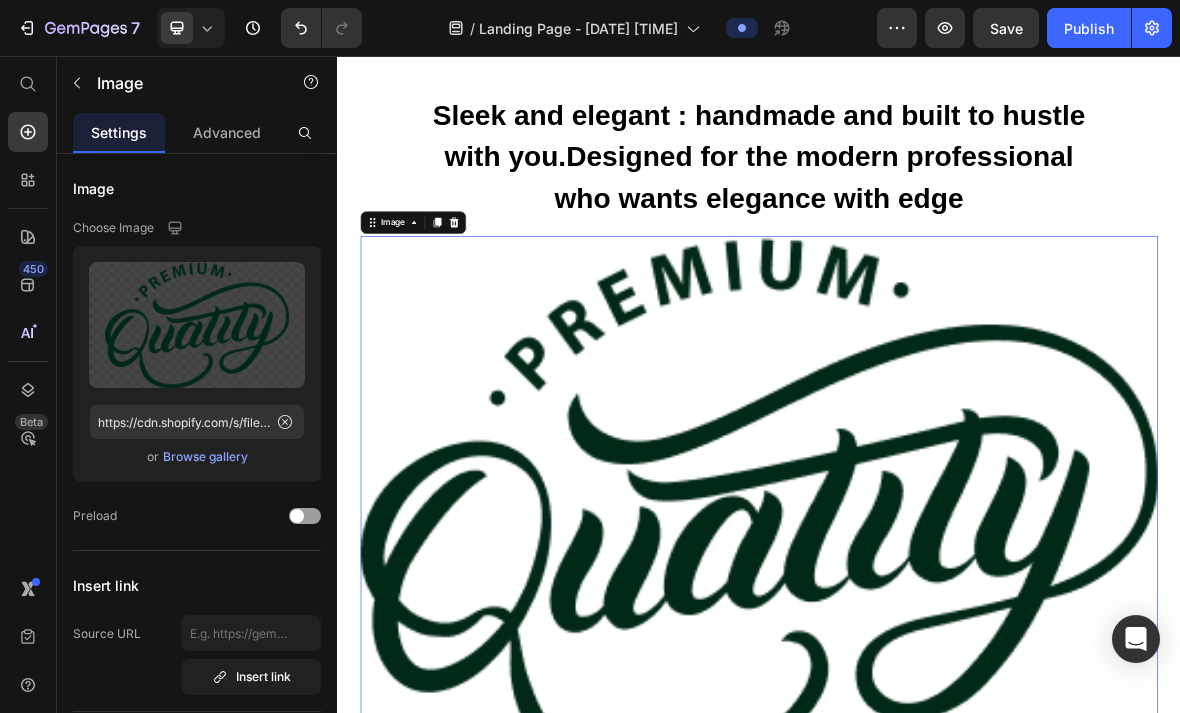 click 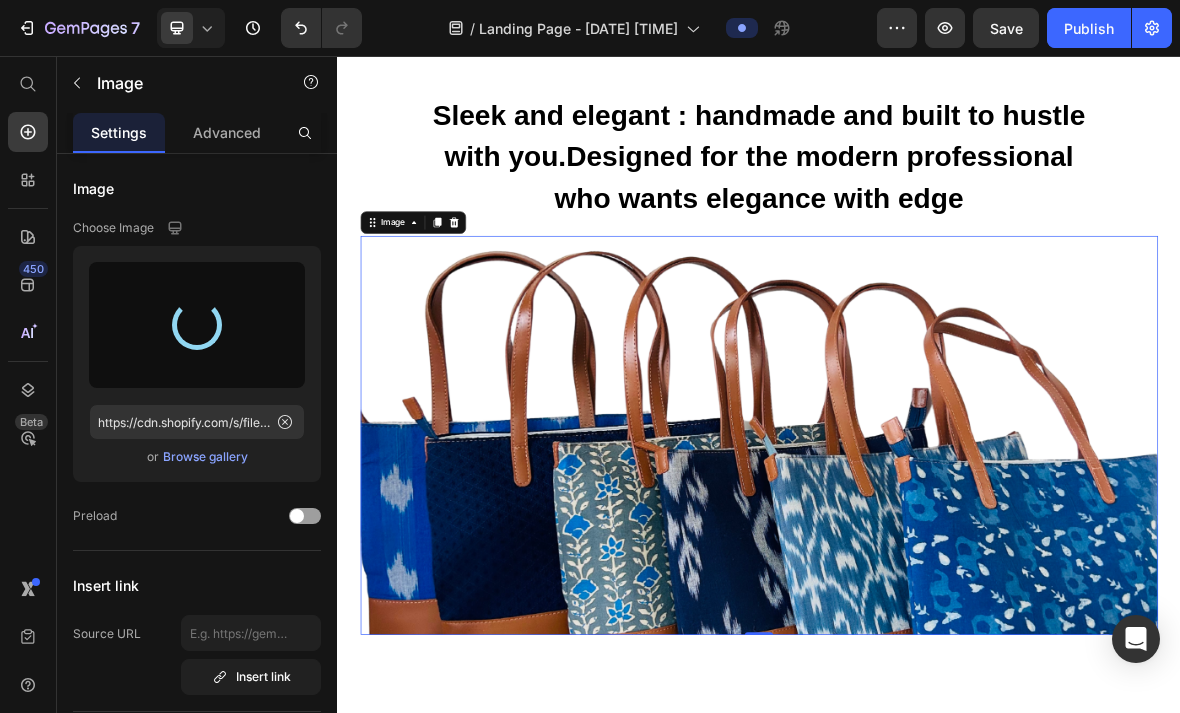 type on "https://cdn.shopify.com/s/files/1/0717/9285/3243/files/gempages_574802263466312816-2c17a07a-7902-4dd6-b9b8-c98ce23cd64d.png" 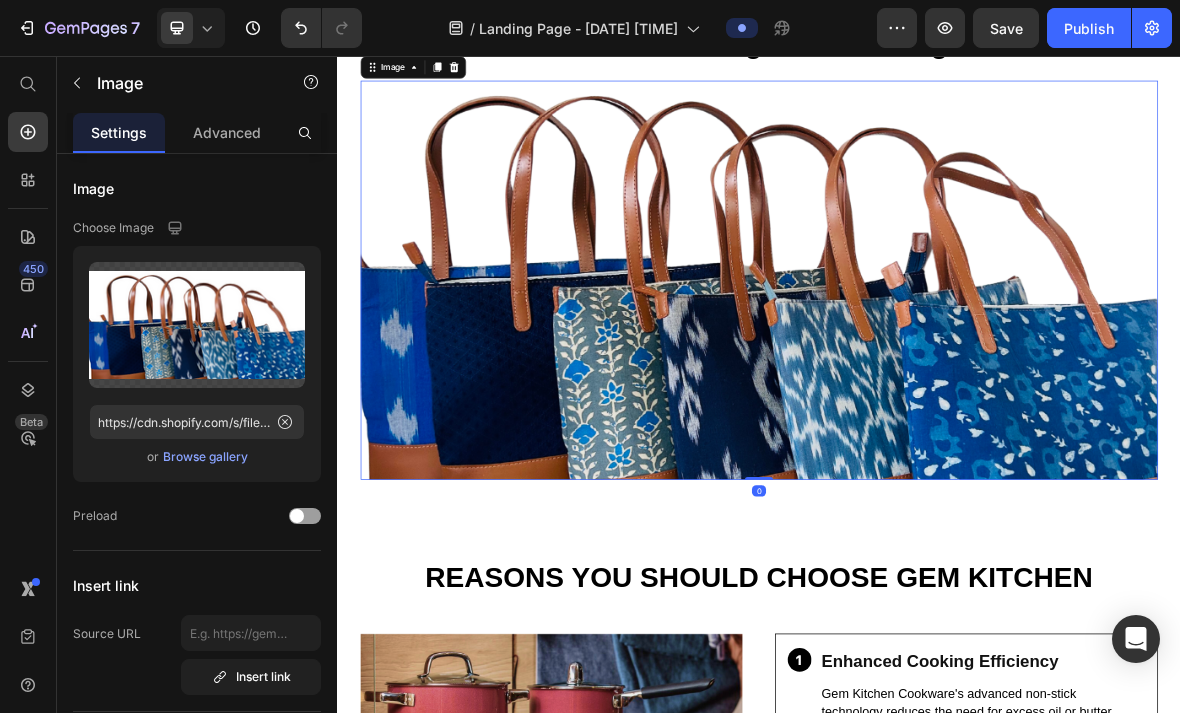 scroll, scrollTop: 1197, scrollLeft: 0, axis: vertical 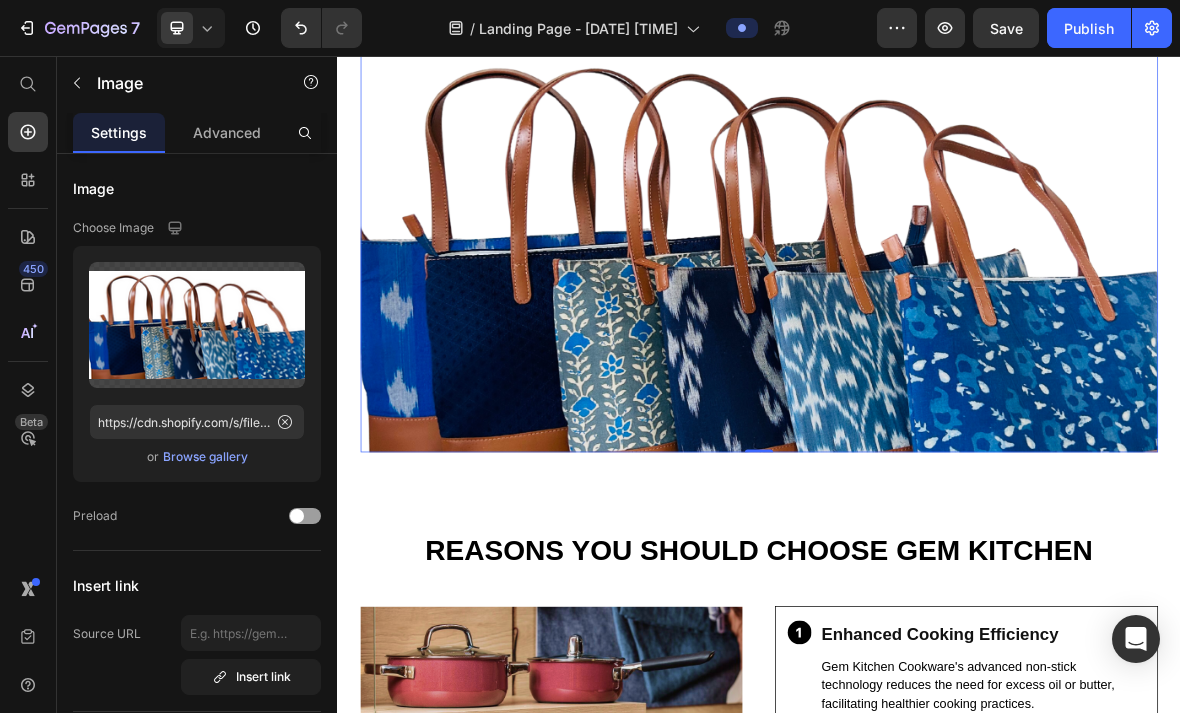 click at bounding box center (937, 336) 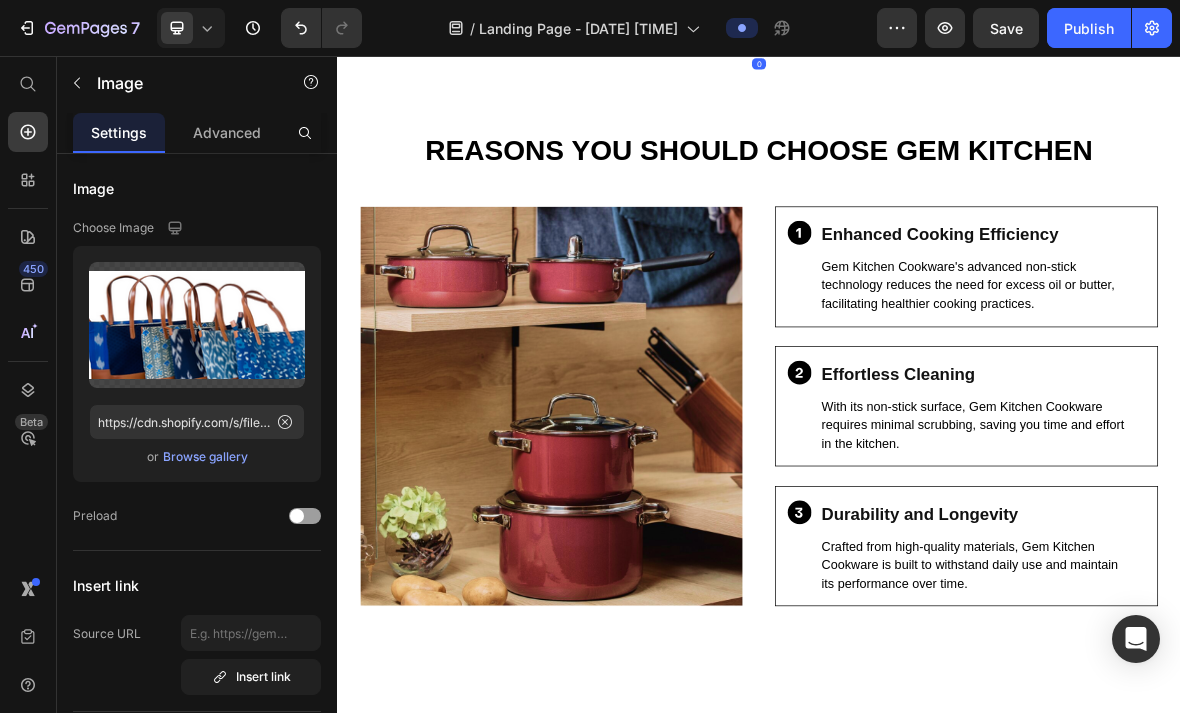 scroll, scrollTop: 1767, scrollLeft: 0, axis: vertical 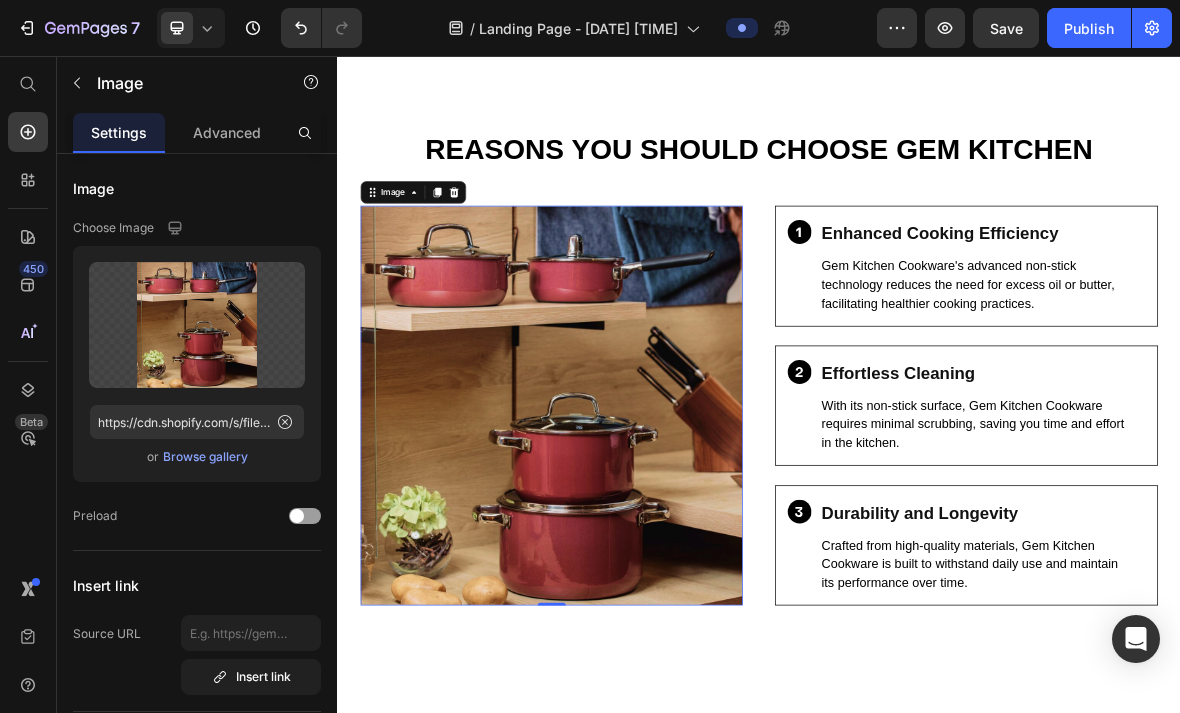 click on "Browse gallery" at bounding box center (205, 457) 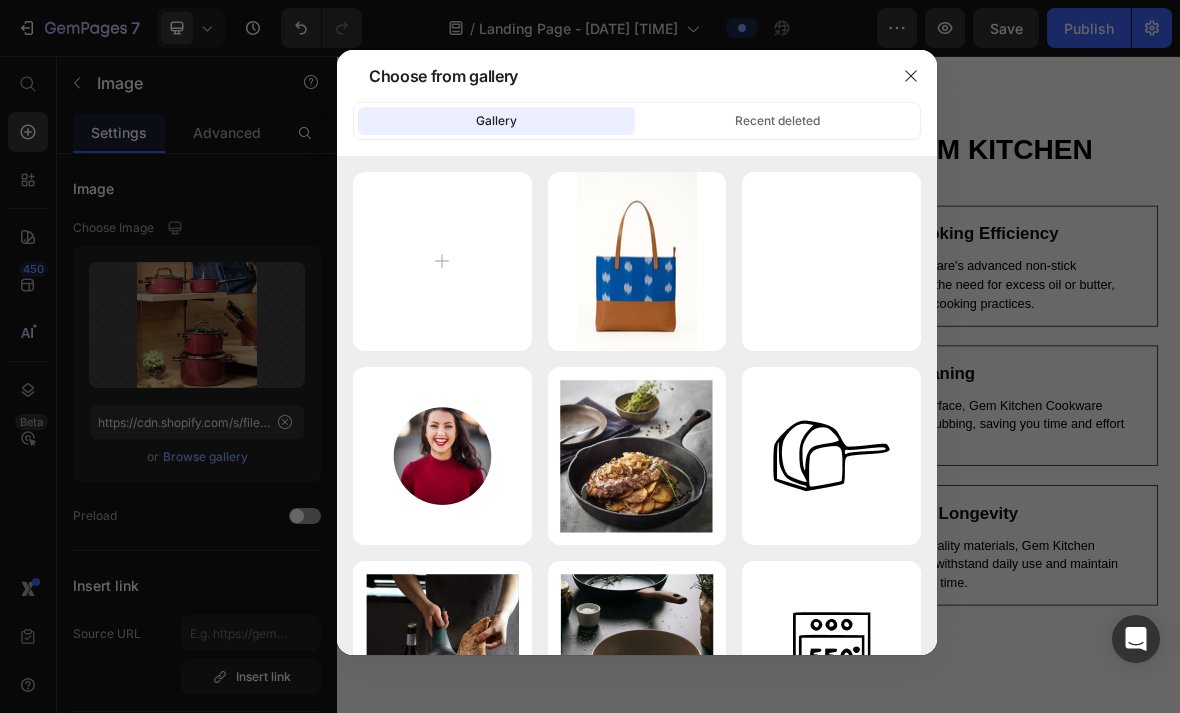 click 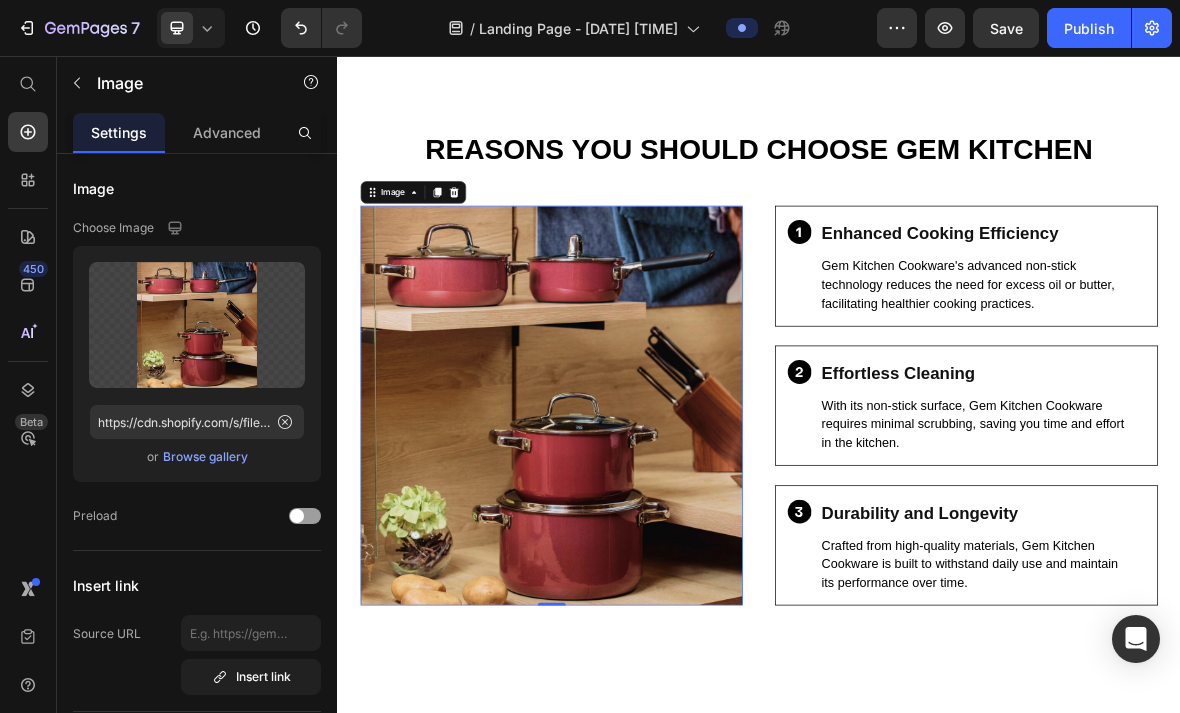scroll, scrollTop: 7, scrollLeft: 0, axis: vertical 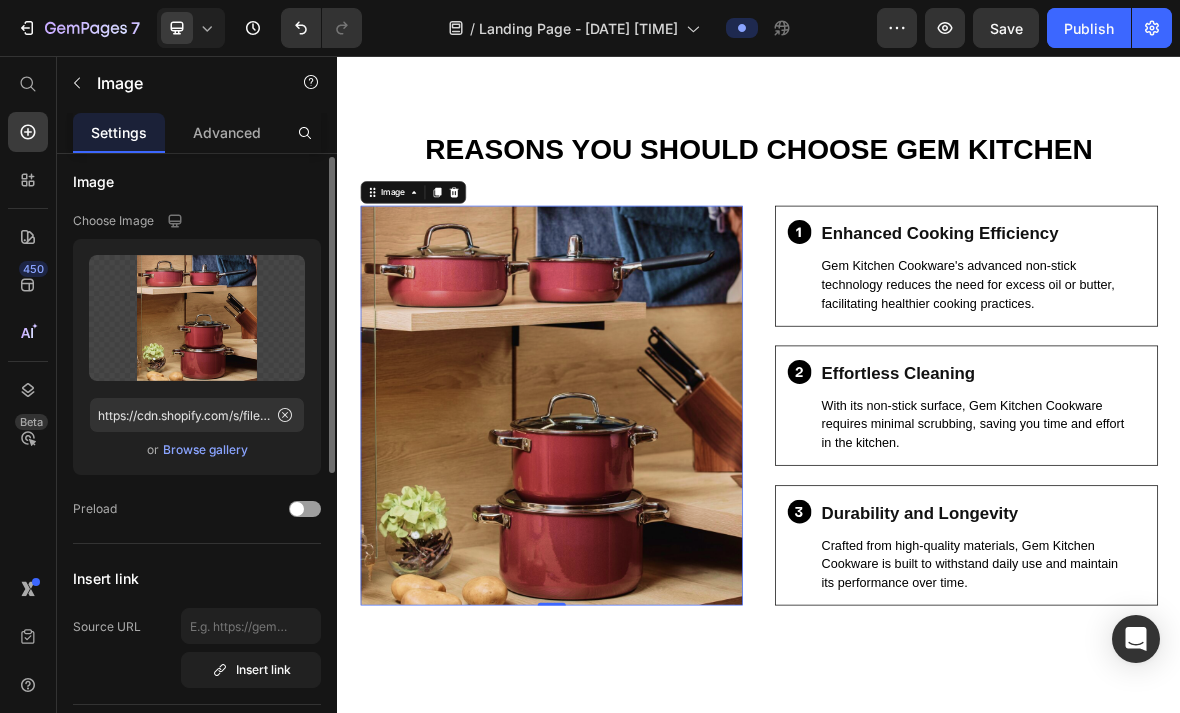 click 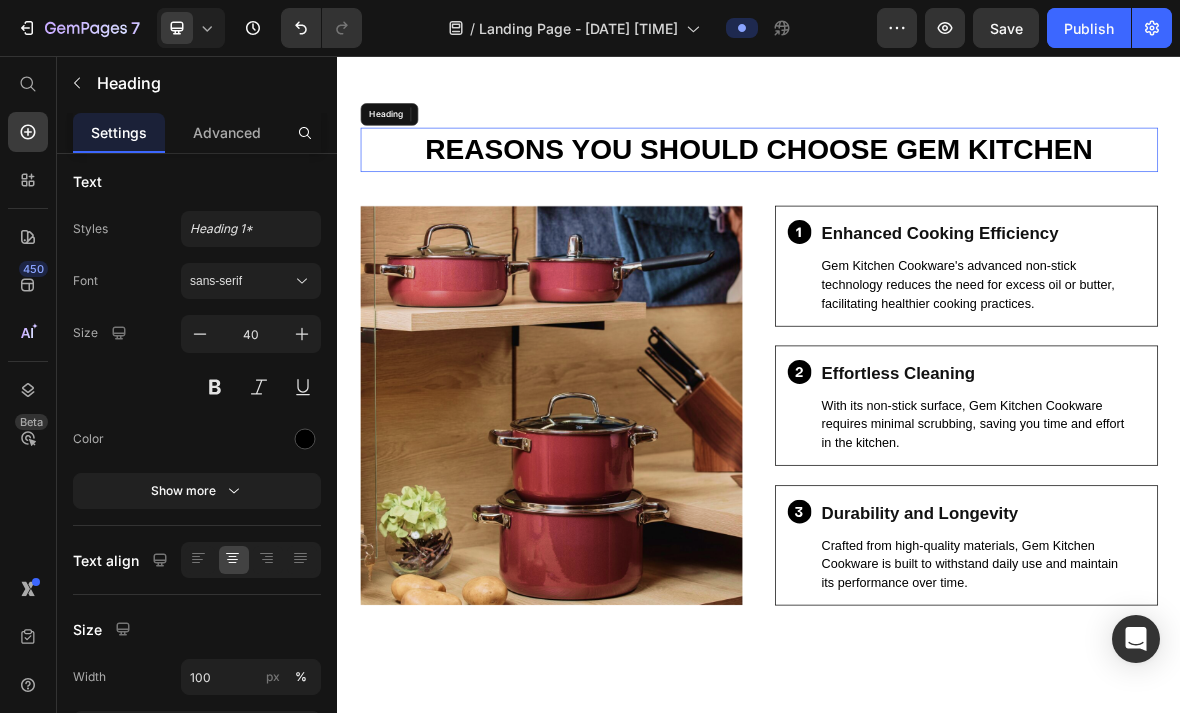 scroll, scrollTop: 0, scrollLeft: 0, axis: both 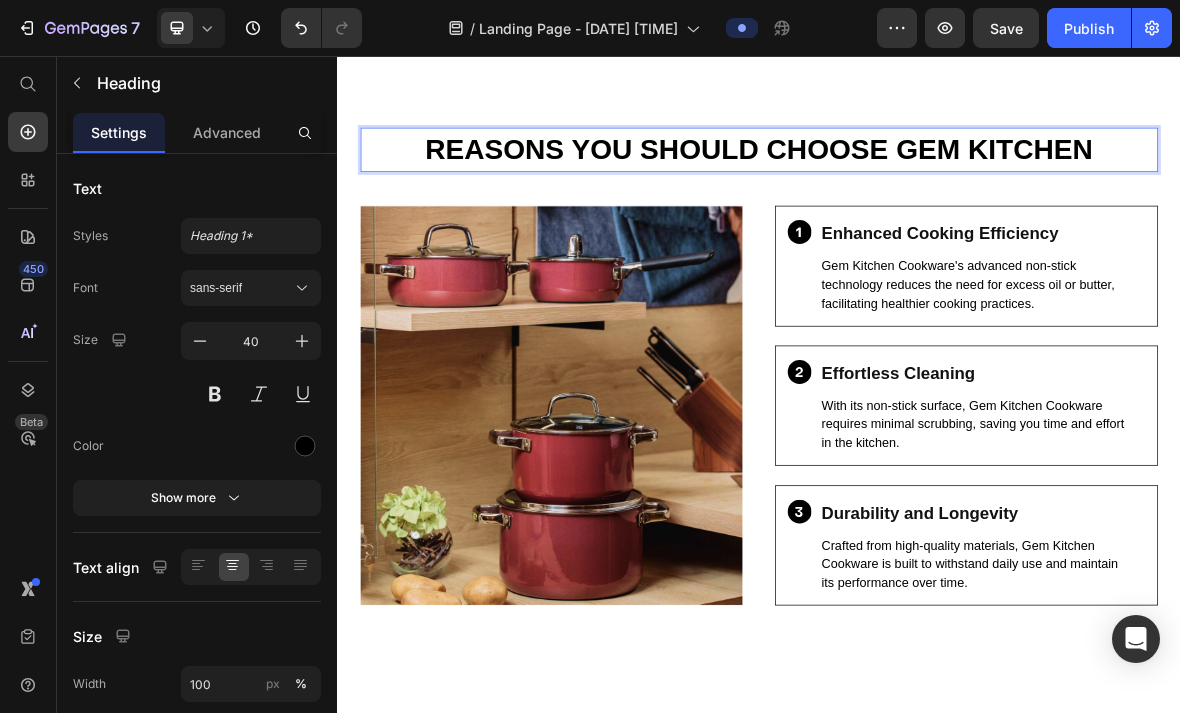 click on "REASONS YOU SHOULD CHOOSE GEM KITCHEN" at bounding box center (937, 189) 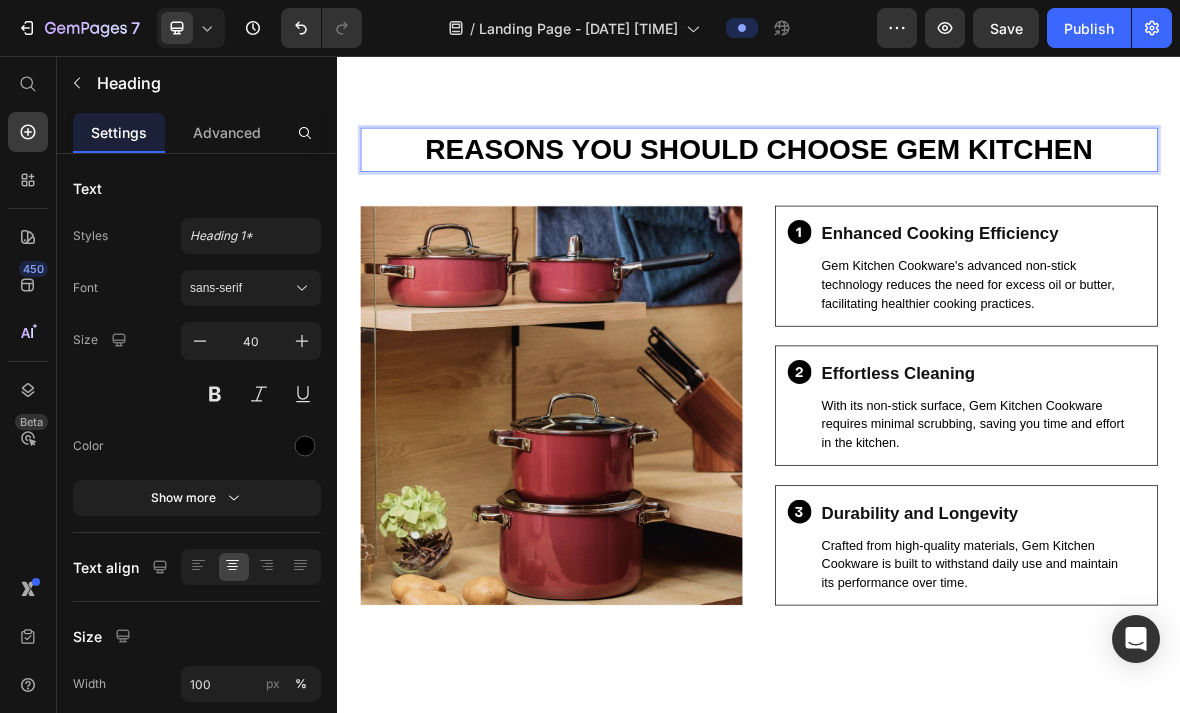click on "REASONS YOU SHOULD CHOOSE GEM KITCHEN" at bounding box center [937, 189] 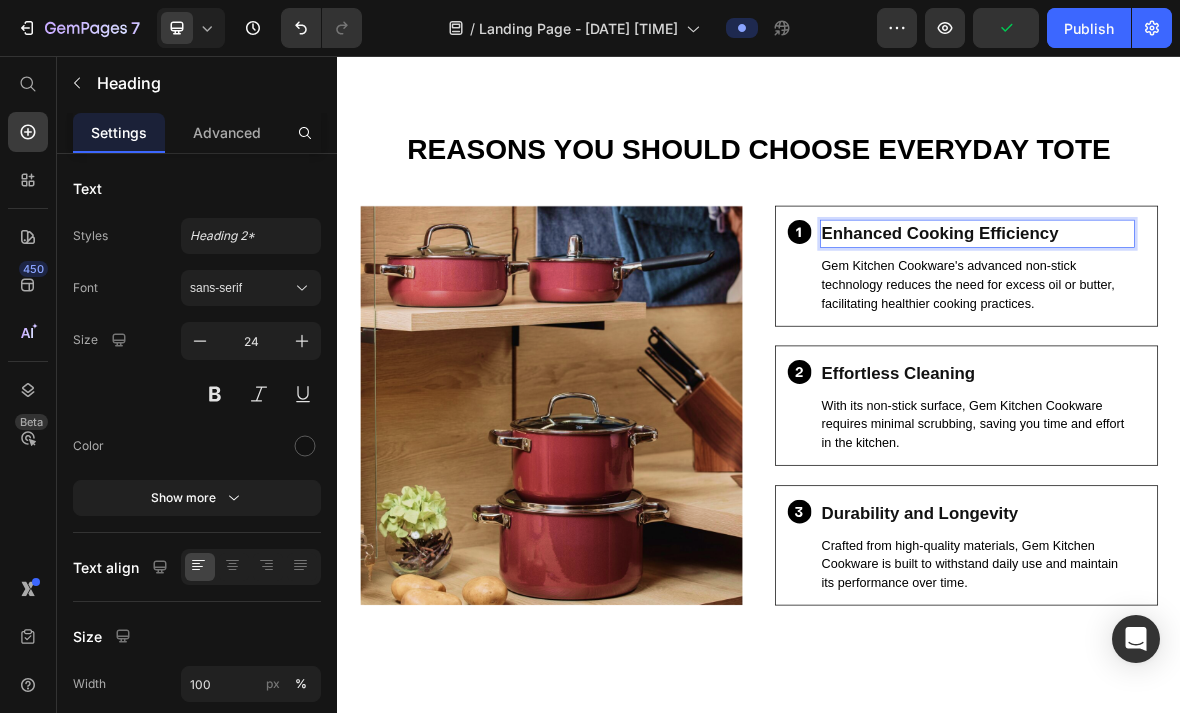 click on "Enhanced Cooking Efficiency" at bounding box center [1248, 309] 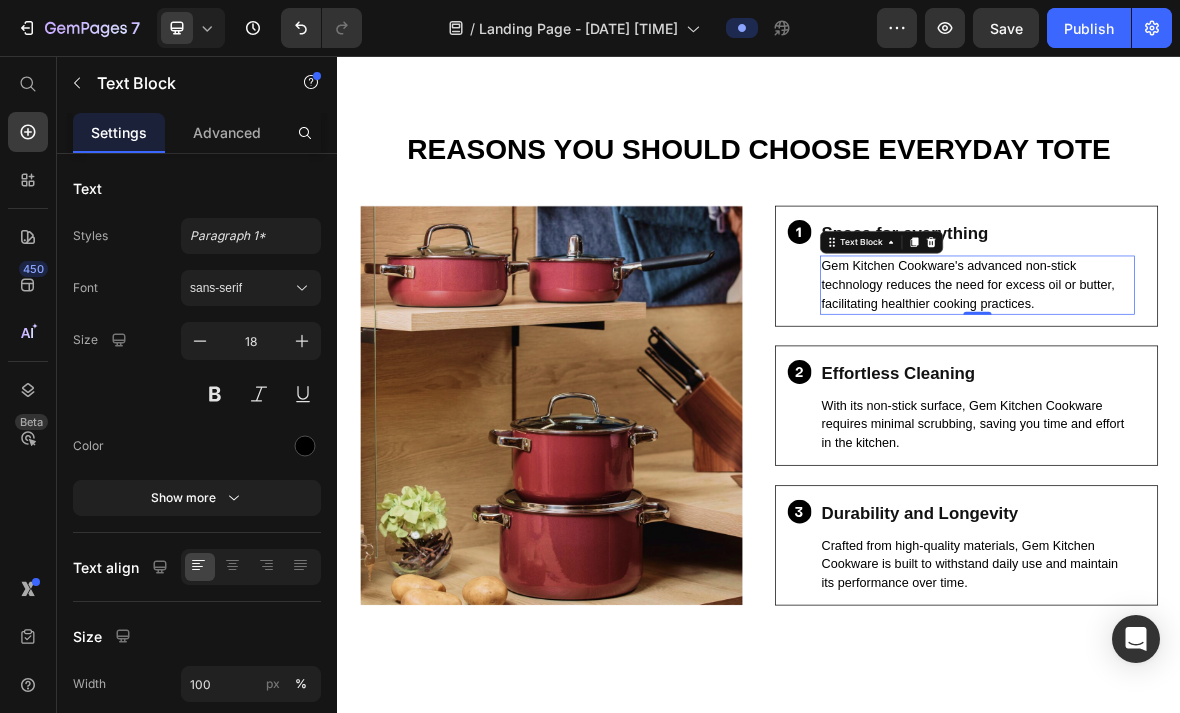click on "Gem Kitchen Cookware's advanced non-stick technology reduces the need for excess oil or butter, facilitating healthier cooking practices." at bounding box center [1248, 382] 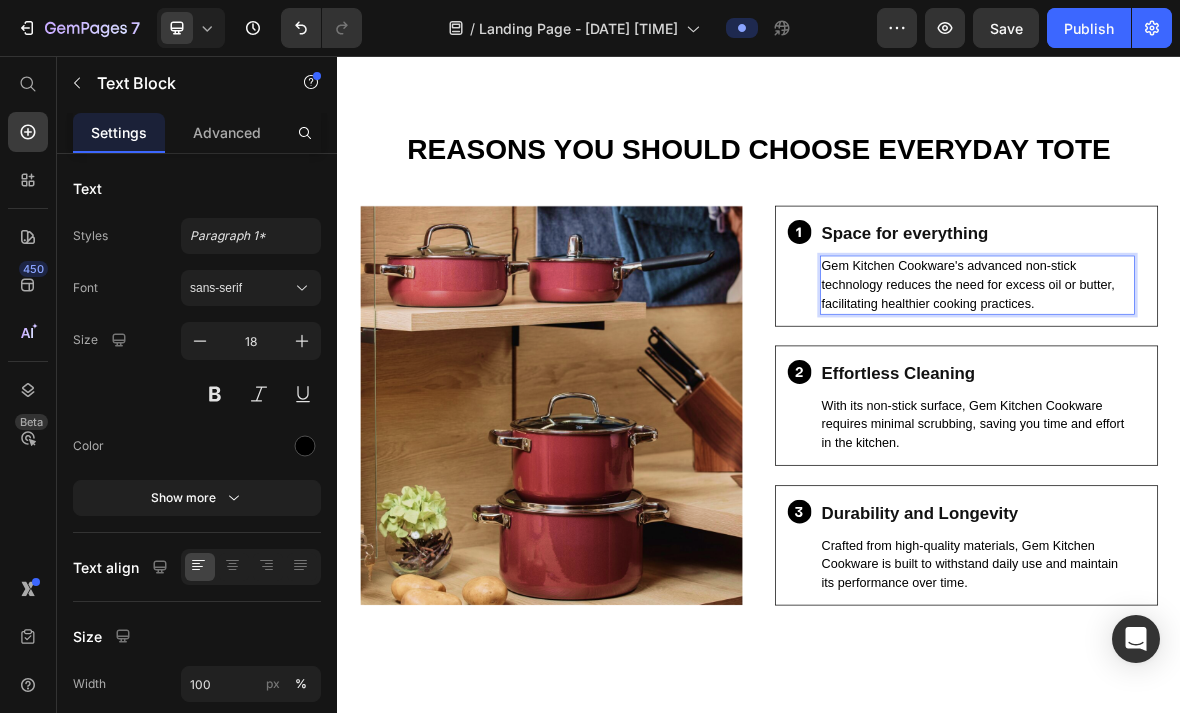 click on "Gem Kitchen Cookware's advanced non-stick technology reduces the need for excess oil or butter, facilitating healthier cooking practices." at bounding box center (1248, 382) 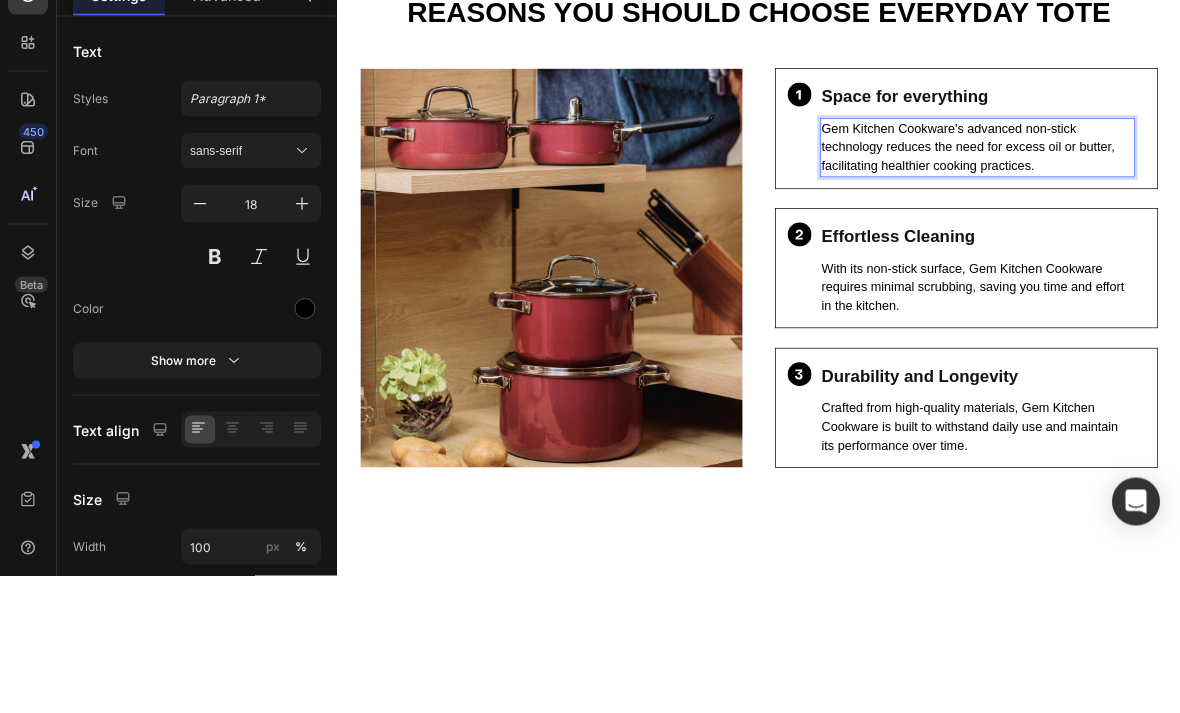 click on "Gem Kitchen Cookware's advanced non-stick technology reduces the need for excess oil or butter, facilitating healthier cooking practices." at bounding box center (1248, 245) 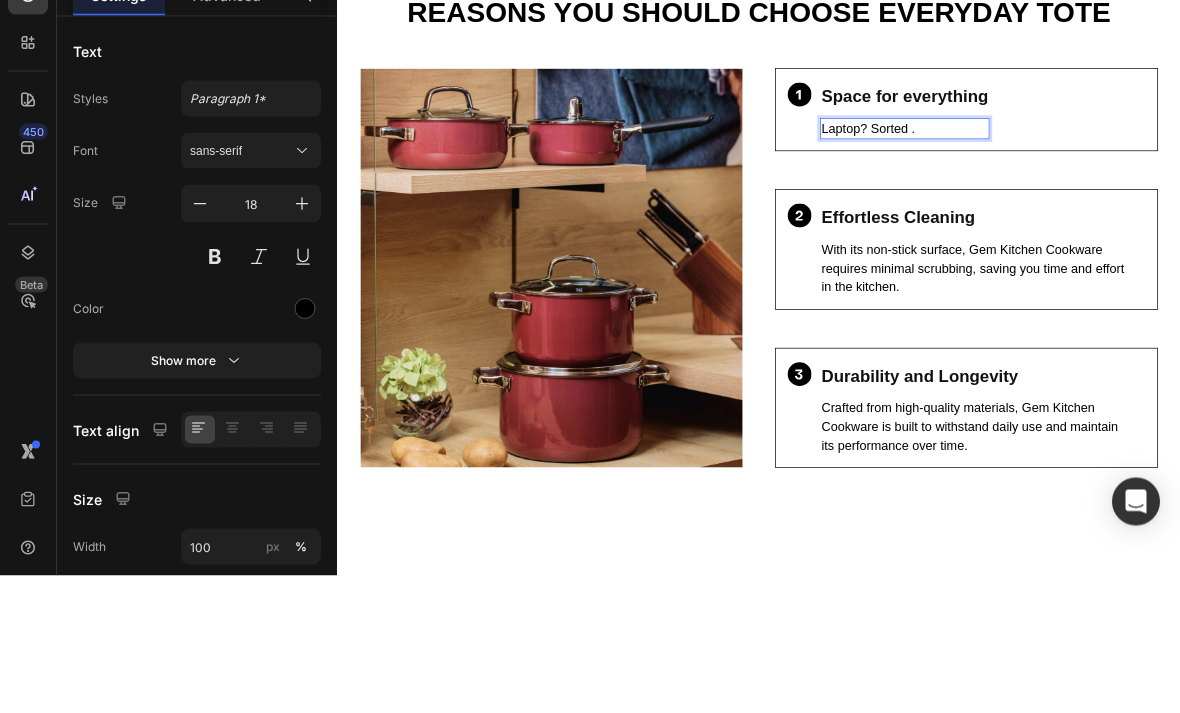 click on "Laptop? Sorted ." at bounding box center [1144, 218] 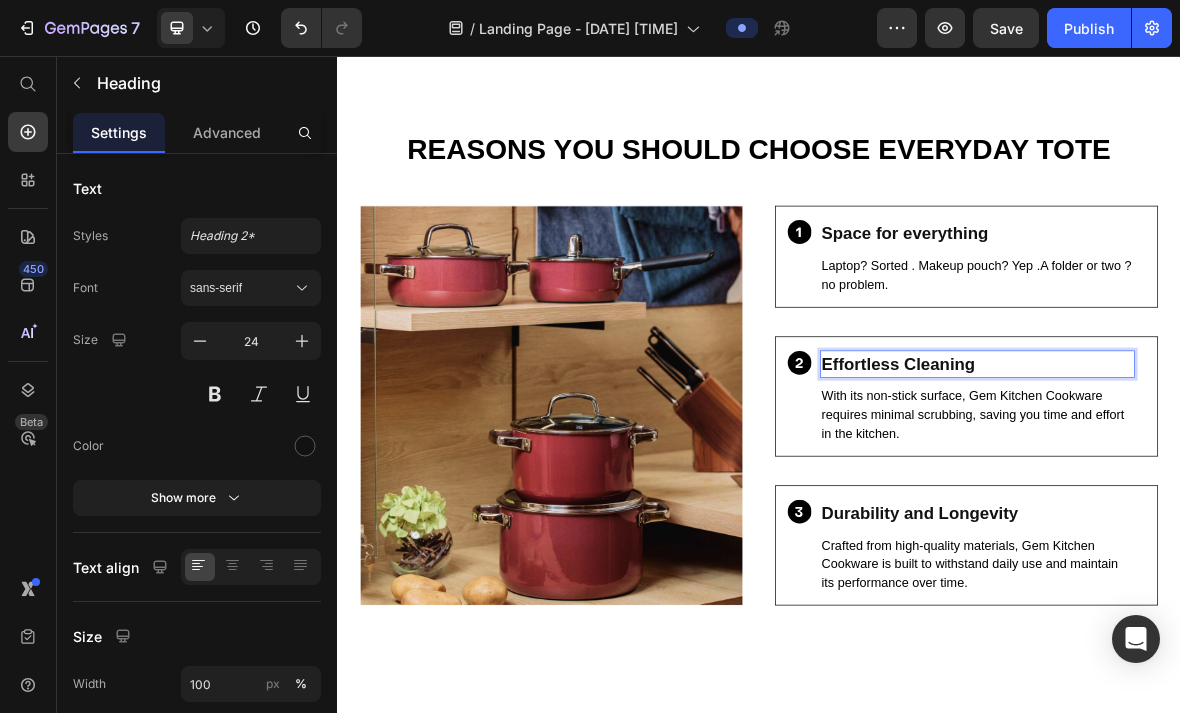 click on "Effortless Cleaning" at bounding box center [1248, 495] 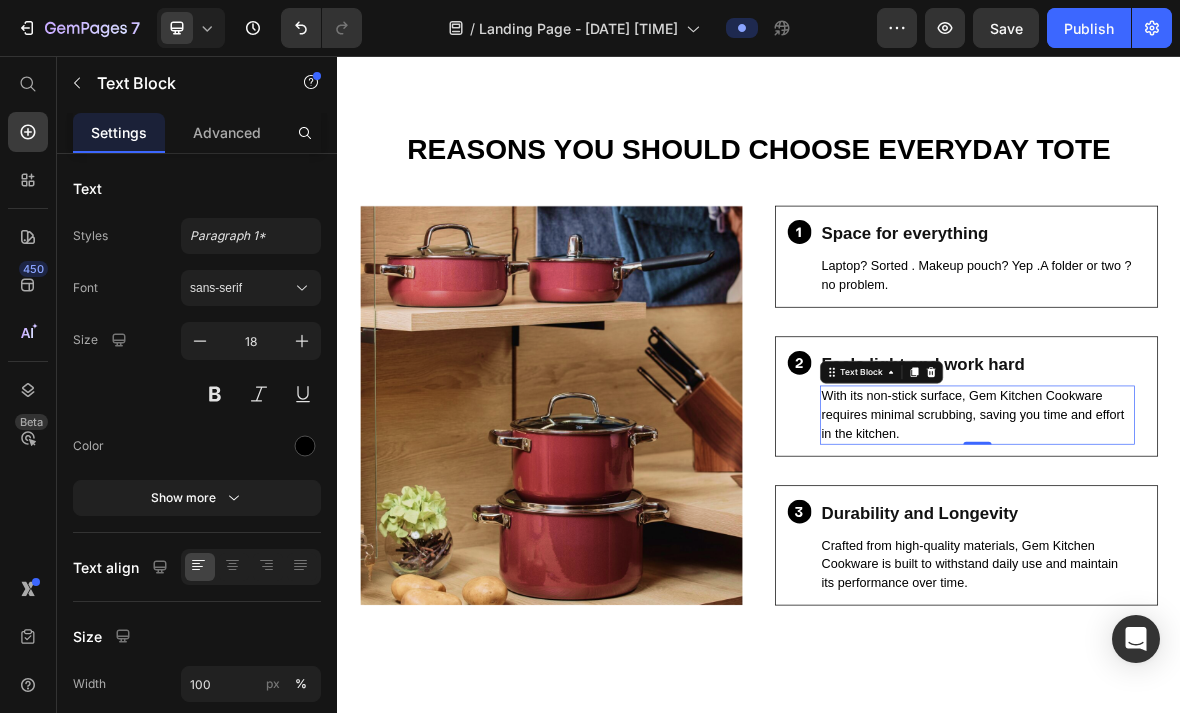click on "With its non-stick surface, Gem Kitchen Cookware requires minimal scrubbing, saving you time and effort in the kitchen." at bounding box center [1248, 567] 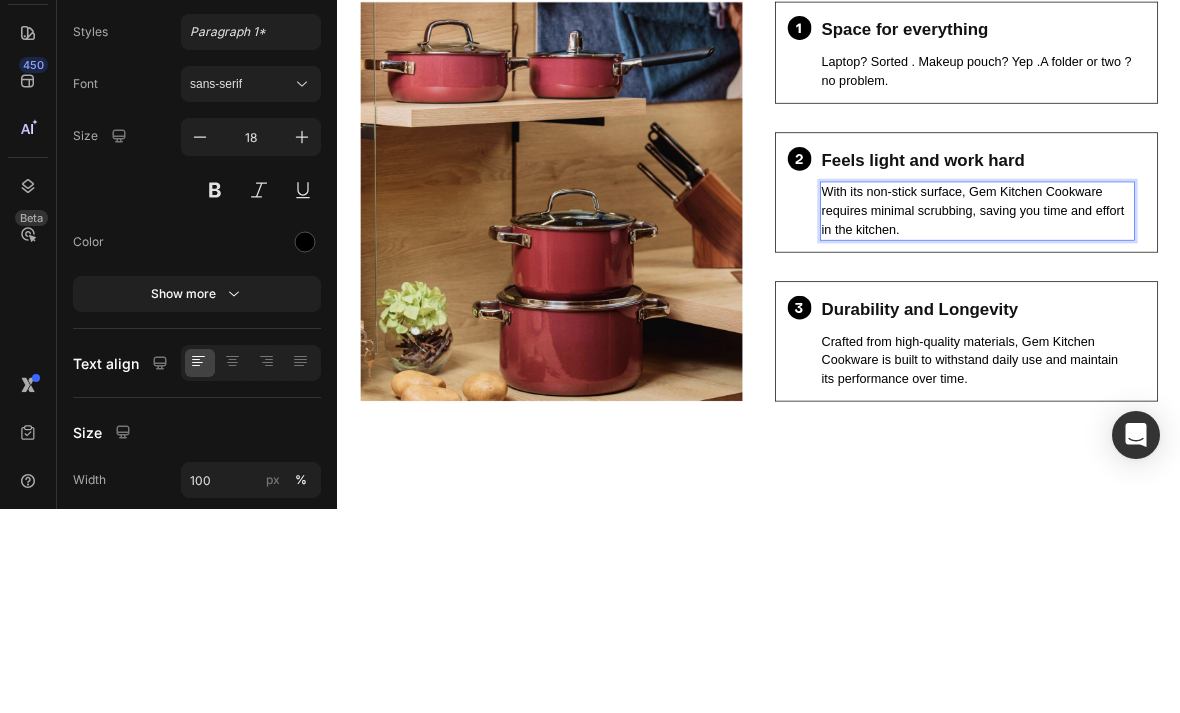 click on "With its non-stick surface, Gem Kitchen Cookware requires minimal scrubbing, saving you time and effort in the kitchen." at bounding box center (1248, 363) 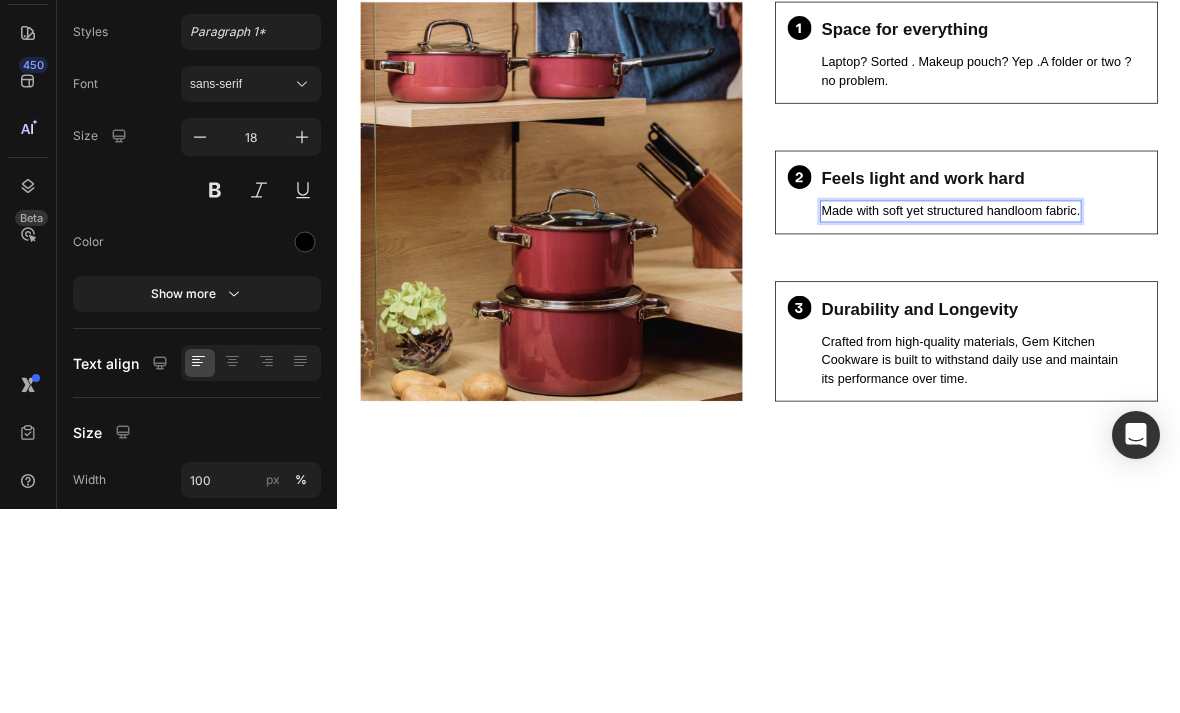 click on "Made with soft yet structured handloom fabric." at bounding box center [1210, 363] 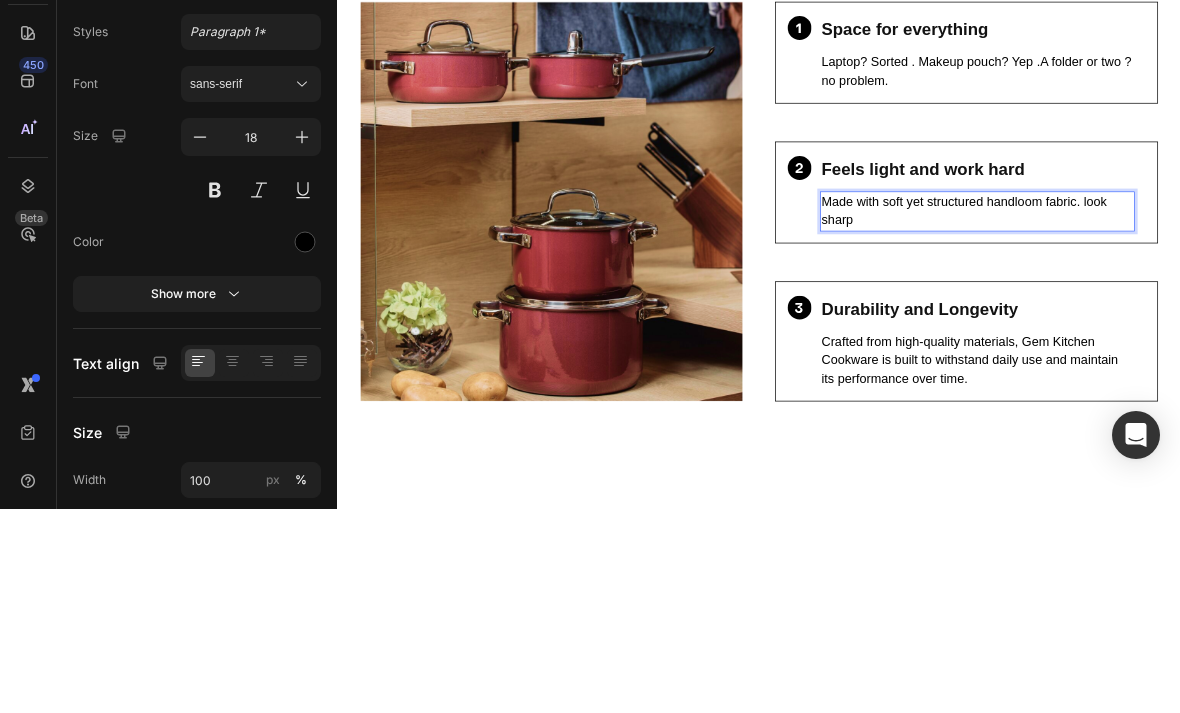 click on "Made with soft yet structured handloom fabric. look sharp" at bounding box center (1248, 363) 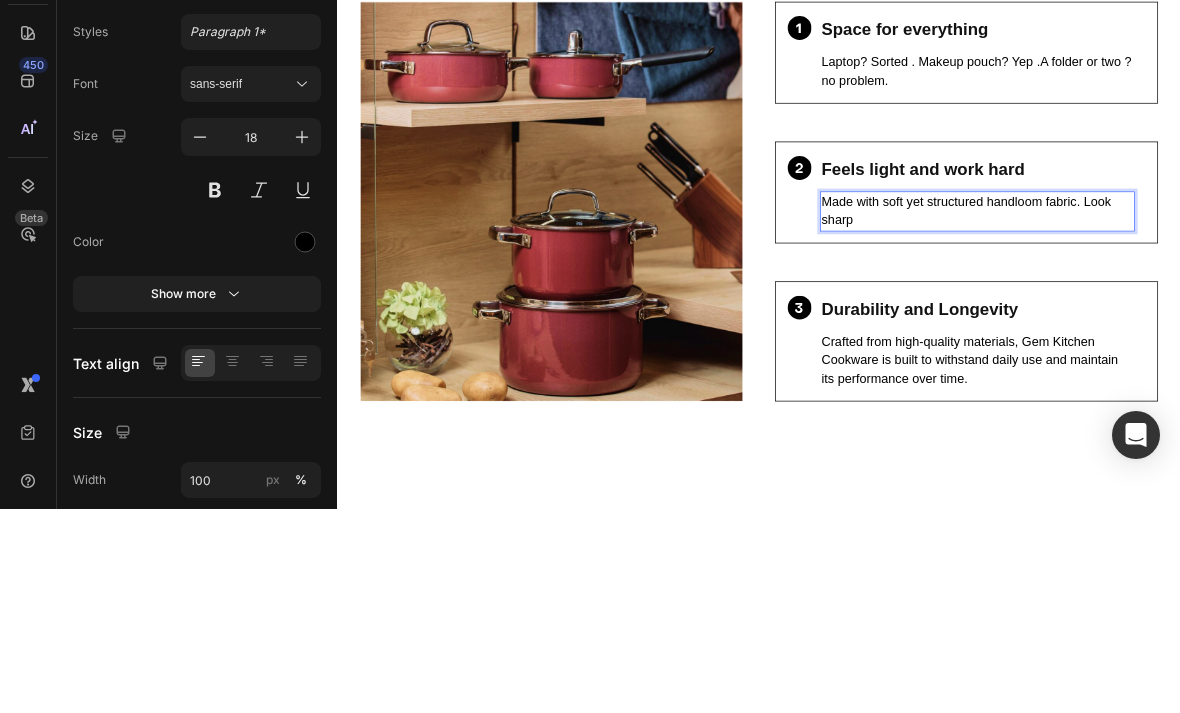 click on "Made with soft yet structured handloom fabric. Look sharp" at bounding box center [1248, 363] 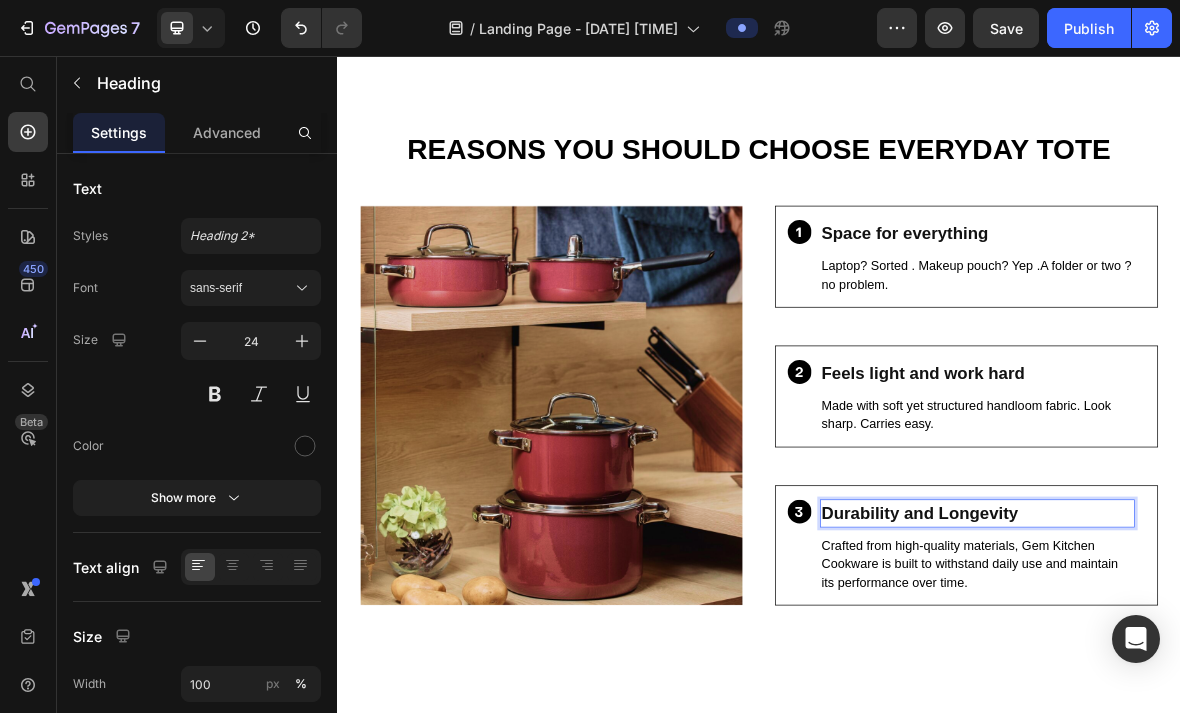 click on "Durability and Longevity" at bounding box center (1248, 707) 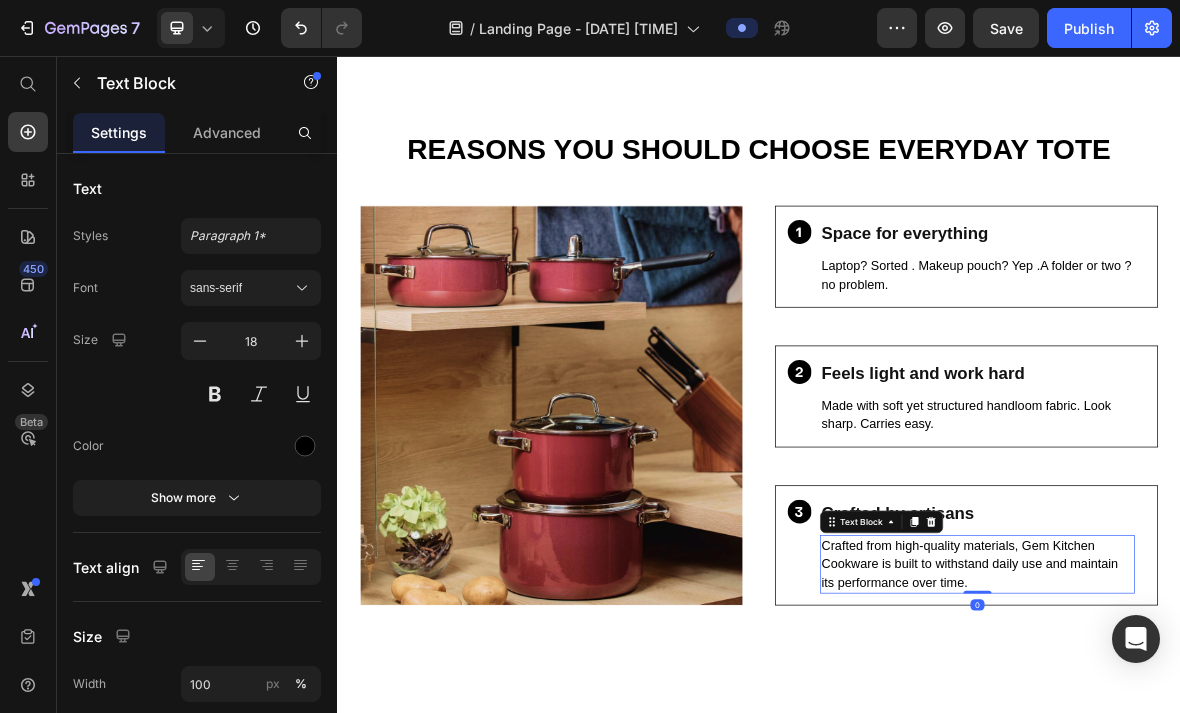 click on "Crafted from high-quality materials, Gem Kitchen Cookware is built to withstand daily use and maintain its performance over time." at bounding box center (1248, 780) 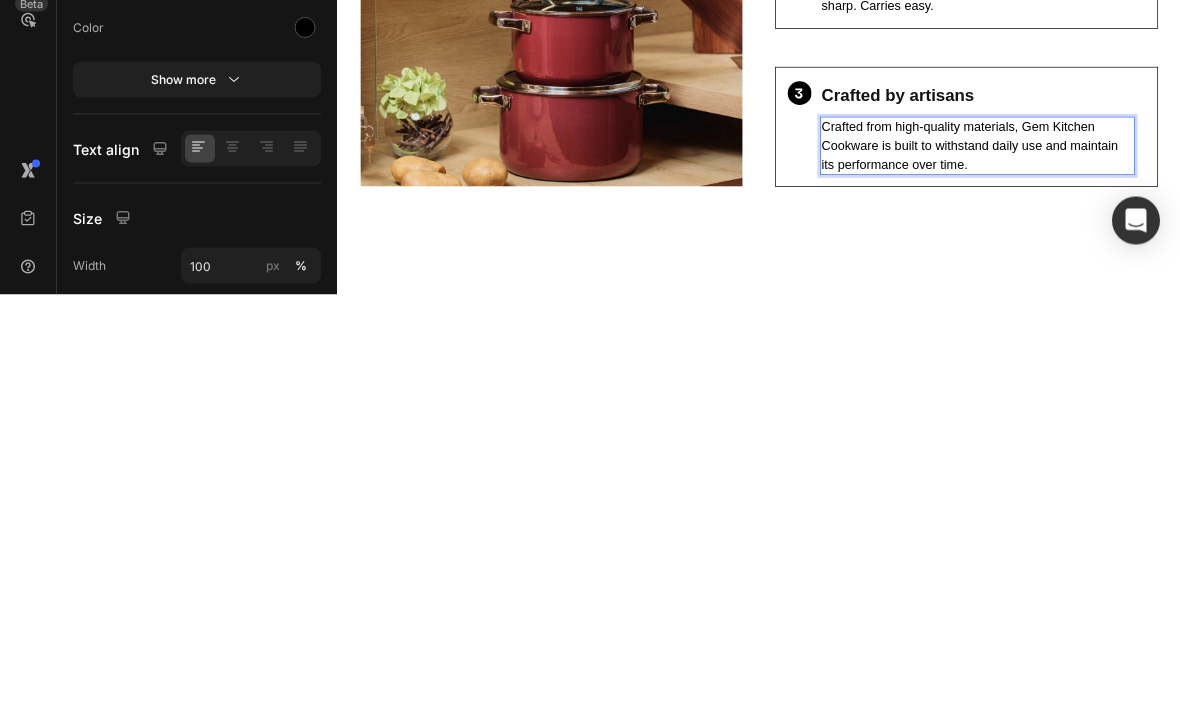 click on "Crafted from high-quality materials, Gem Kitchen Cookware is built to withstand daily use and maintain its performance over time." at bounding box center [1248, 362] 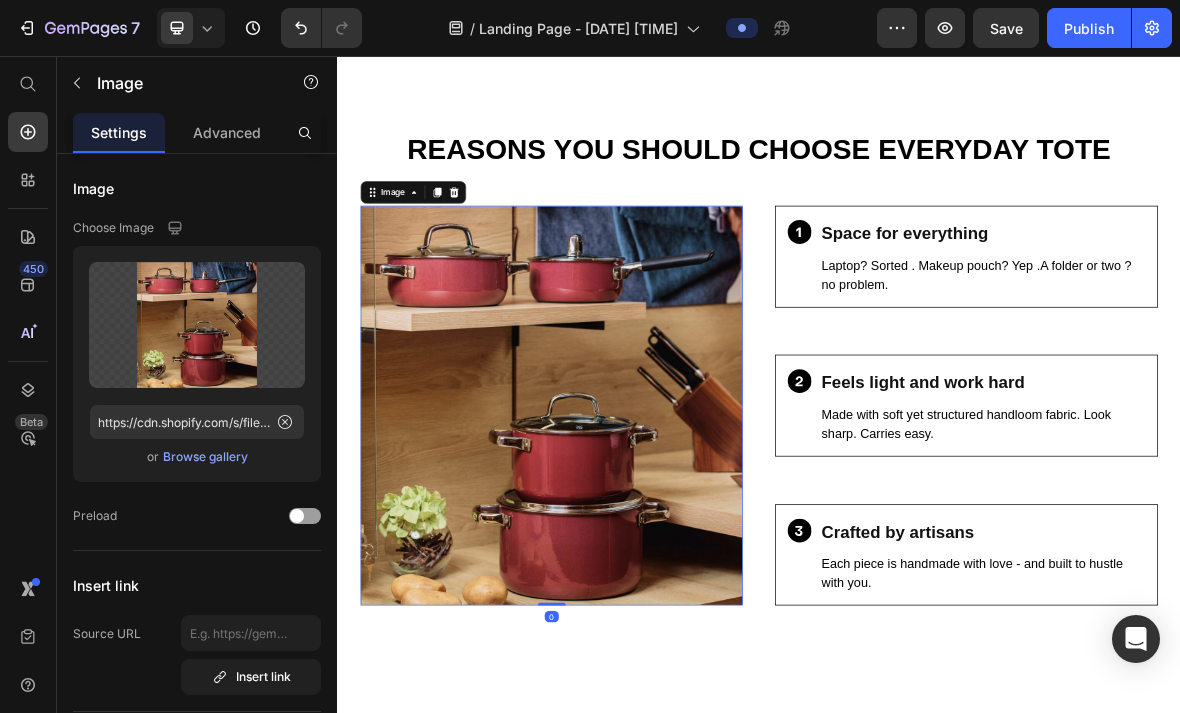 click 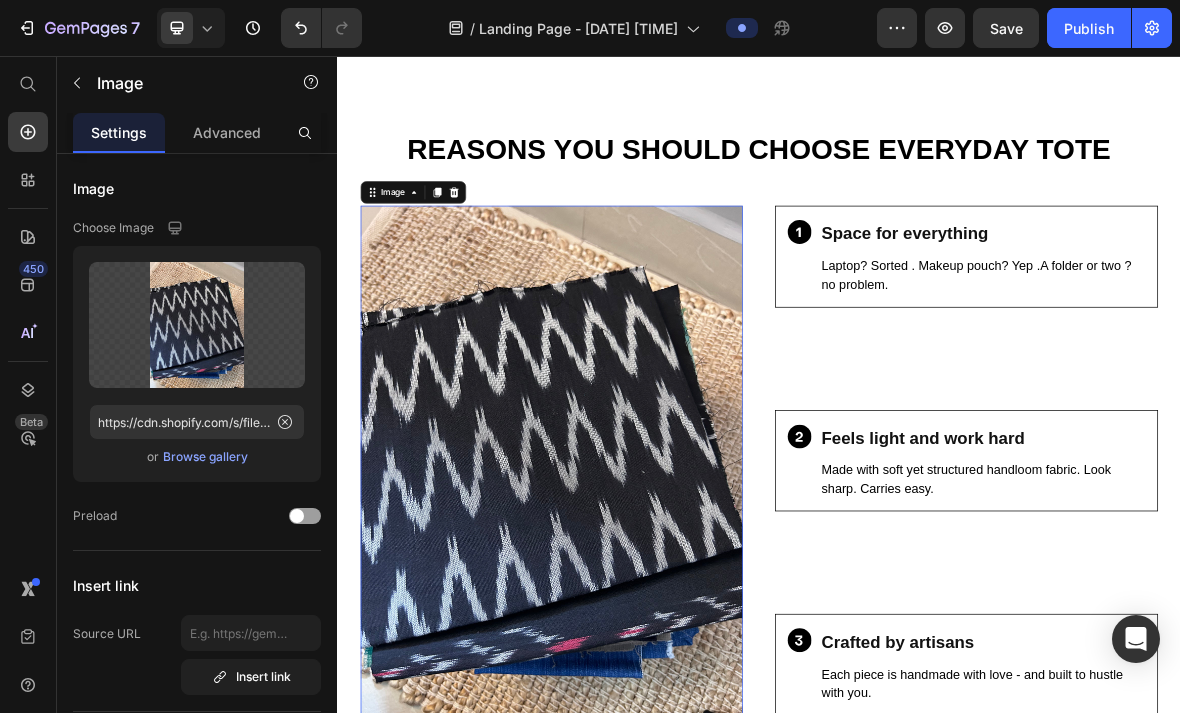 click at bounding box center (642, 632) 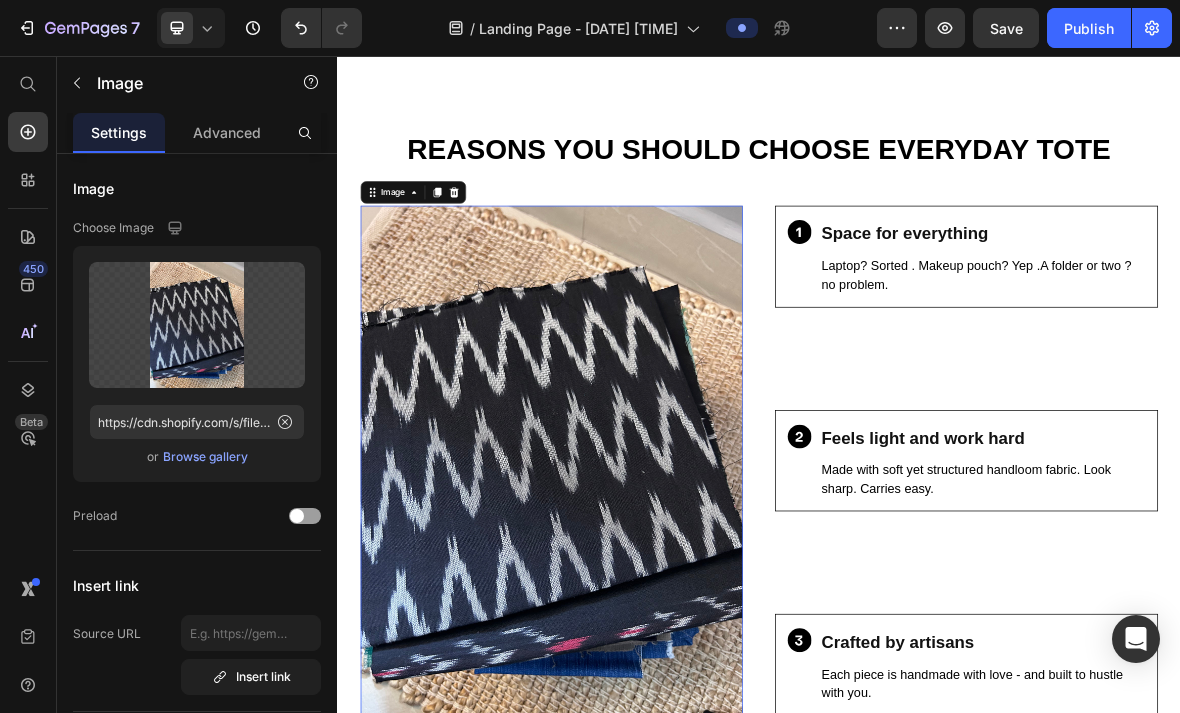 click 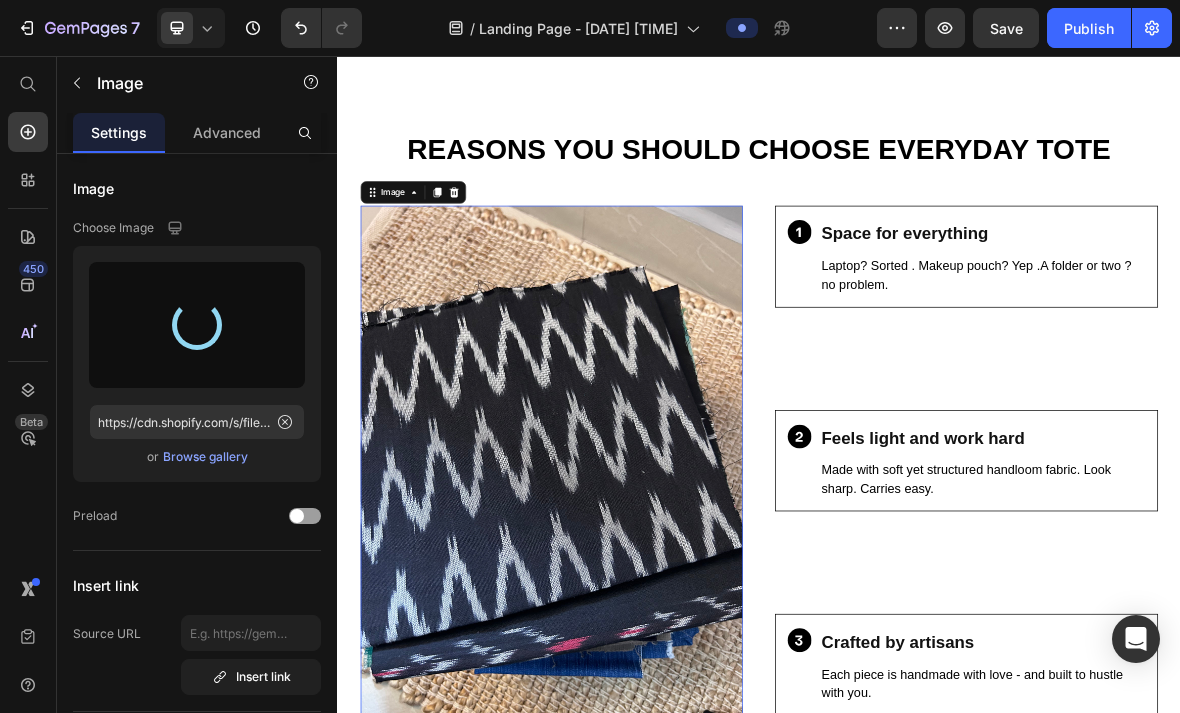 type on "https://cdn.shopify.com/s/files/1/0717/9285/3243/files/gempages_574802263466312816-80a4d866-855b-45ca-b171-b486e344c790.png" 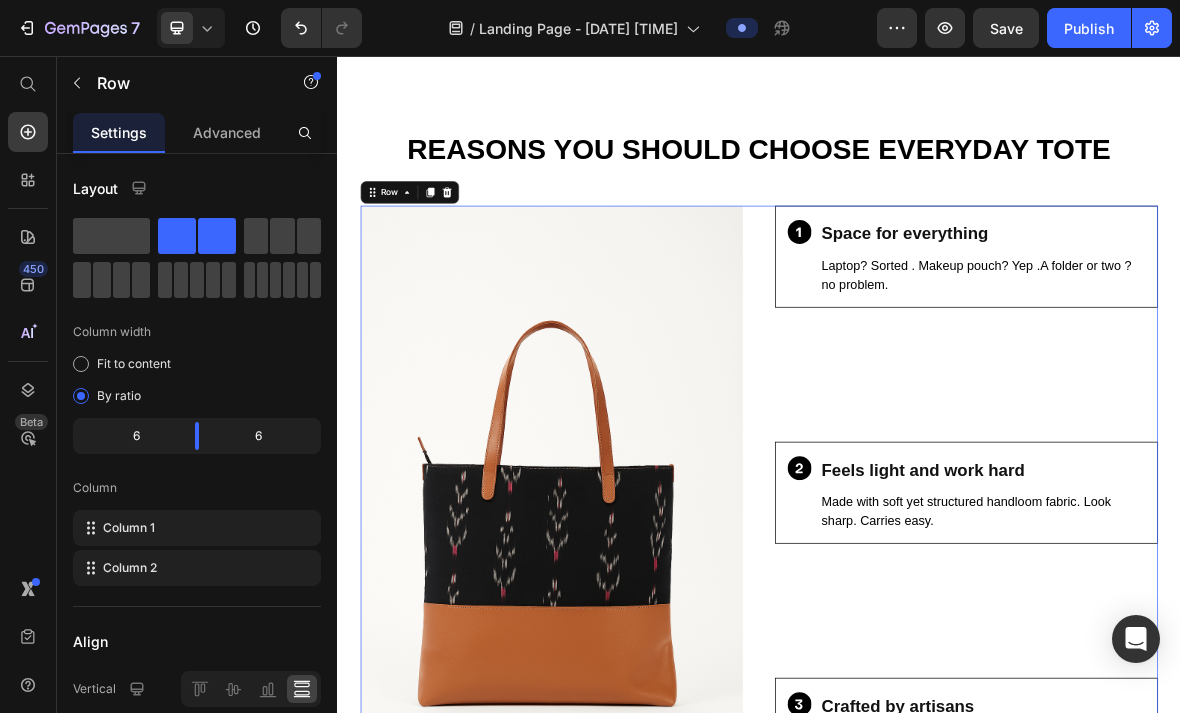 click on "Icon Space for everything Heading Laptop? Sorted . Makeup pouch? Yep .A folder or two ? no problem. Text Block Row
Icon Feels light and work hard  Heading Made with soft yet structured handloom fabric. Look sharp. Carries easy. Text Block Row
Icon Crafted by artisans  Heading Each piece is handmade with love - and built to hustle with you. Text Block Row" at bounding box center (1232, 677) 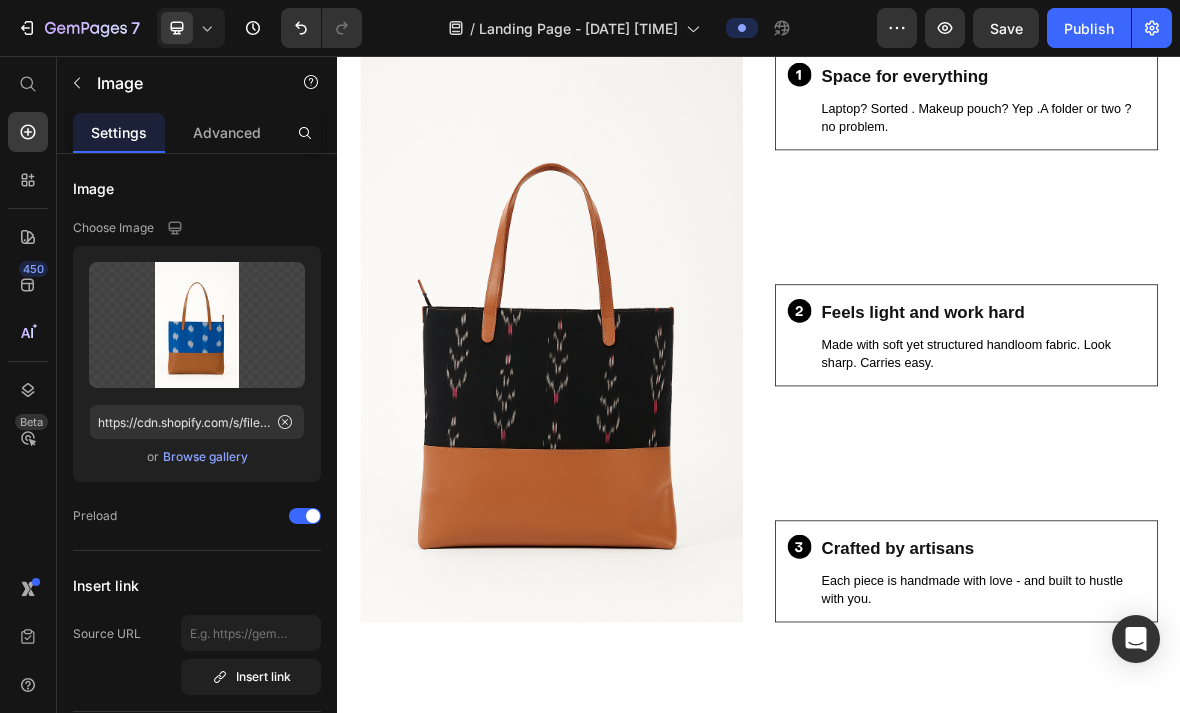 scroll, scrollTop: 1952, scrollLeft: 0, axis: vertical 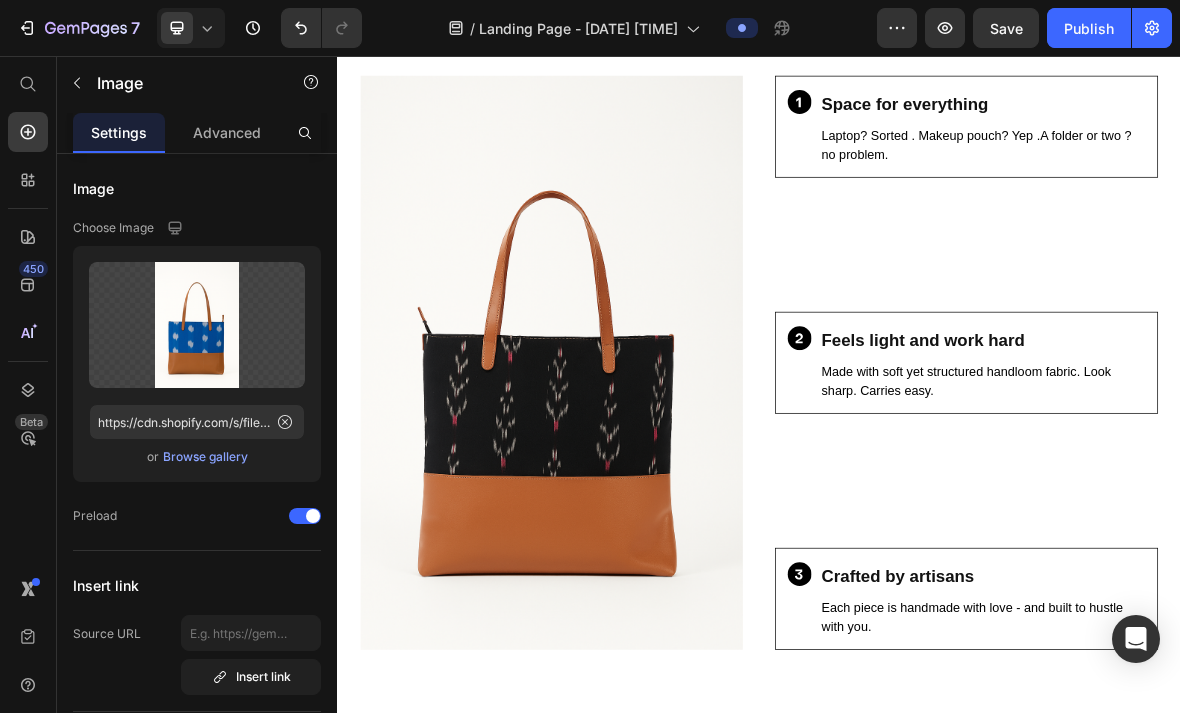 click at bounding box center [642, 492] 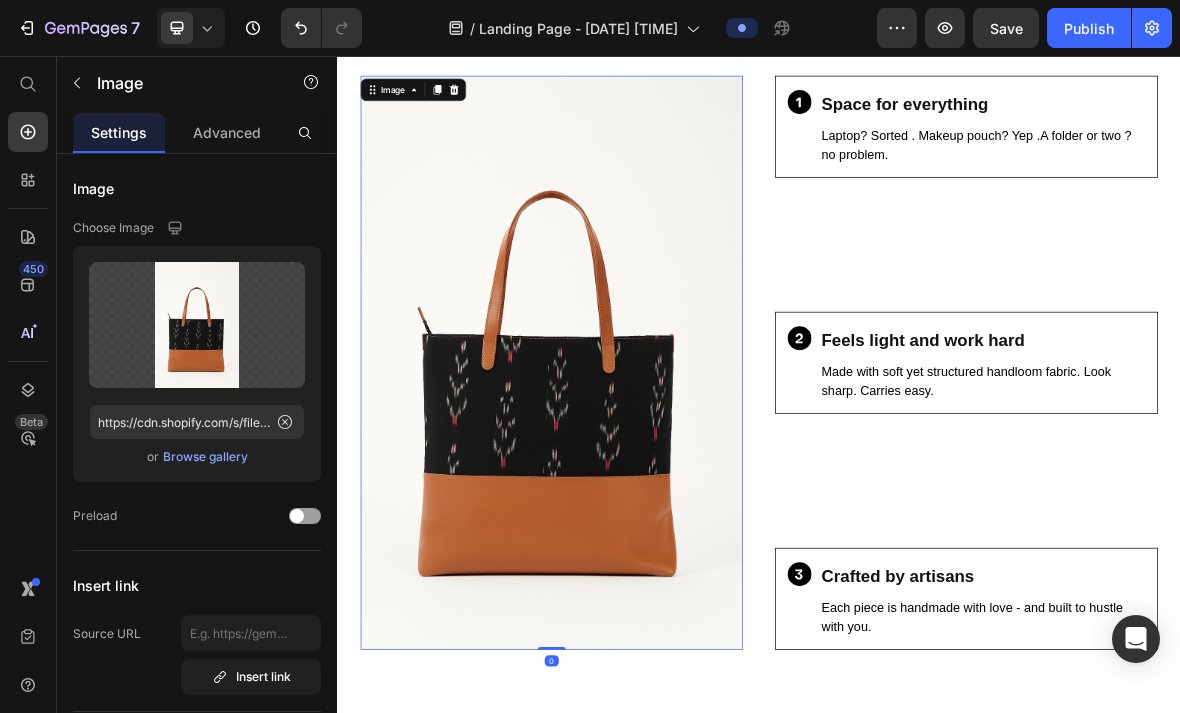 click at bounding box center (642, 492) 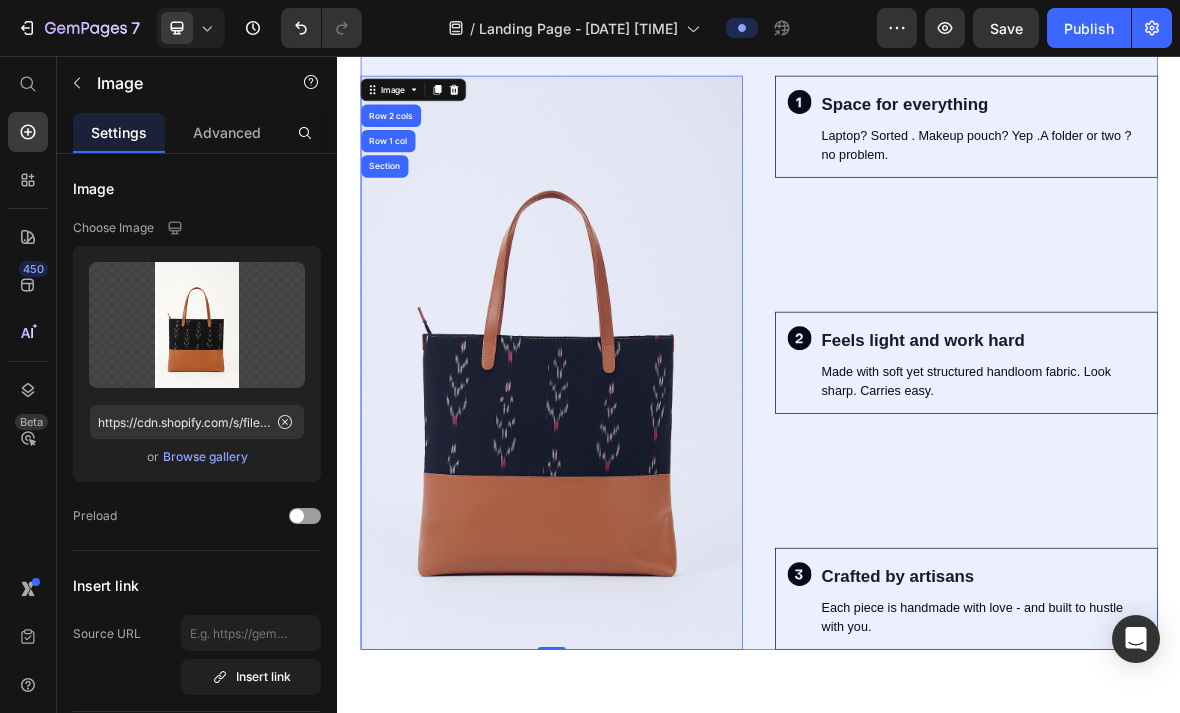 click on "Row 1 col" at bounding box center (409, 177) 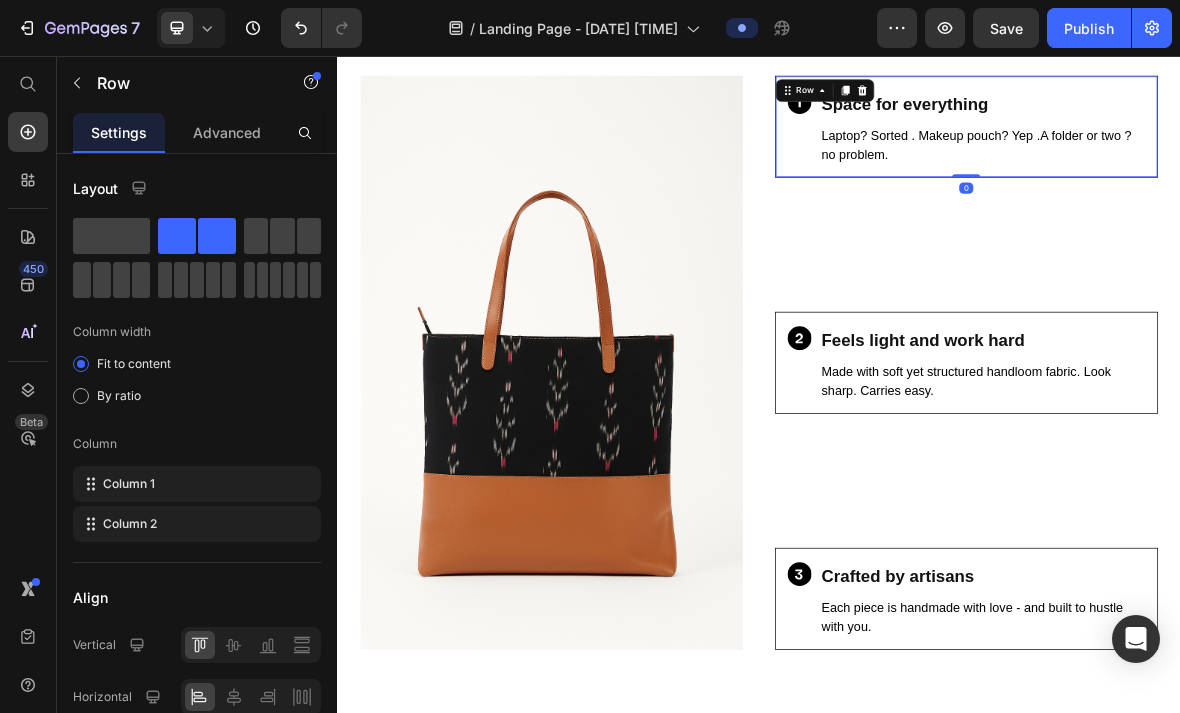 click on "Space for e" at bounding box center [1232, 156] 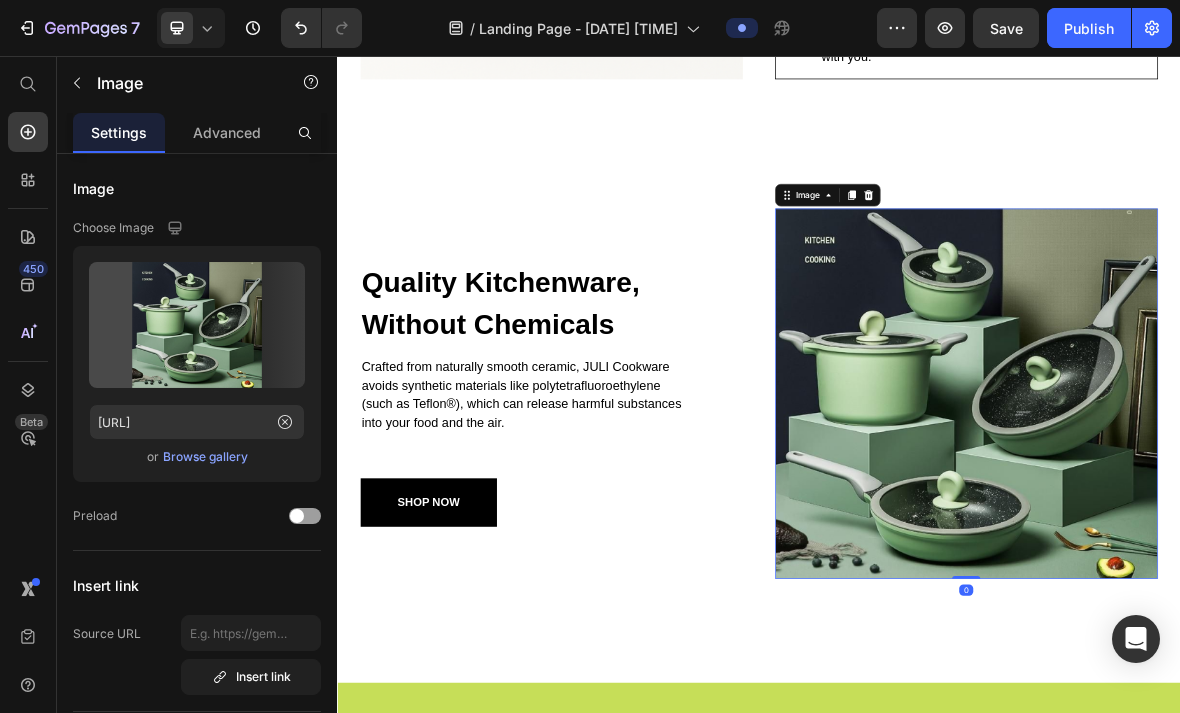 scroll, scrollTop: 2784, scrollLeft: 0, axis: vertical 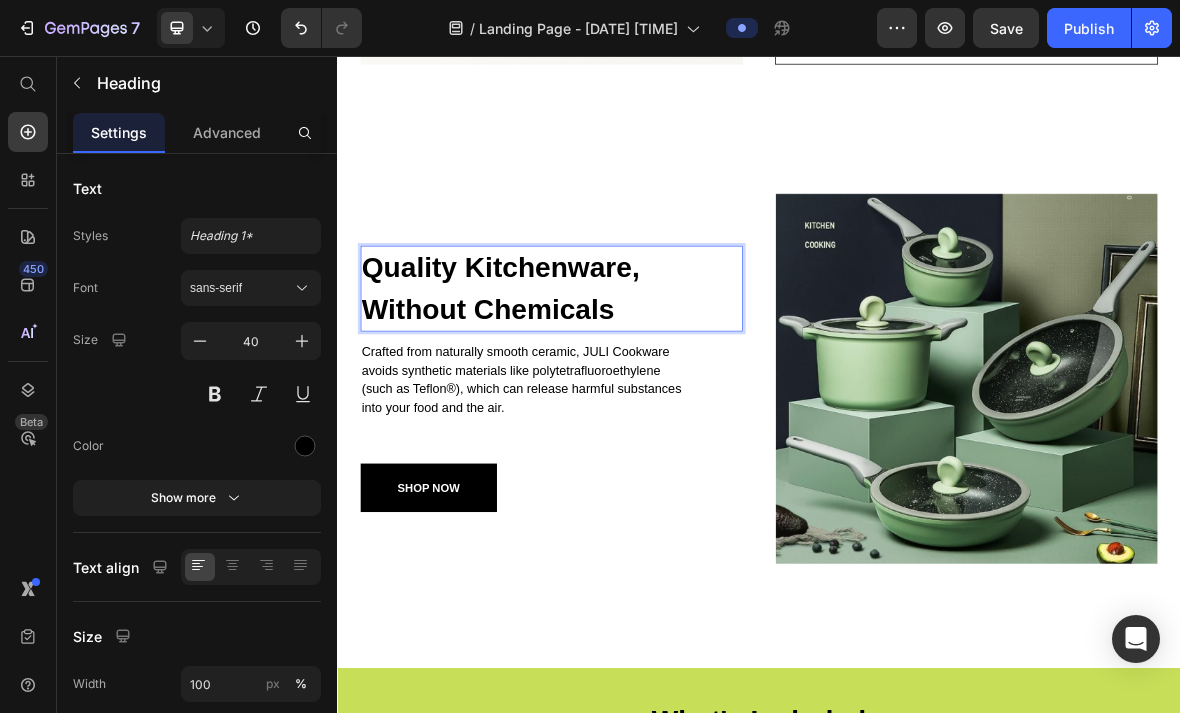 click on "quality kitchenware, without chemicals" at bounding box center [642, 387] 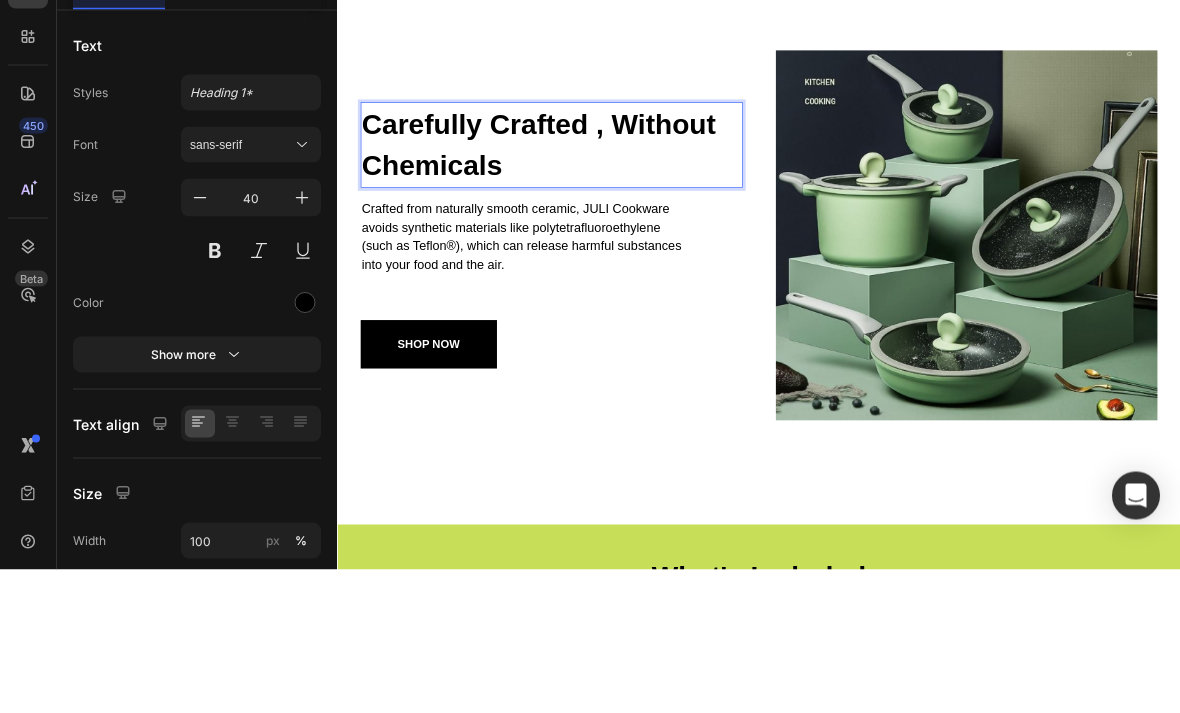 click on "Carefully Crafted , without chemicals" at bounding box center [642, 244] 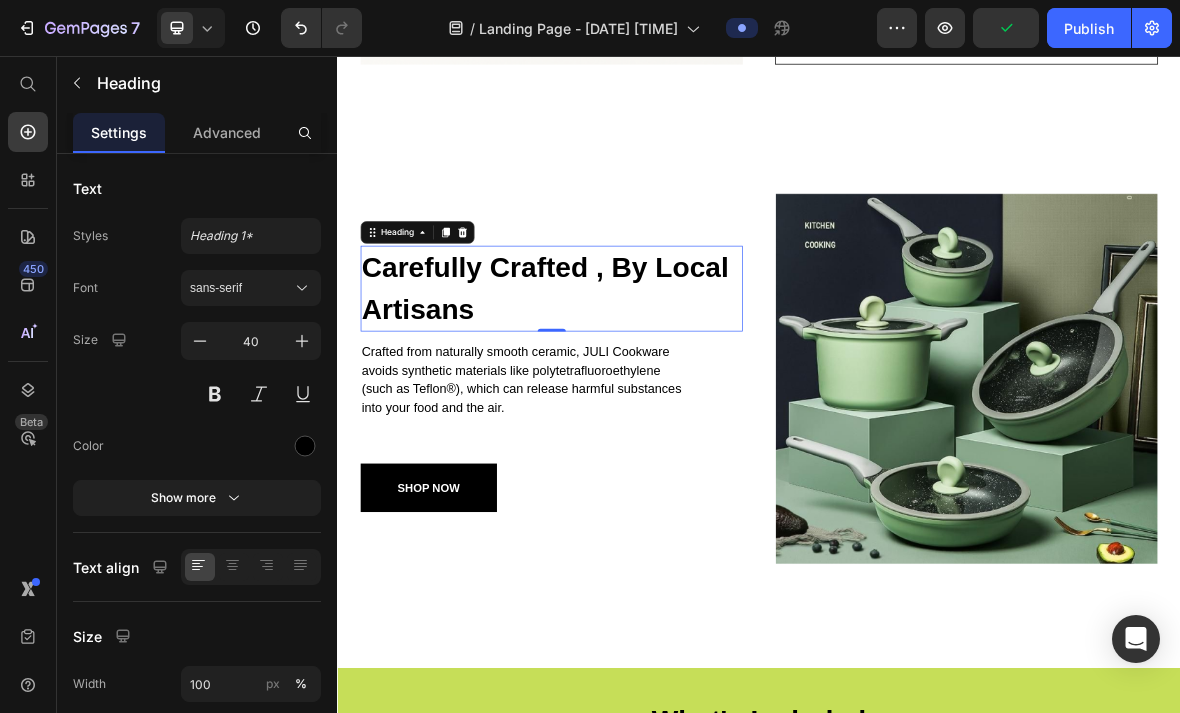 click on "Carefully Crafted , by local Artisans" at bounding box center [642, 387] 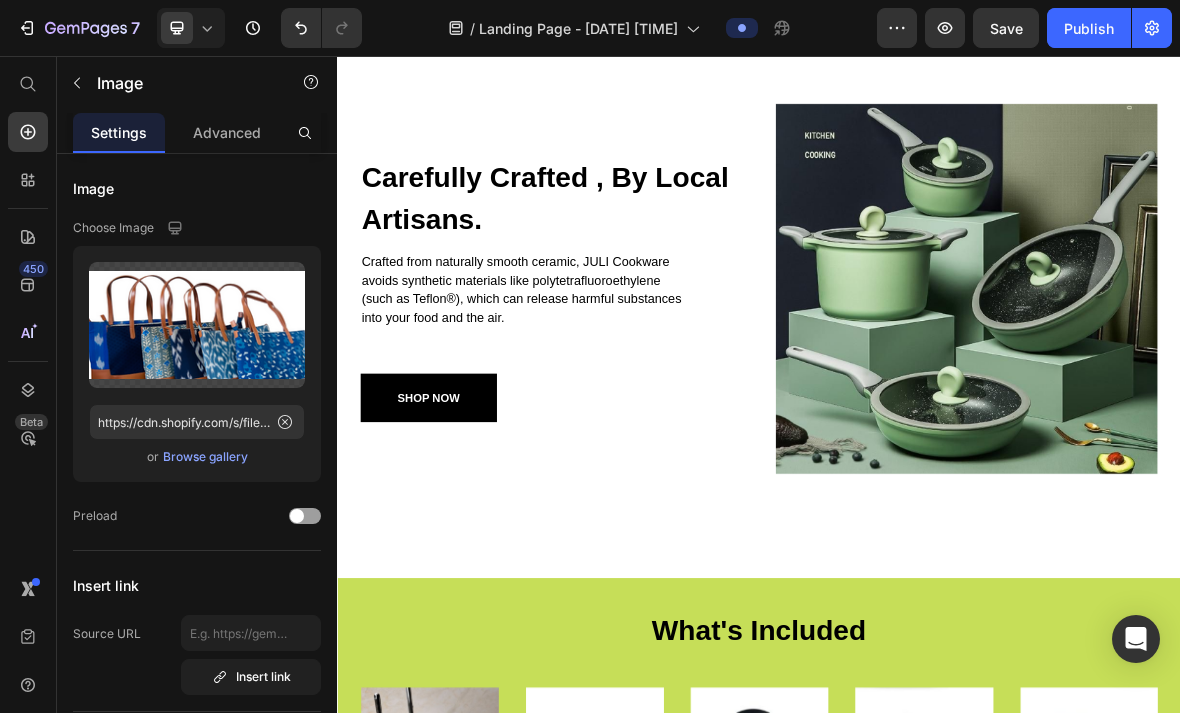 scroll, scrollTop: 2913, scrollLeft: 0, axis: vertical 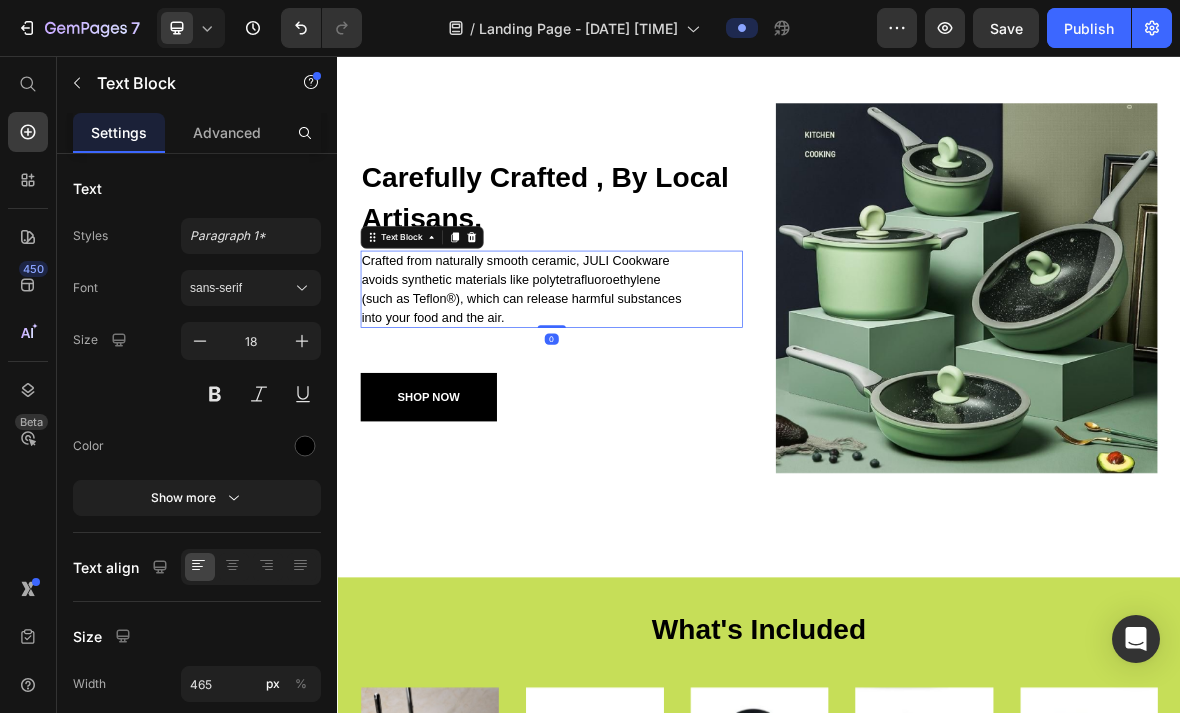 click on "Crafted from naturally smooth ceramic, JULI Cookware avoids synthetic materials like polytetrafluoroethylene (such as Teflon®), which can release harmful substances into your food and the air." at bounding box center (602, 388) 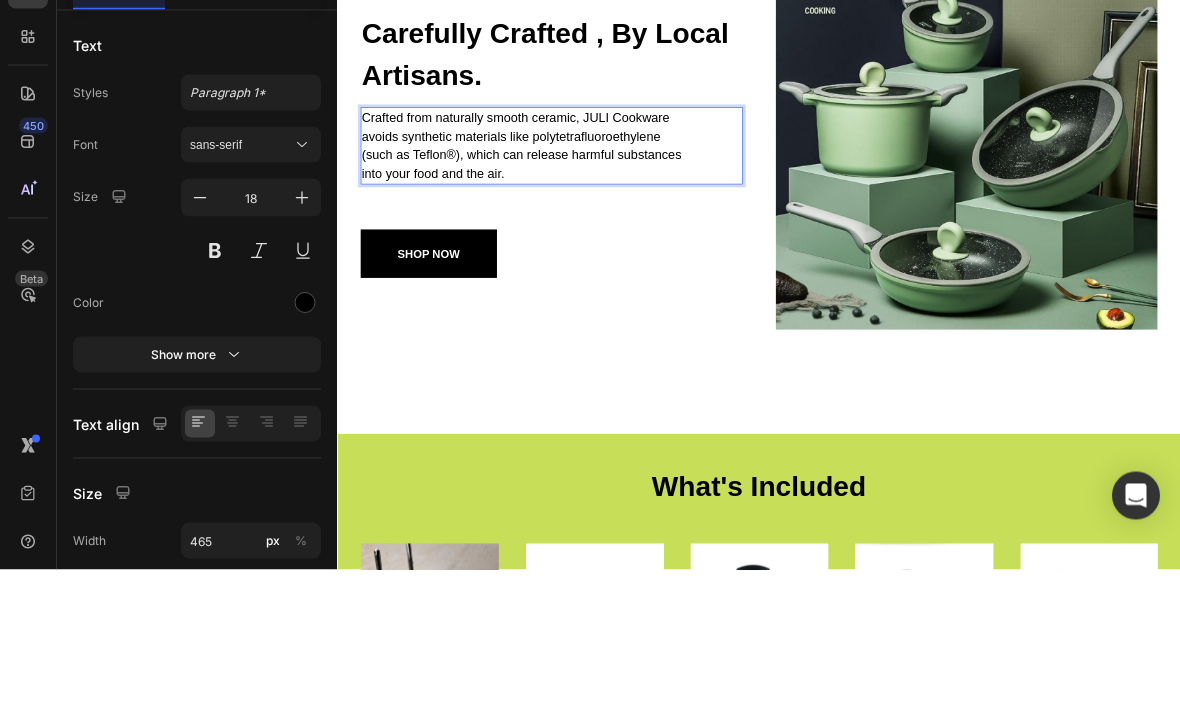 click on "Crafted from naturally smooth ceramic, JULI Cookware avoids synthetic materials like polytetrafluoroethylene (such as Teflon®), which can release harmful substances into your food and the air." at bounding box center (602, 245) 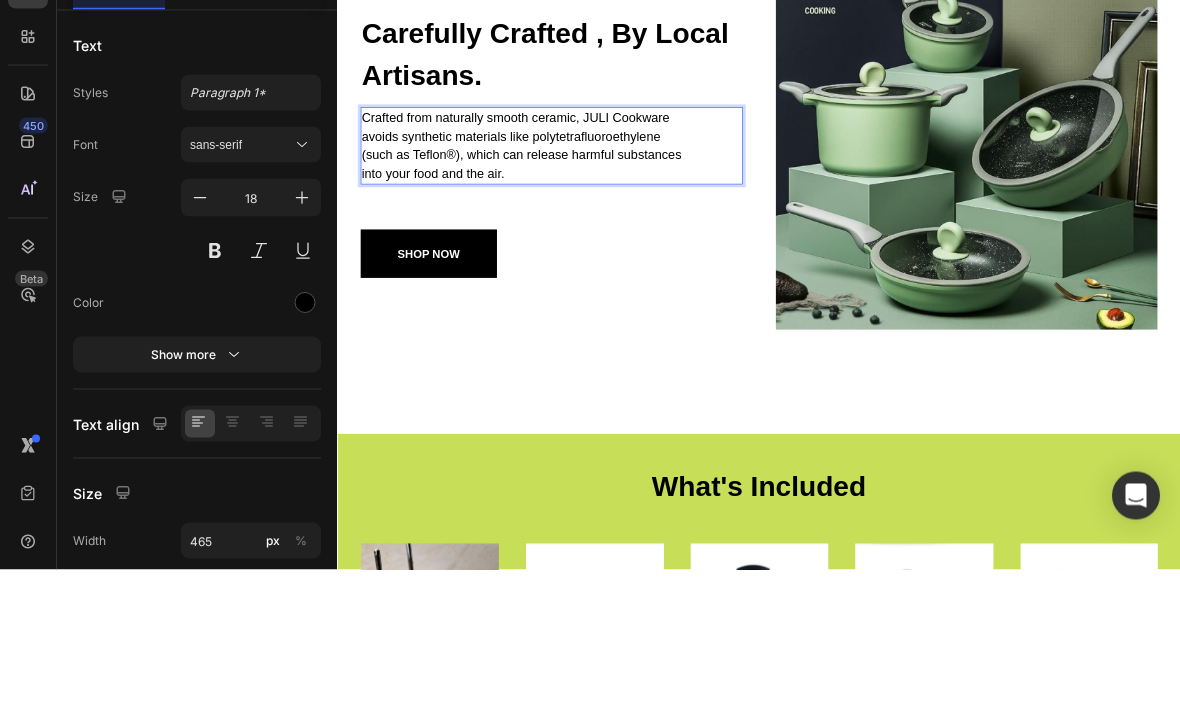click on "Crafted from naturally smooth ceramic, JULI Cookware avoids synthetic materials like polytetrafluoroethylene (such as Teflon®), which can release harmful substances into your food and the air." at bounding box center [602, 245] 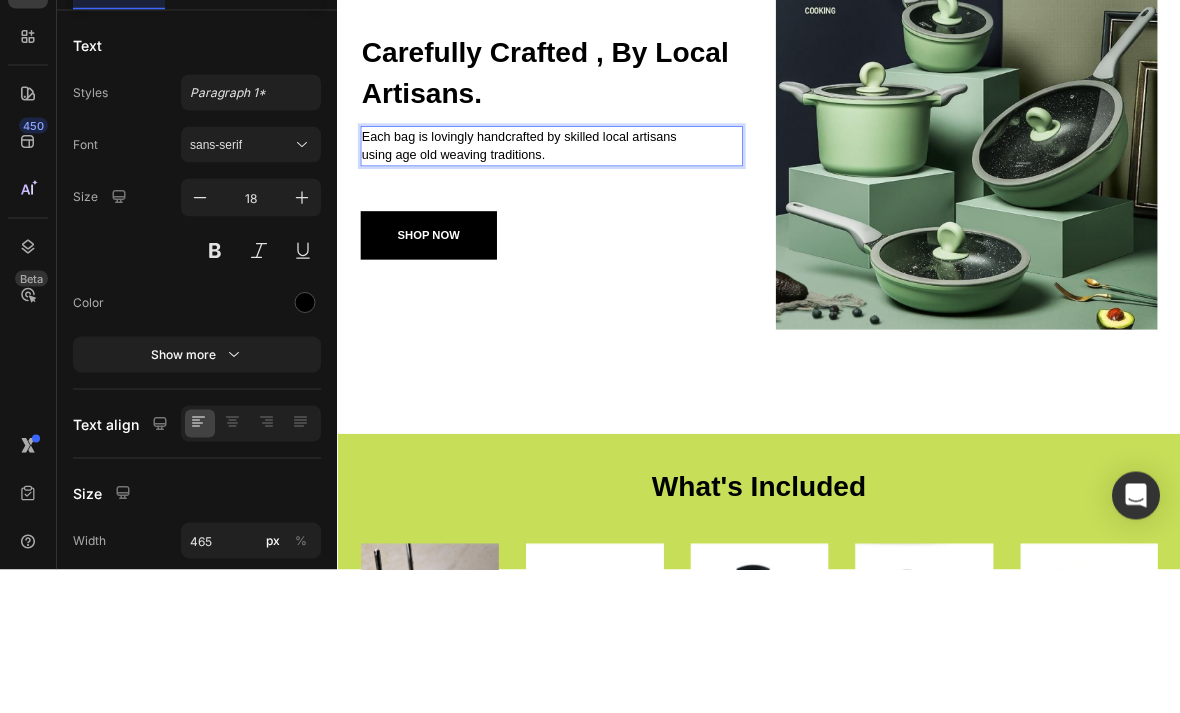 click on "Each bag is lovingly handcrafted by skilled local artisans using age old weaving traditions." at bounding box center [602, 245] 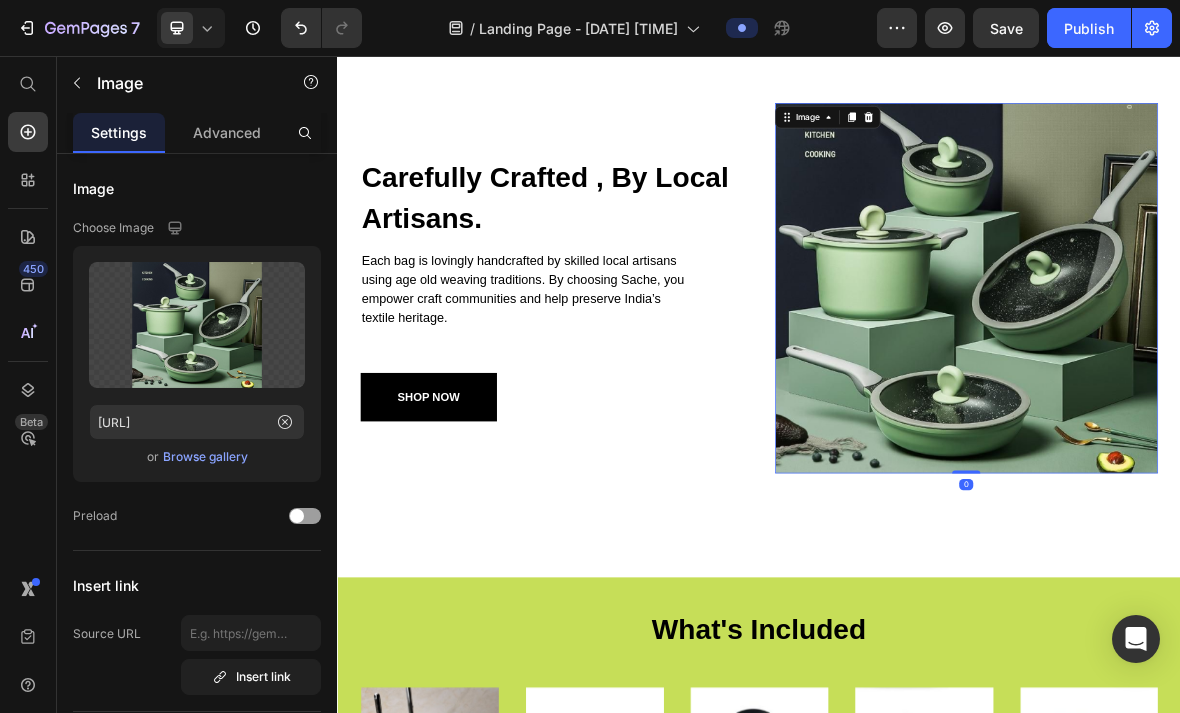 click 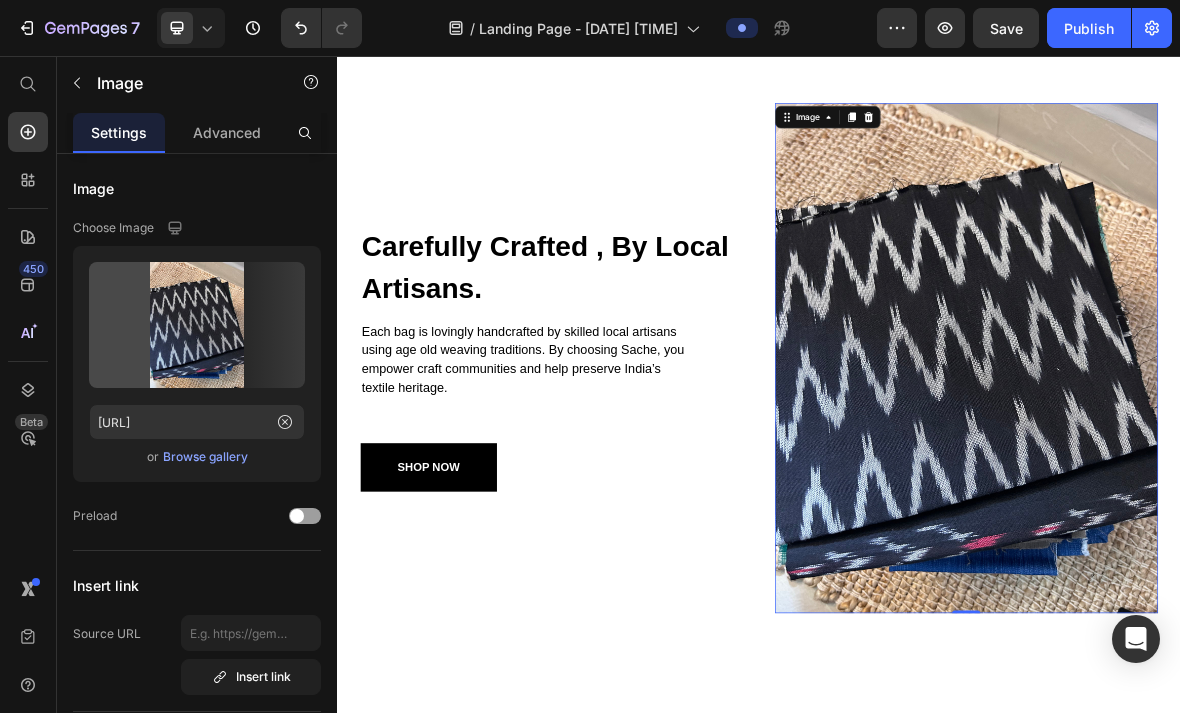 type on "https://cdn.shopify.com/s/files/1/0717/9285/3243/files/gempages_574802263466312816-adc1b6c3-77e5-45e5-81f9-ae7bc5b12316.jpg" 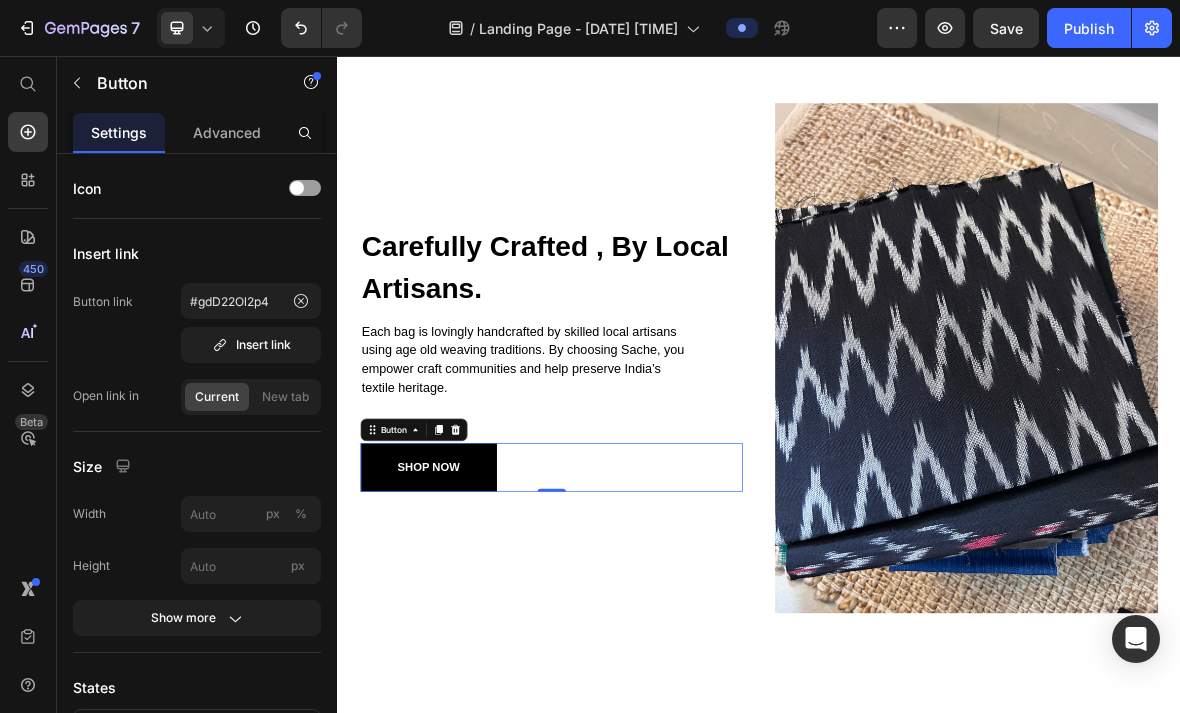 click on "Insert link" at bounding box center (251, 345) 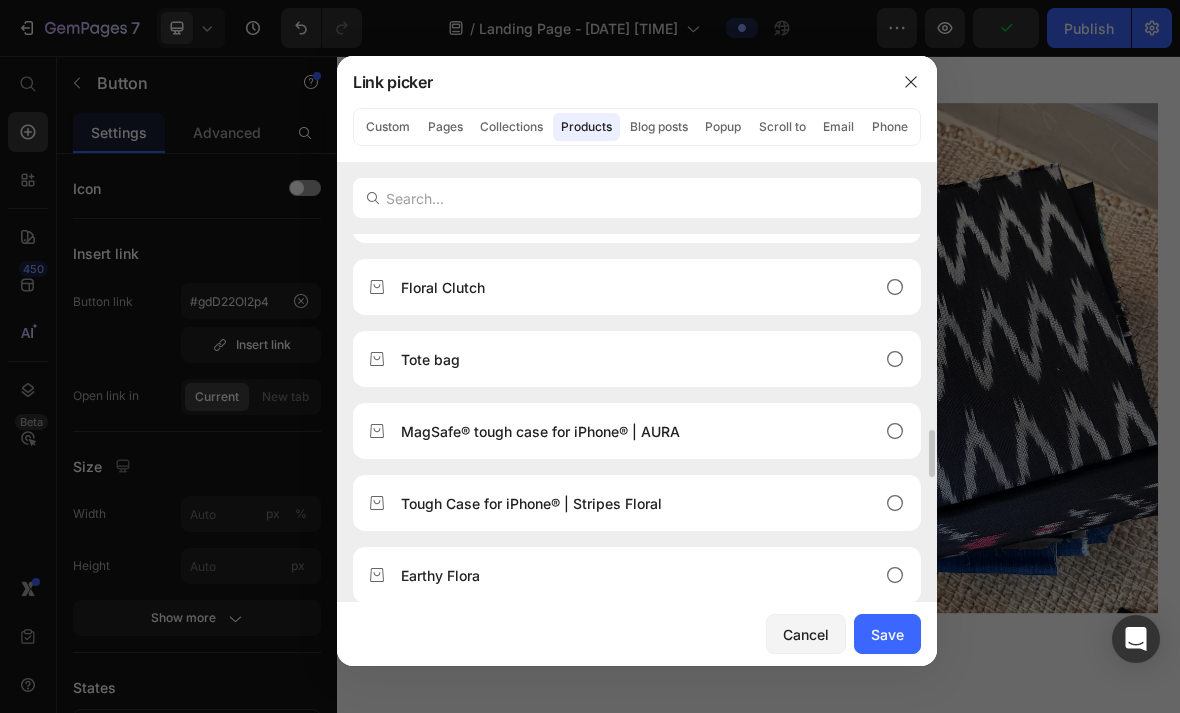 scroll, scrollTop: 2145, scrollLeft: 0, axis: vertical 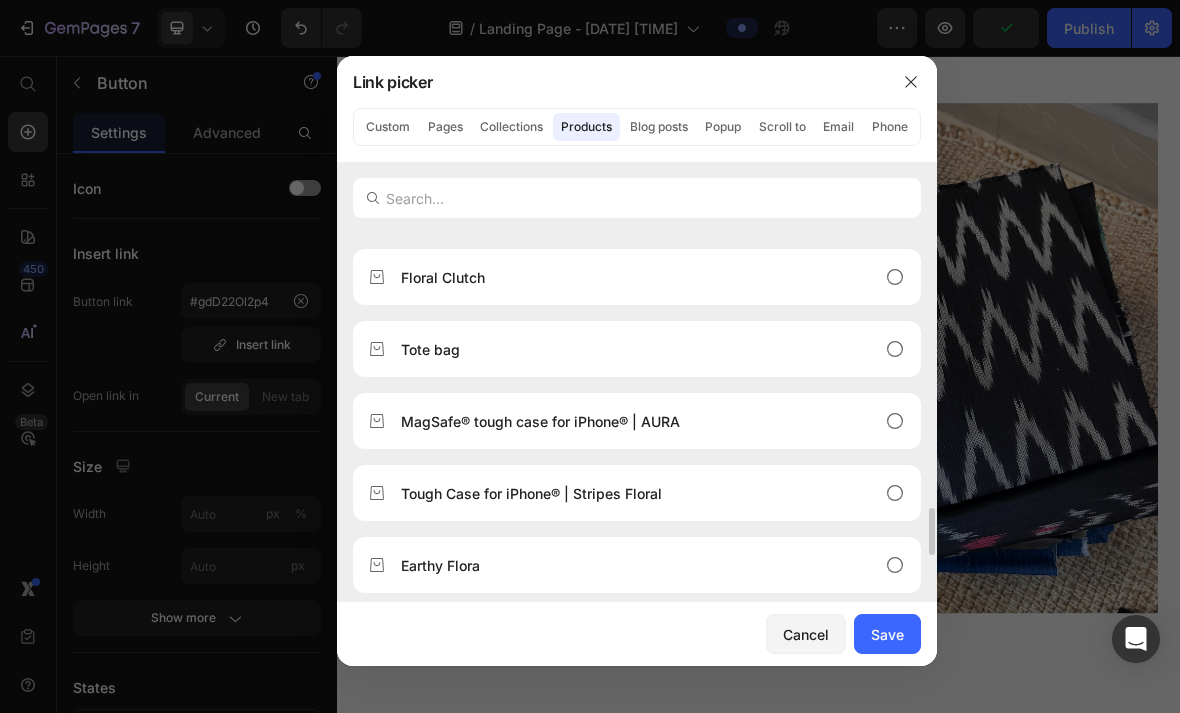click 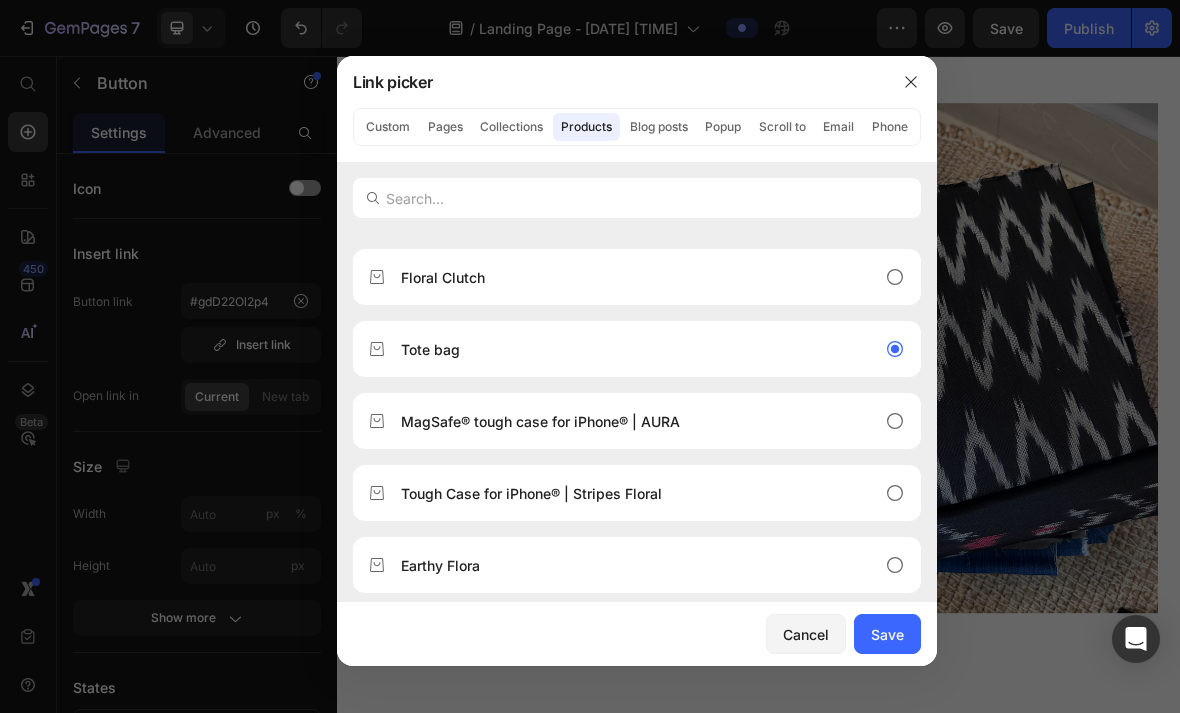 click on "Save" at bounding box center [887, 634] 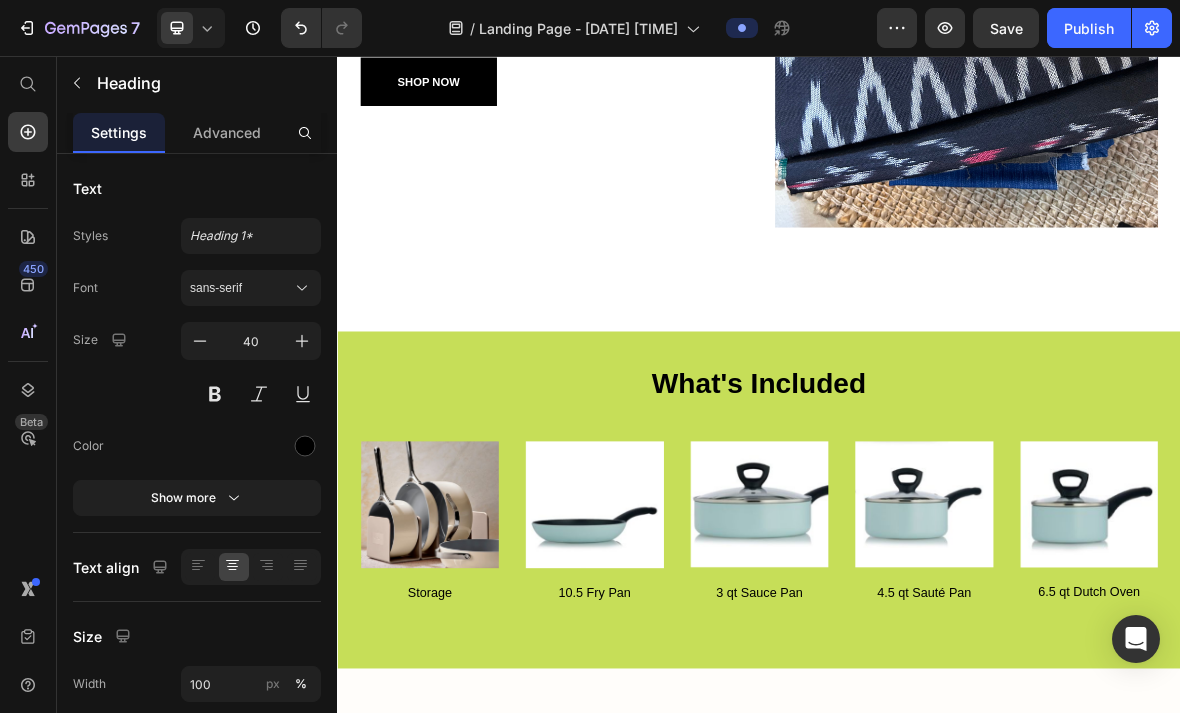 scroll, scrollTop: 3458, scrollLeft: 0, axis: vertical 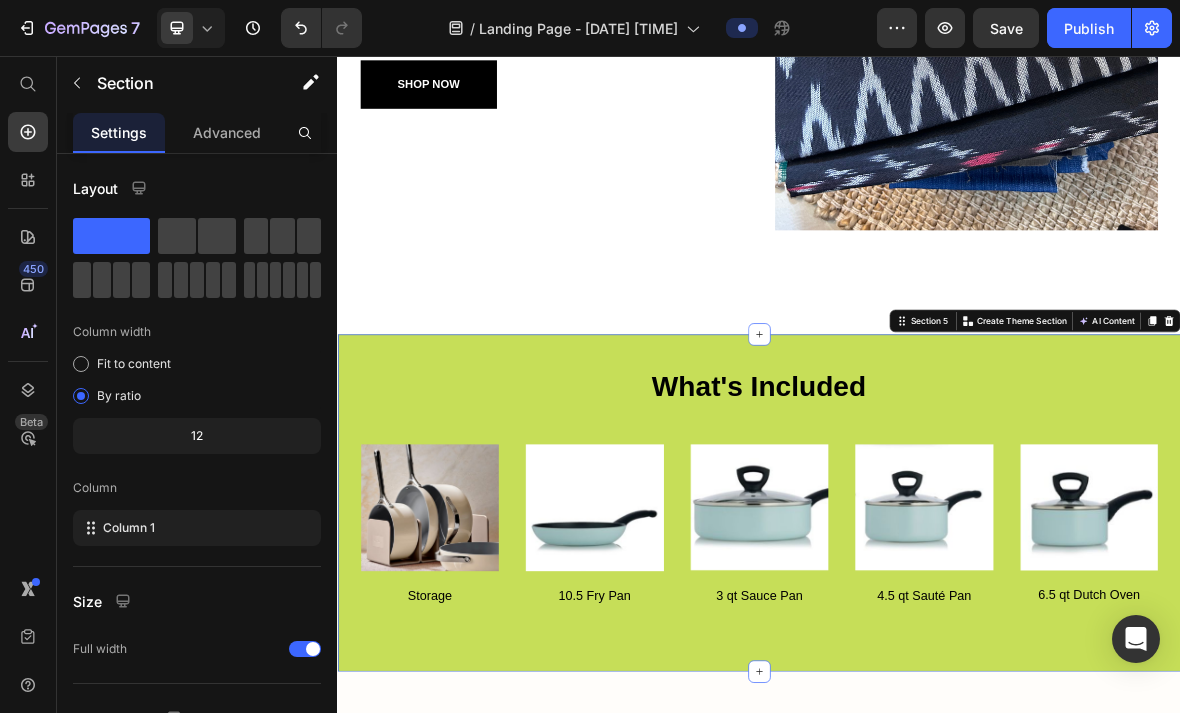 click at bounding box center [1520, 433] 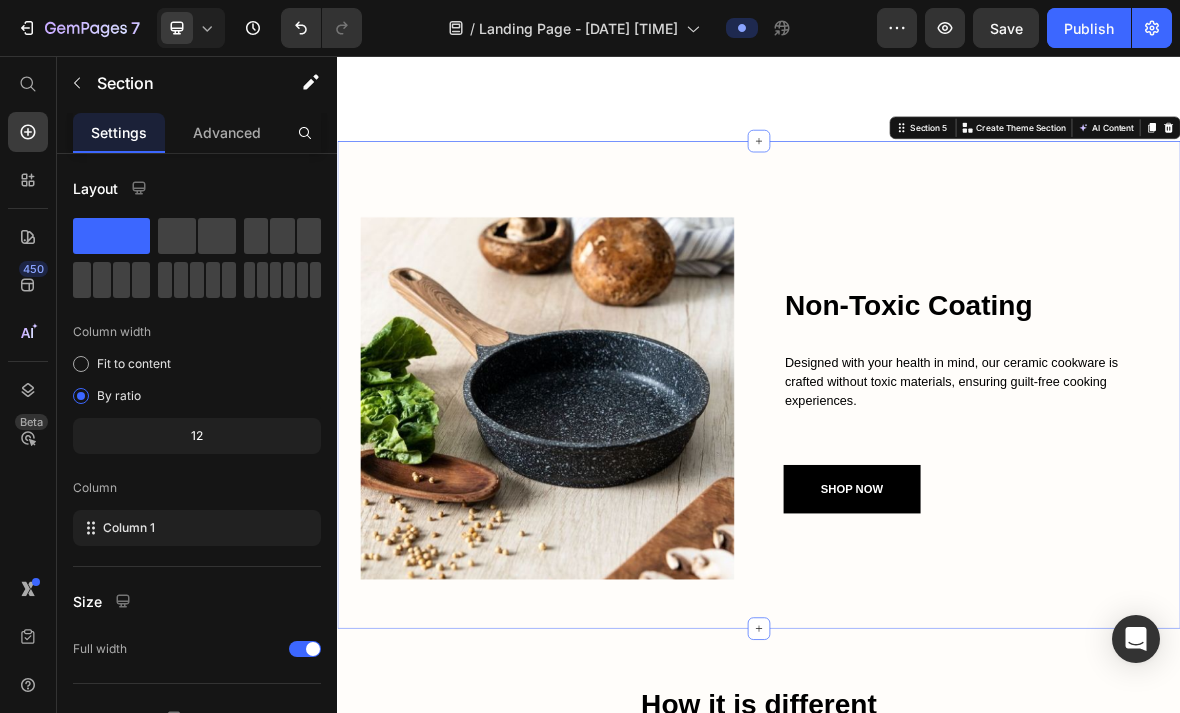 scroll, scrollTop: 3817, scrollLeft: 0, axis: vertical 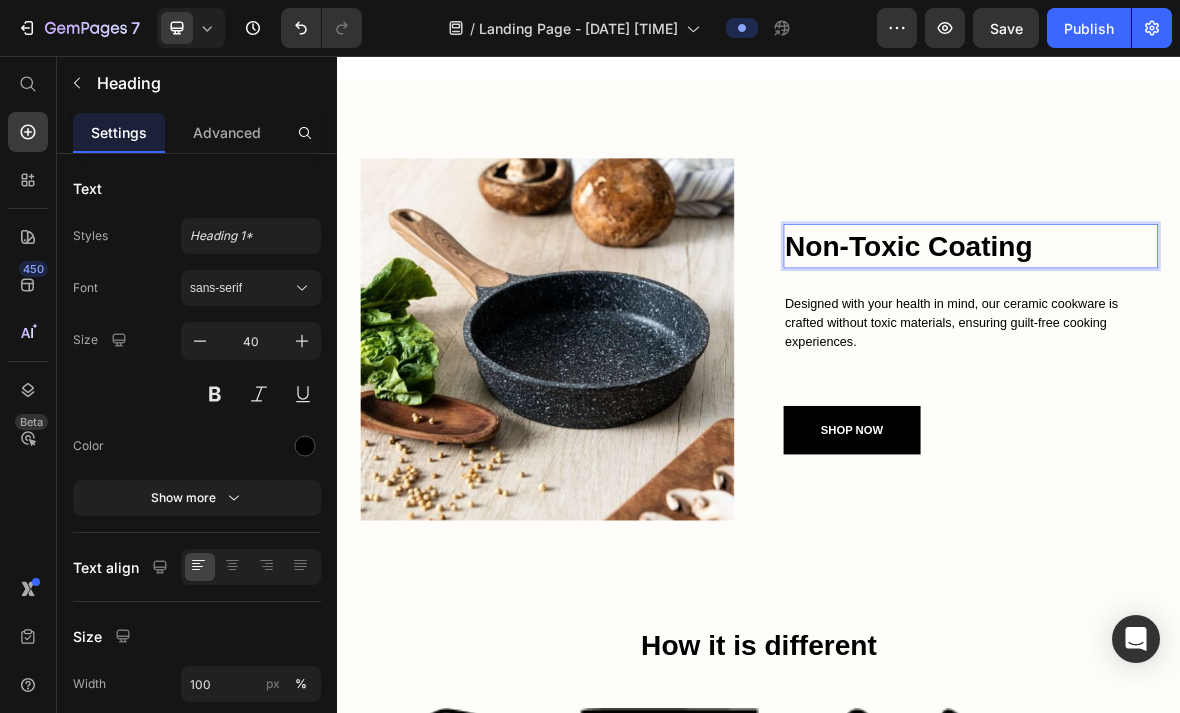 click on "Non-Toxic Coating" at bounding box center (1238, 326) 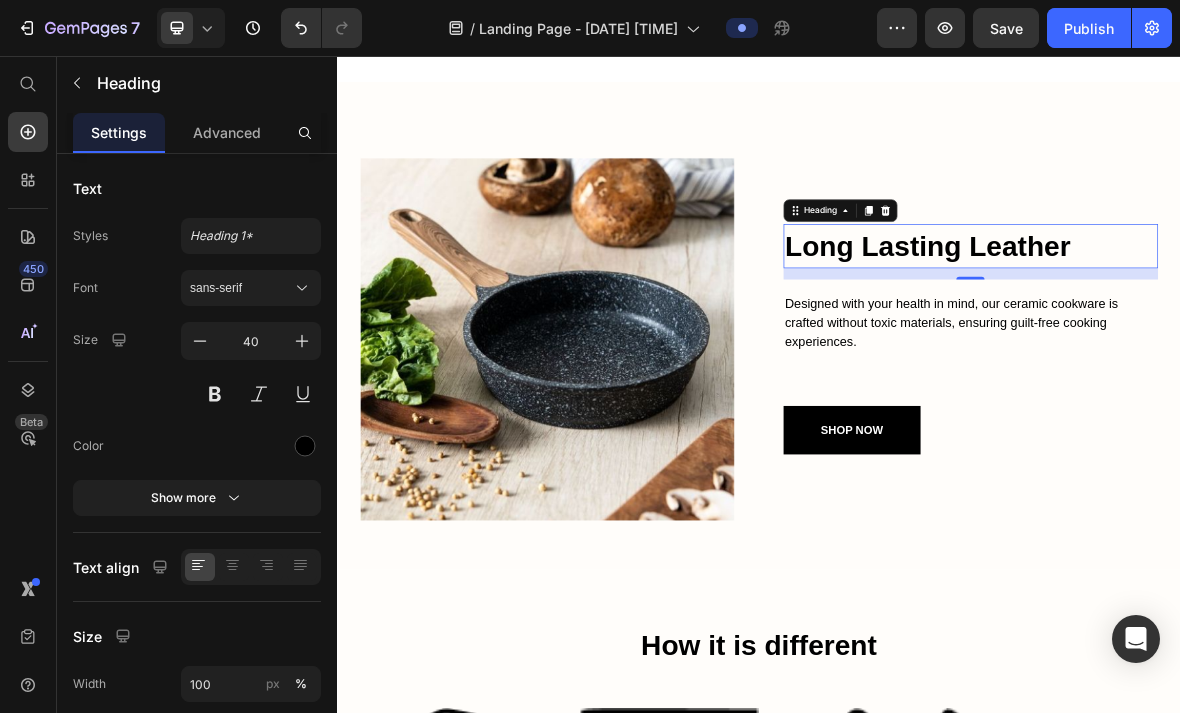 click on "Long Lasting Leather" at bounding box center [1238, 326] 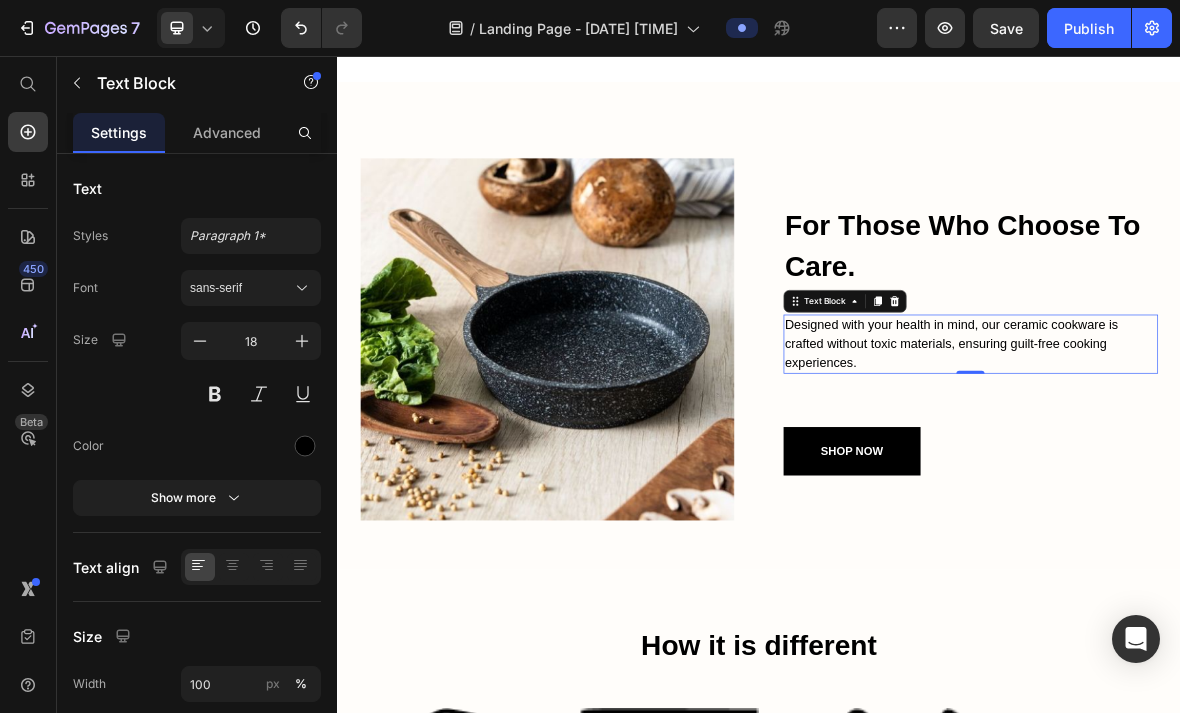 click on "Designed with your health in mind, our ceramic cookware is crafted without toxic materials, ensuring guilt-free cooking experiences." at bounding box center [1221, 466] 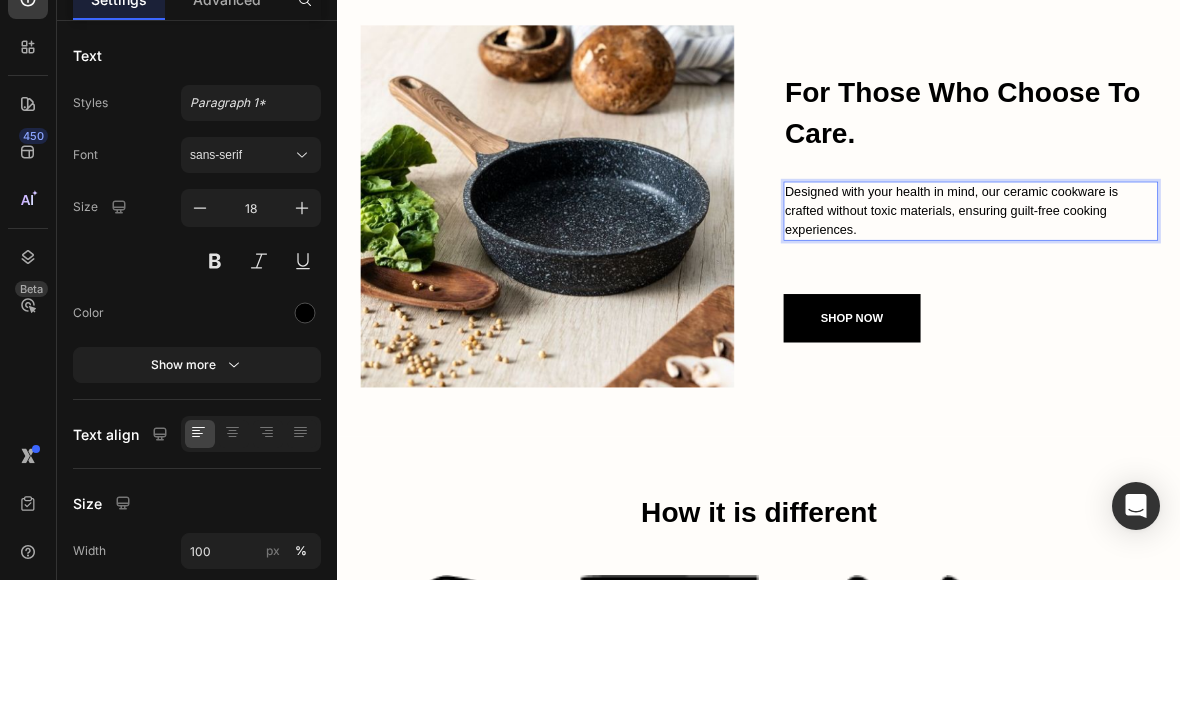 click on "Designed with your health in mind, our ceramic cookware is crafted without toxic materials, ensuring guilt-free cooking experiences." at bounding box center [1221, 333] 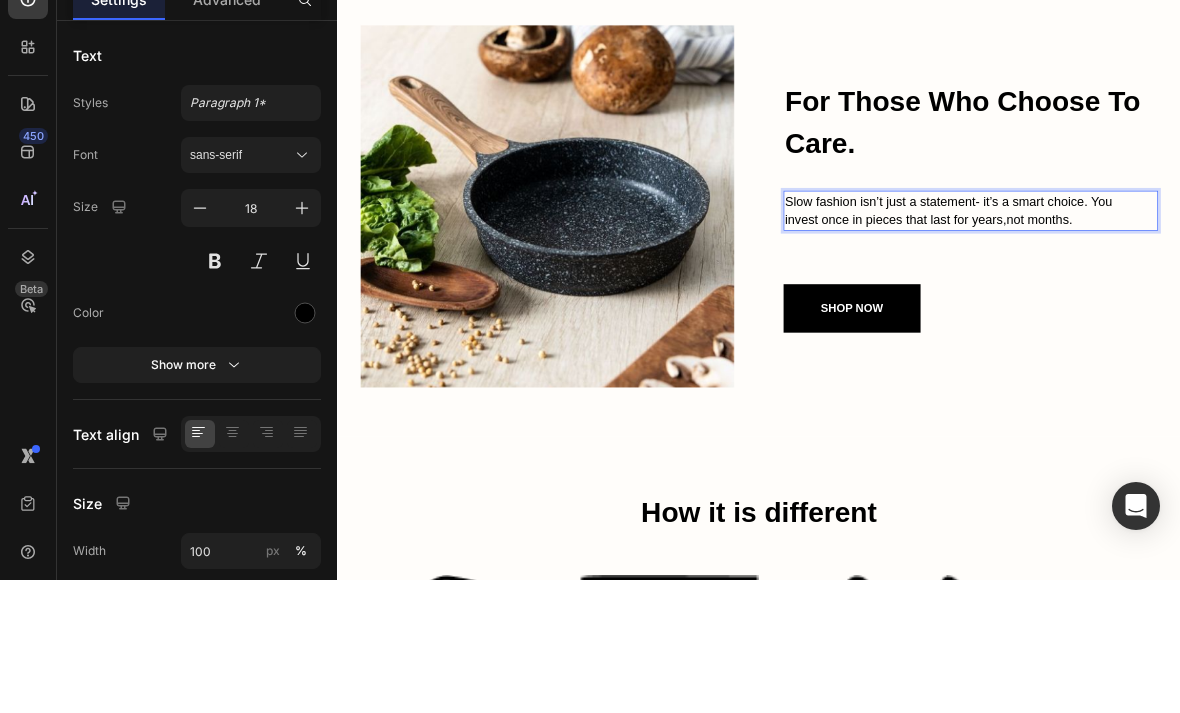 click on "Slow fashion isn’t just a statement- it’s a smart choice. You invest once in pieces that last for years,not months." at bounding box center [1221, 332] 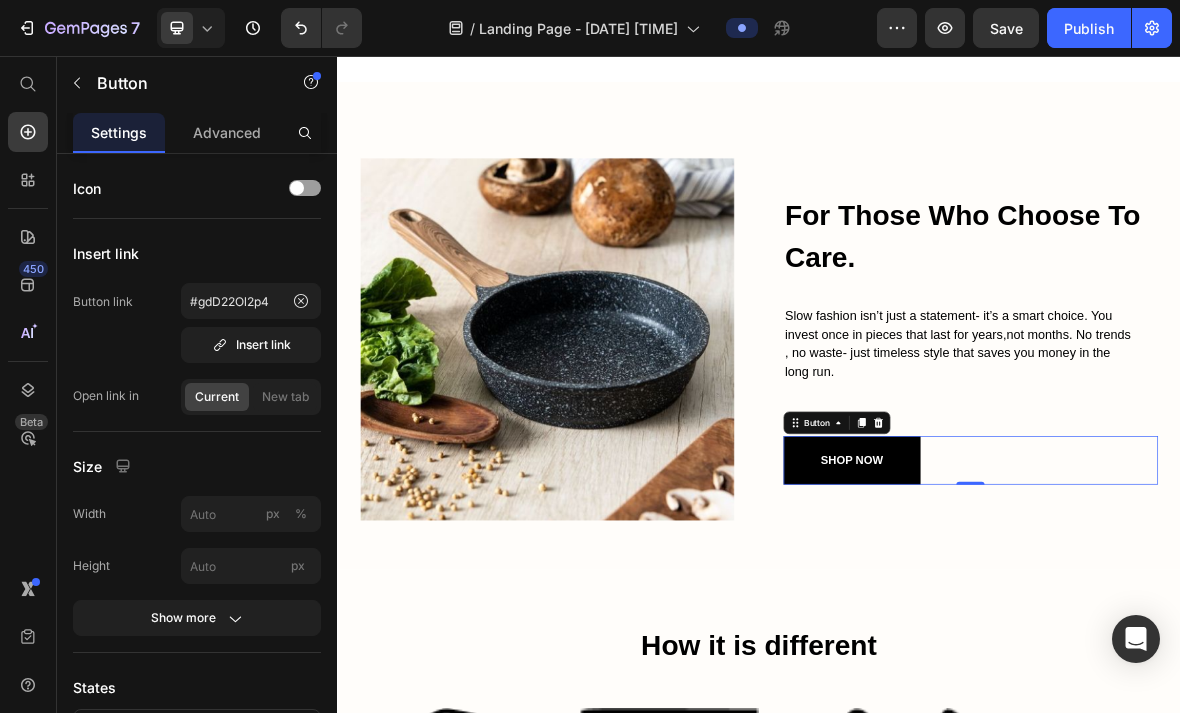click on "Insert link" at bounding box center (251, 345) 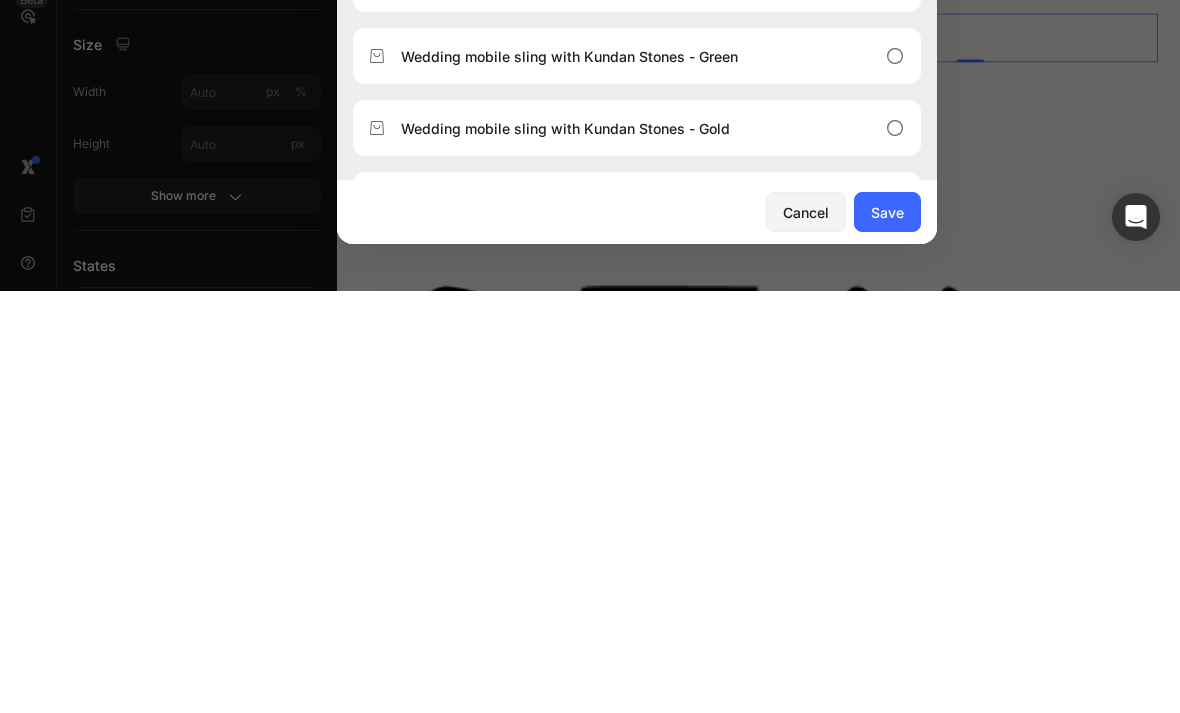 scroll, scrollTop: 93, scrollLeft: 0, axis: vertical 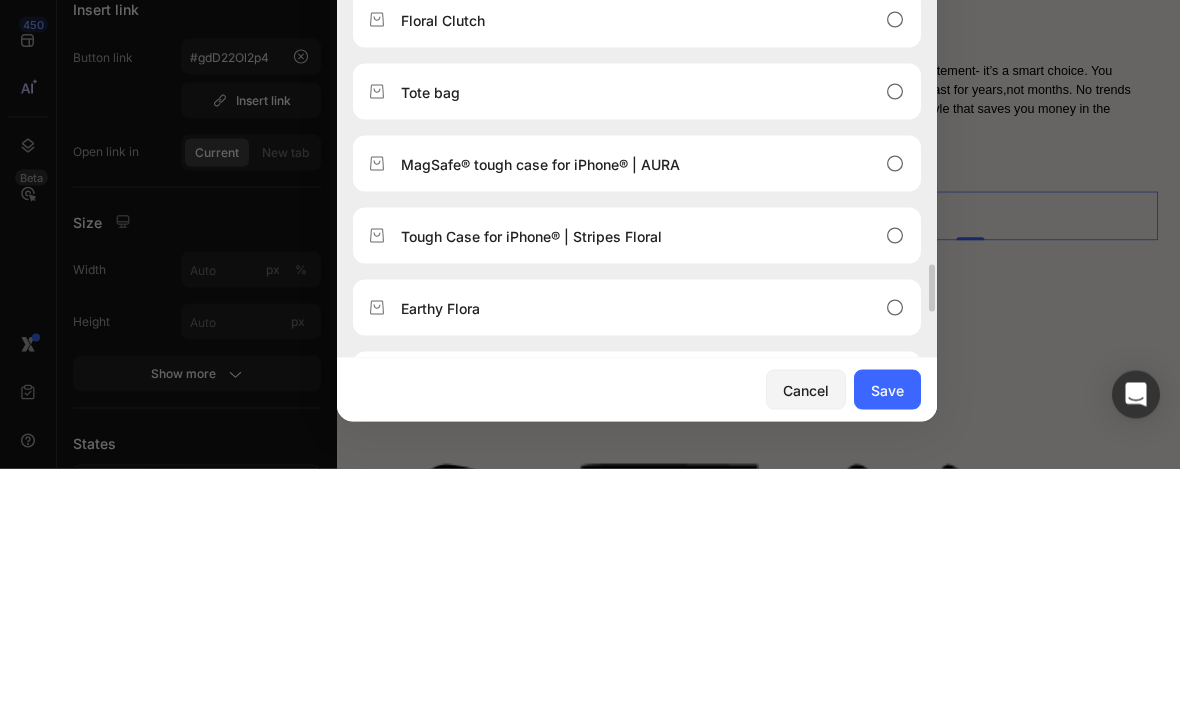 click 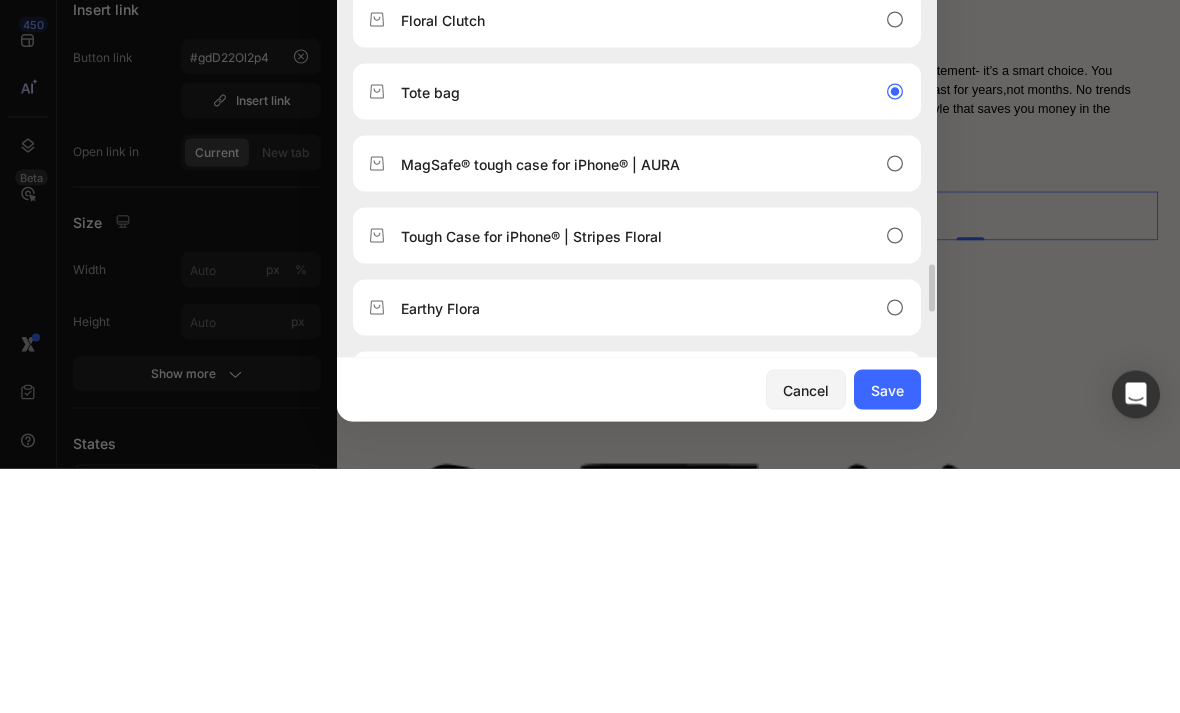 scroll, scrollTop: 338, scrollLeft: 0, axis: vertical 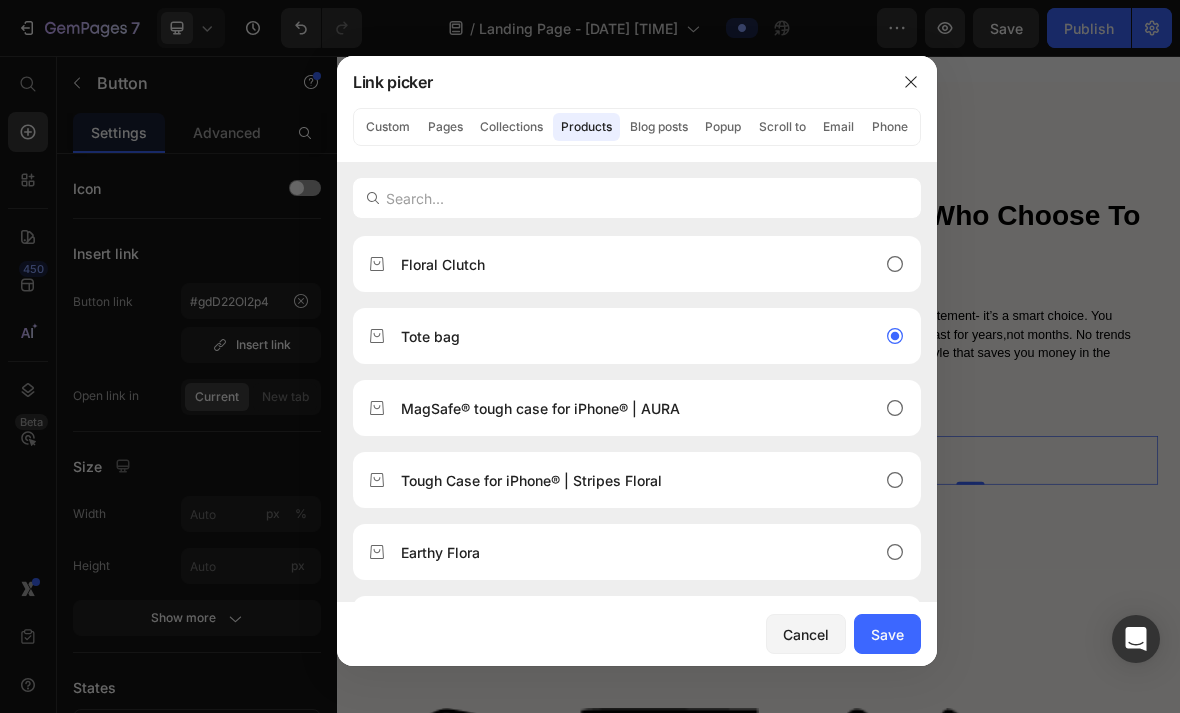 click on "Save" 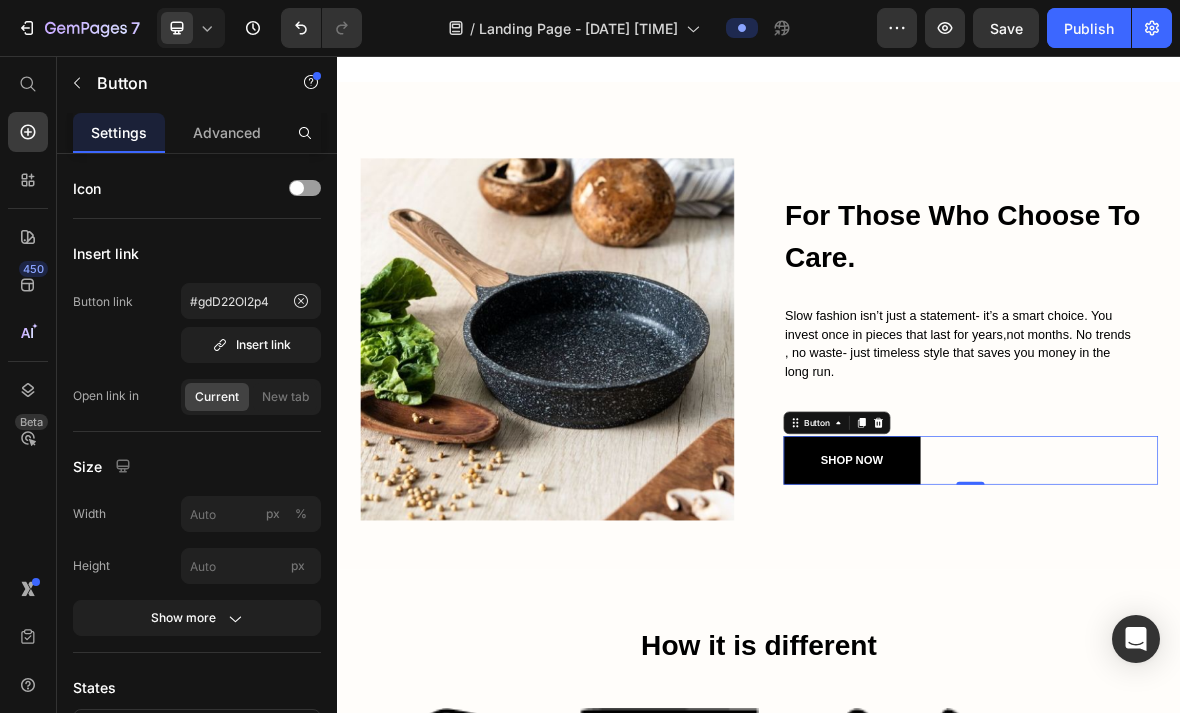 type on "/products/tote-bag-4" 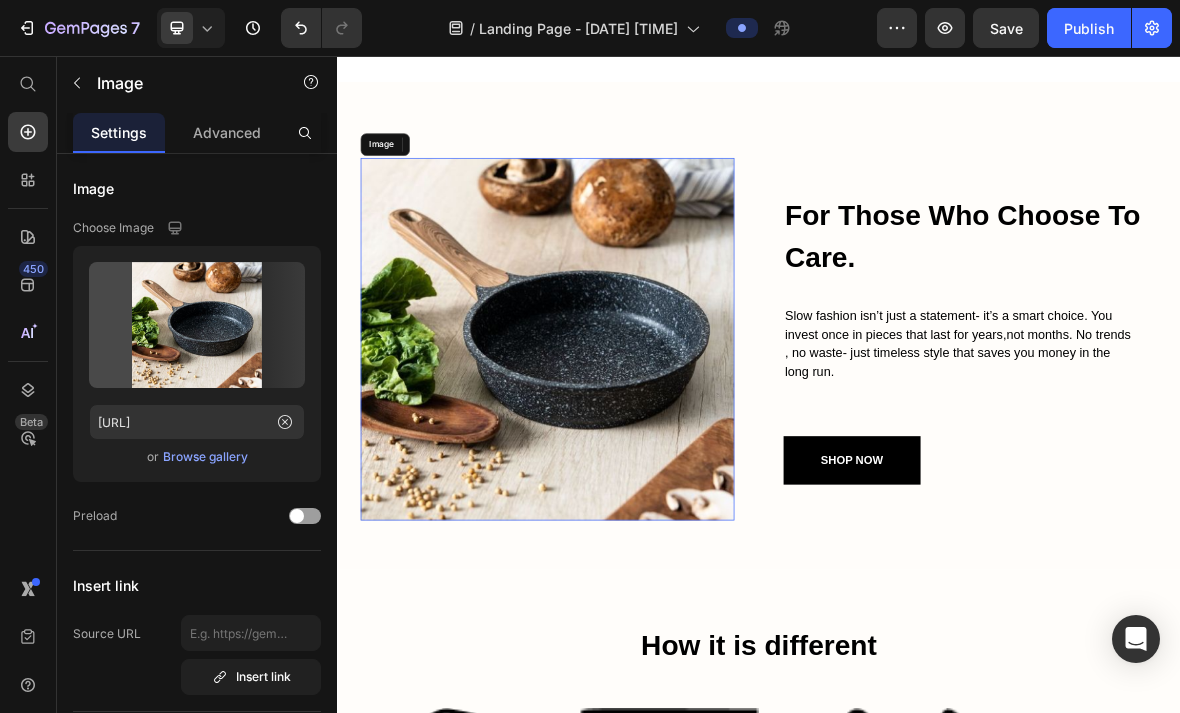 scroll, scrollTop: 0, scrollLeft: 0, axis: both 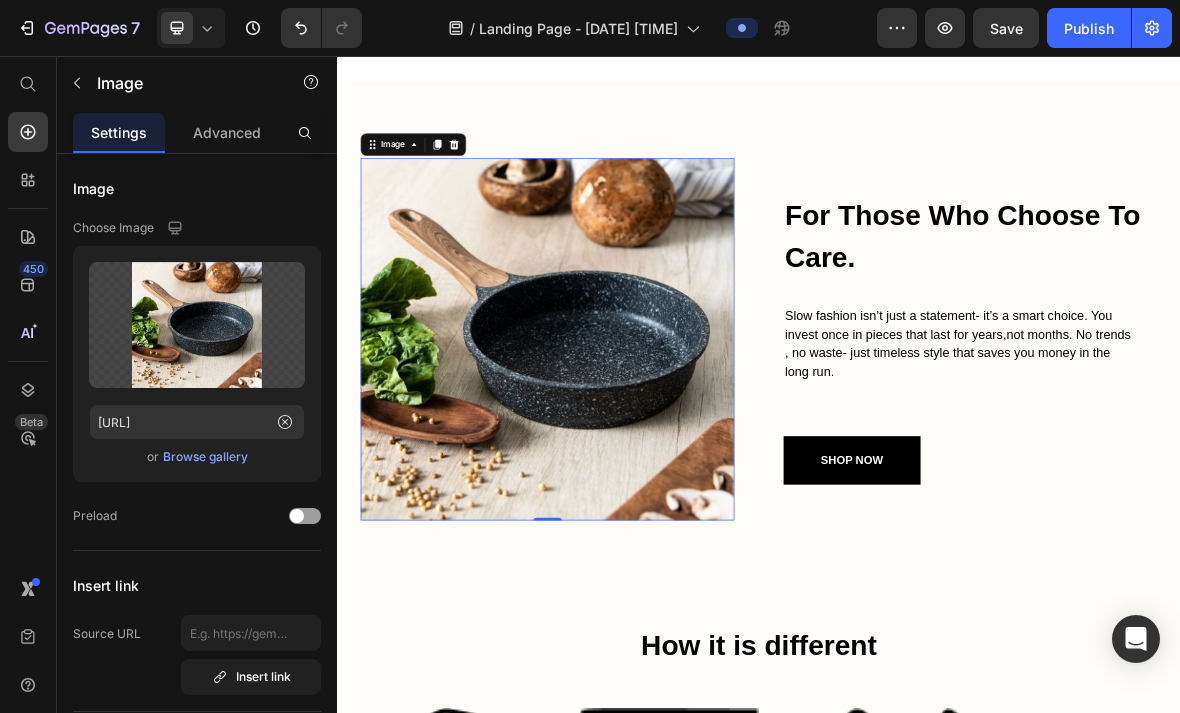 click 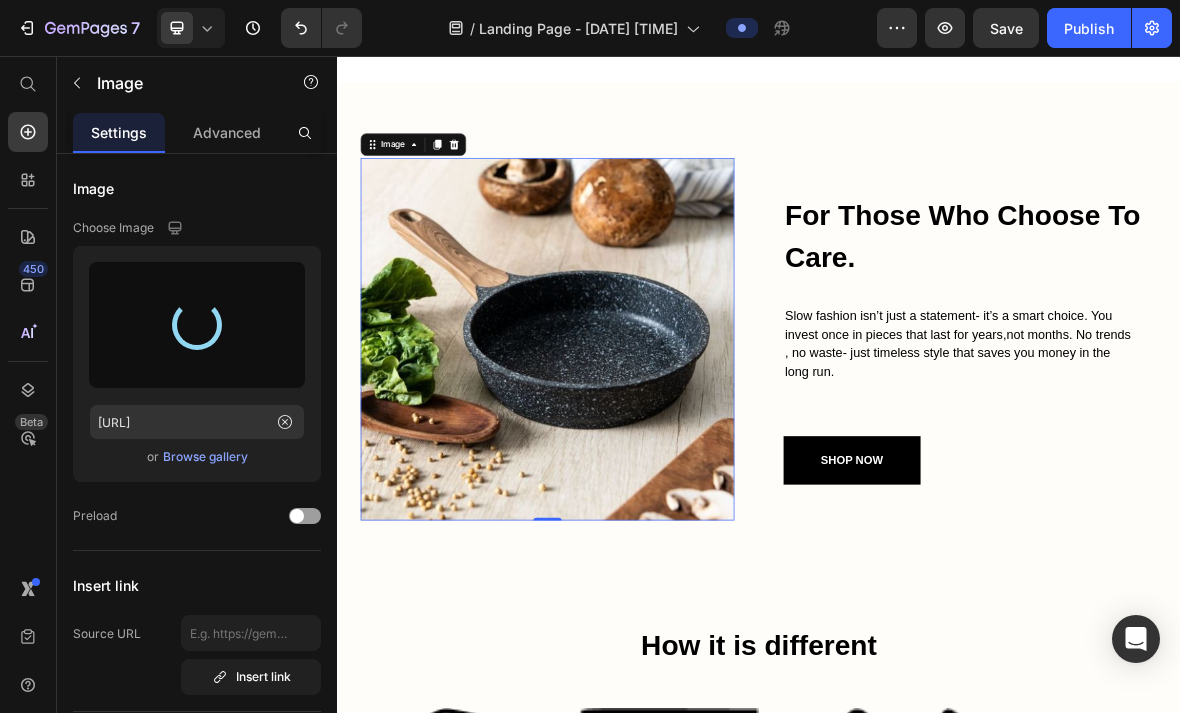 type on "https://cdn.shopify.com/s/files/1/0717/9285/3243/files/gempages_574802263466312816-5cb791f6-14ed-45db-804d-ba75fdbb4be3.png" 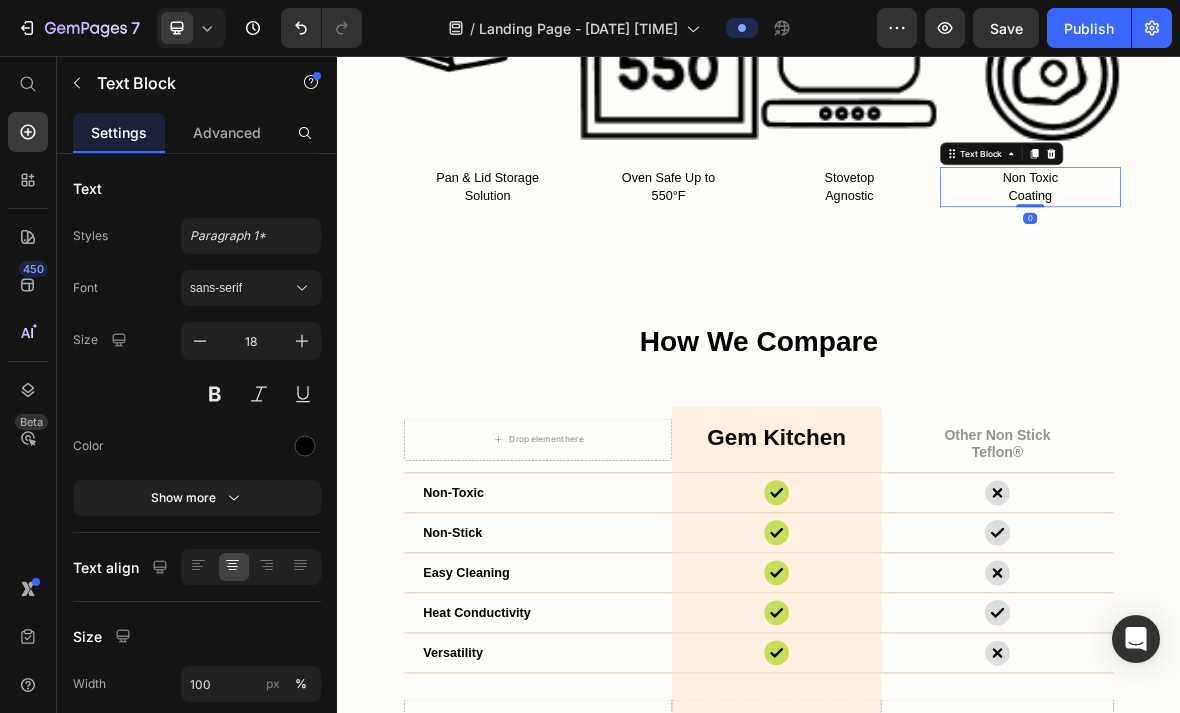 scroll, scrollTop: 4690, scrollLeft: 0, axis: vertical 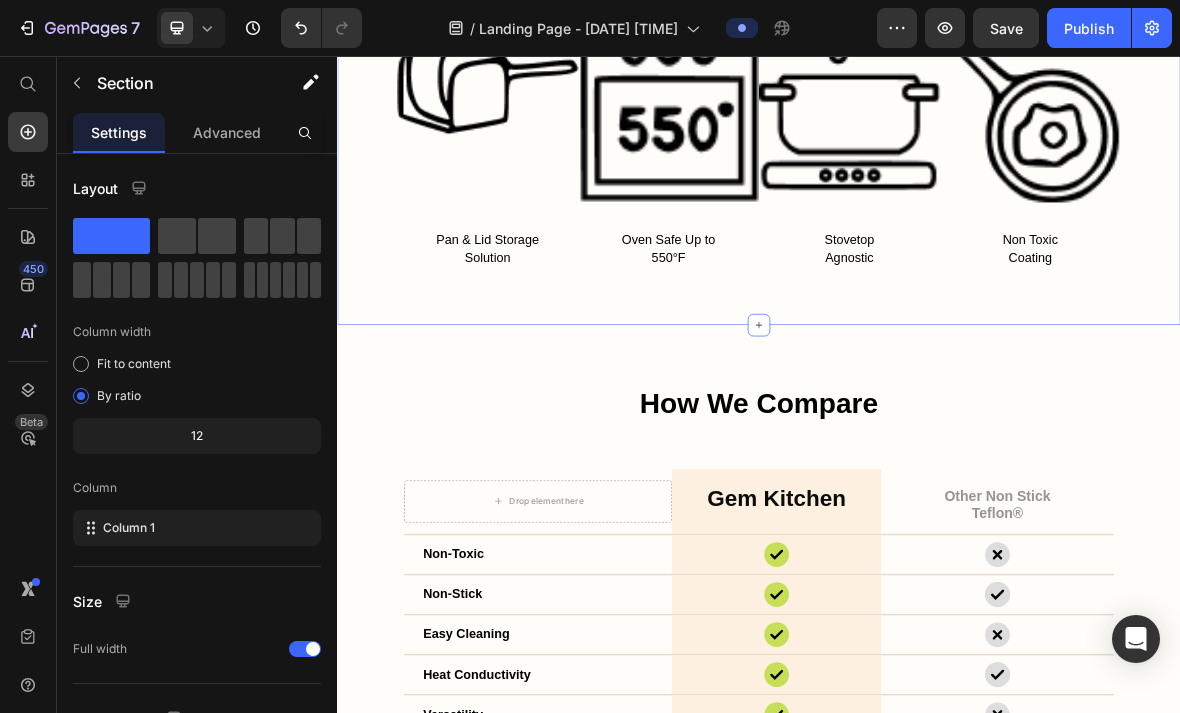 click at bounding box center (1520, -207) 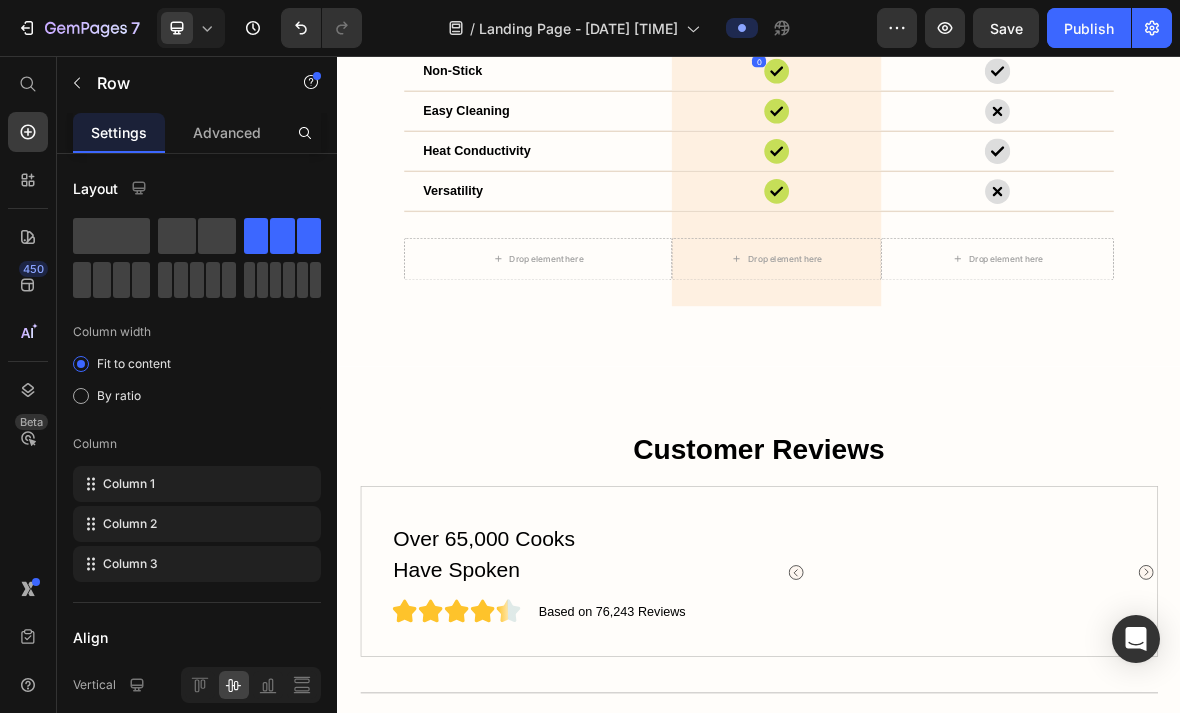 scroll, scrollTop: 4467, scrollLeft: 0, axis: vertical 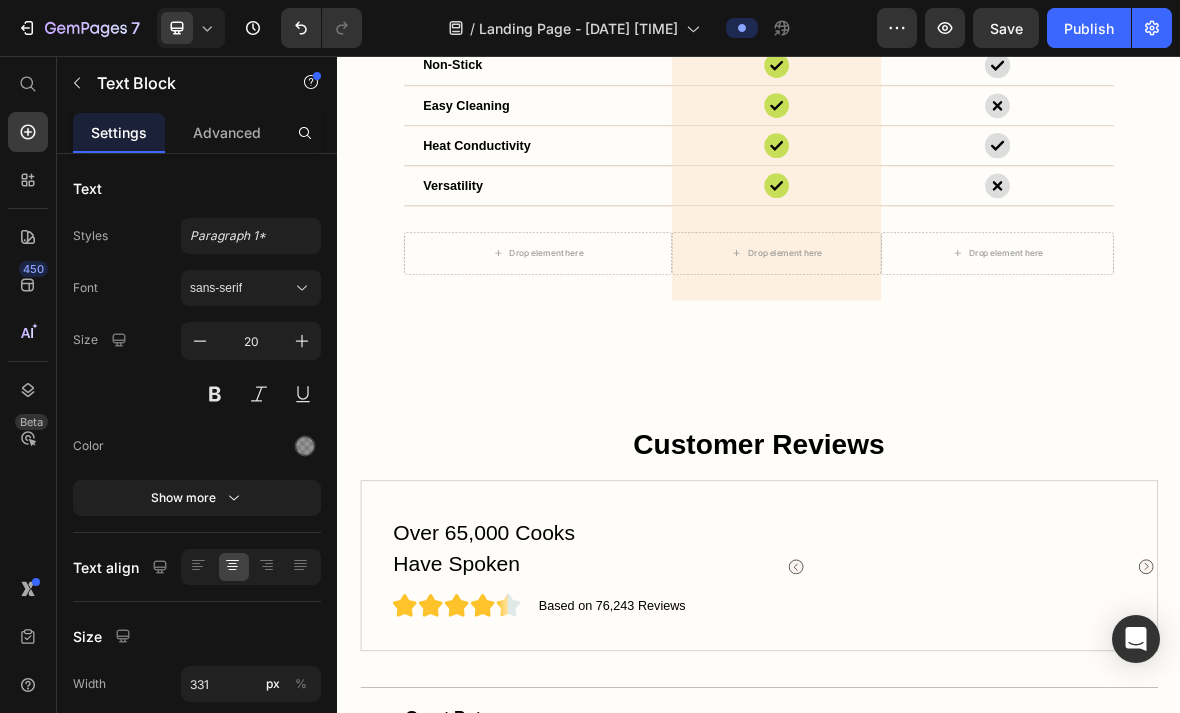 click on "Teflon®" at bounding box center [1276, -46] 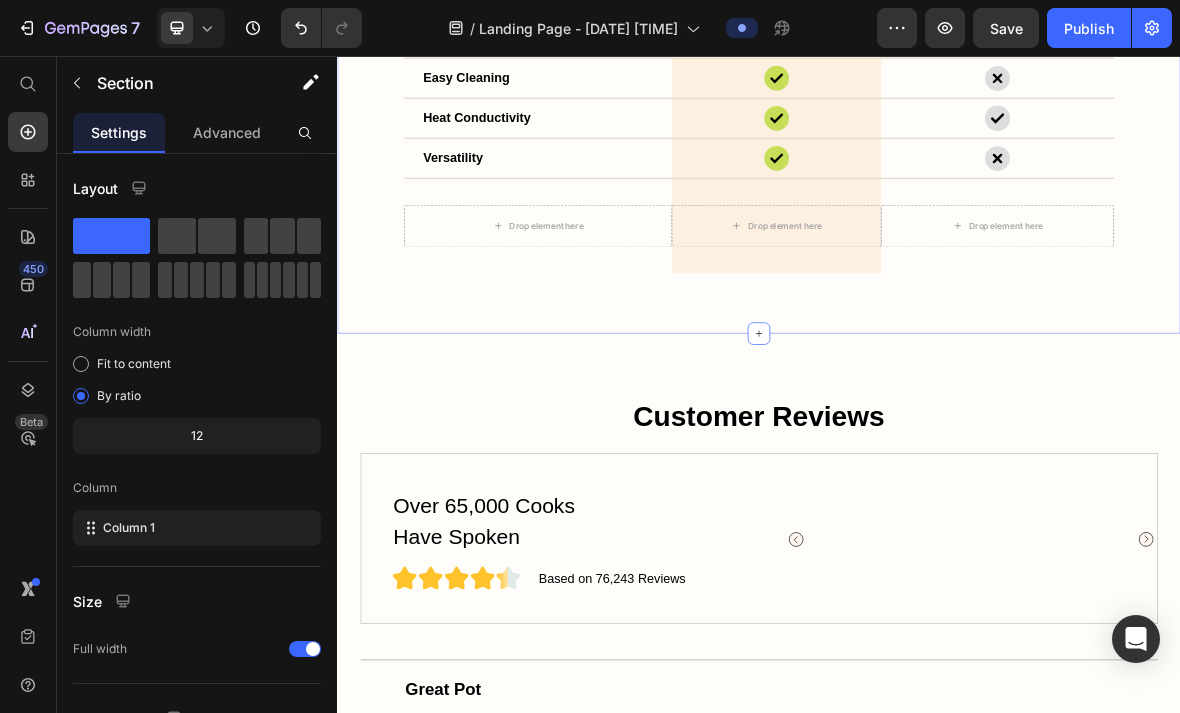 scroll, scrollTop: 4491, scrollLeft: 0, axis: vertical 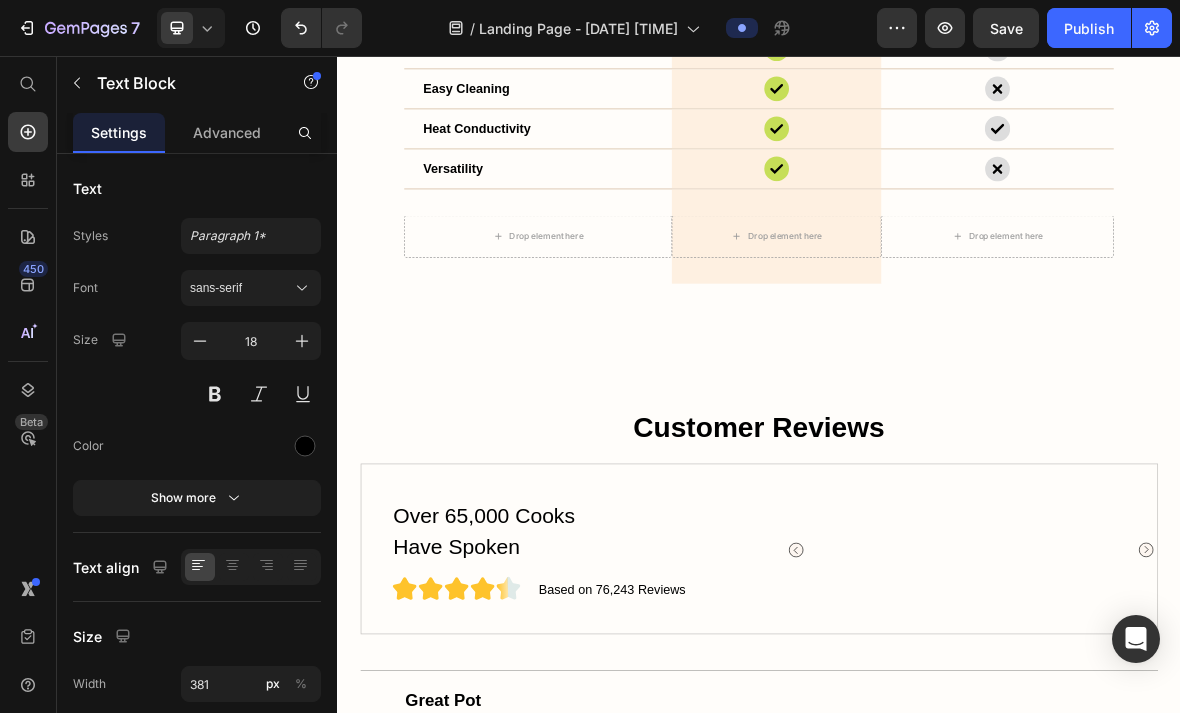 click on "Non-Toxic" at bounding box center (635, -12) 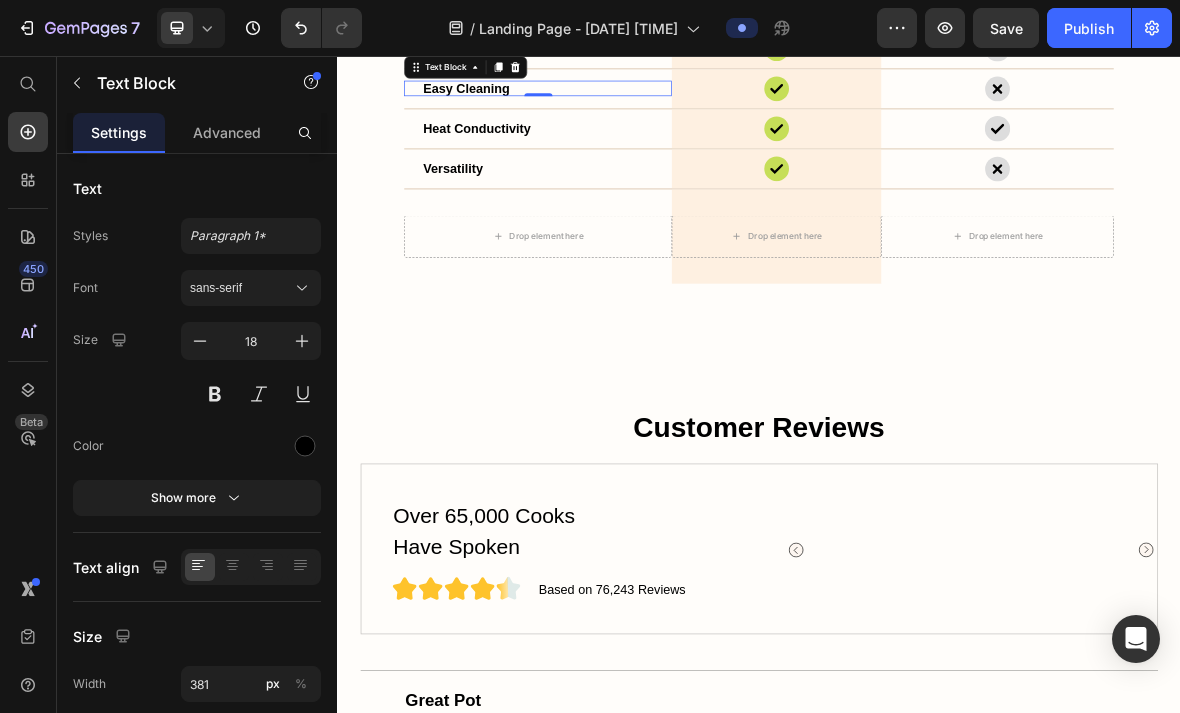 click on "Easy Cleaning" at bounding box center (635, 102) 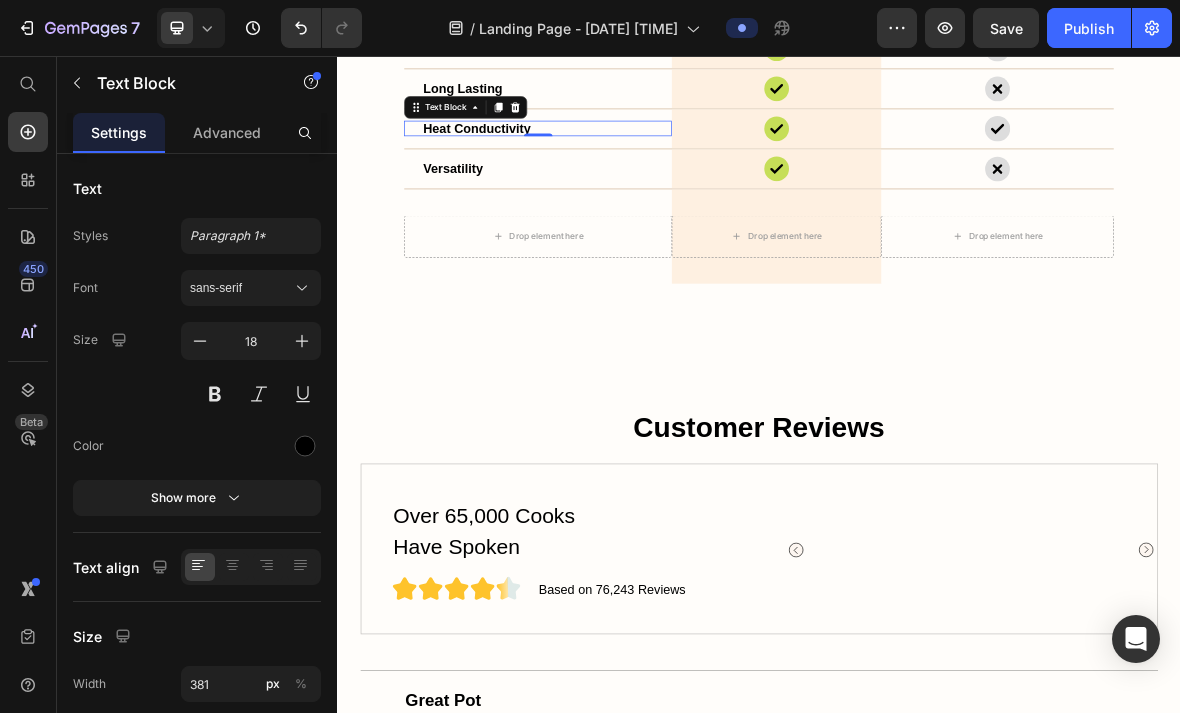 click on "Heat Conductivity" at bounding box center [635, 159] 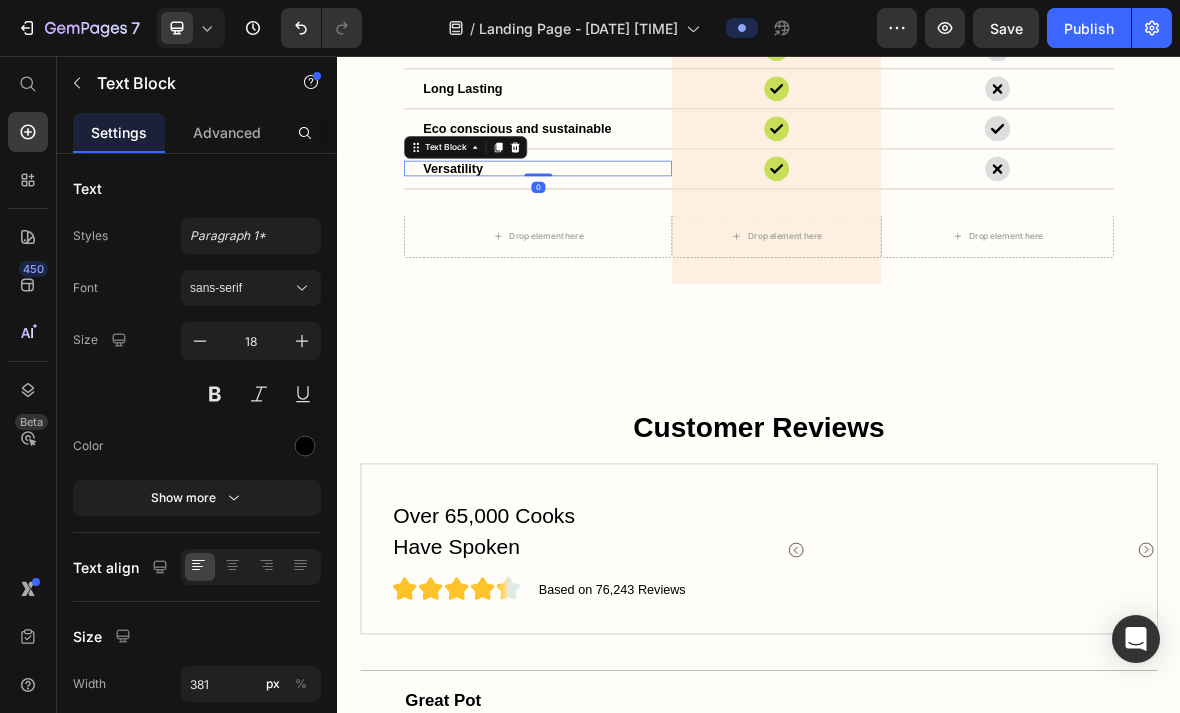 click on "Versatility" at bounding box center (635, 216) 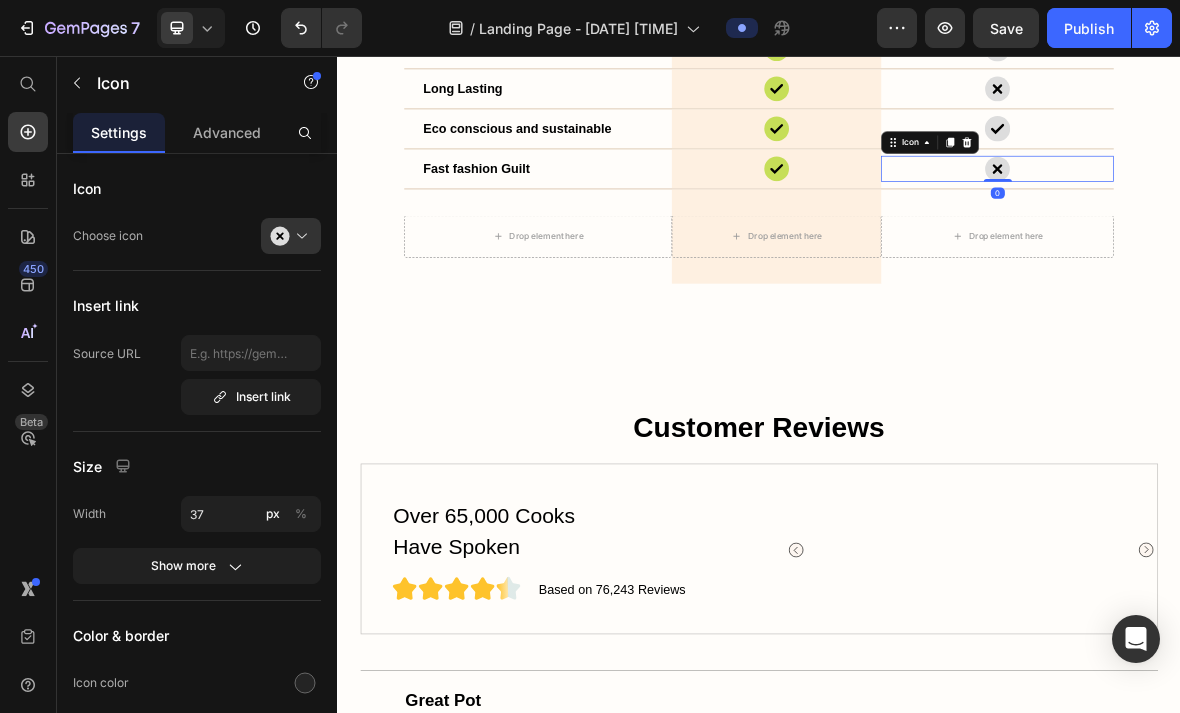click 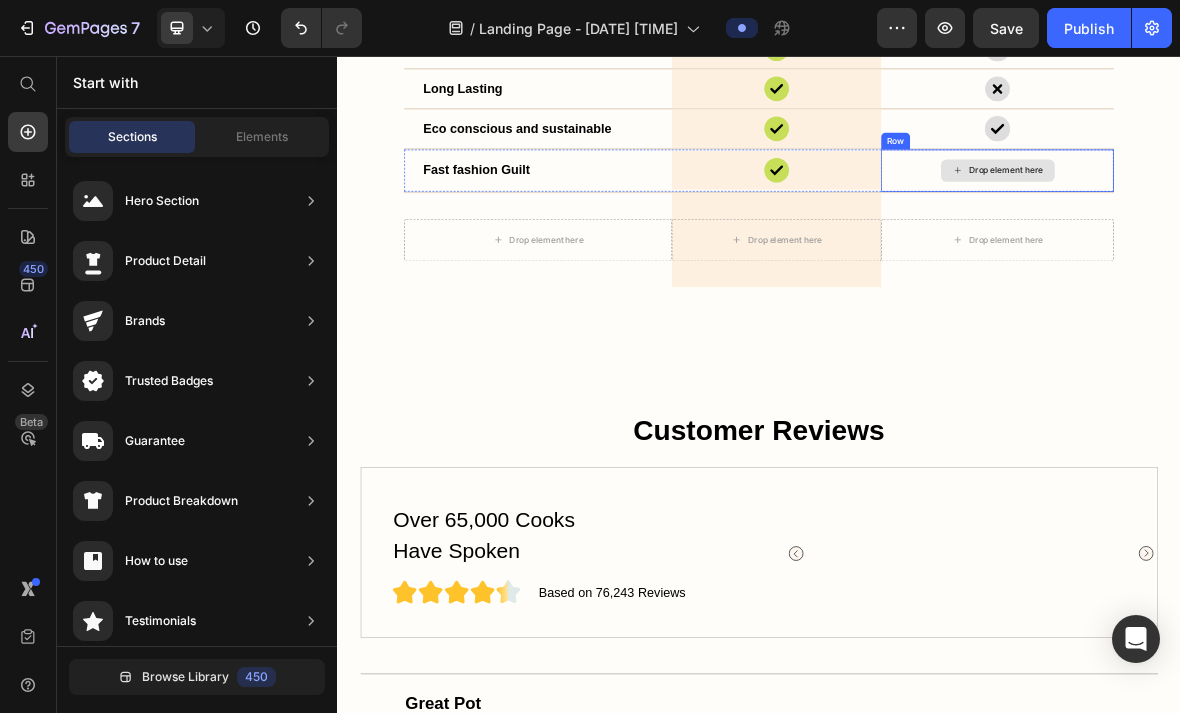 click on "Drop element here" at bounding box center (1289, 219) 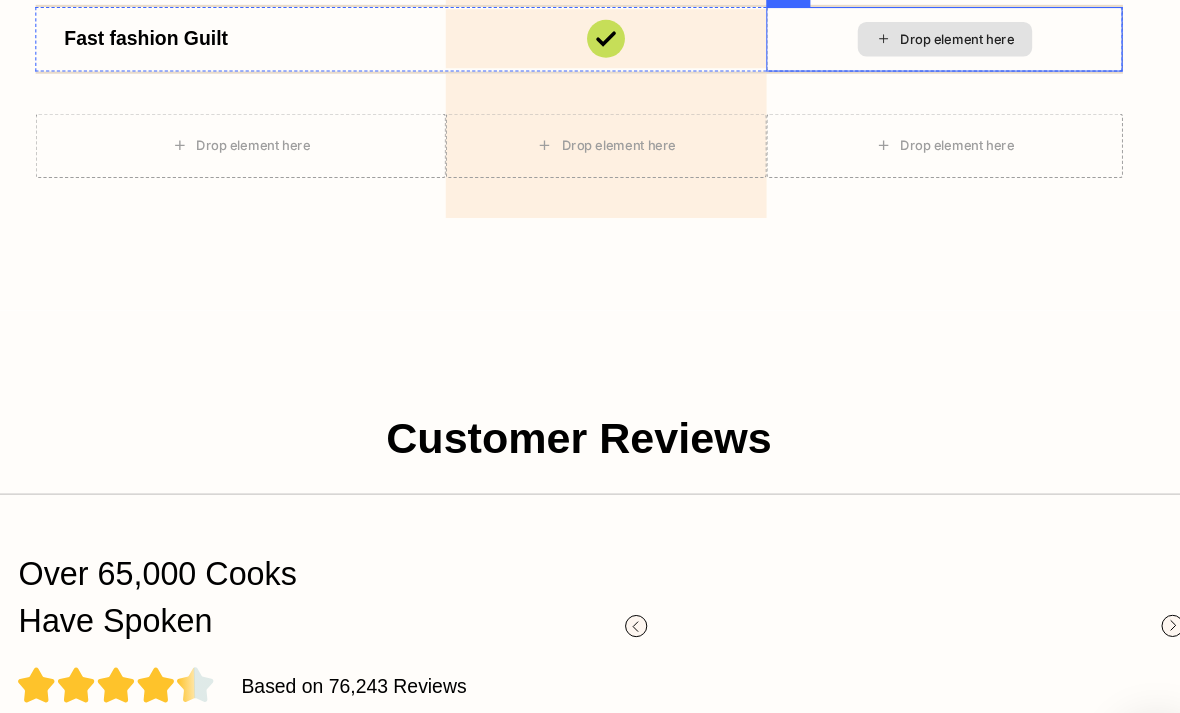 click 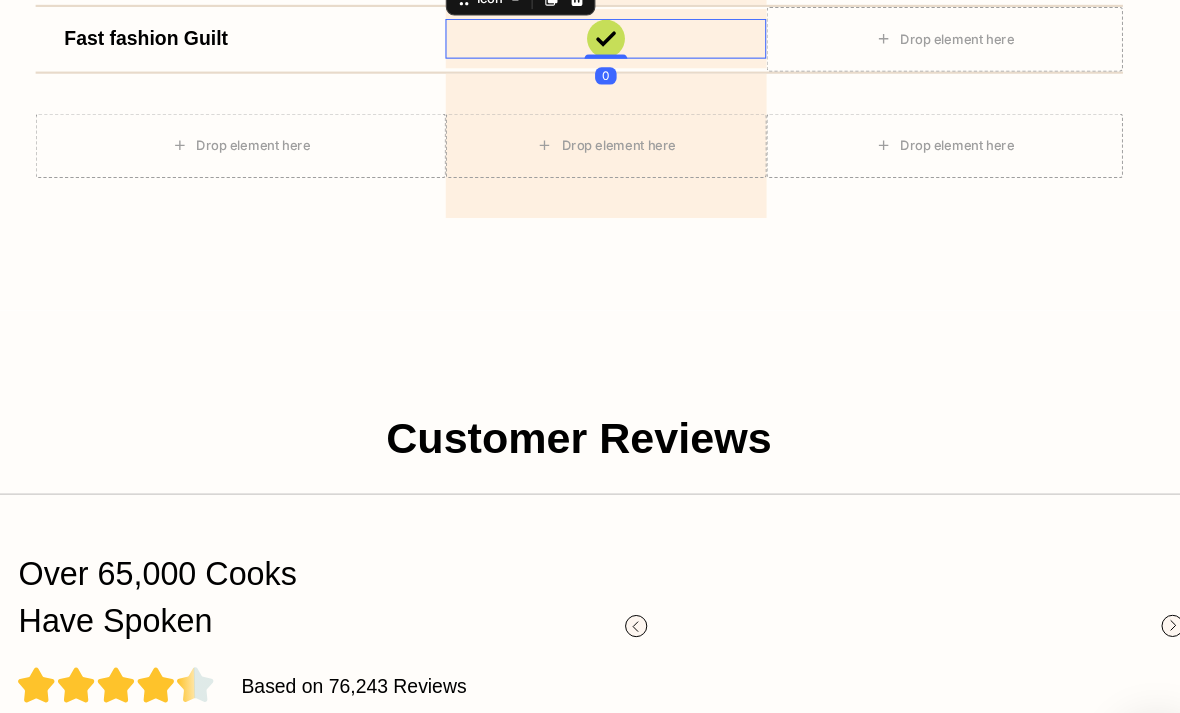 click 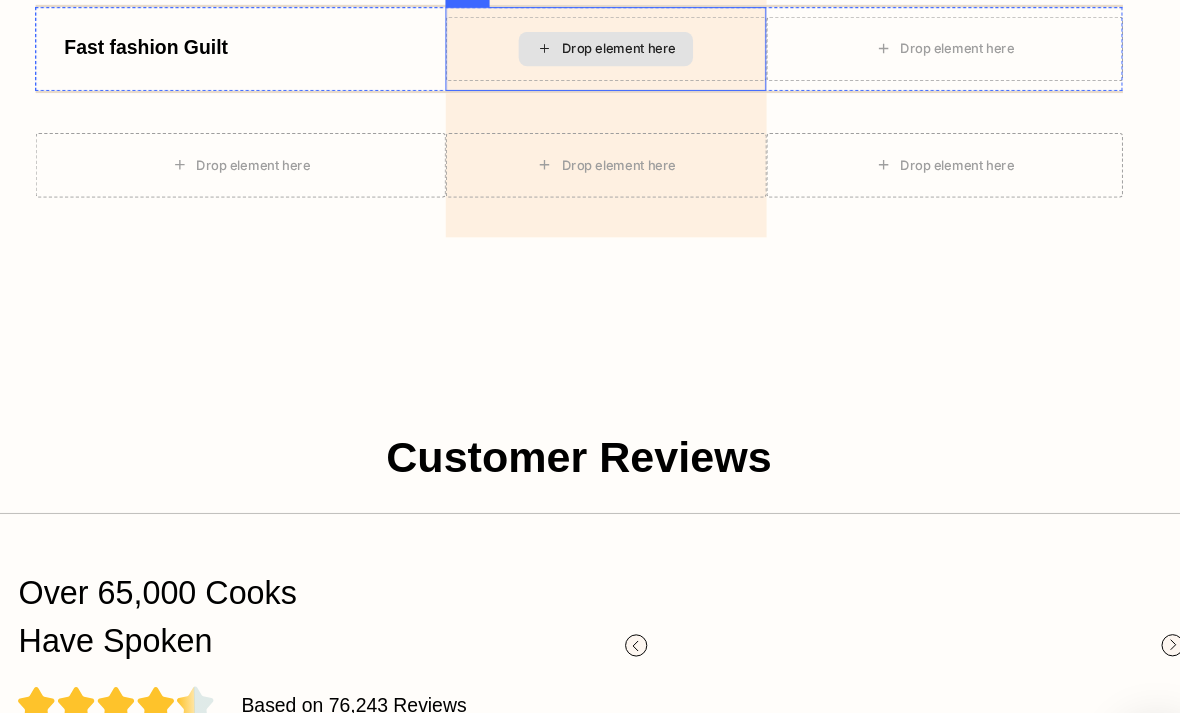 click on "Drop element here" at bounding box center (570, 36) 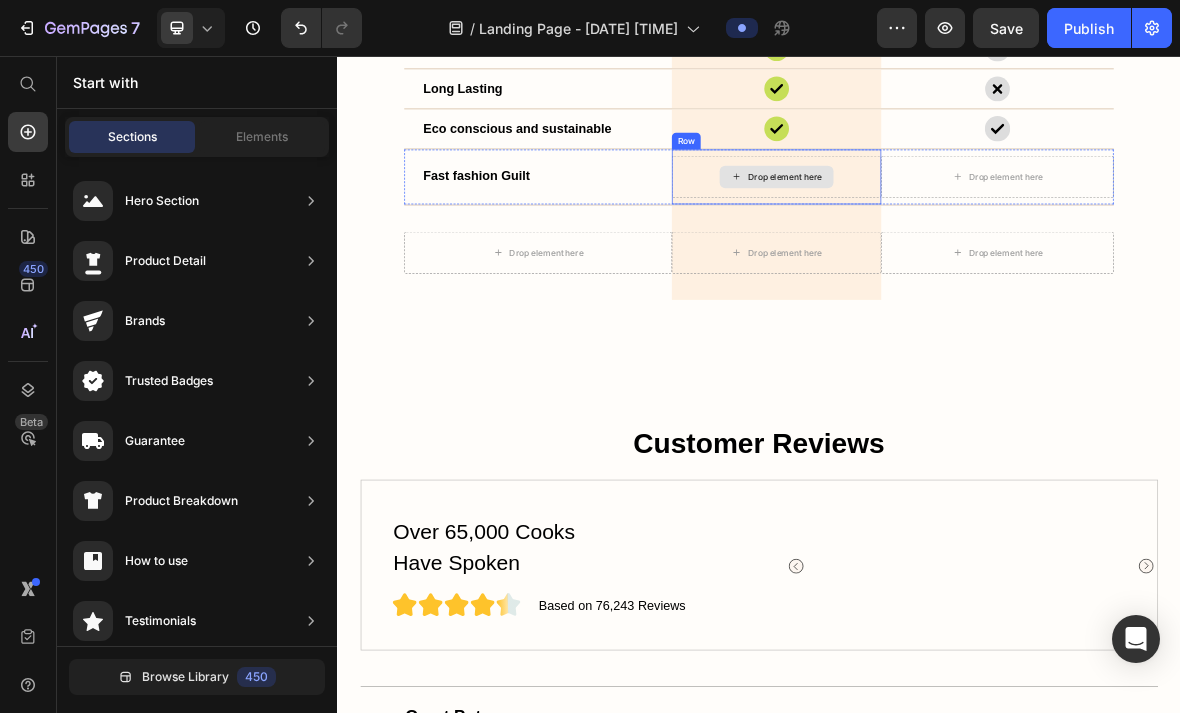 click on "Drop element here" at bounding box center (974, 228) 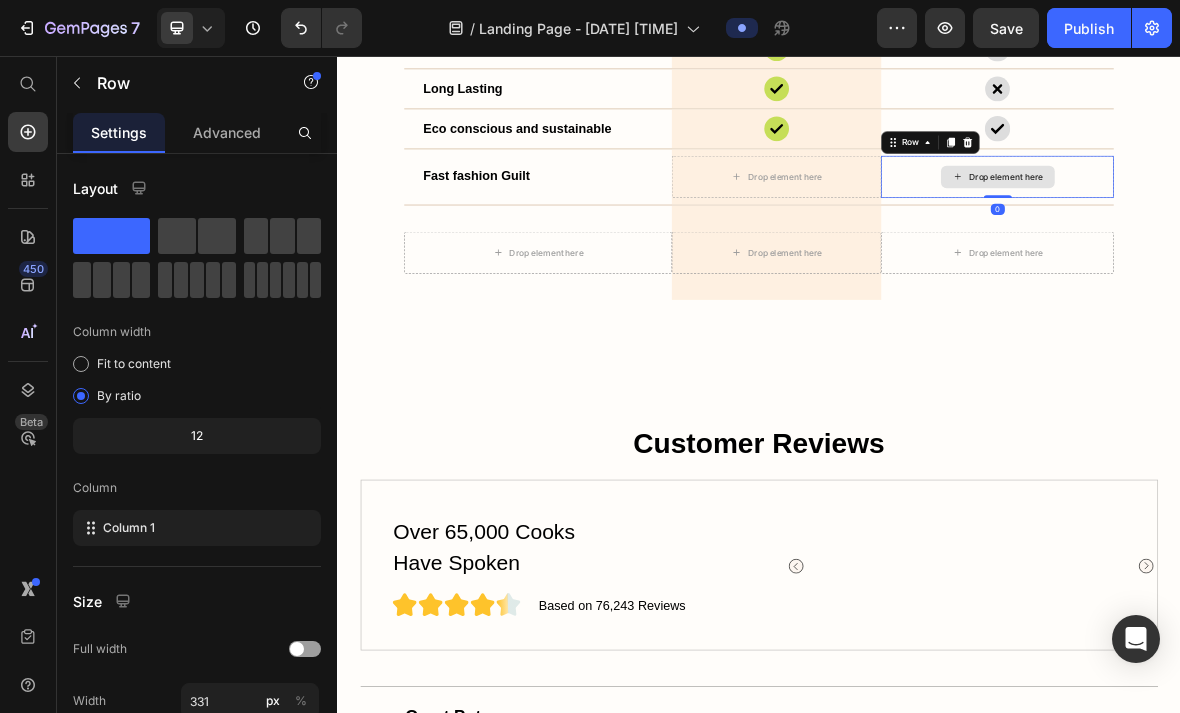 click 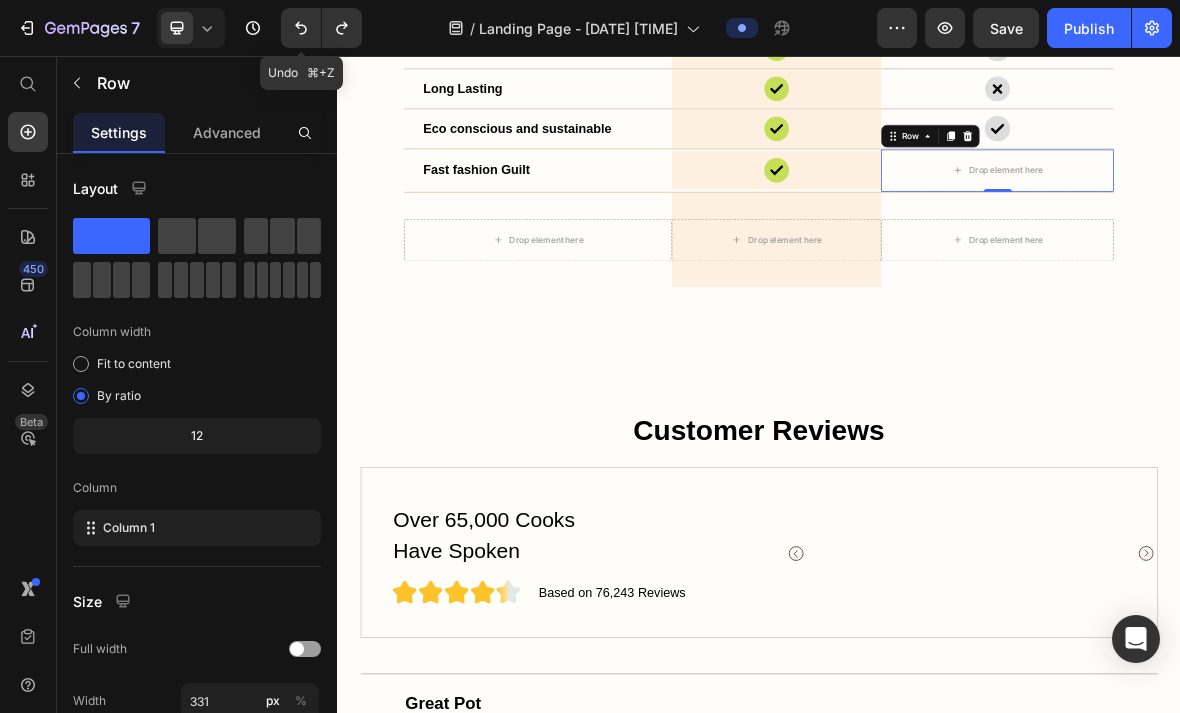 click 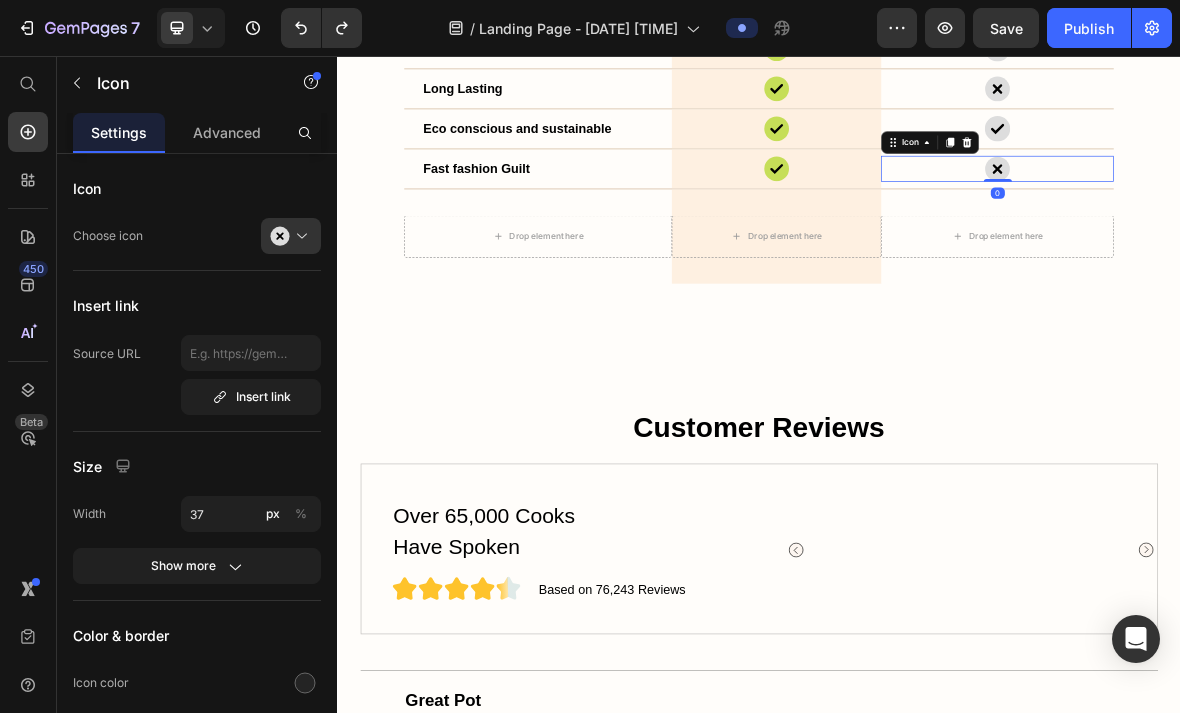 click on "Icon   0" at bounding box center [1276, 216] 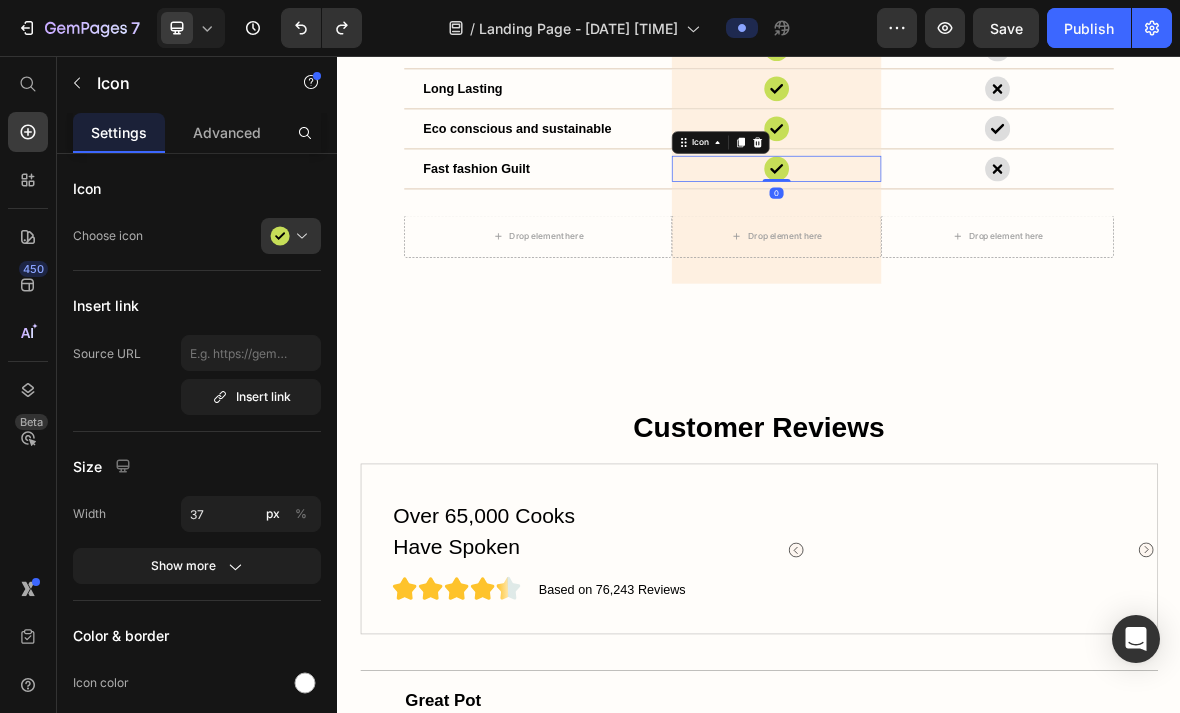 click 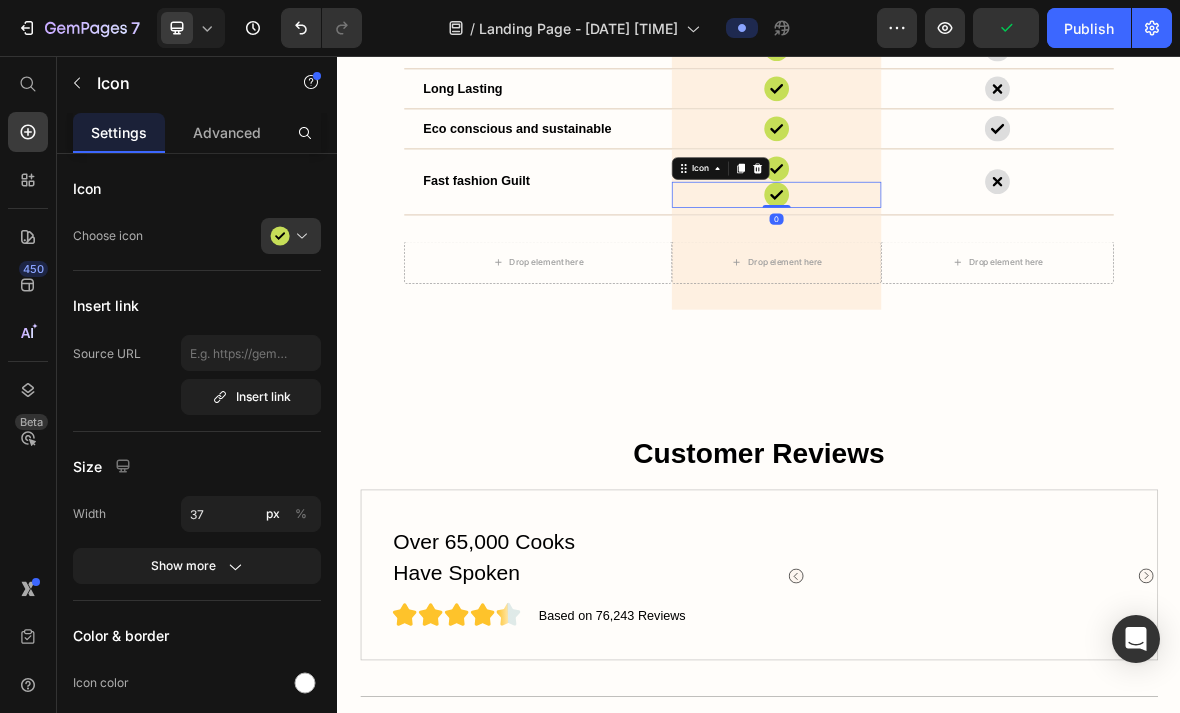 click on "Icon" at bounding box center (882, 216) 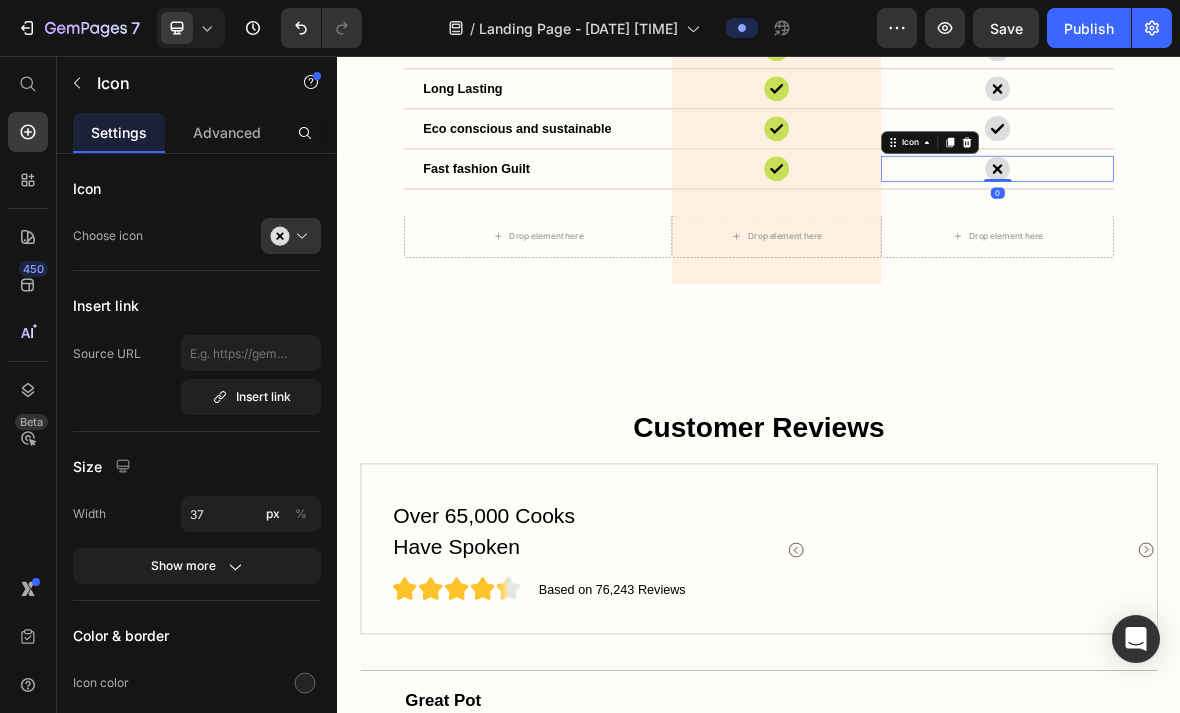 click 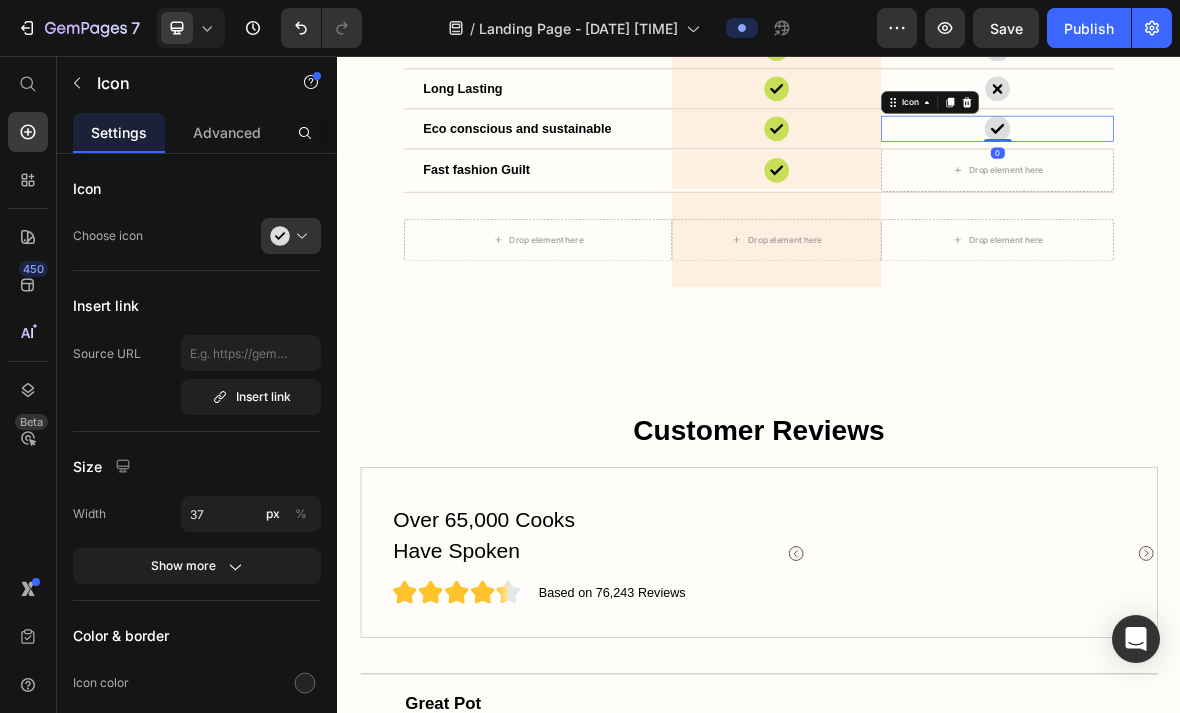 click 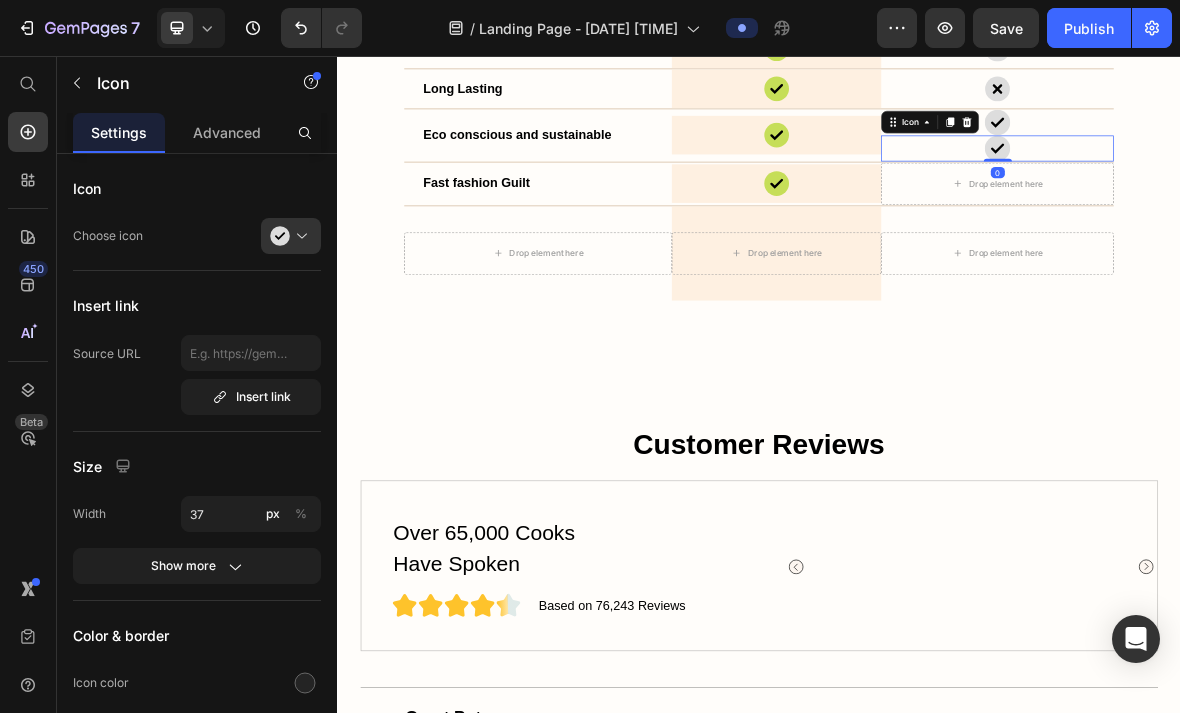 scroll, scrollTop: 4456, scrollLeft: 0, axis: vertical 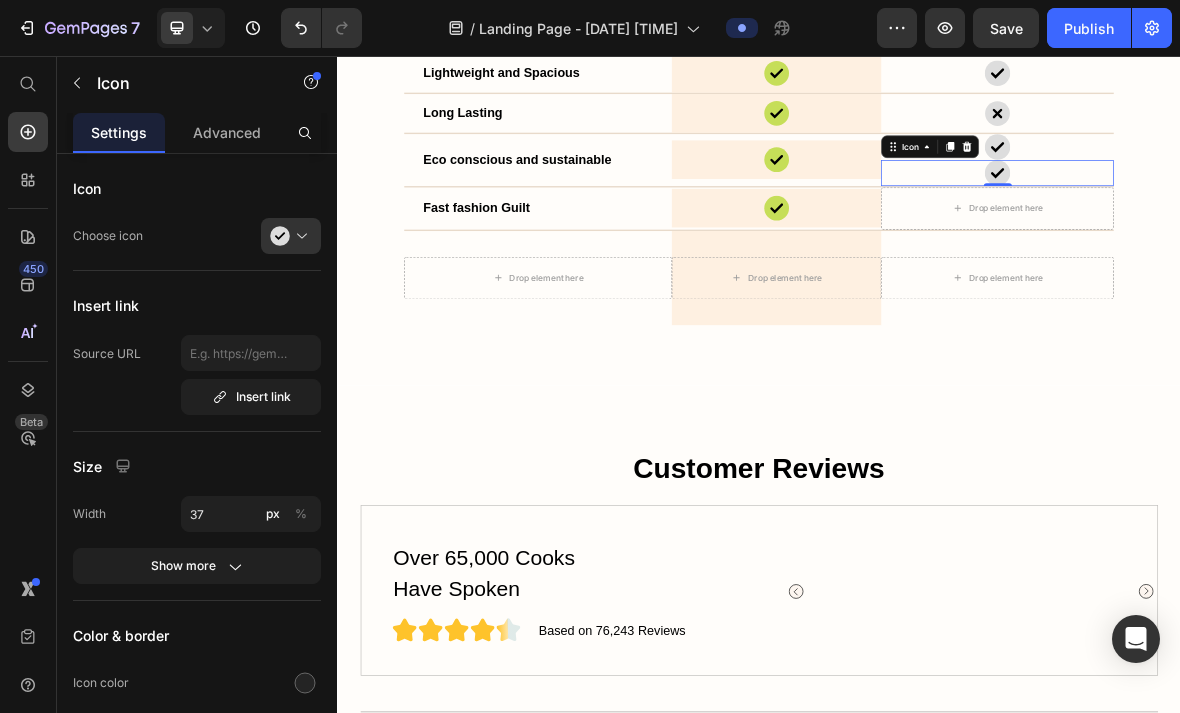 click on "Icon   0" at bounding box center (1276, 222) 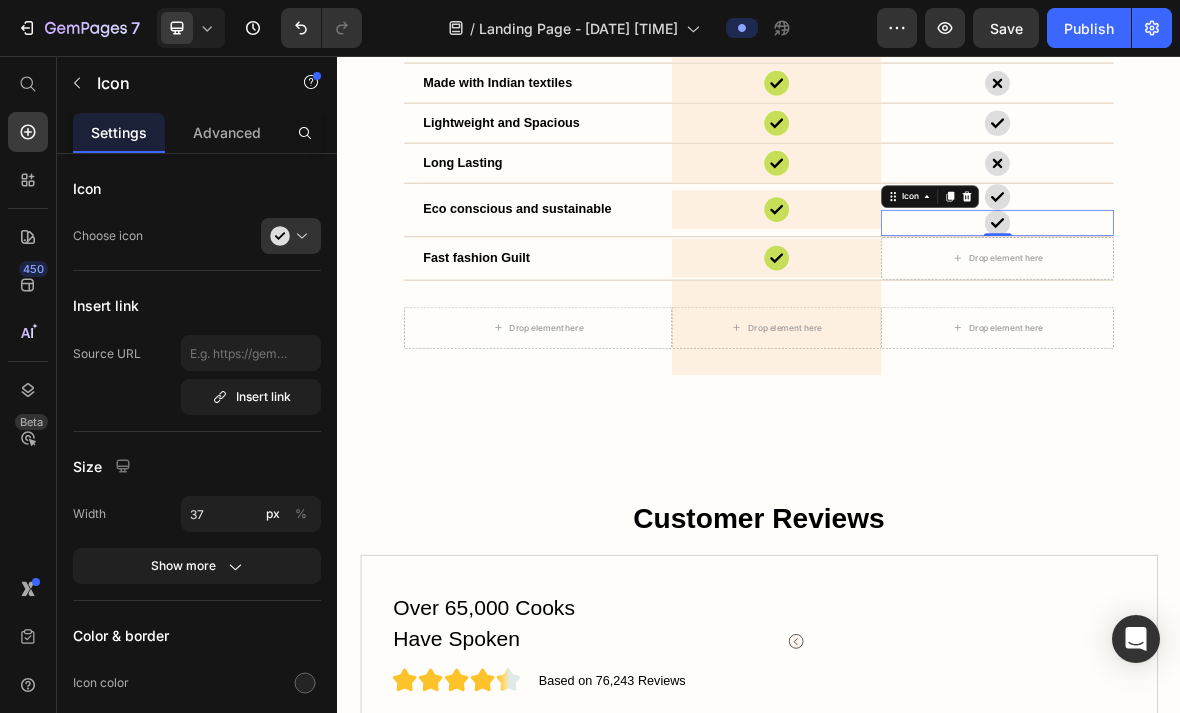 scroll, scrollTop: 4376, scrollLeft: 0, axis: vertical 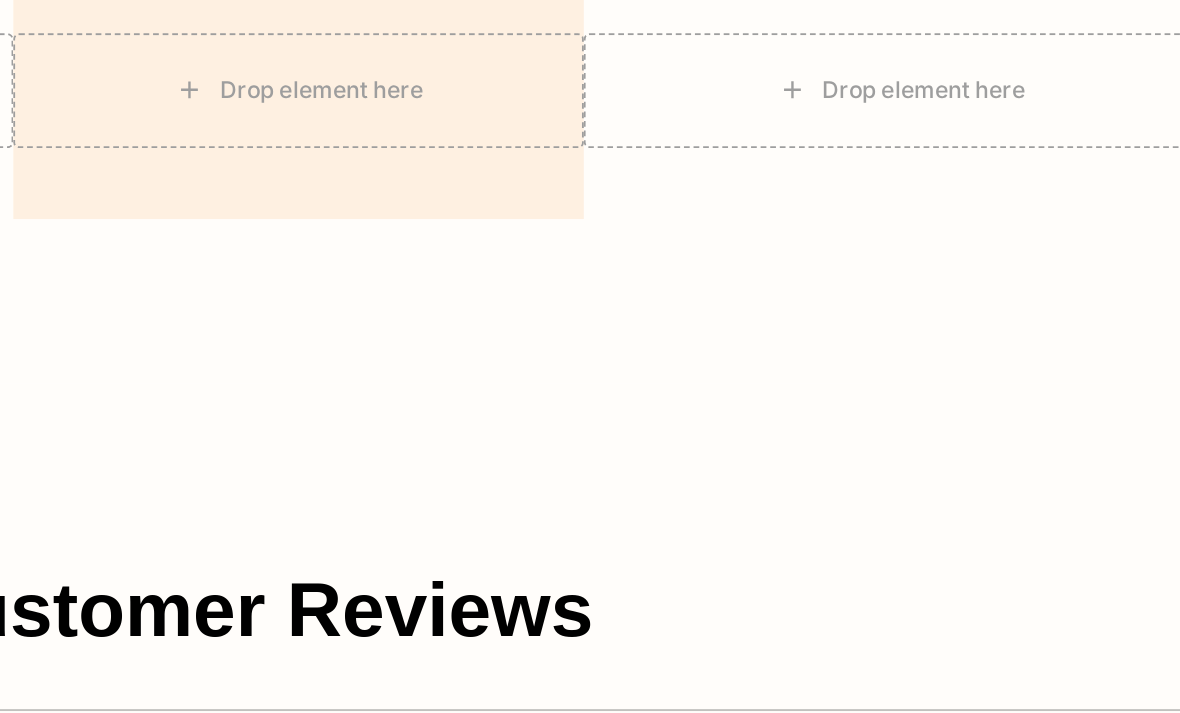 click on "Drop element here" at bounding box center (53, -370) 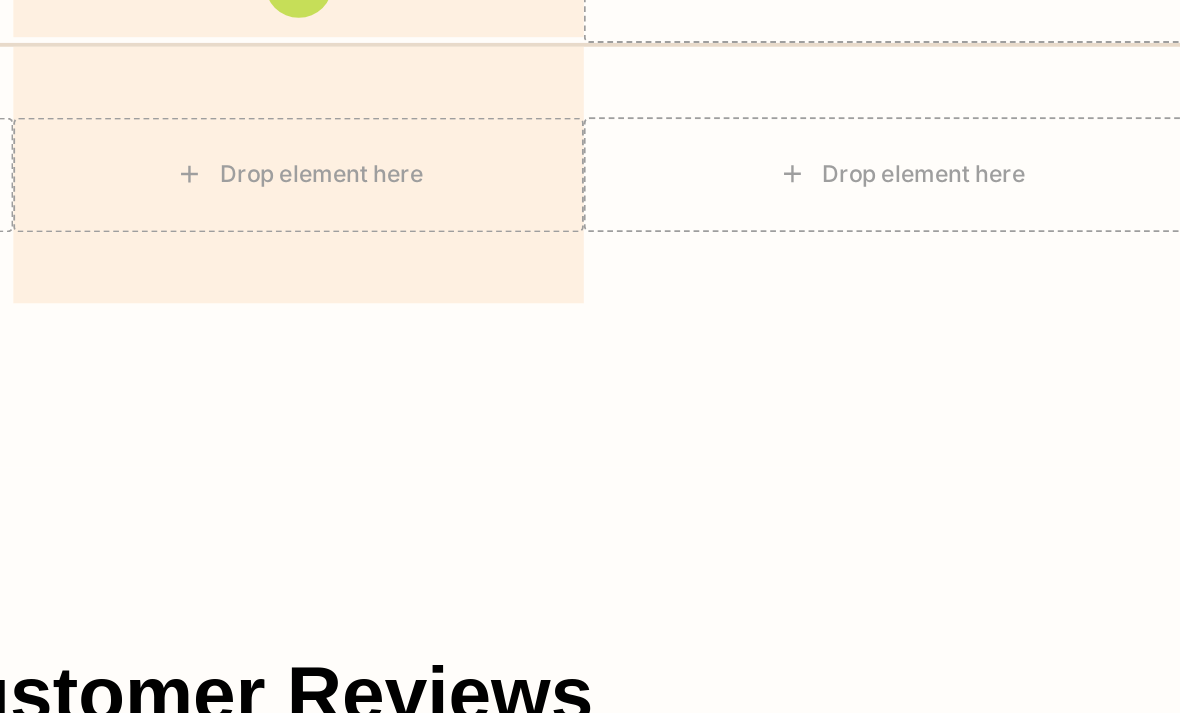 scroll, scrollTop: 4333, scrollLeft: 0, axis: vertical 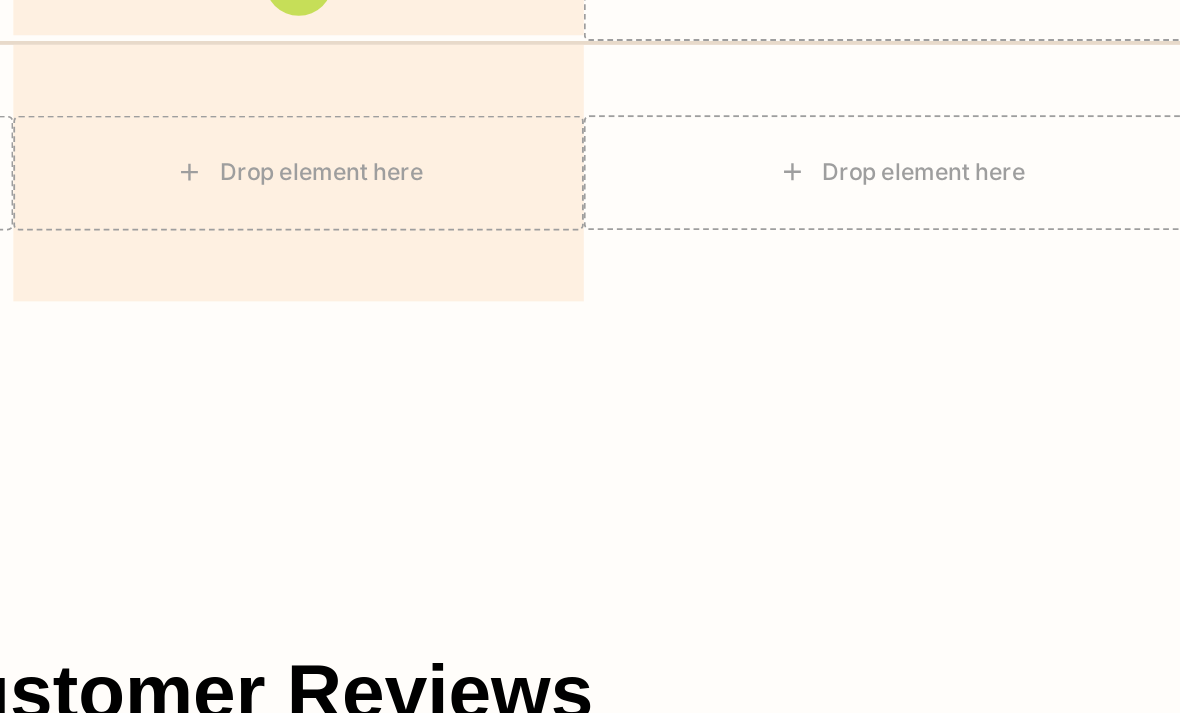click 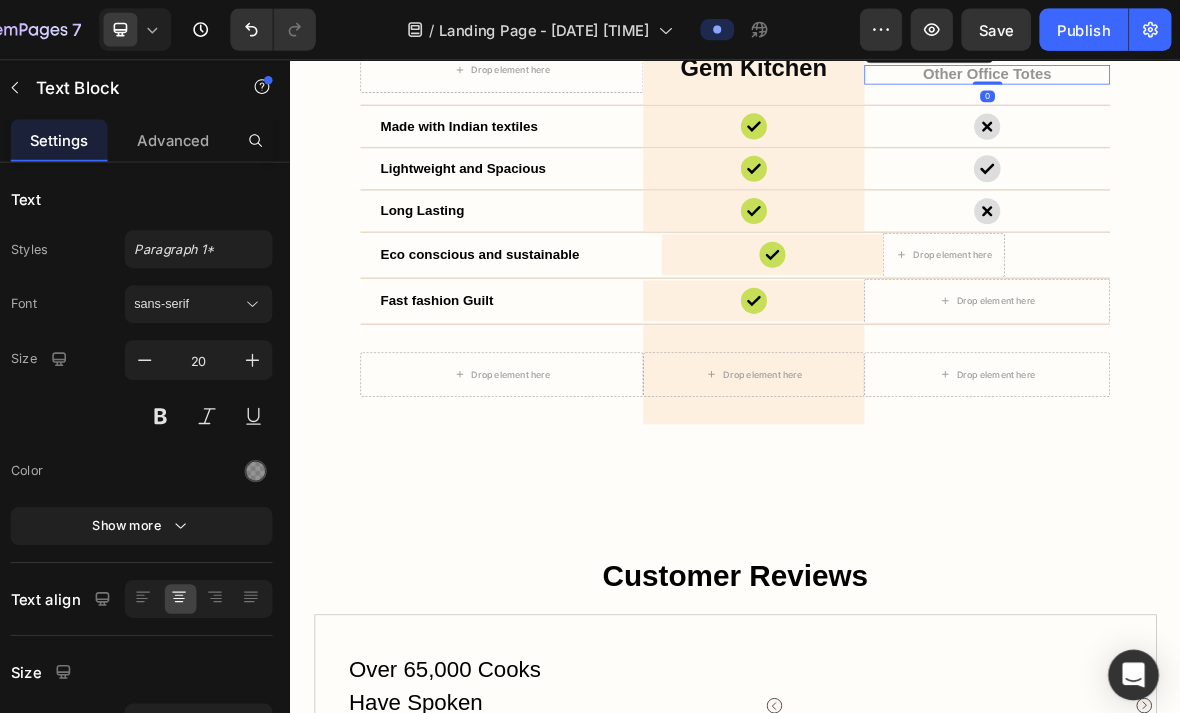 scroll, scrollTop: 77, scrollLeft: 0, axis: vertical 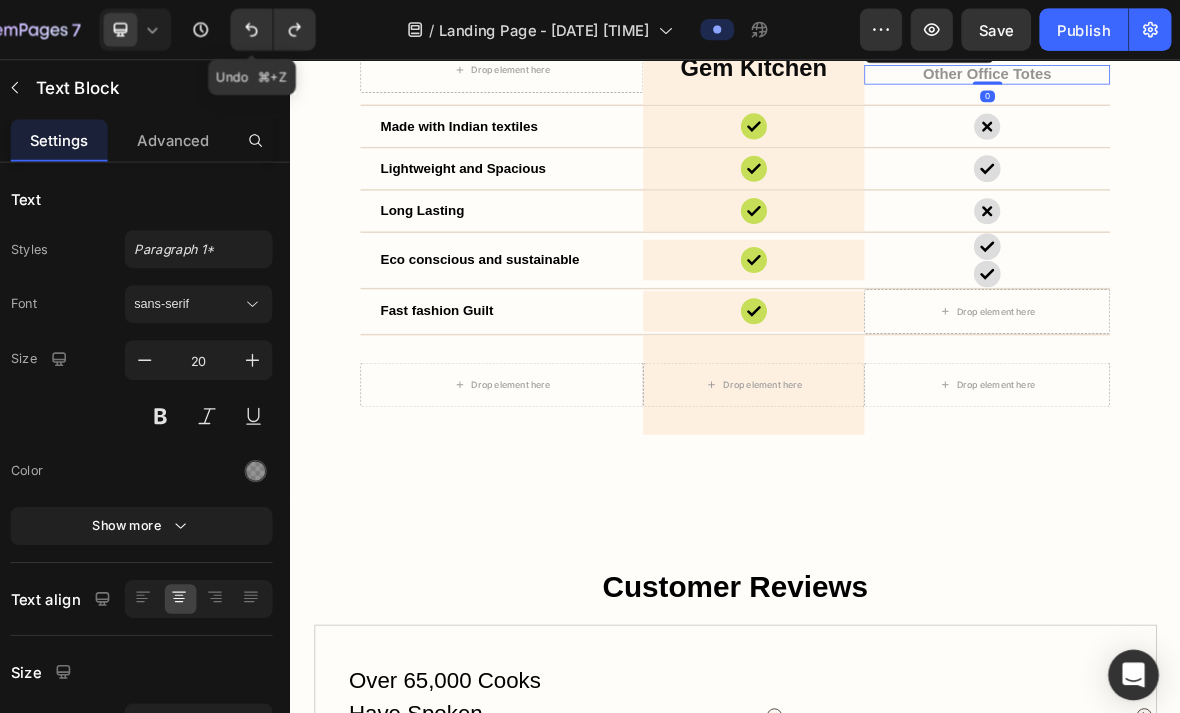 click 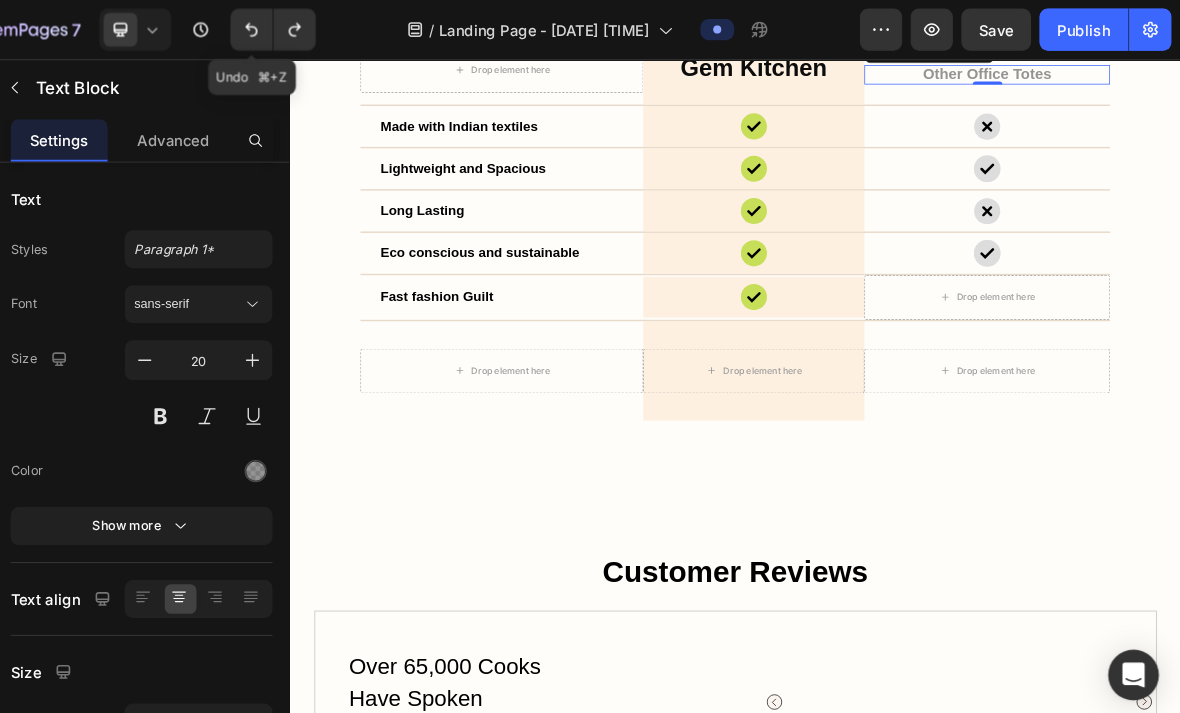 click 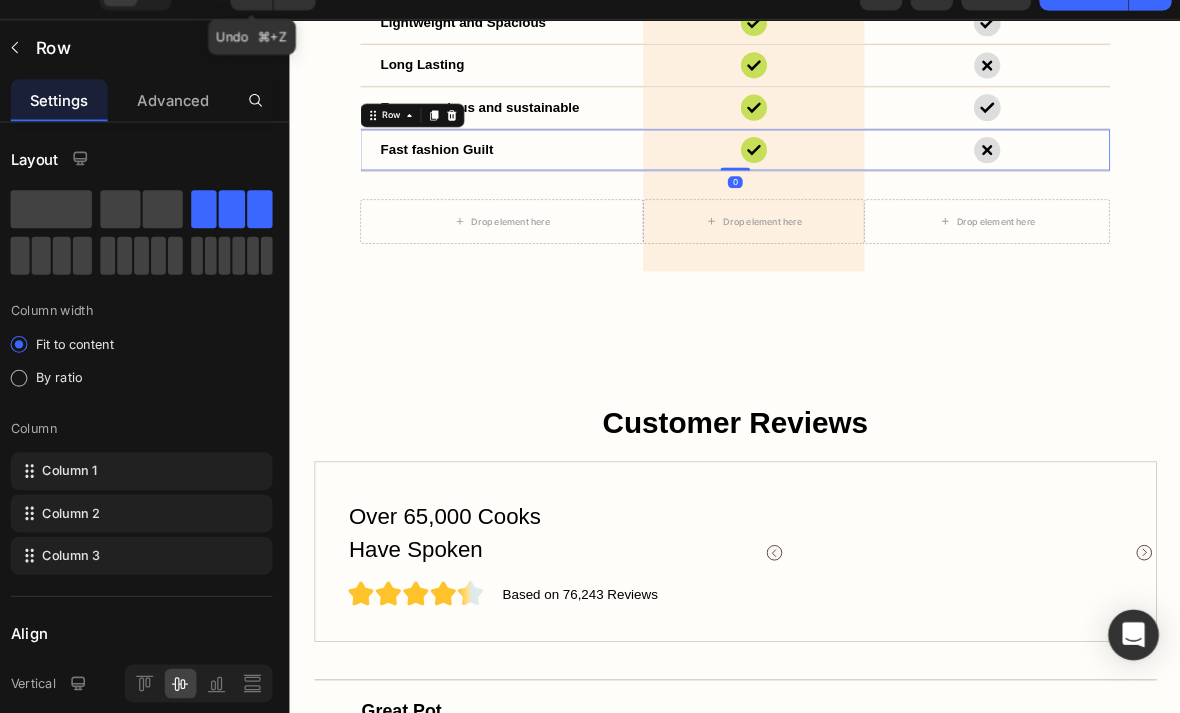 scroll, scrollTop: 4474, scrollLeft: 0, axis: vertical 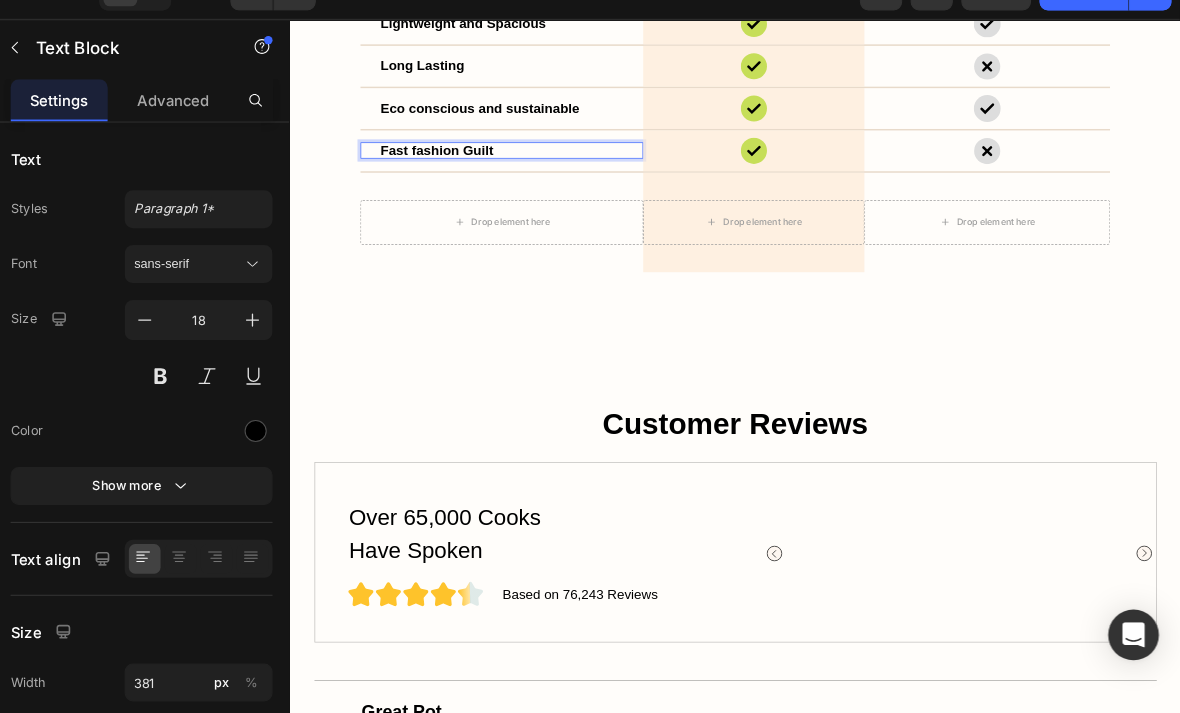 click on "Fast fashion Guilt" at bounding box center [587, 196] 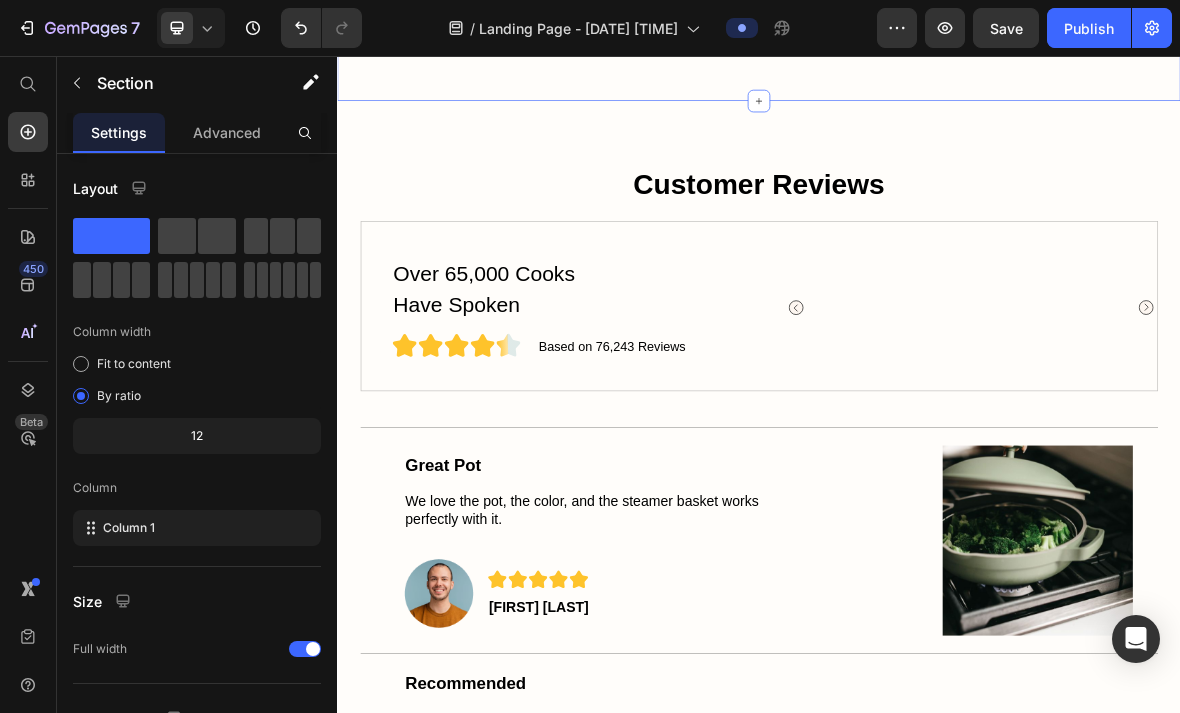 scroll, scrollTop: 5573, scrollLeft: 0, axis: vertical 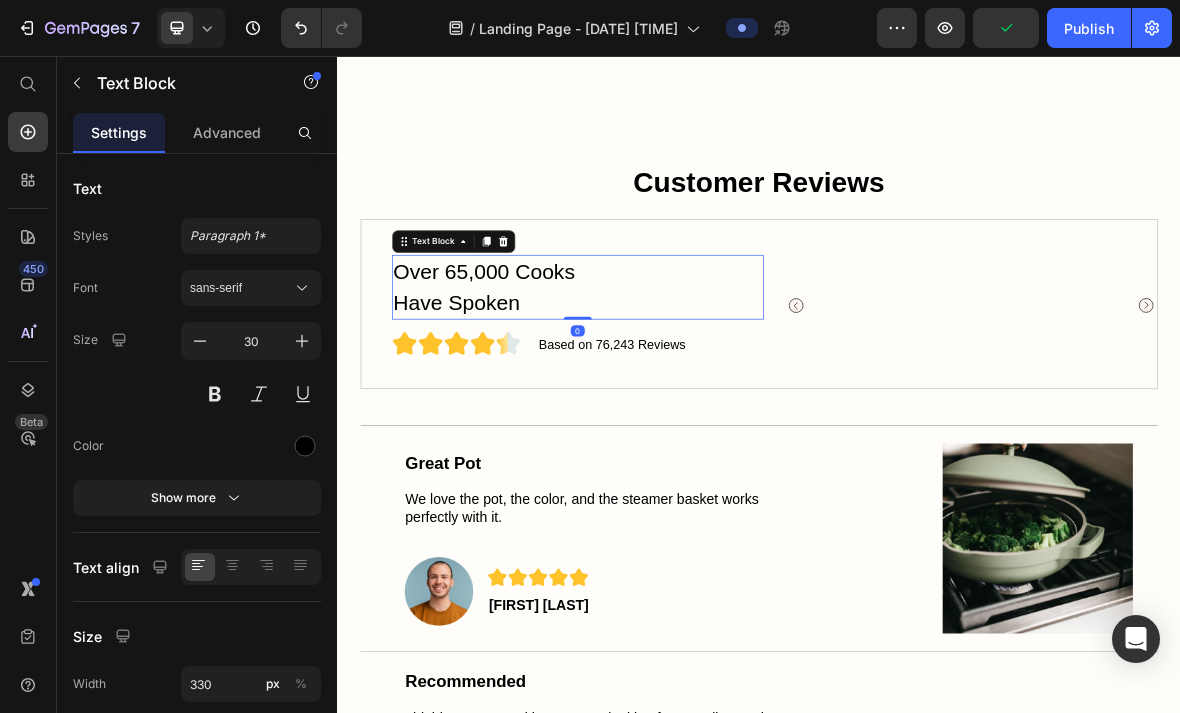 click on "Over 65,000 Cooks Have Spoken" at bounding box center [580, 385] 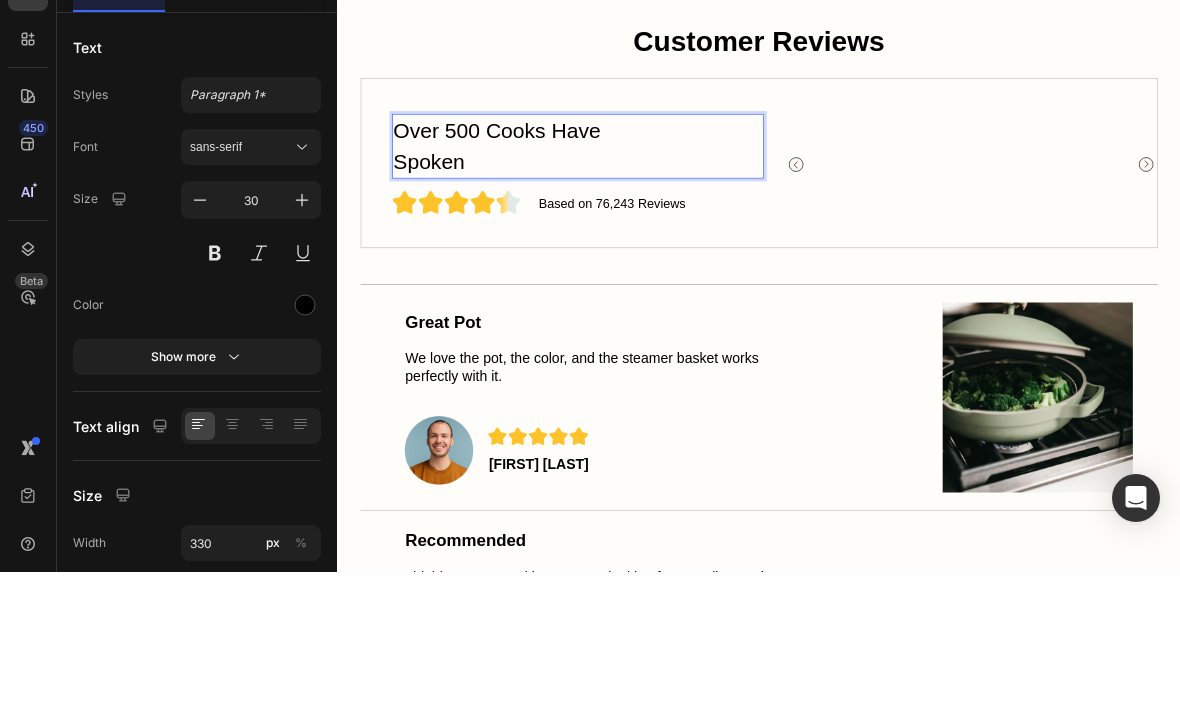 click on "Over 500 Cooks Have Spoken" at bounding box center (580, 244) 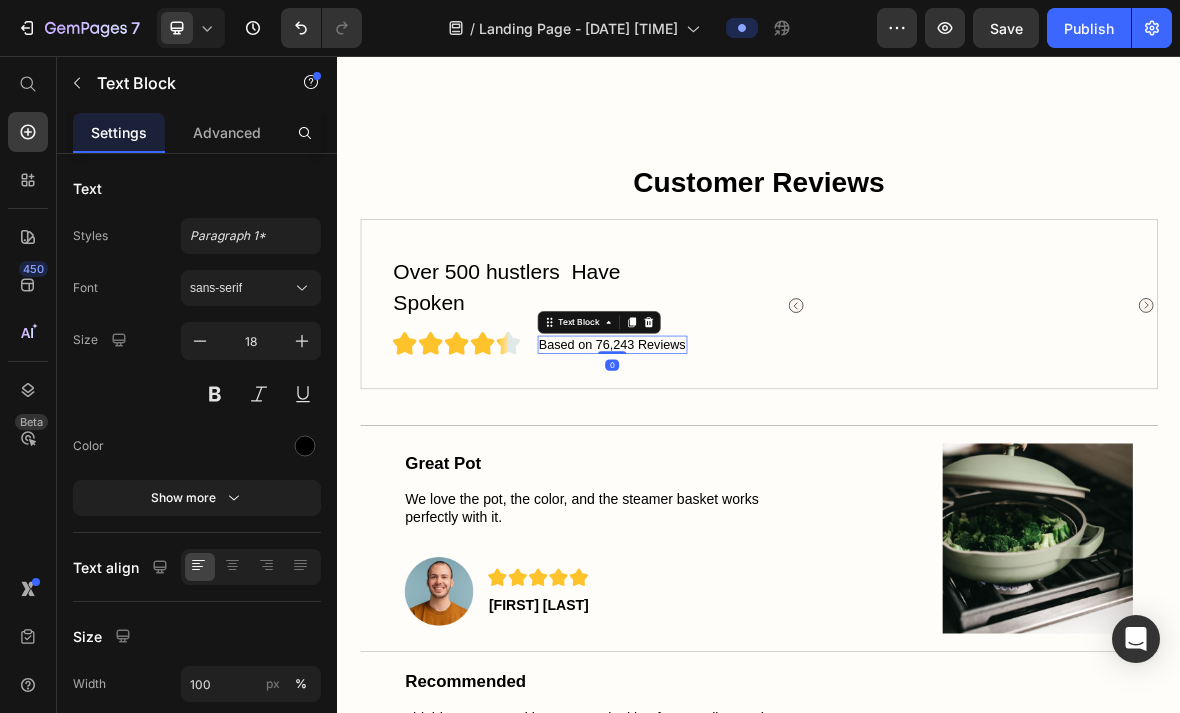 click on "Based on 76,243 Reviews" at bounding box center (728, 467) 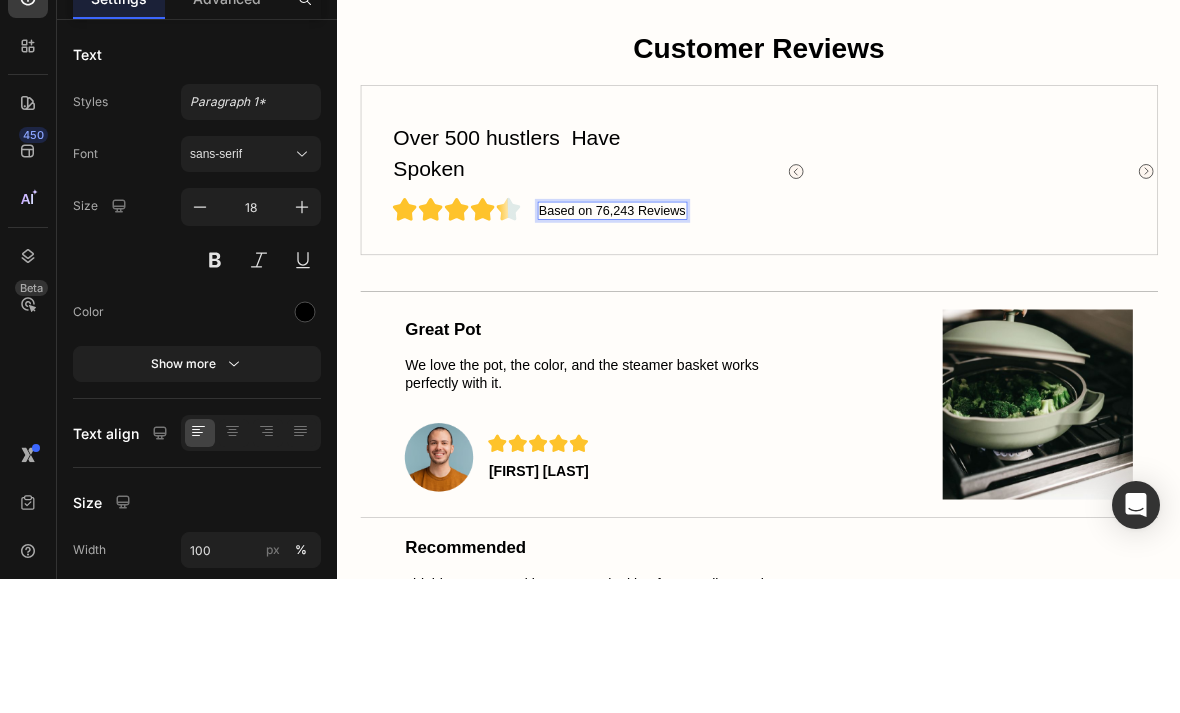 click on "Based on 76,243 Reviews" at bounding box center (728, 333) 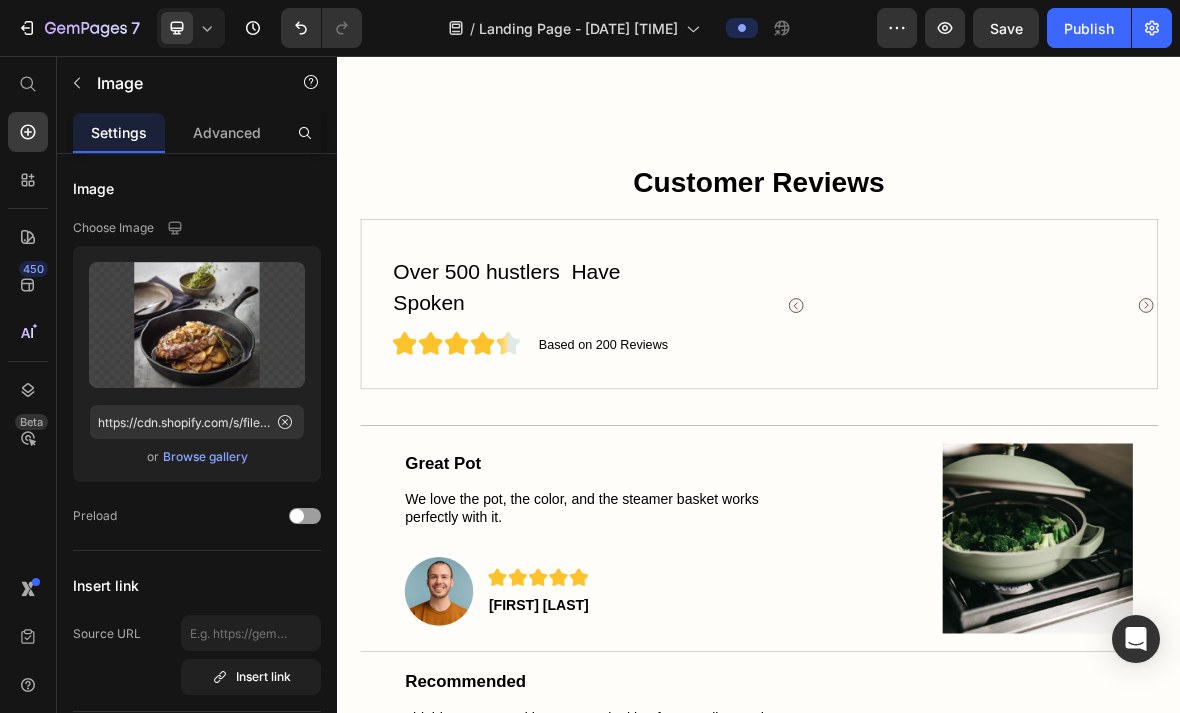 click 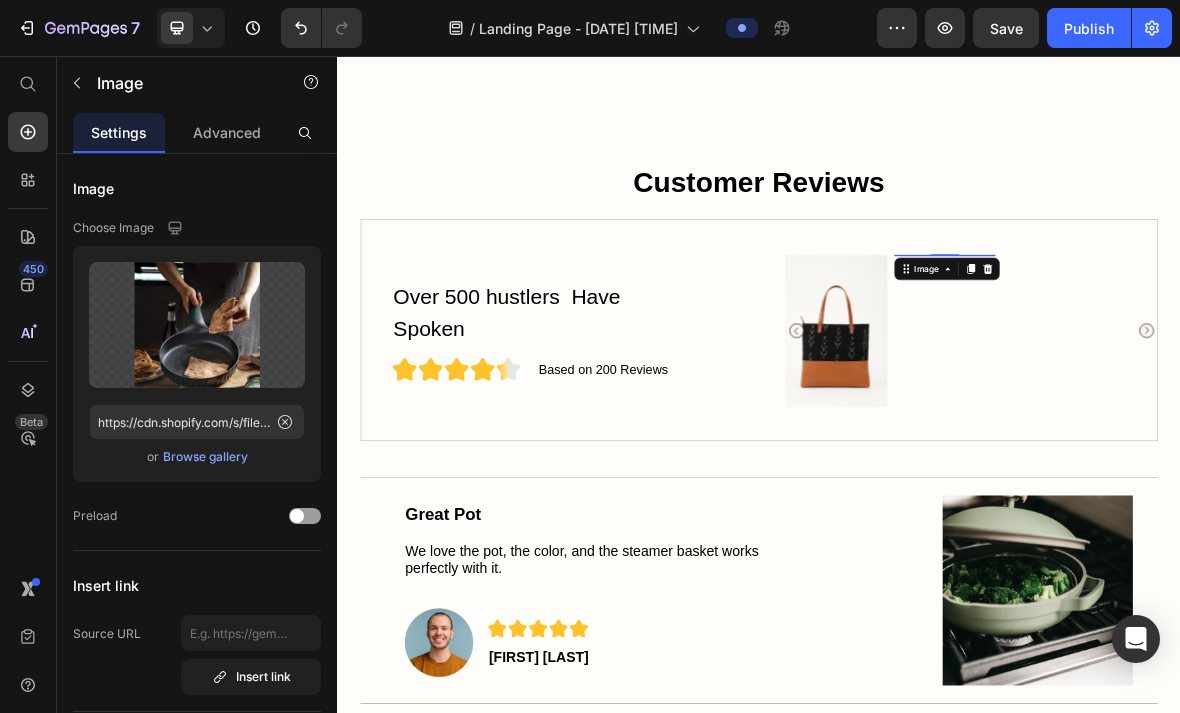 click at bounding box center [1201, 339] 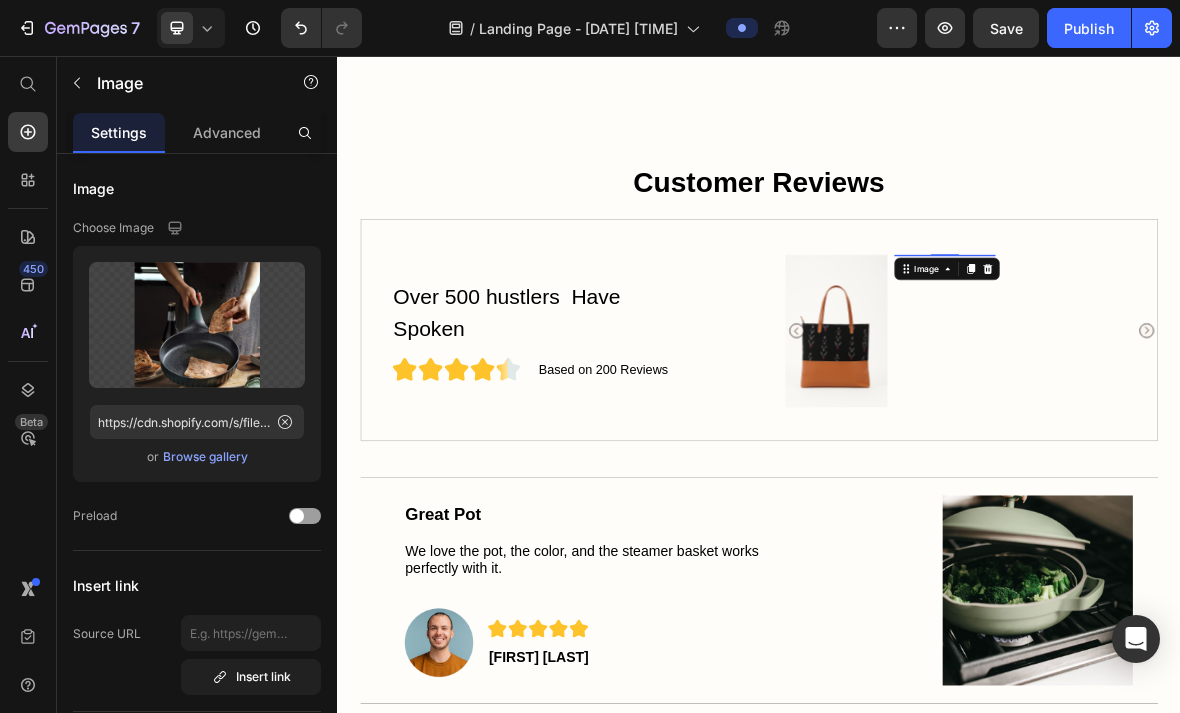 click on "Upload Image" at bounding box center [197, 325] 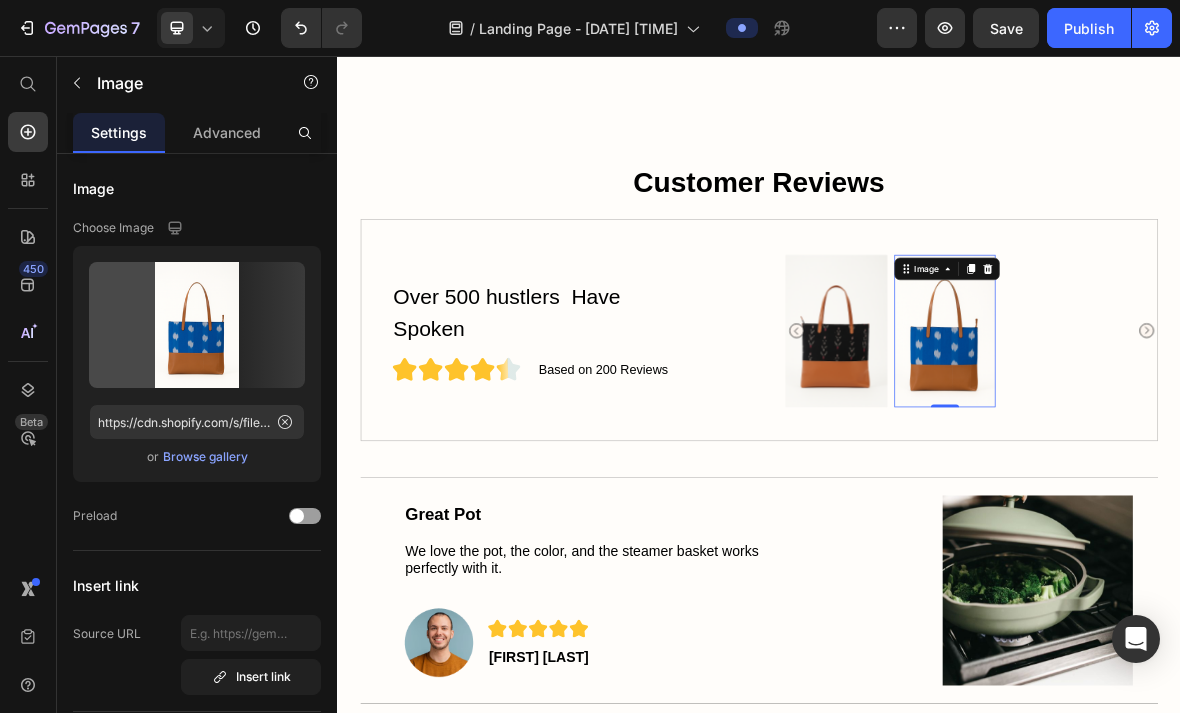 type on "https://cdn.shopify.com/s/files/1/0717/9285/3243/files/gempages_574802263466312816-e81ad5e8-e91b-4dcc-91c5-13288bd1ae15.png" 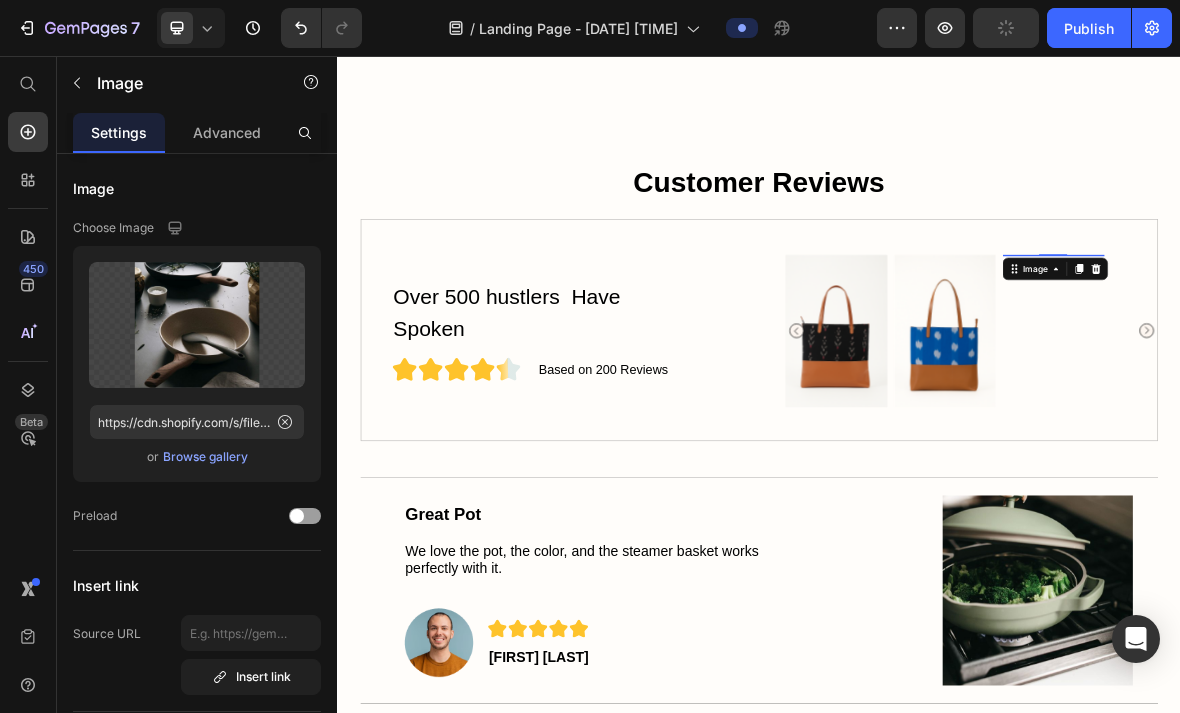 click 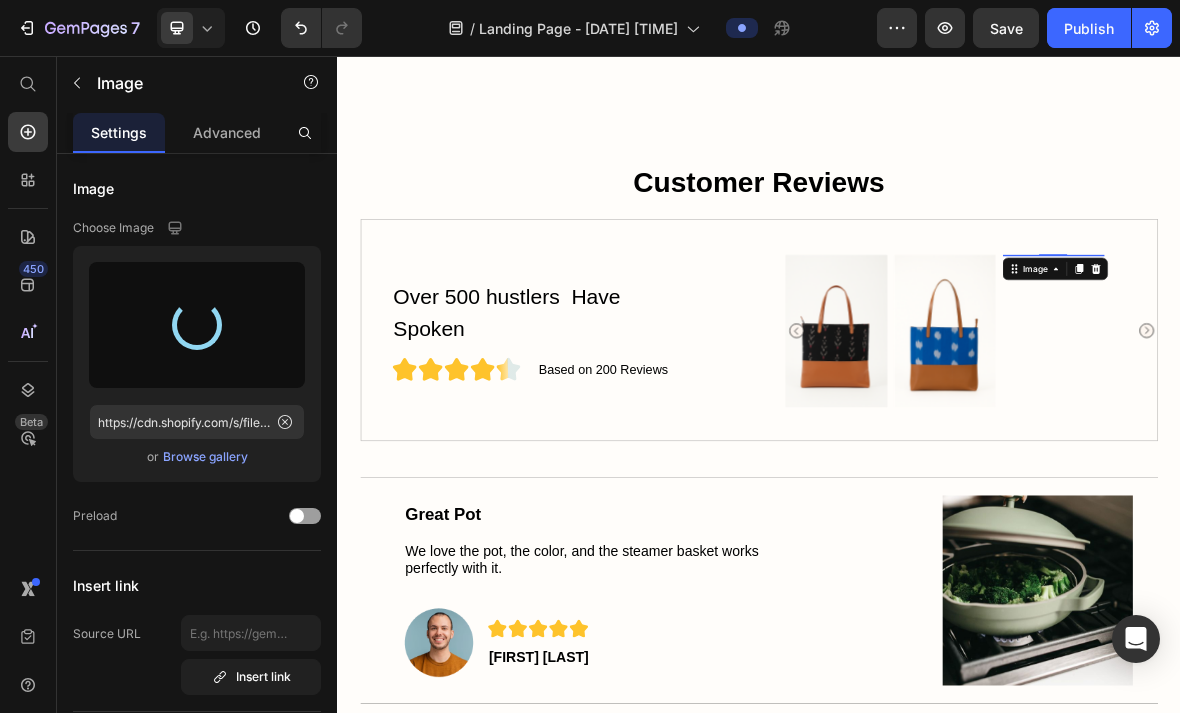 type on "https://cdn.shopify.com/s/files/1/0717/9285/3243/files/gempages_574802263466312816-80a4d866-855b-45ca-b171-b486e344c790.png" 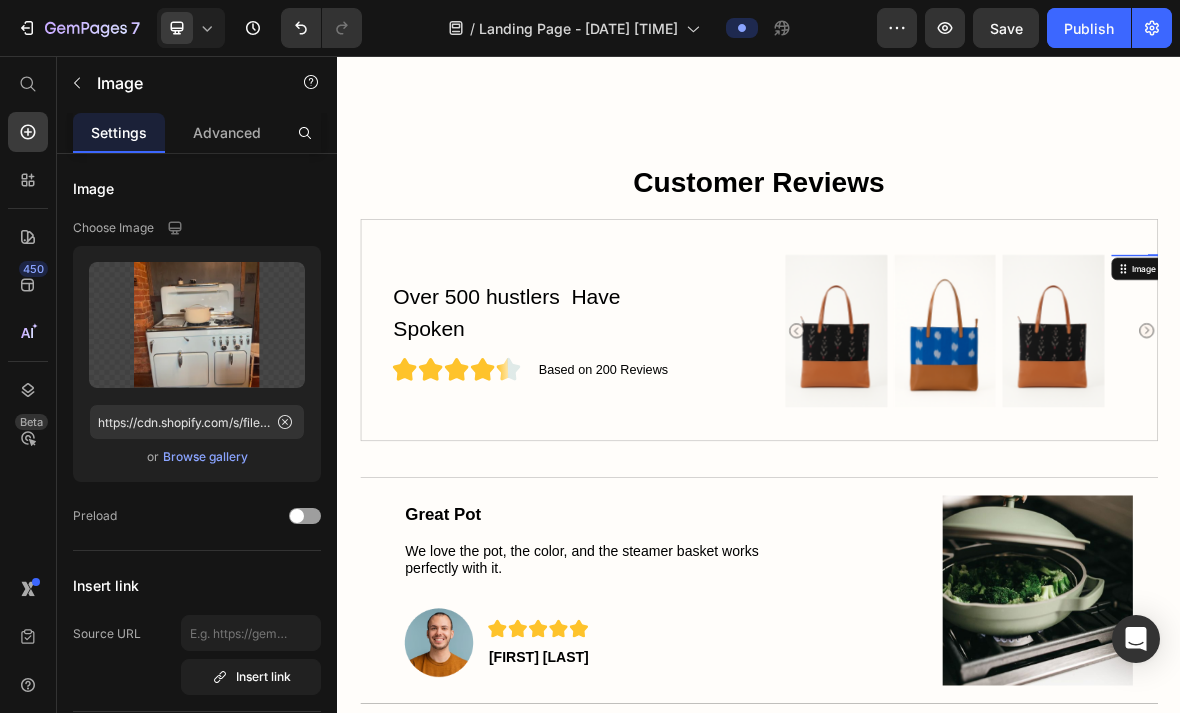 click 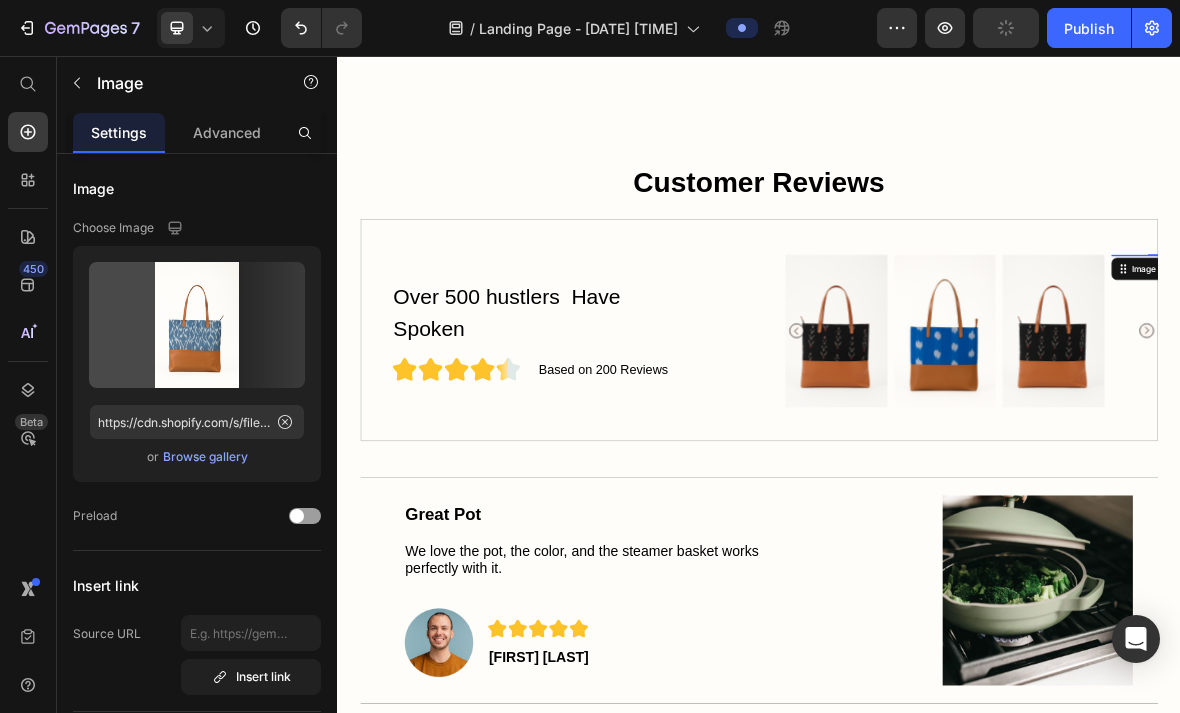 type on "https://cdn.shopify.com/s/files/1/0717/9285/3243/files/gempages_574802263466312816-5cb791f6-14ed-45db-804d-ba75fdbb4be3.png" 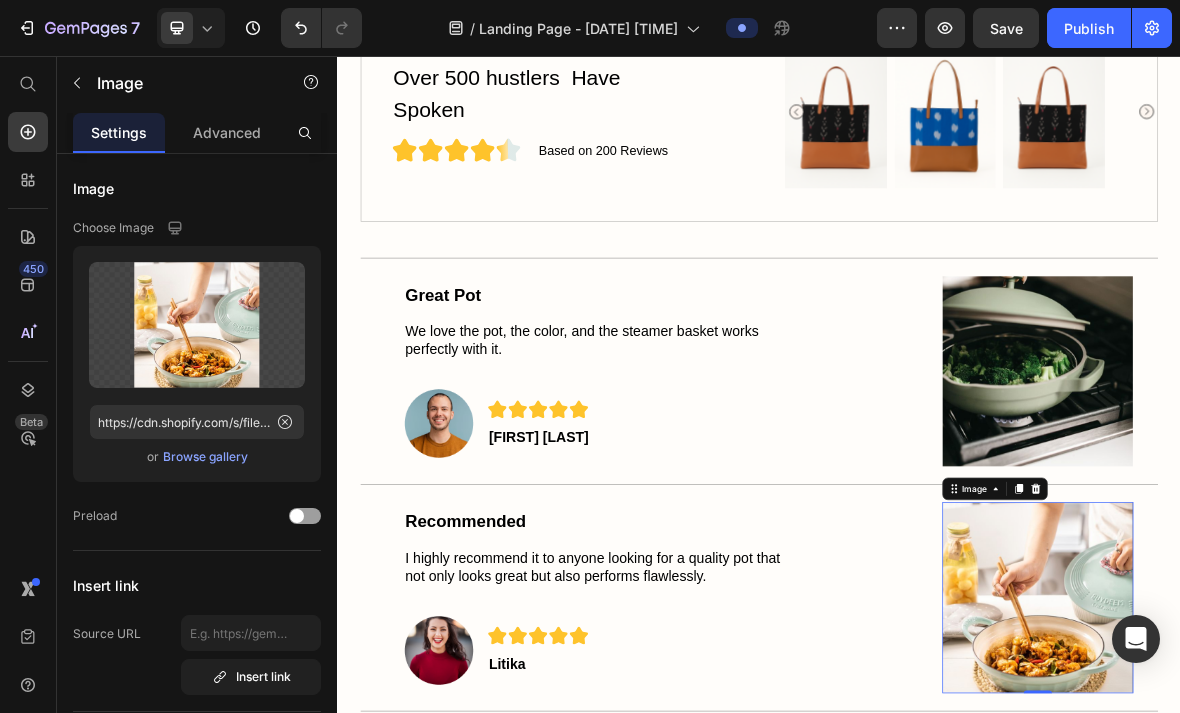 scroll, scrollTop: 5845, scrollLeft: 0, axis: vertical 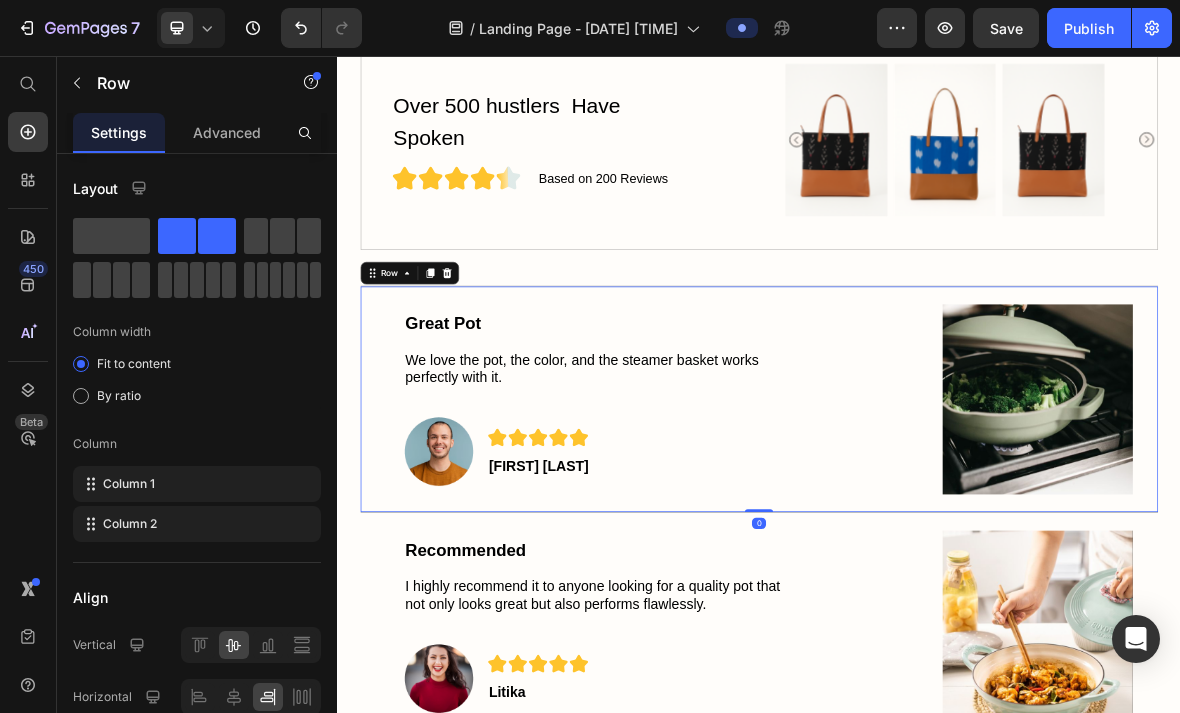click 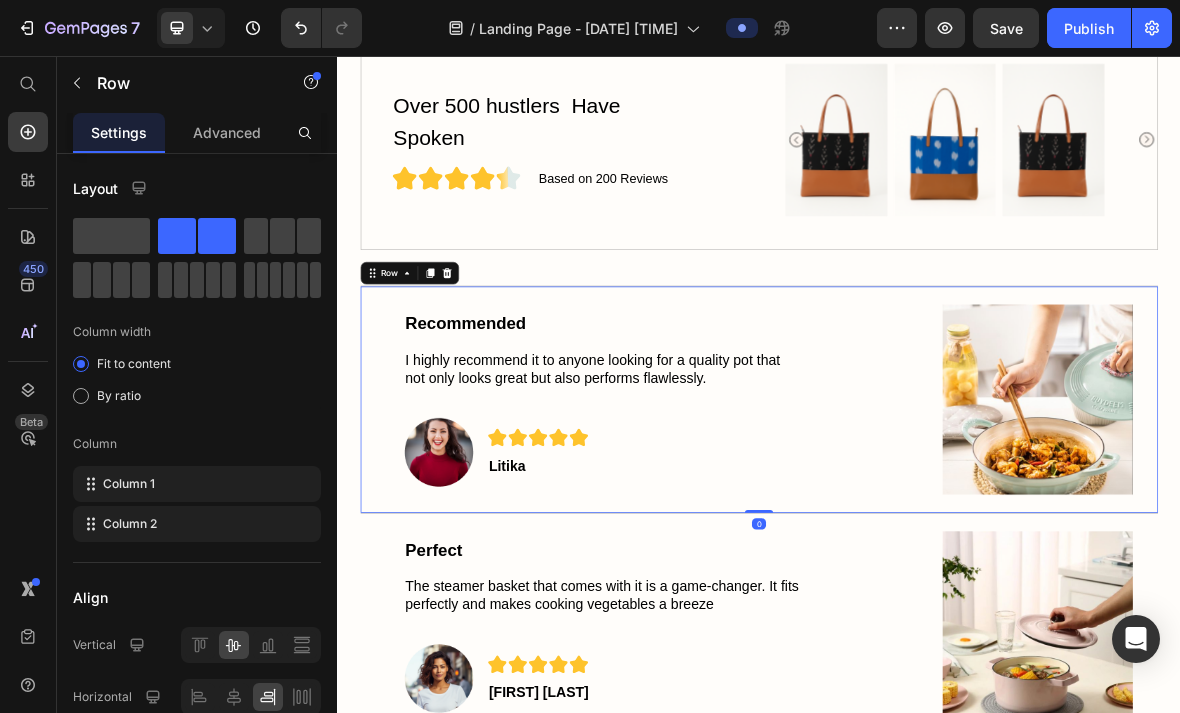 click 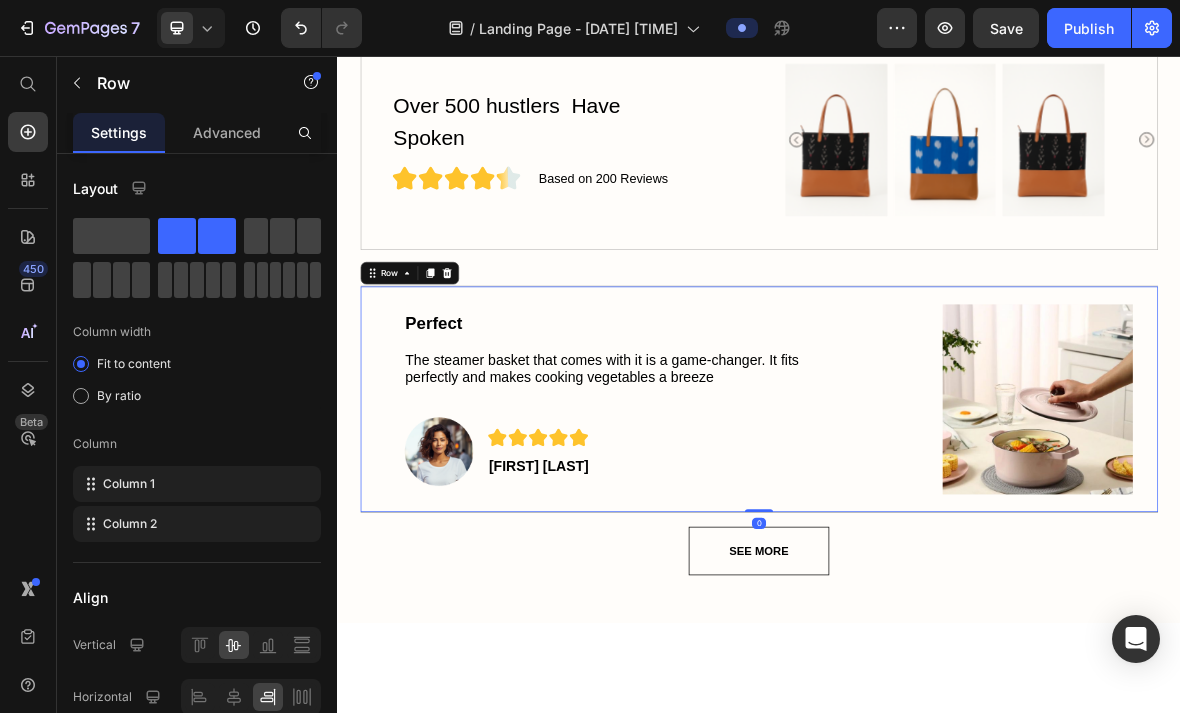 click at bounding box center (493, 365) 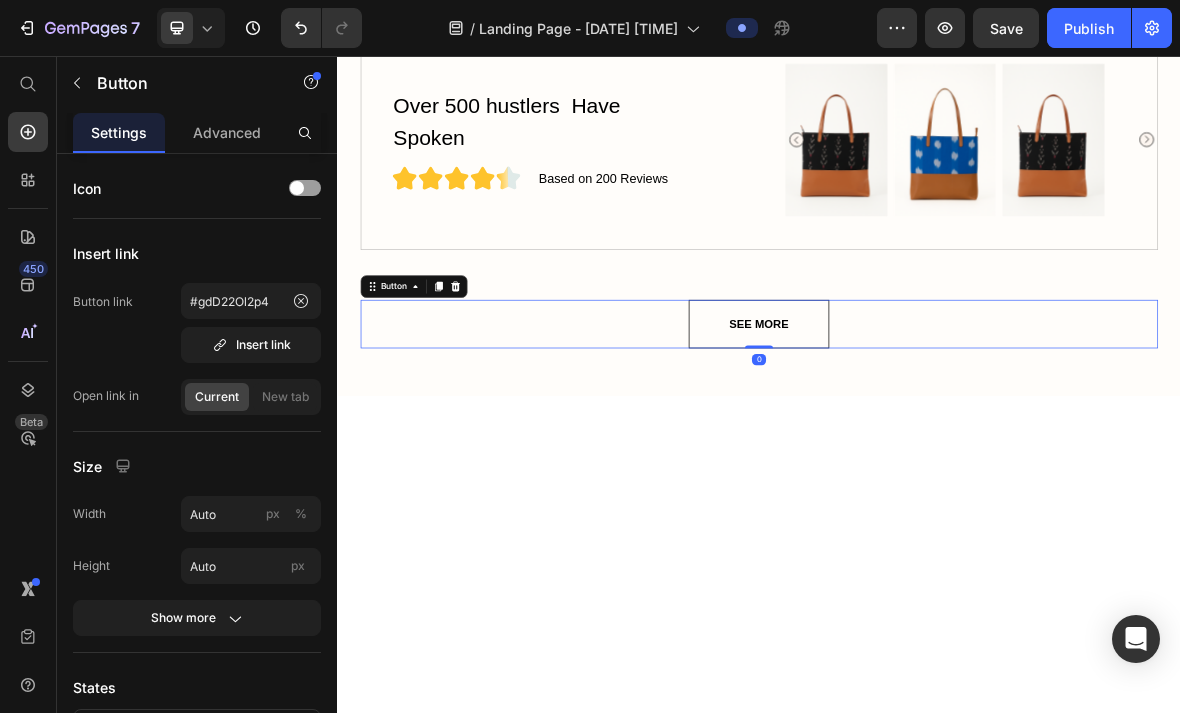 click at bounding box center (505, 384) 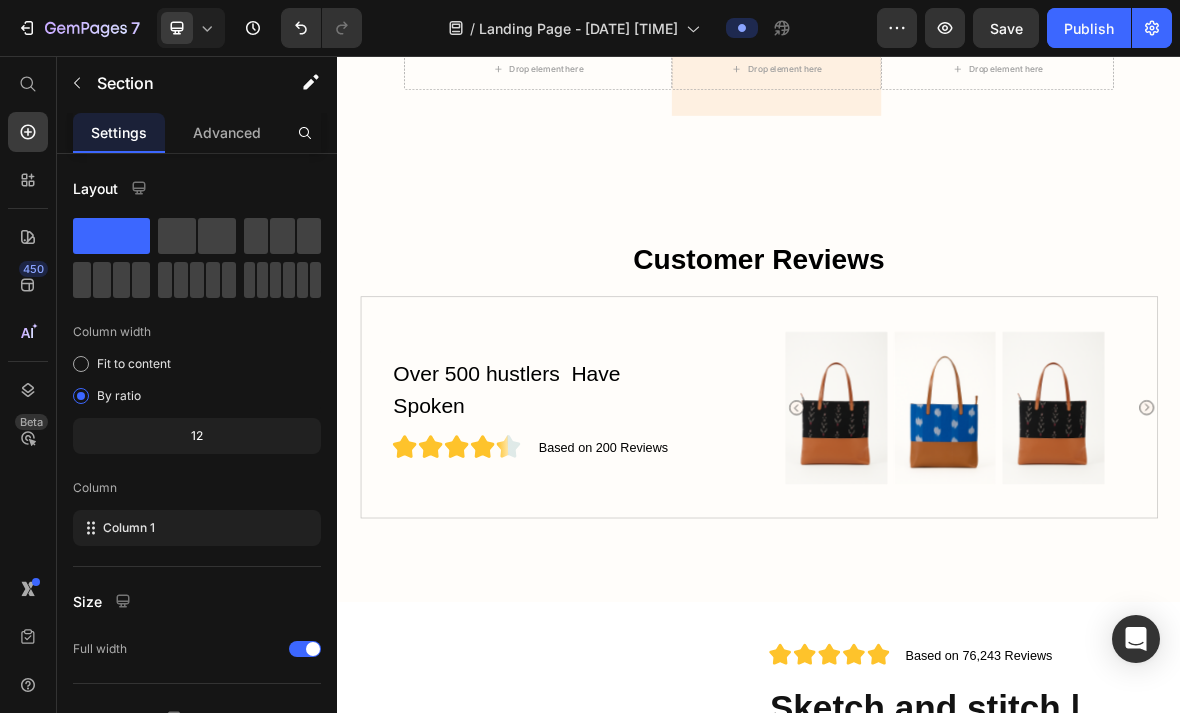 scroll, scrollTop: 5460, scrollLeft: 0, axis: vertical 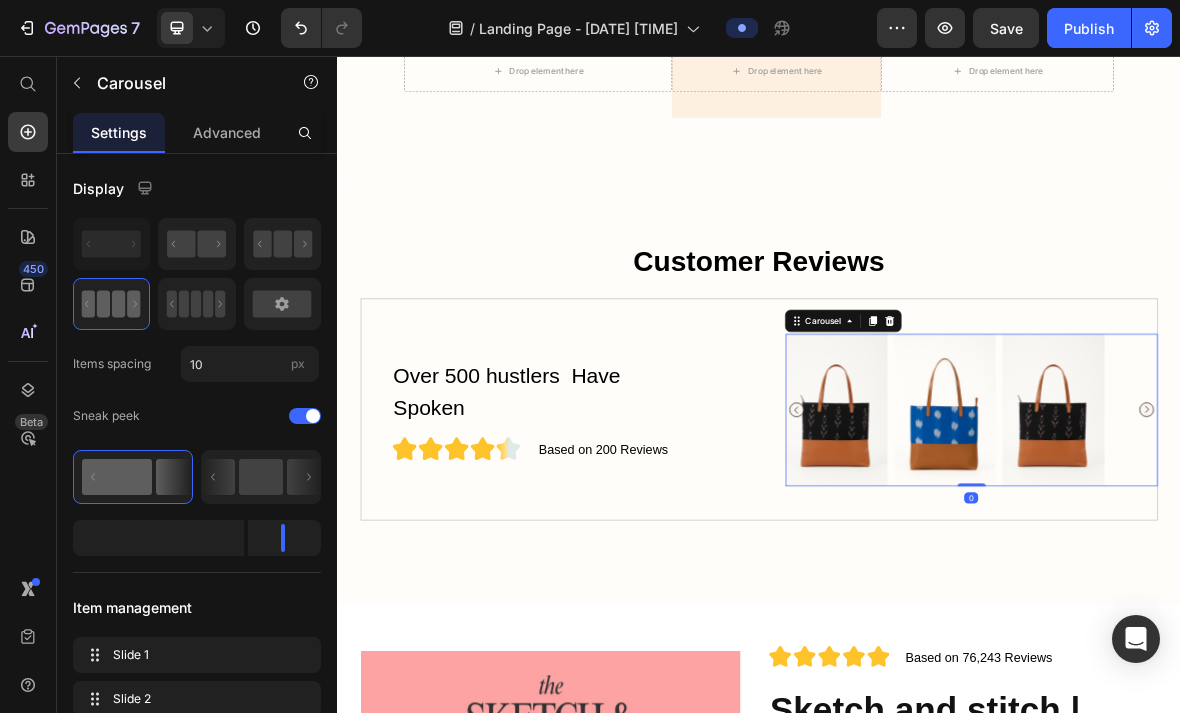 click 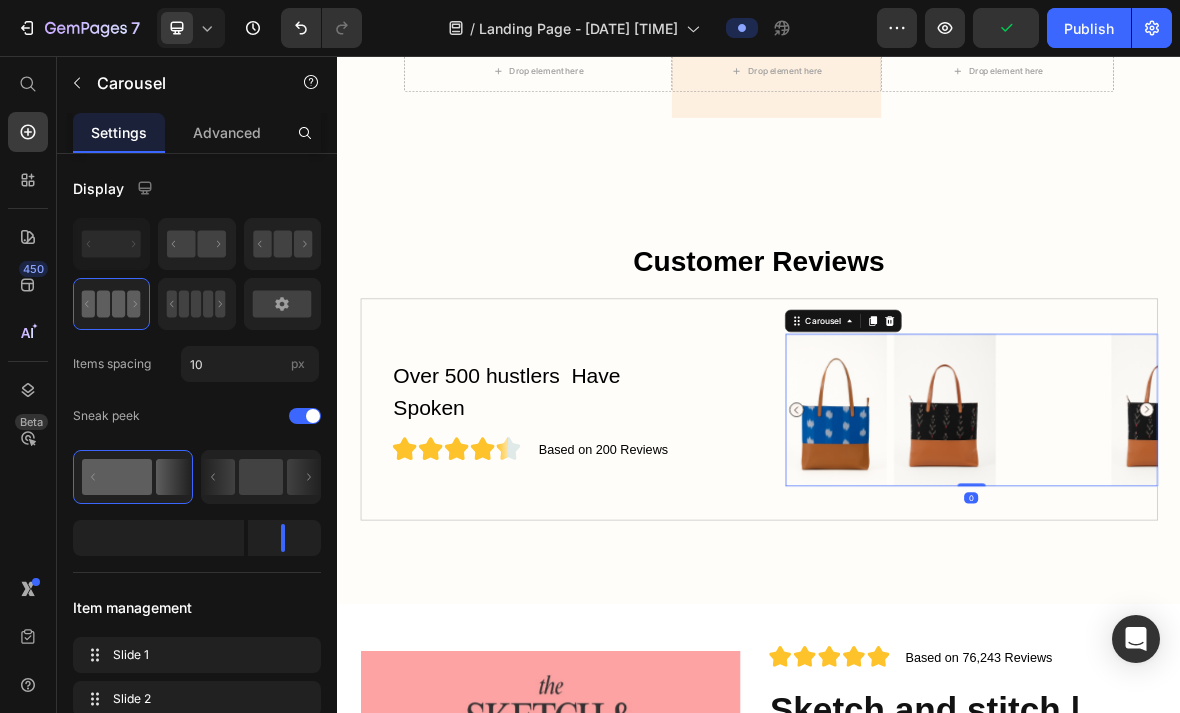click 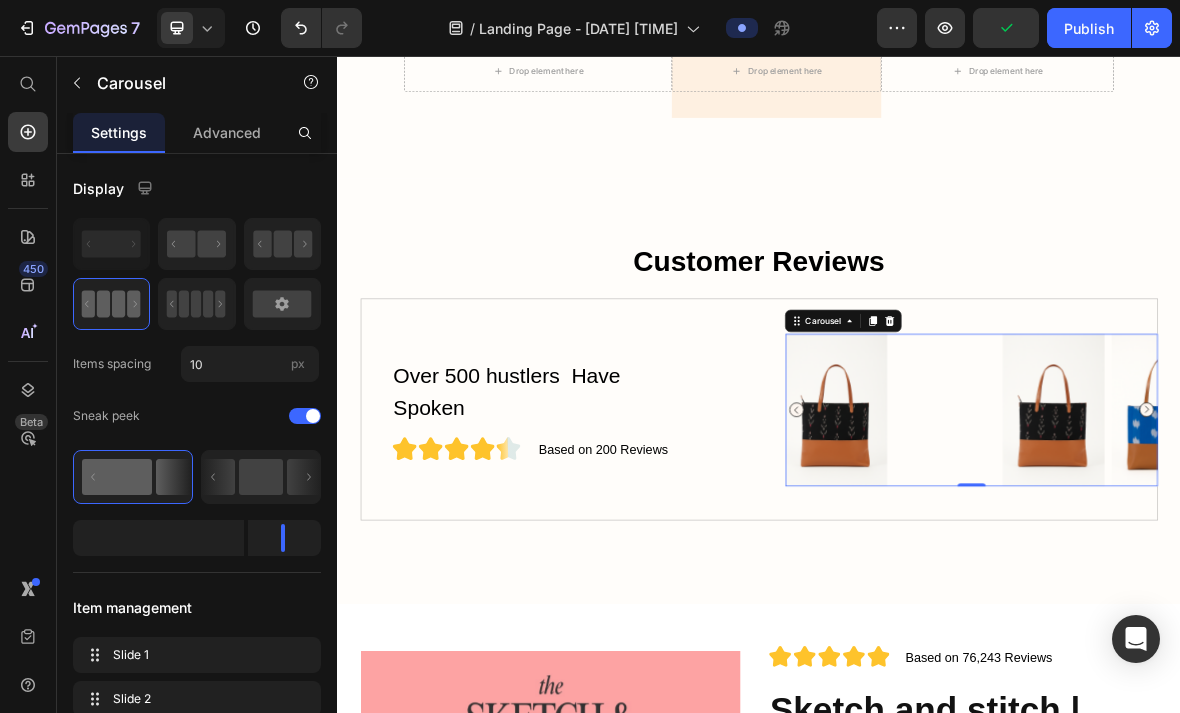 click 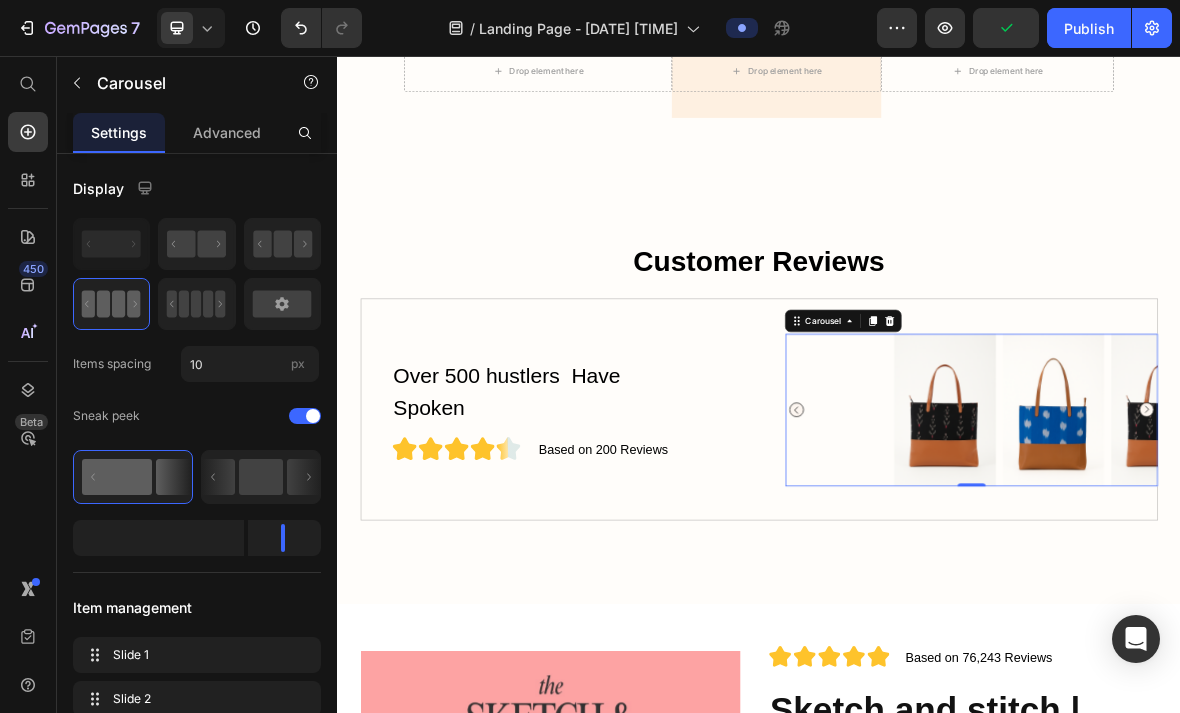 click 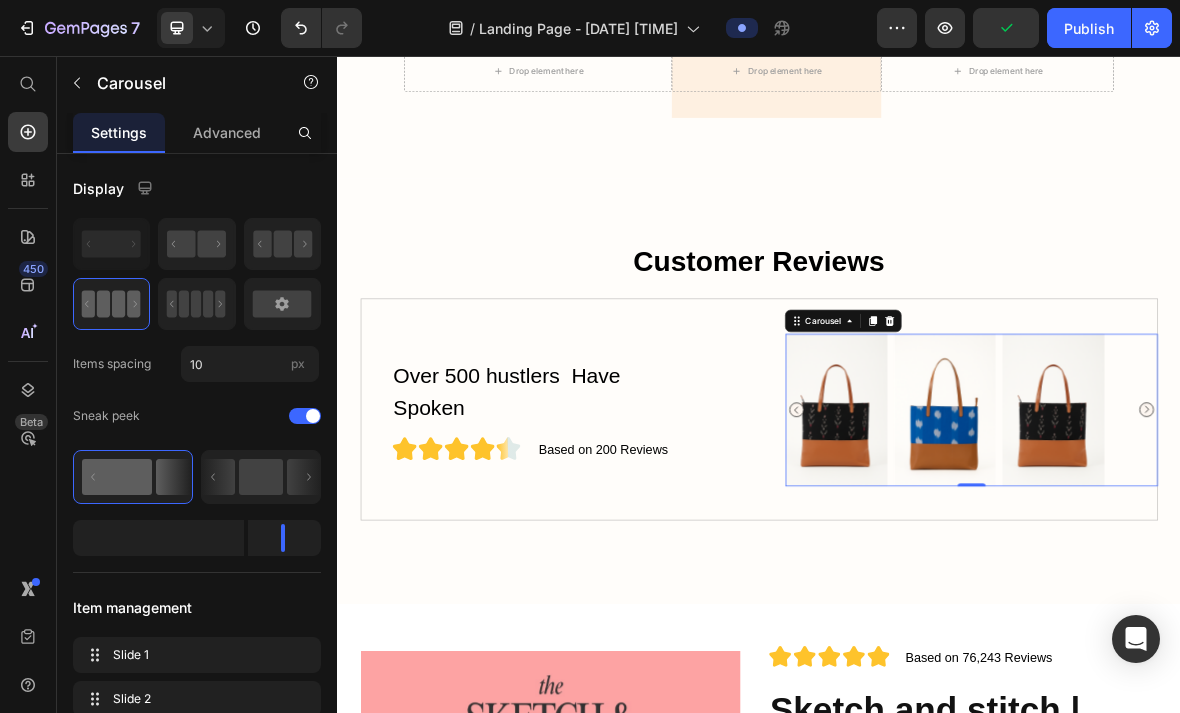 click 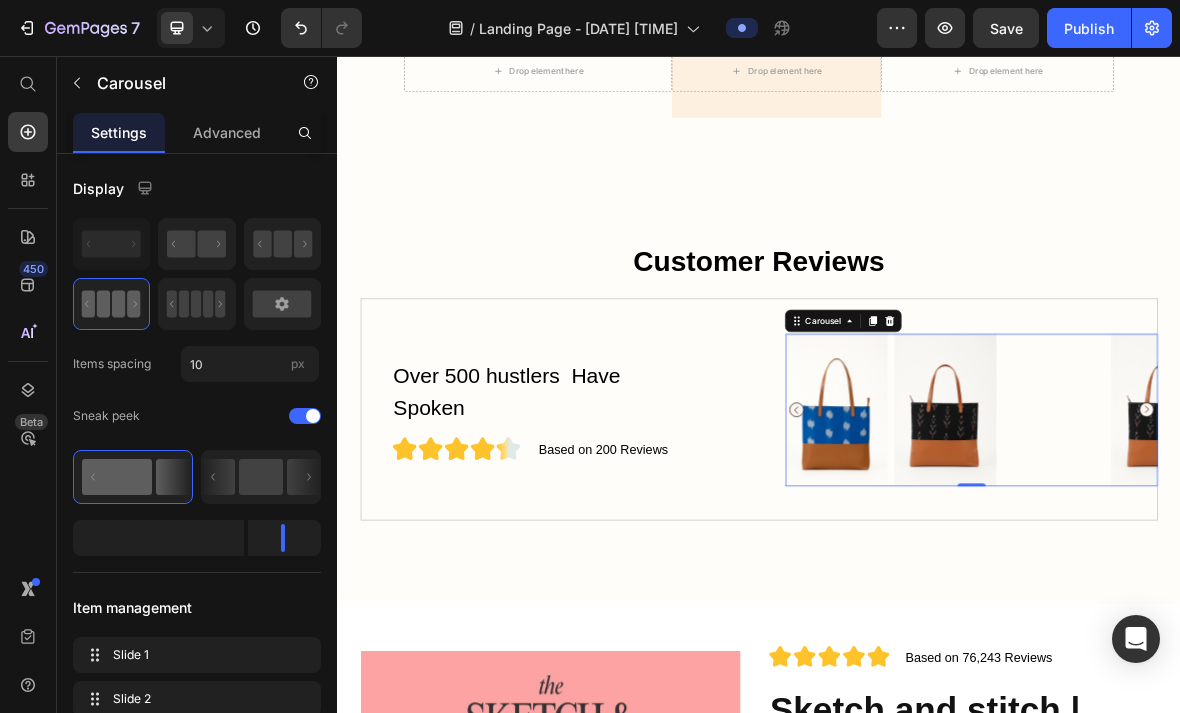 click 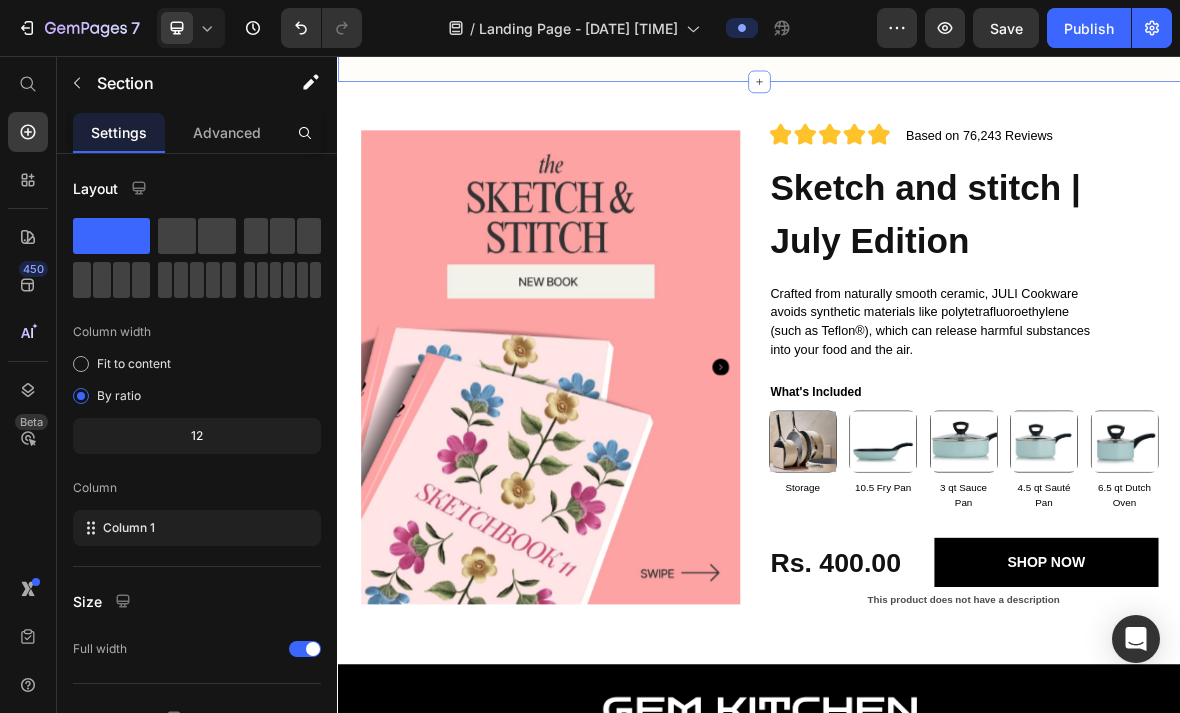 scroll, scrollTop: 6167, scrollLeft: 0, axis: vertical 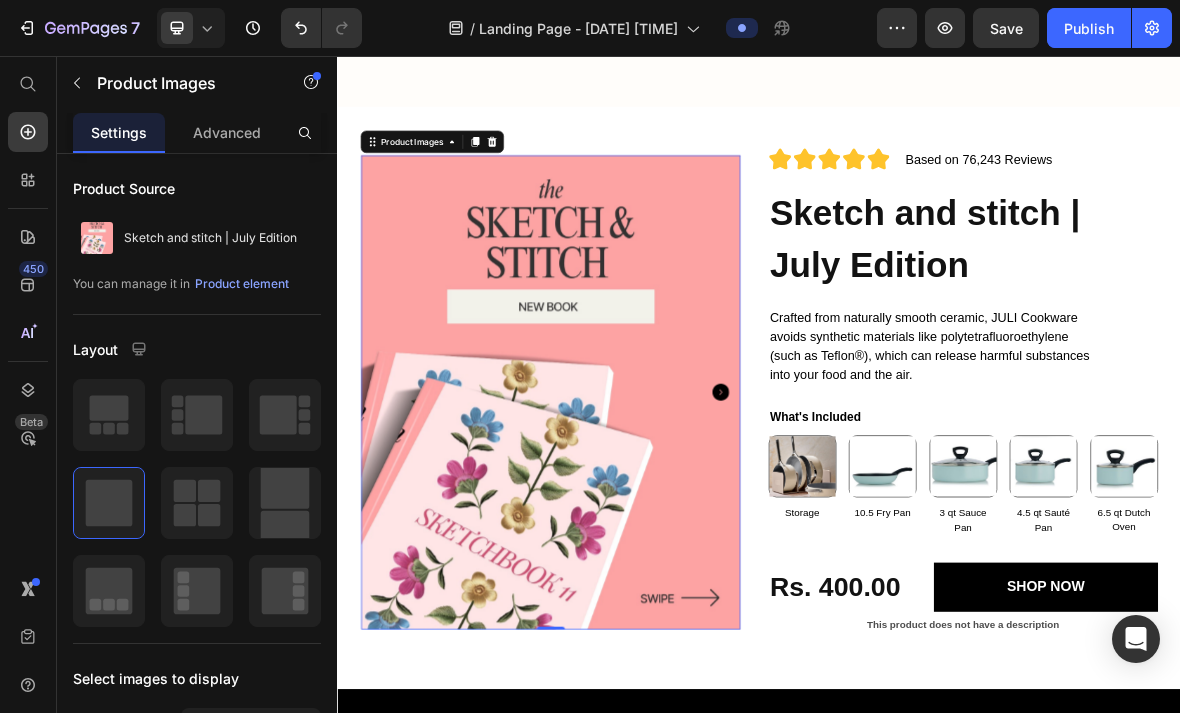 click on "Product element" at bounding box center (242, 284) 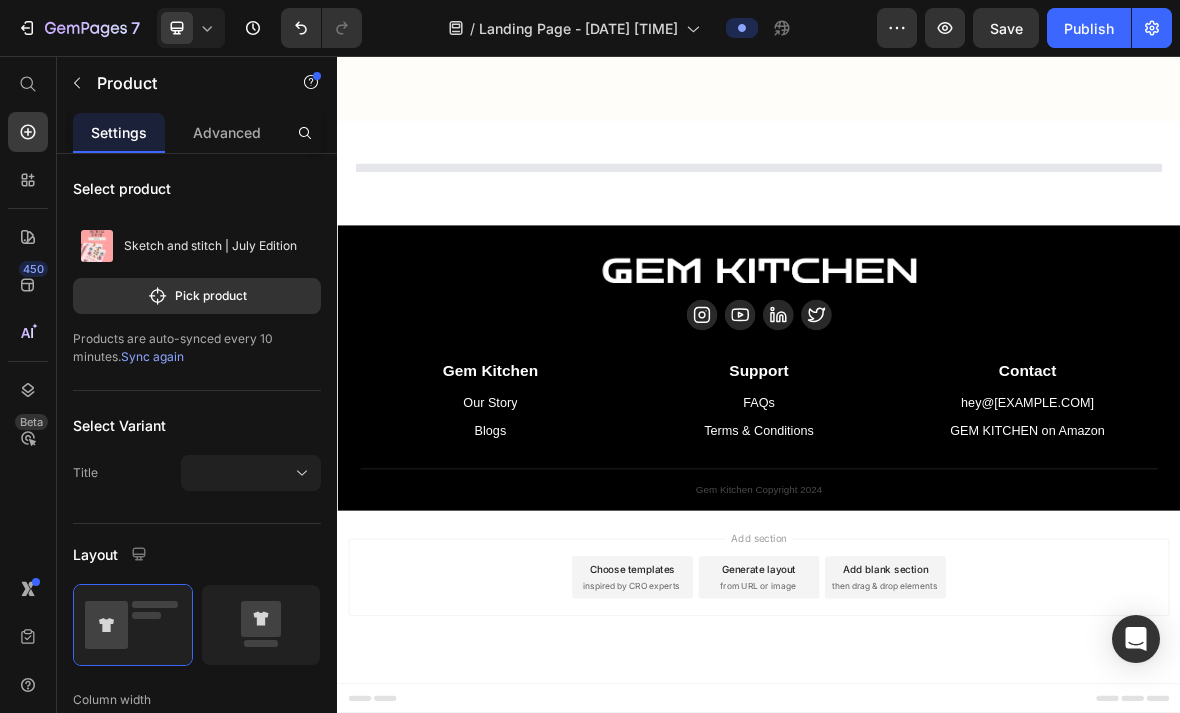 click 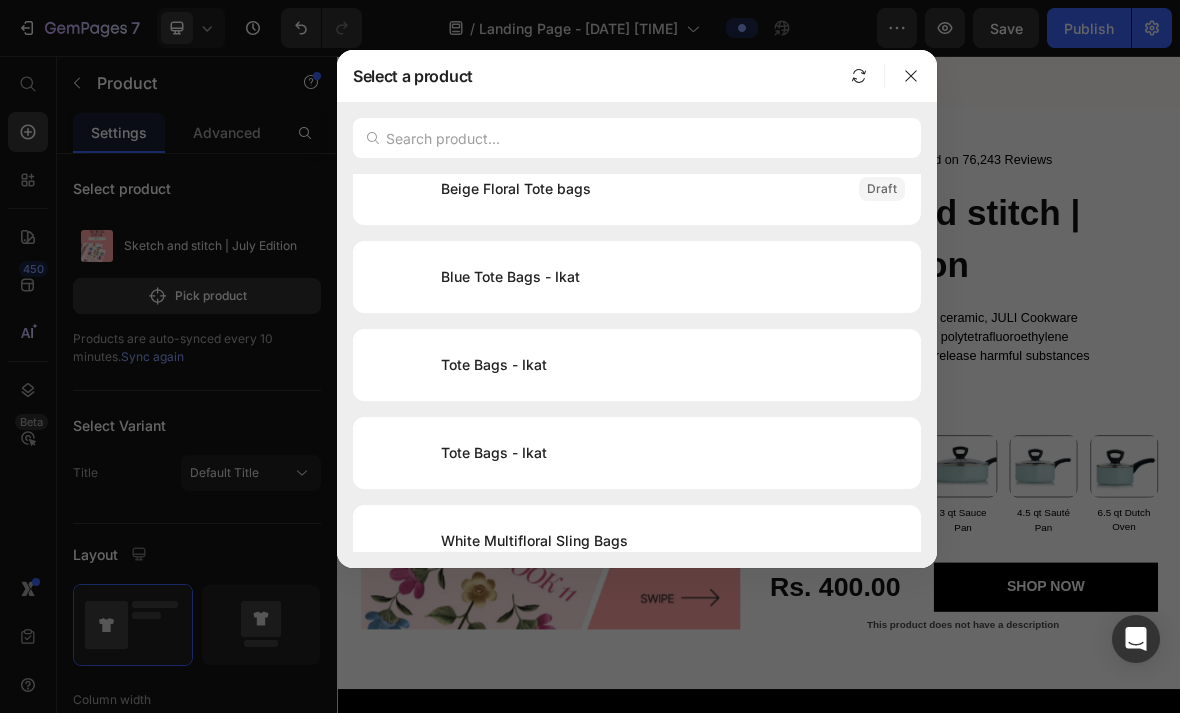 scroll, scrollTop: 16396, scrollLeft: 0, axis: vertical 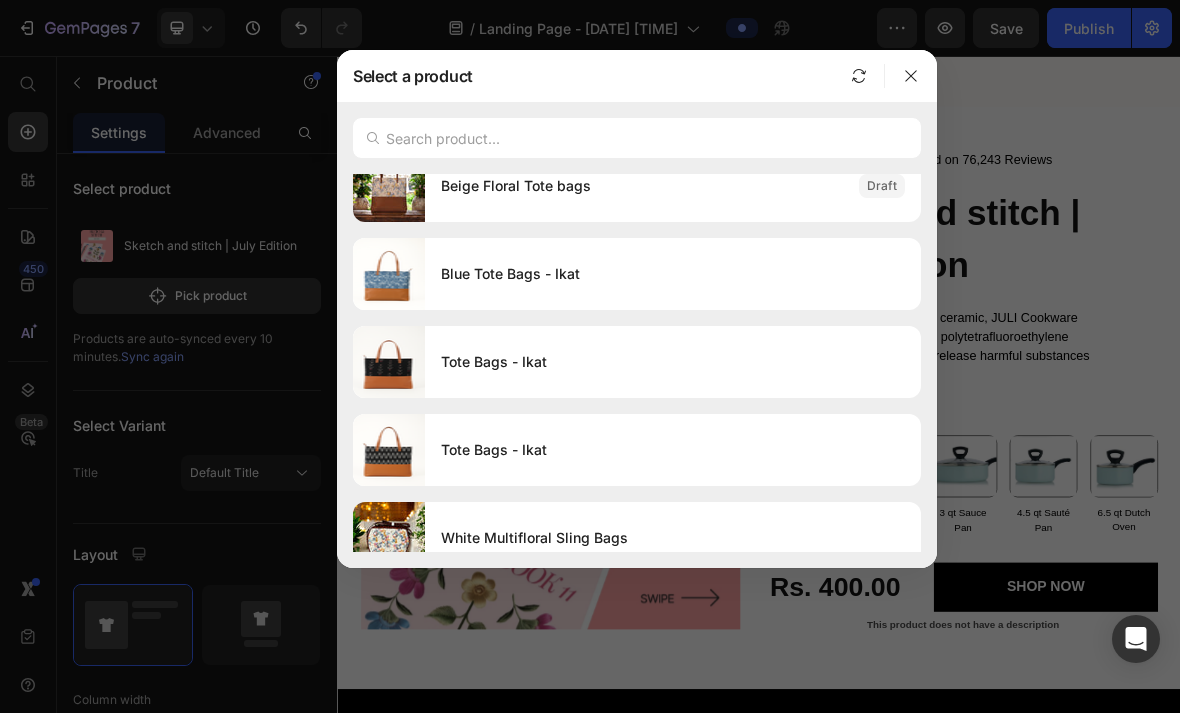 click on "Tote Bags - Ikat" at bounding box center [673, 450] 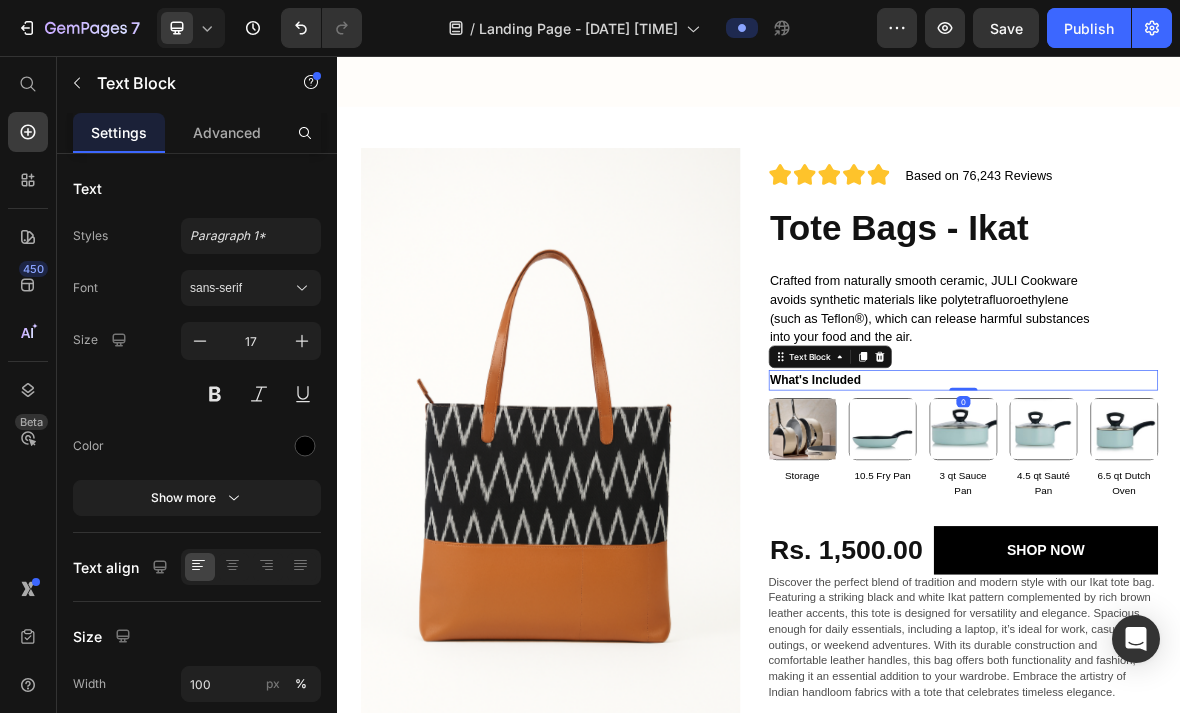 click 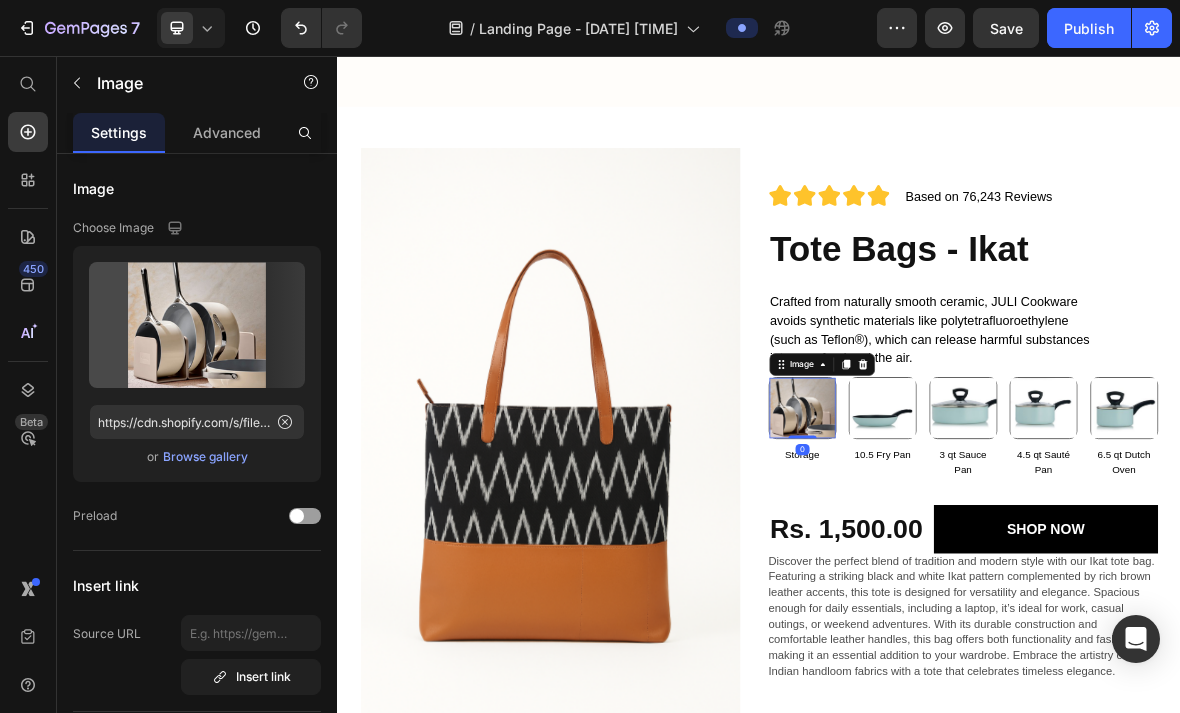 click 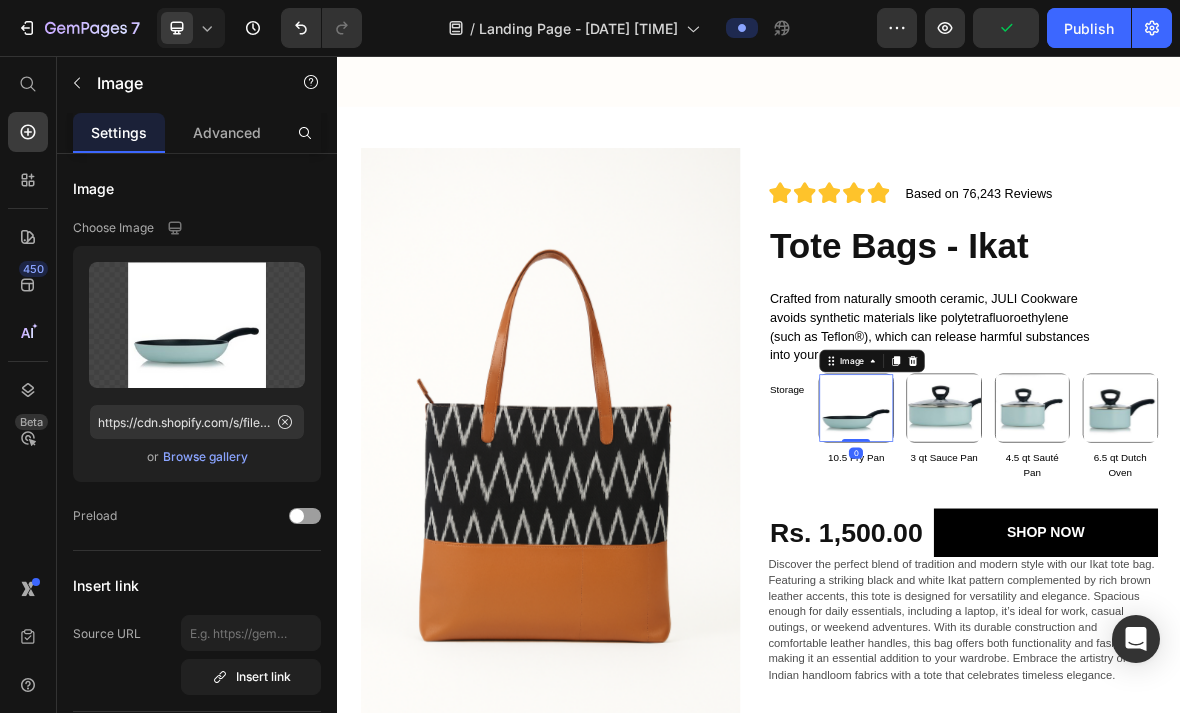 click 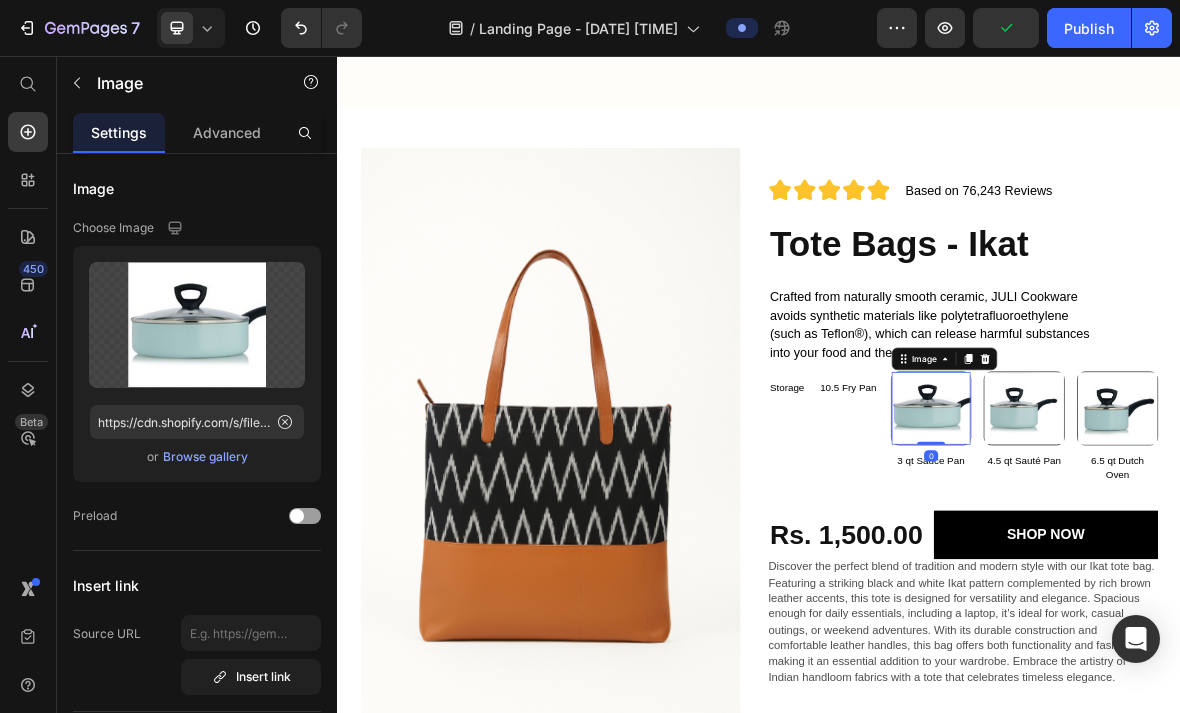 click 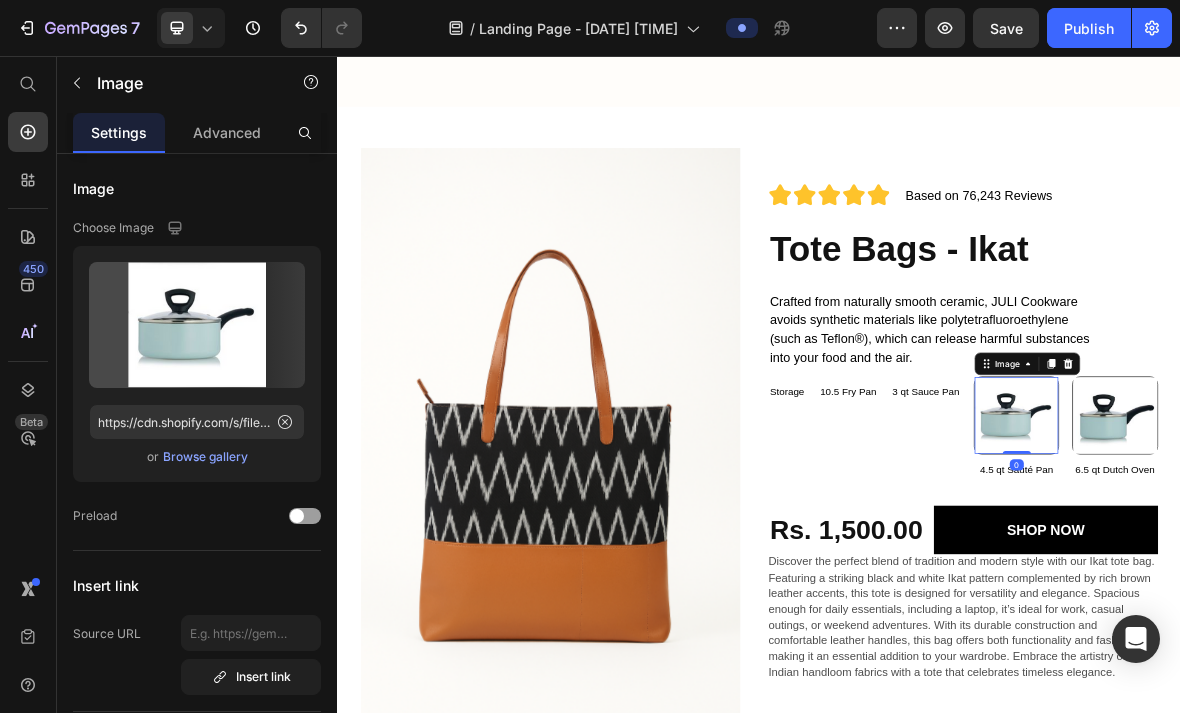 click at bounding box center [1377, 494] 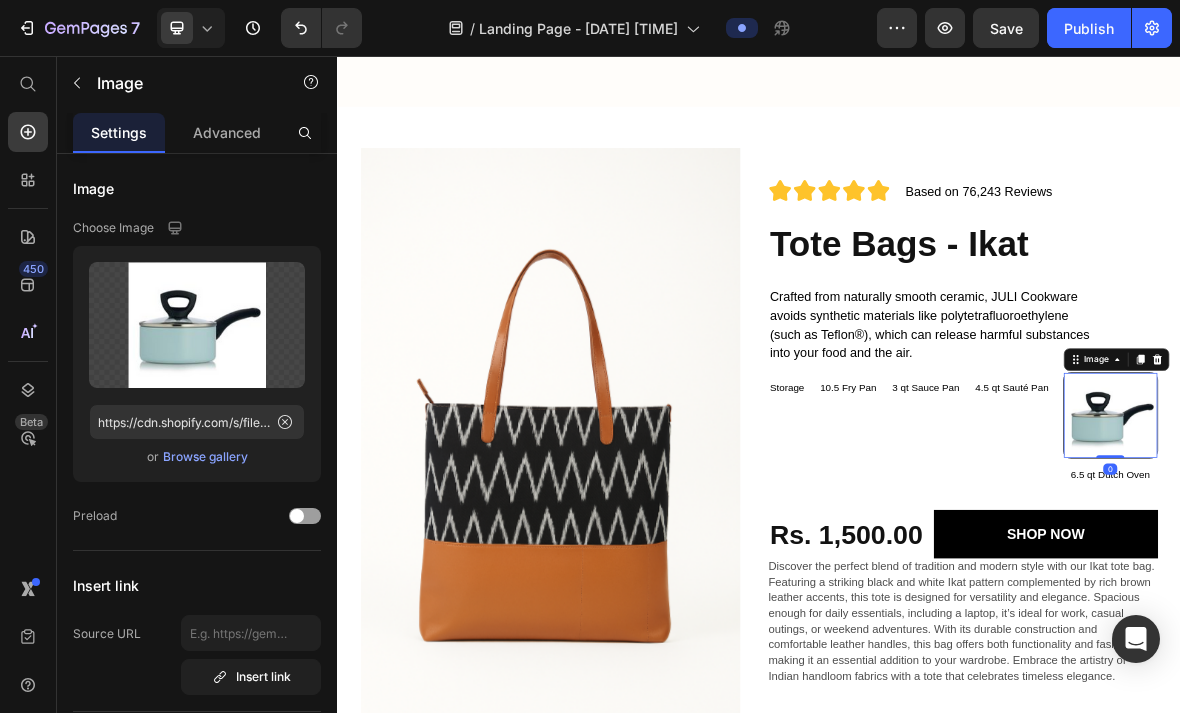click at bounding box center (1504, 488) 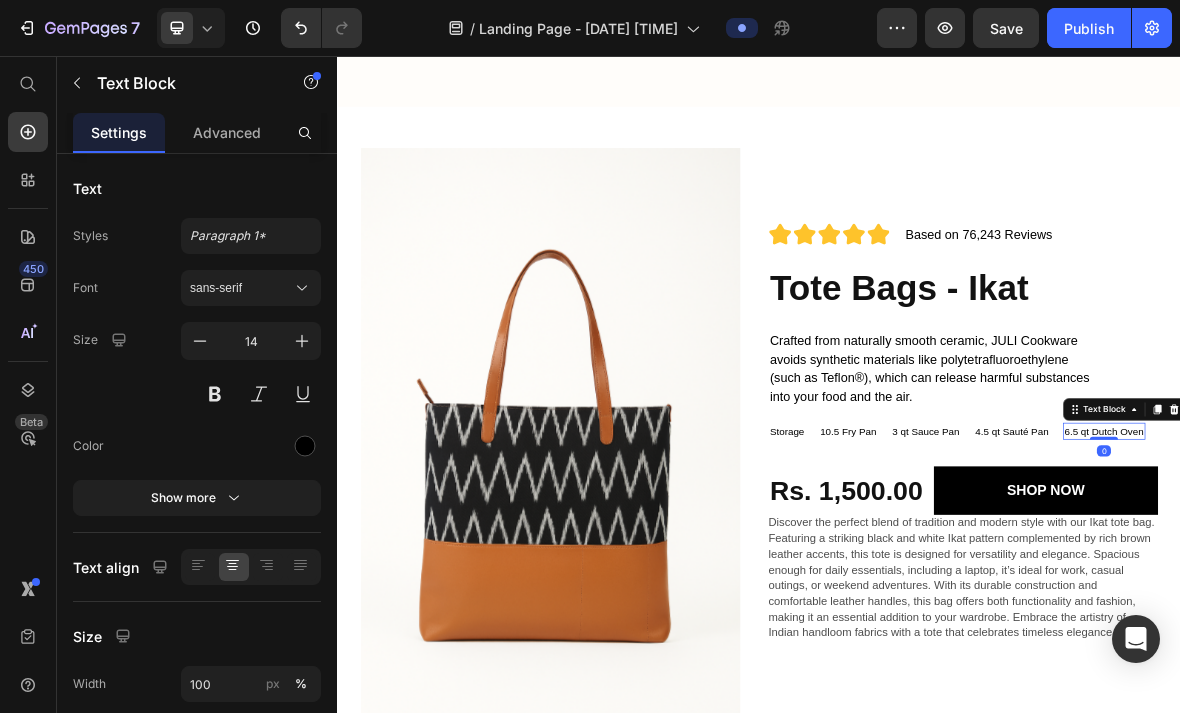 click 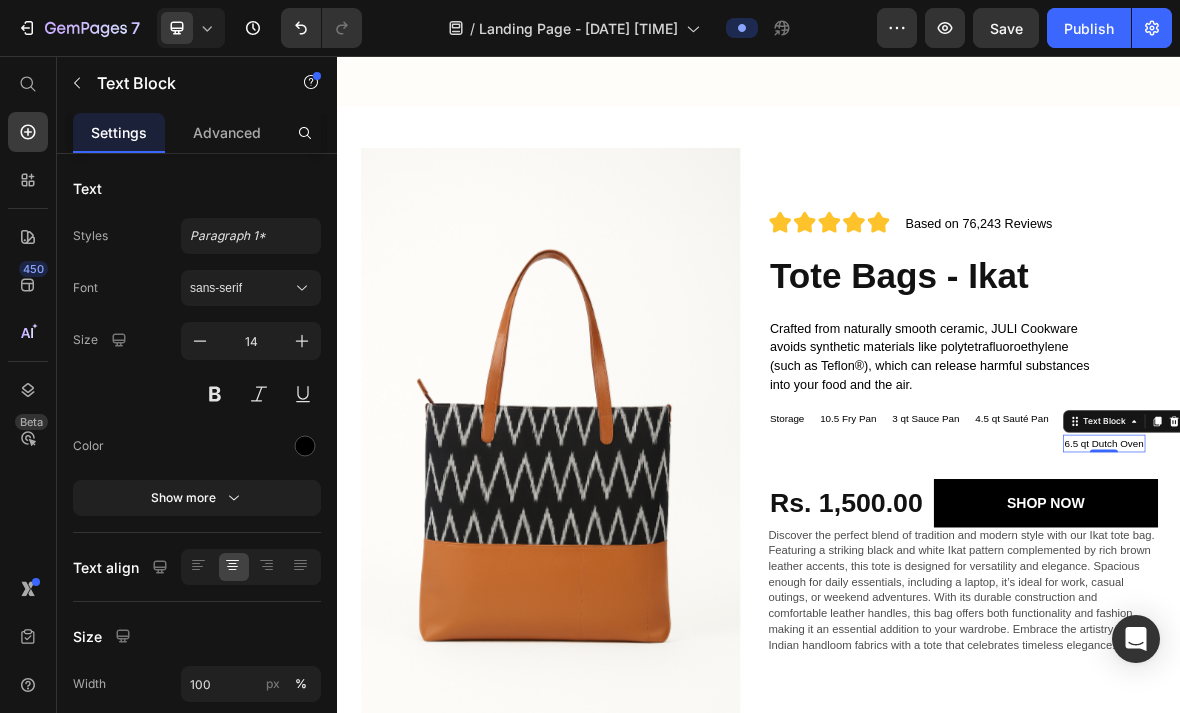 click at bounding box center [1528, 576] 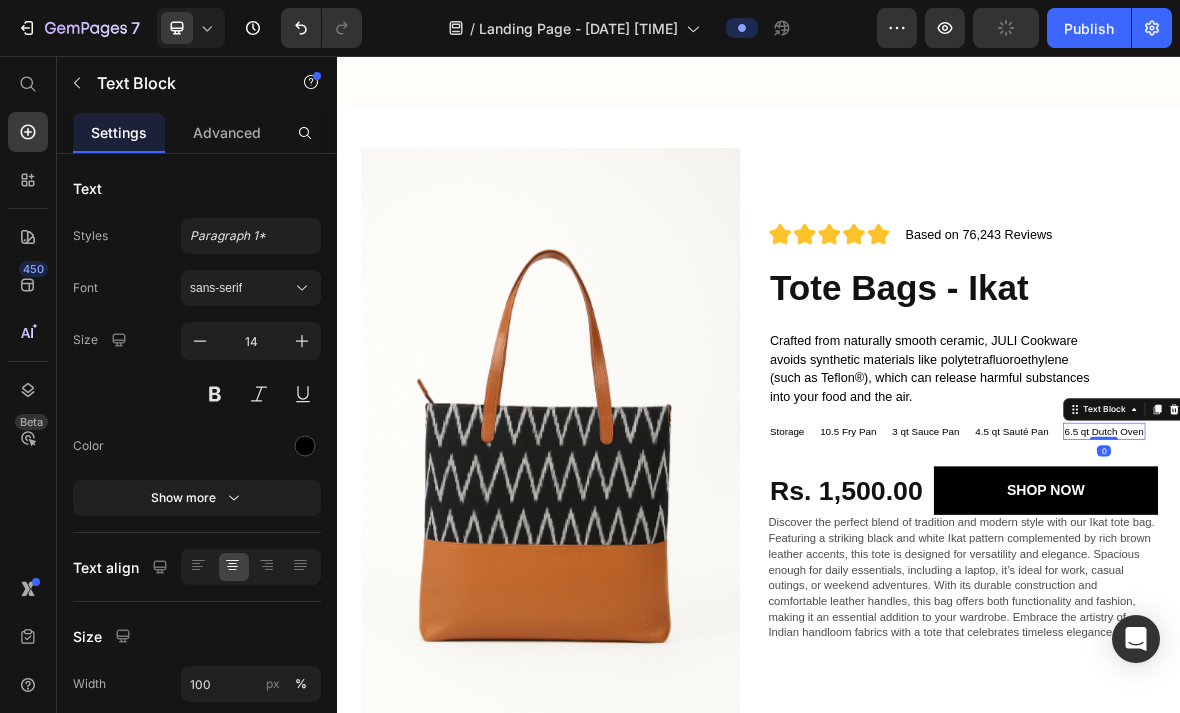 click 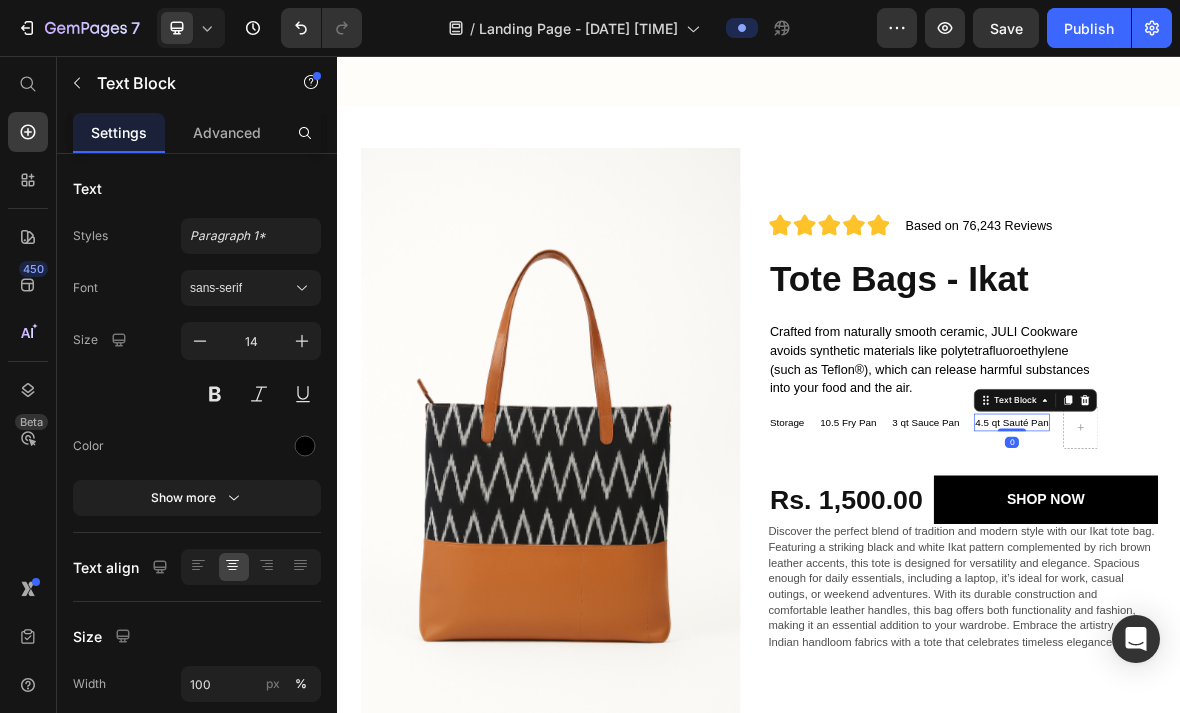 click 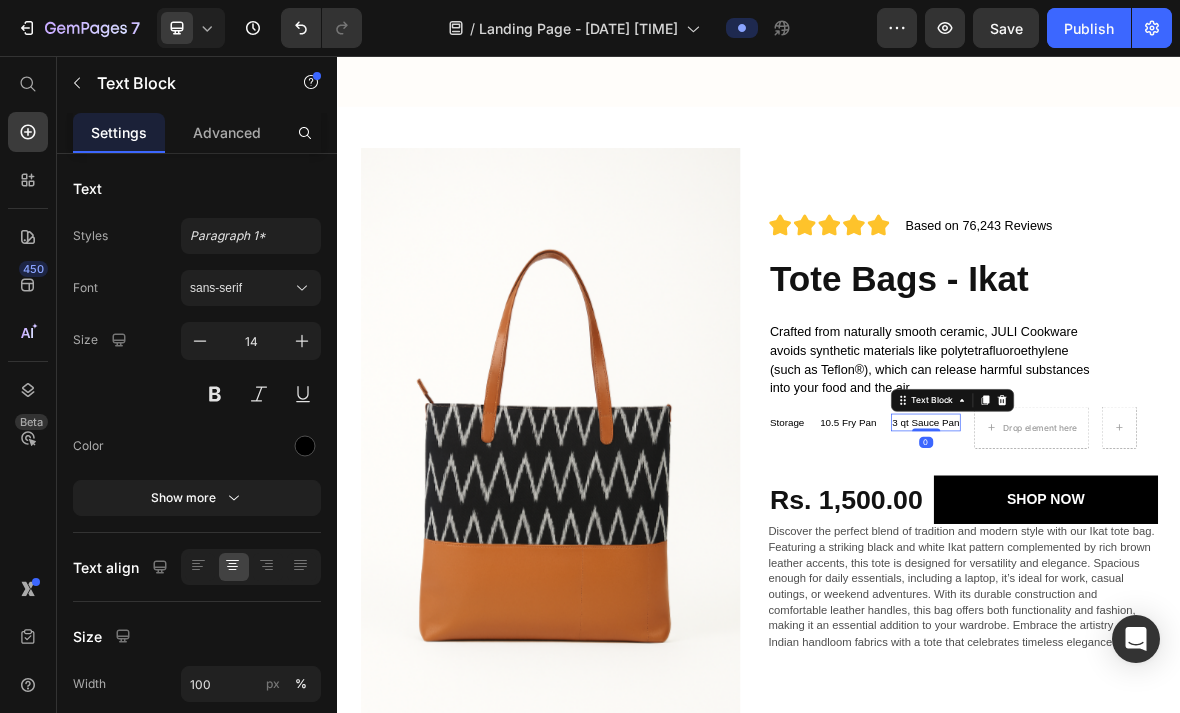 click 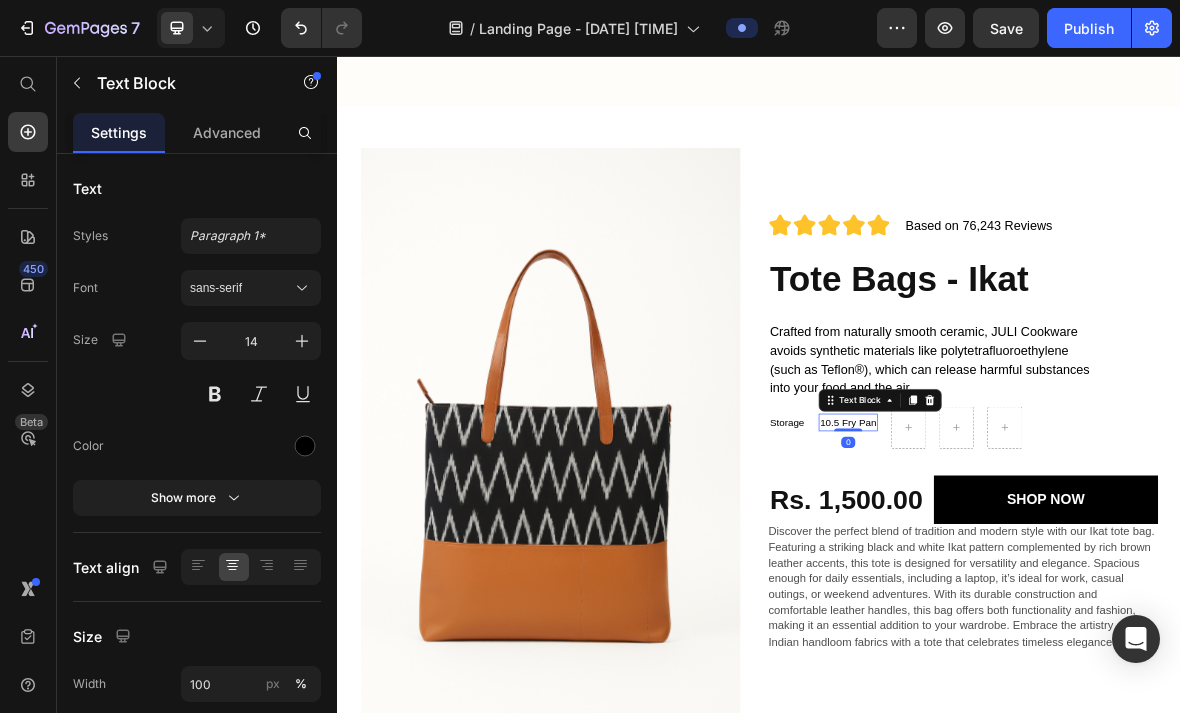 click 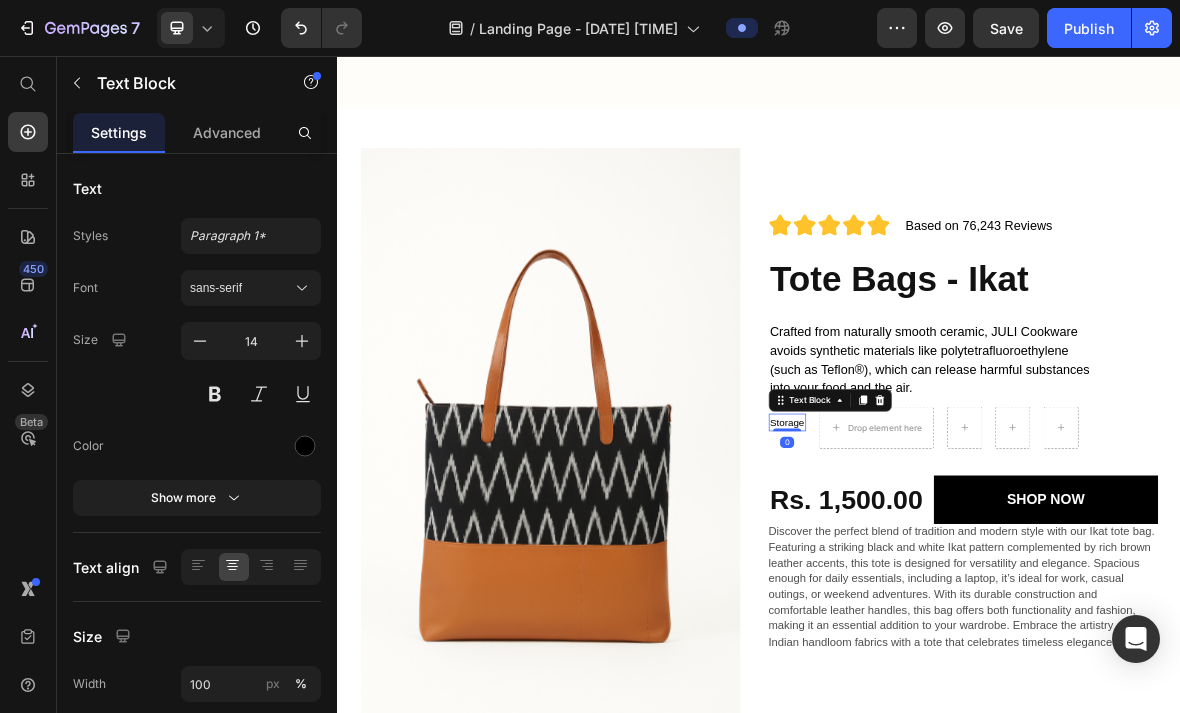 click at bounding box center (1109, 546) 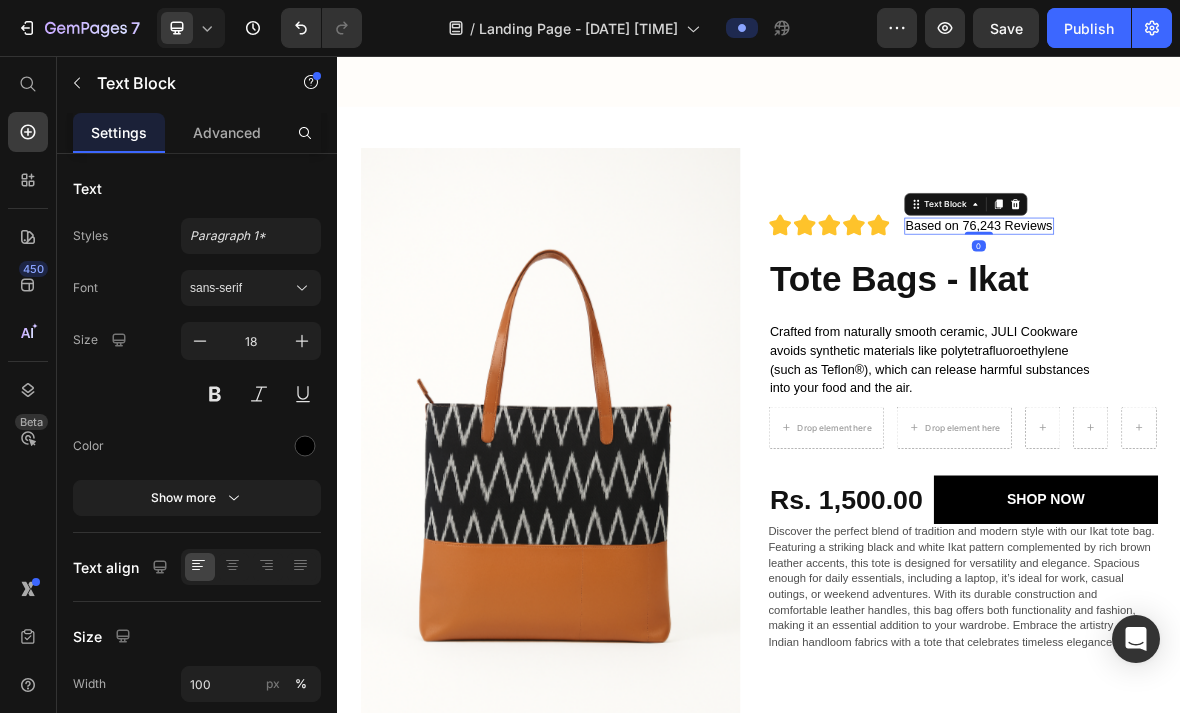 click on "Based on 76,243 Reviews" at bounding box center (1250, 298) 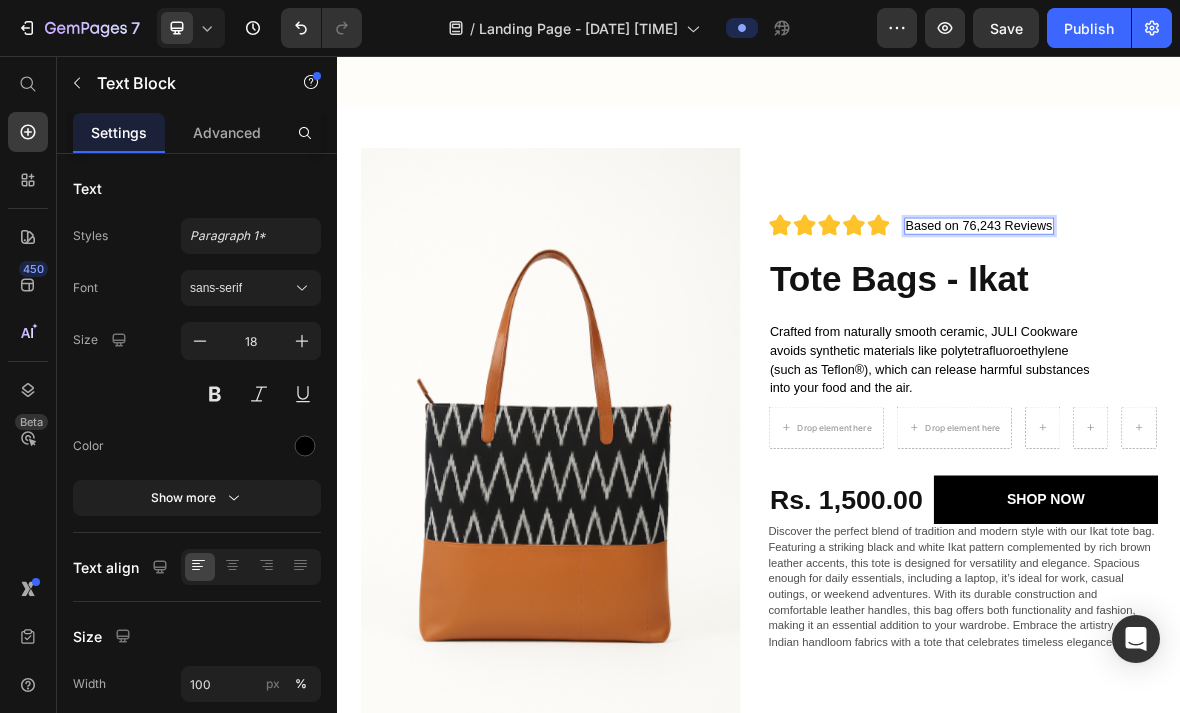click on "Based on 76,243 Reviews" at bounding box center [1250, 298] 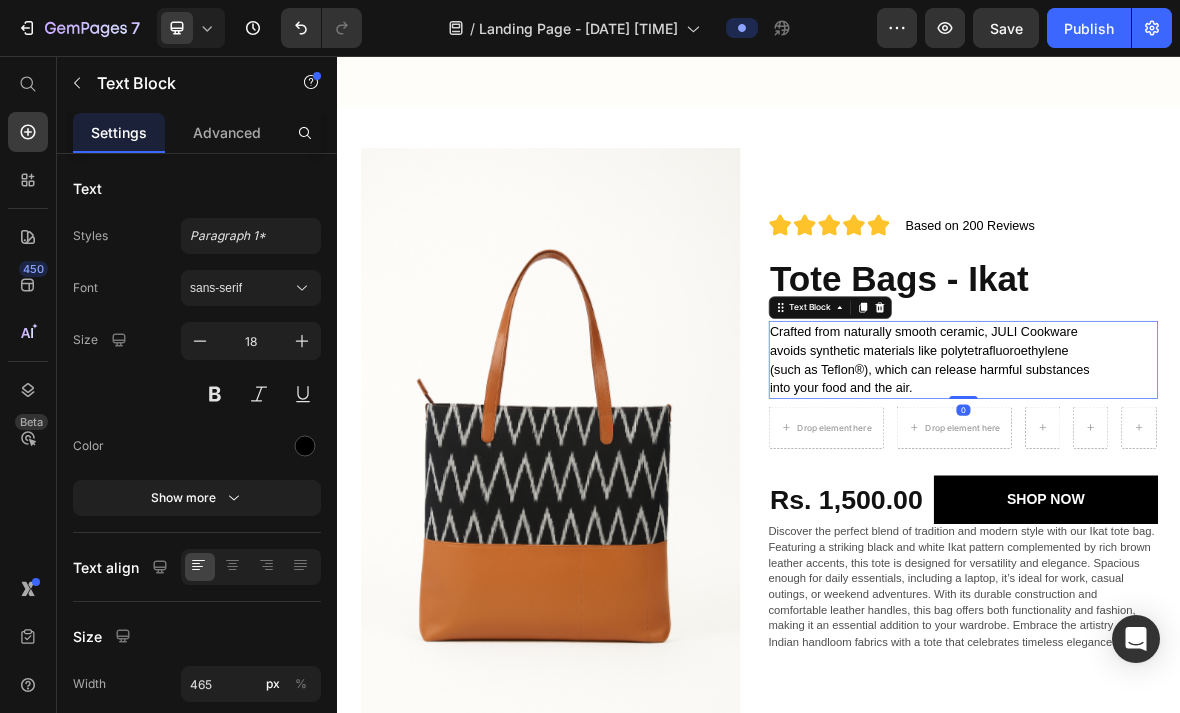 click on "Crafted from naturally smooth ceramic, JULI Cookware avoids synthetic materials like polytetrafluoroethylene (such as Teflon®), which can release harmful substances into your food and the air." at bounding box center (1183, 488) 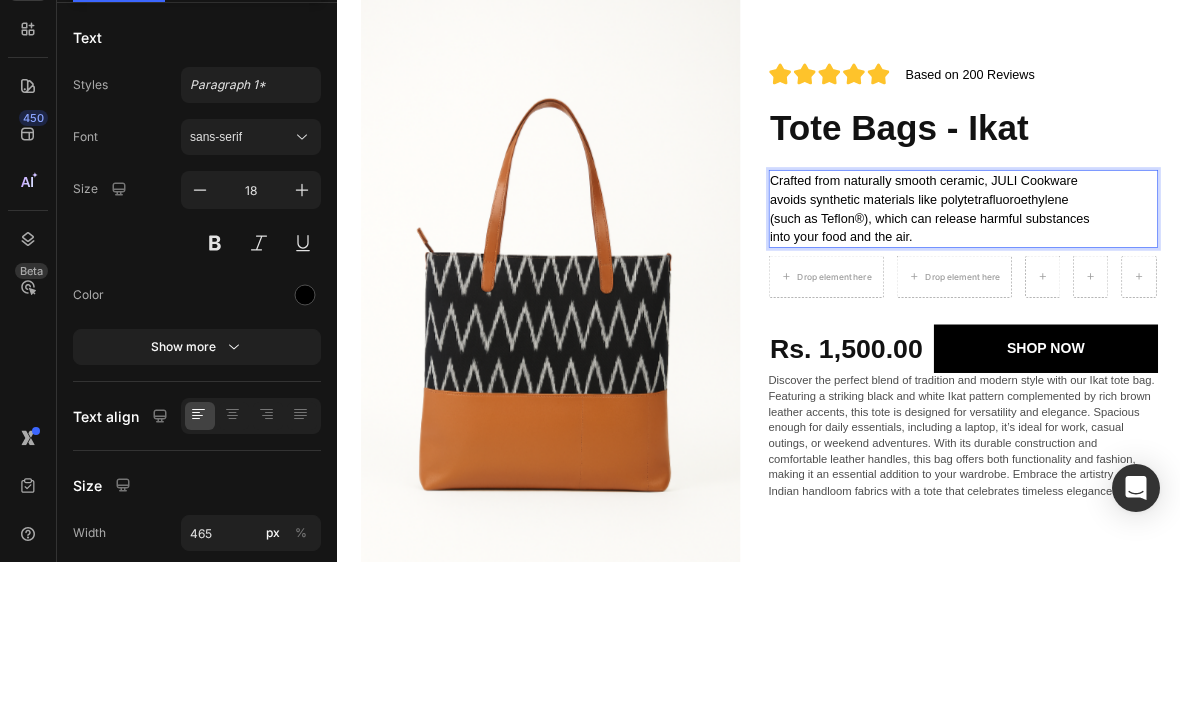 click on "Crafted from naturally smooth ceramic, JULI Cookware avoids synthetic materials like polytetrafluoroethylene (such as Teflon®), which can release harmful substances into your food and the air." at bounding box center (1183, 337) 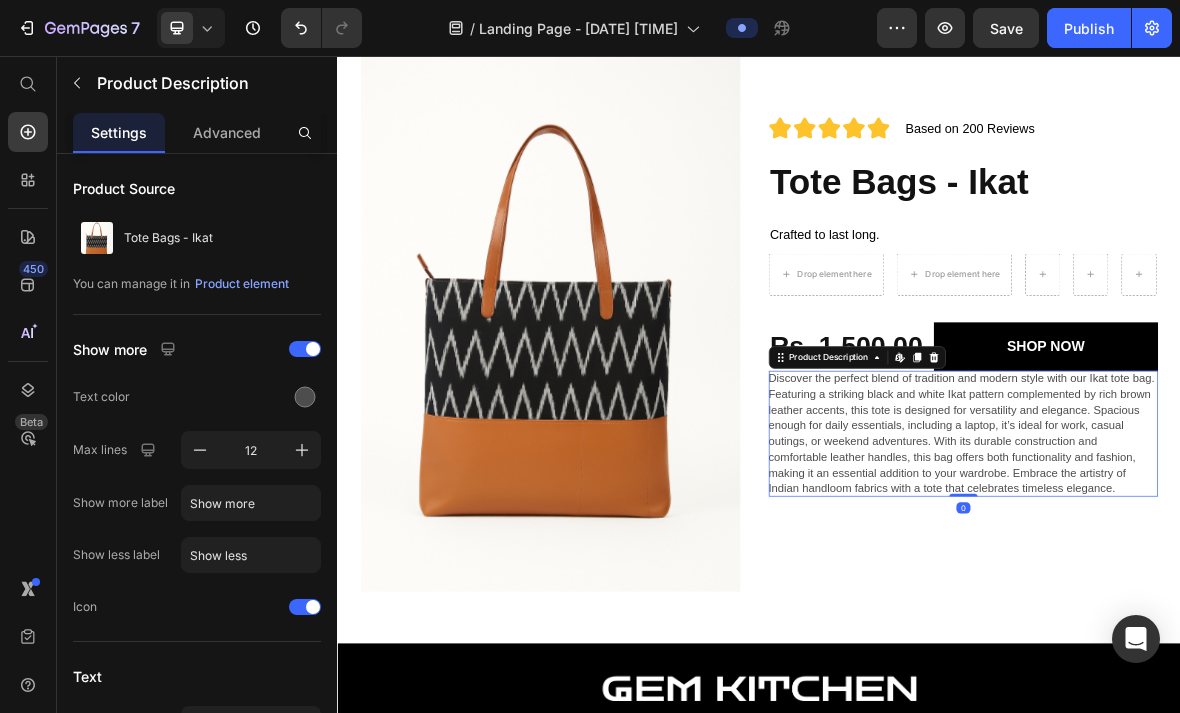 scroll, scrollTop: 6351, scrollLeft: 0, axis: vertical 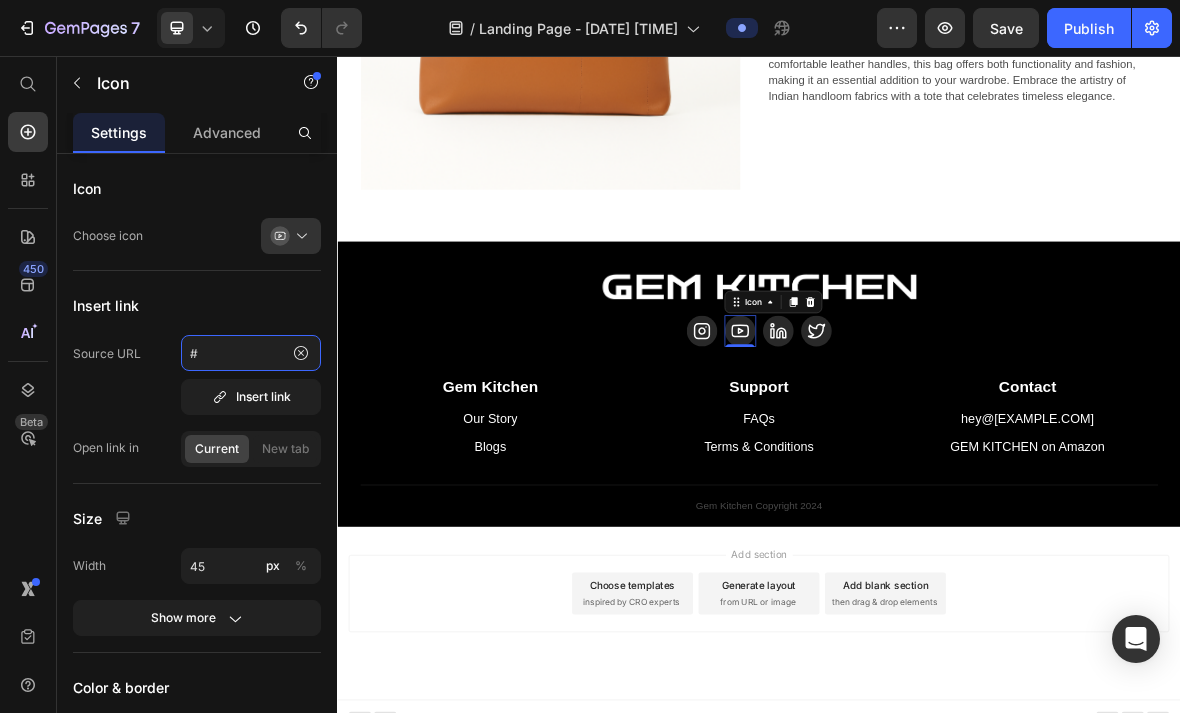 type 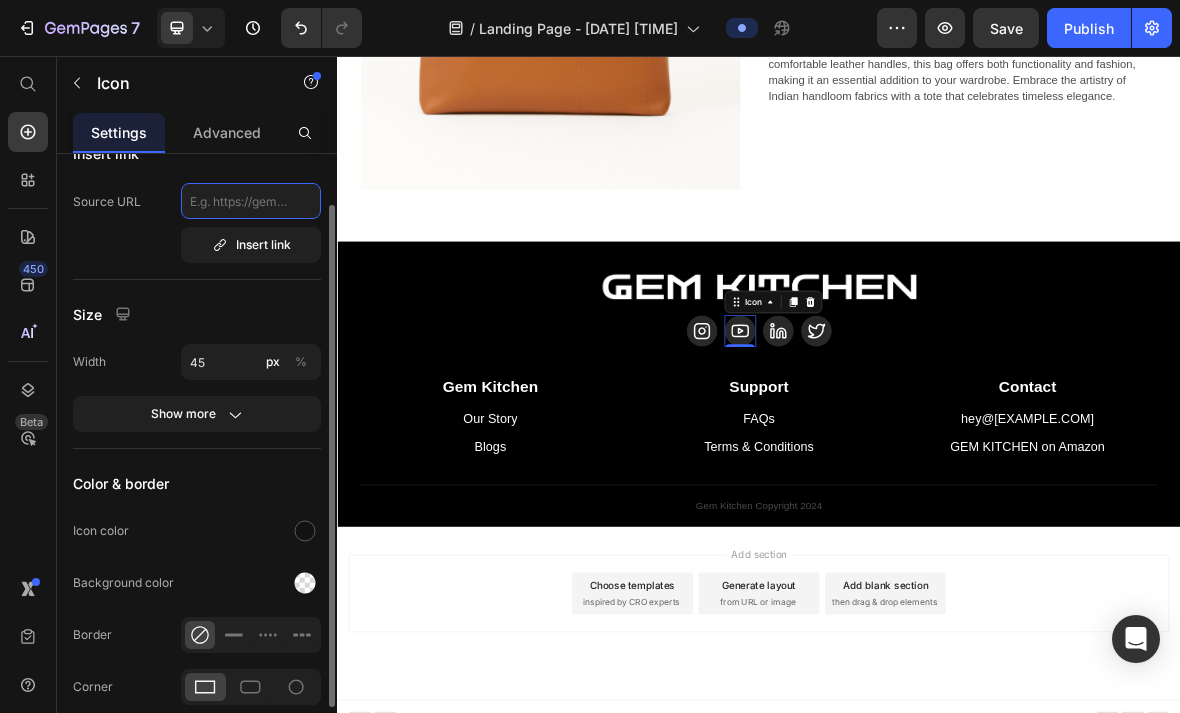 scroll, scrollTop: 171, scrollLeft: 0, axis: vertical 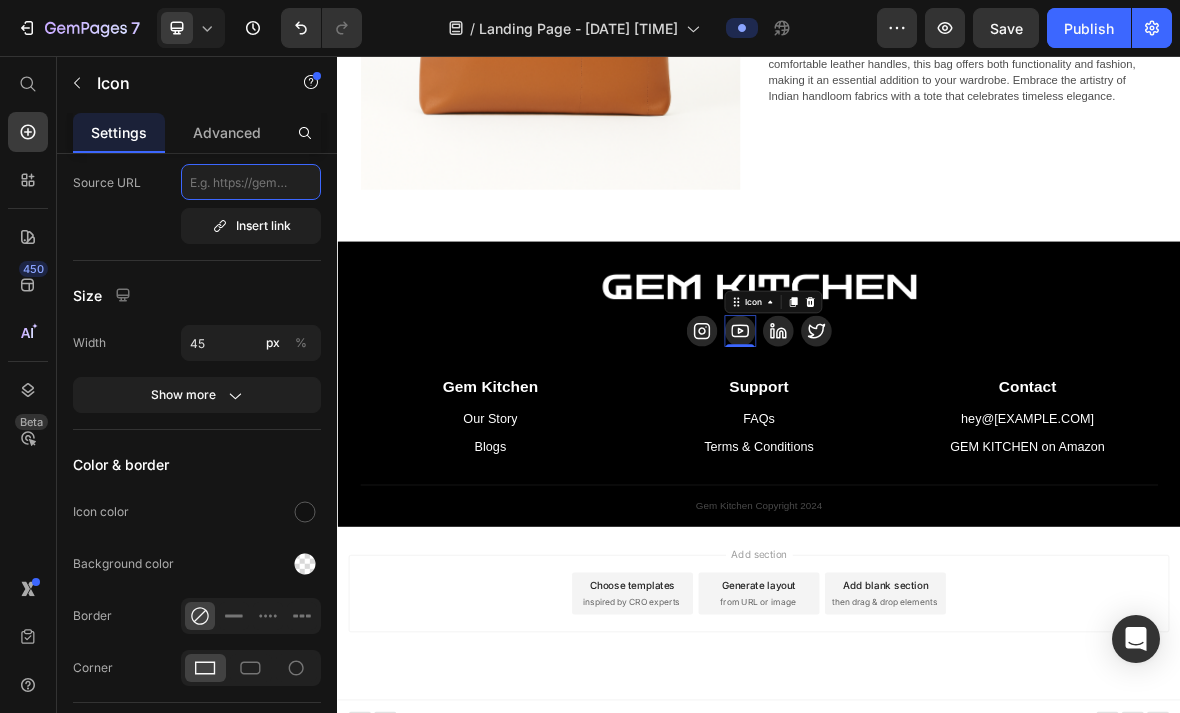paste on "[URL]" 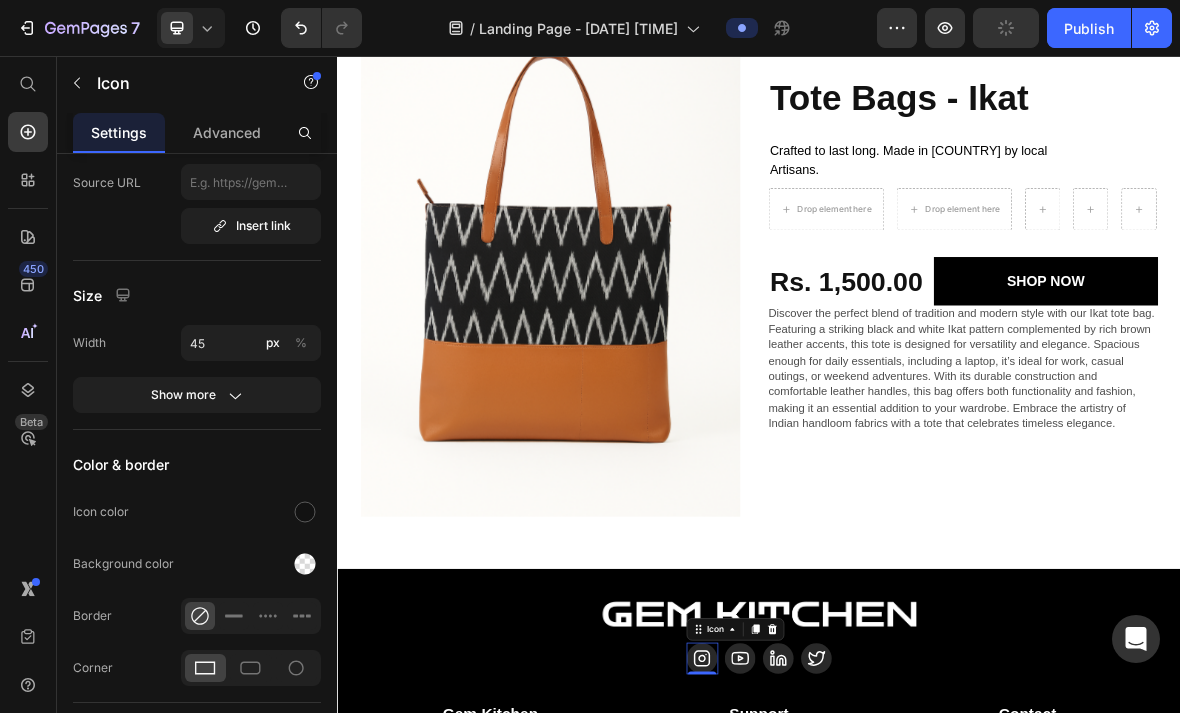 scroll, scrollTop: 6917, scrollLeft: 0, axis: vertical 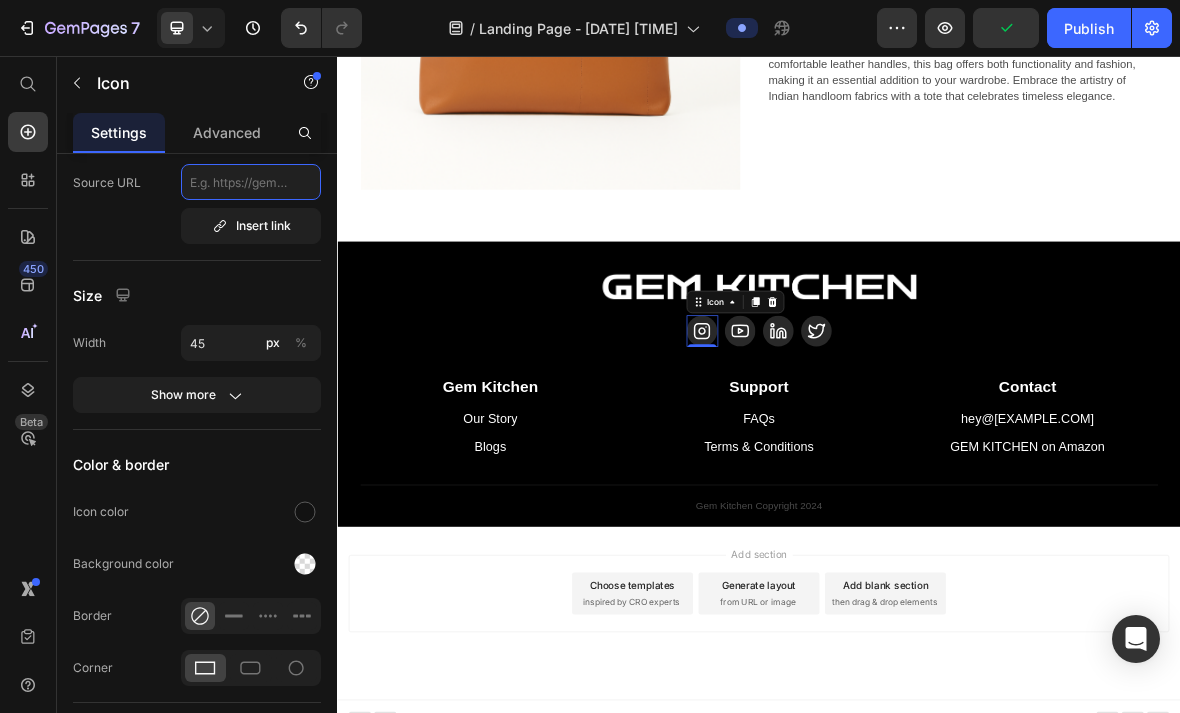 paste on "https://www.instagram.com/rajeesembroideryworks?igsh=MXI4Y2l4d252bmI1cg%3D%3D&utm_source=qr" 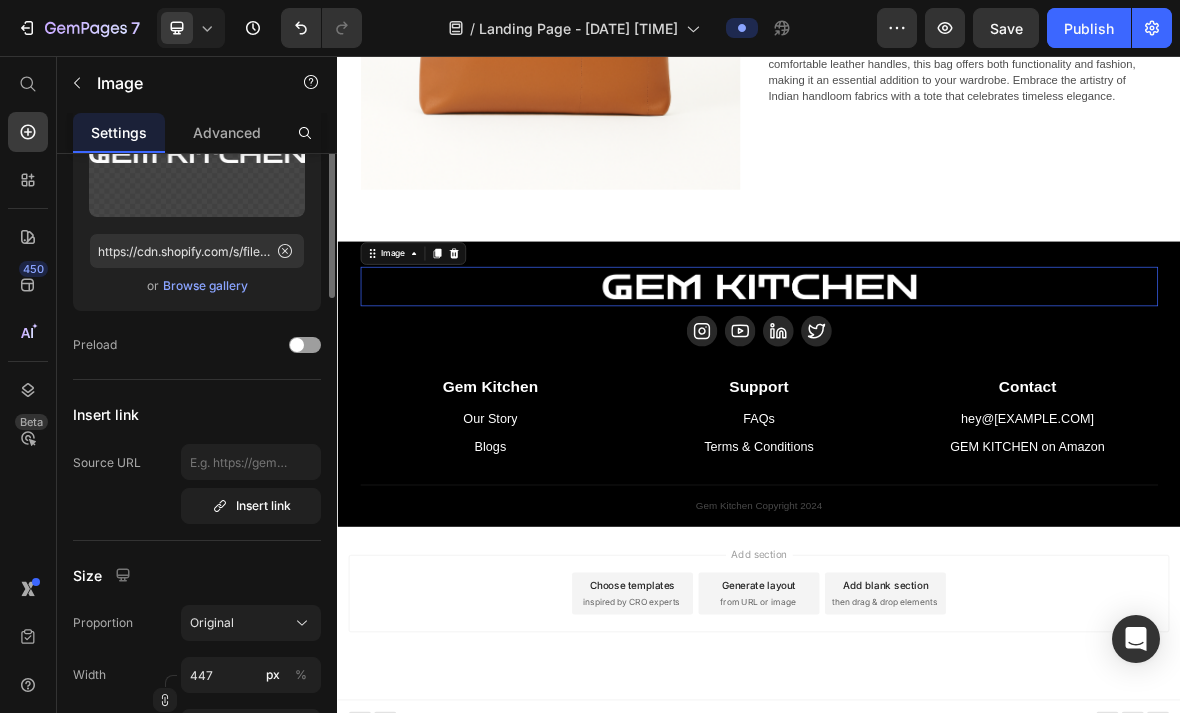 scroll, scrollTop: 0, scrollLeft: 0, axis: both 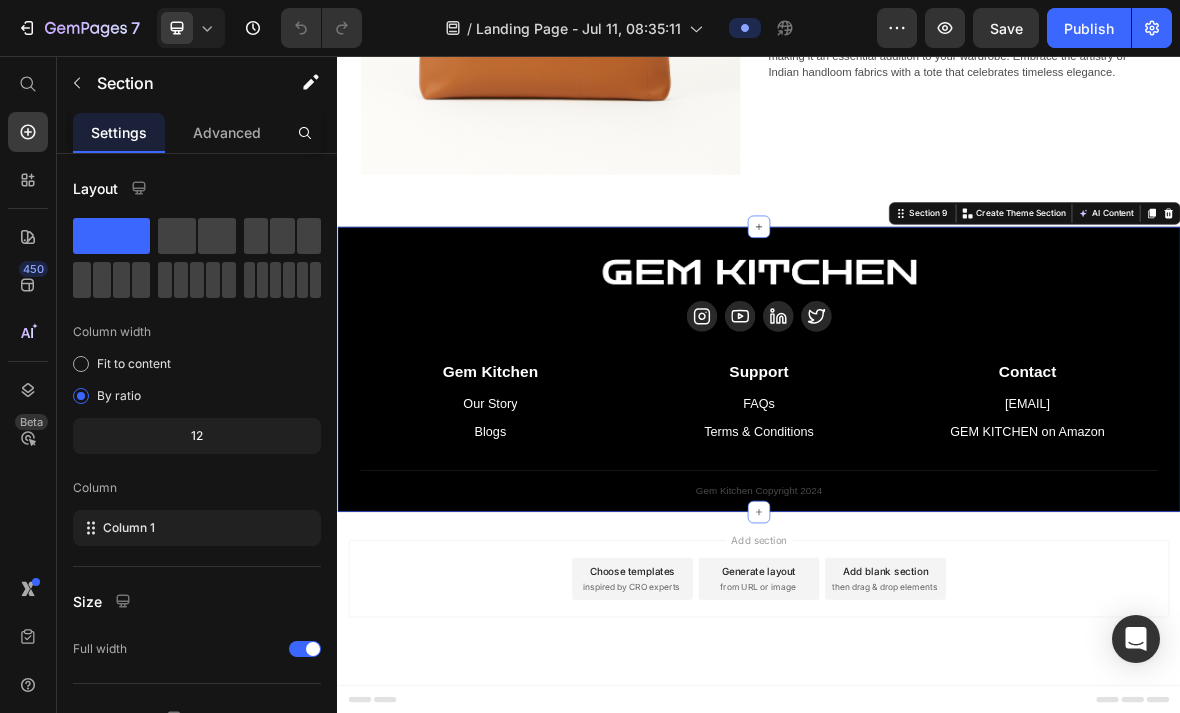 click at bounding box center (1520, 280) 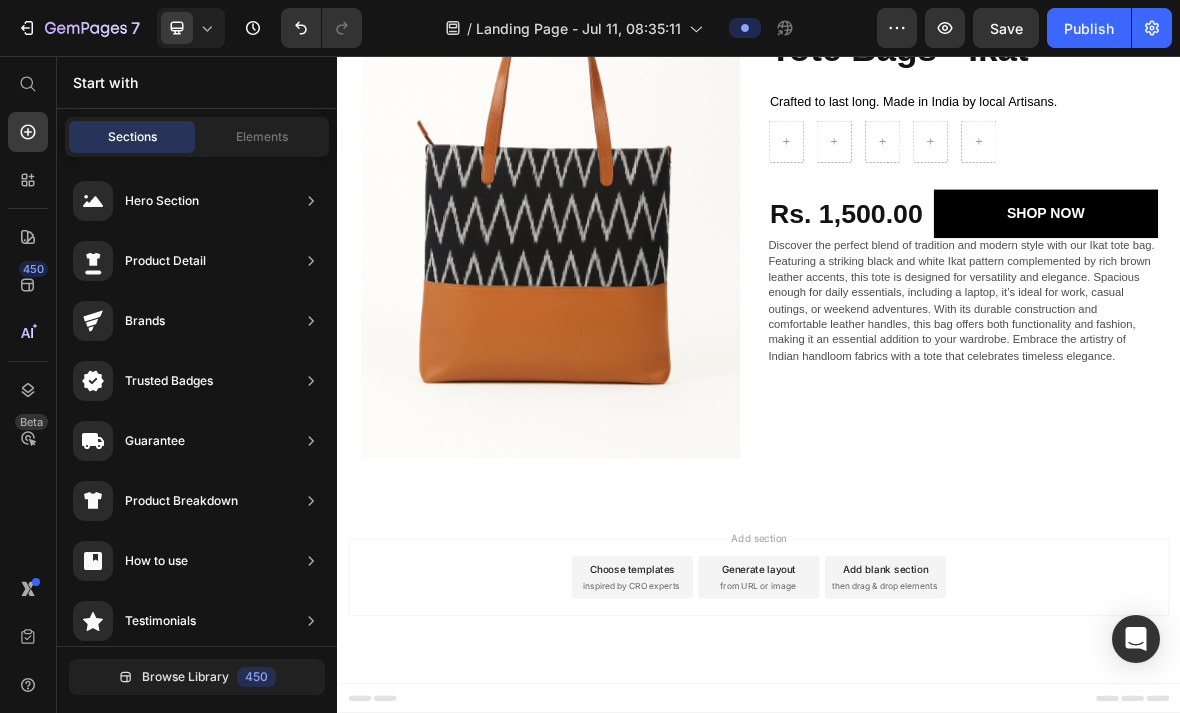 scroll, scrollTop: 6534, scrollLeft: 0, axis: vertical 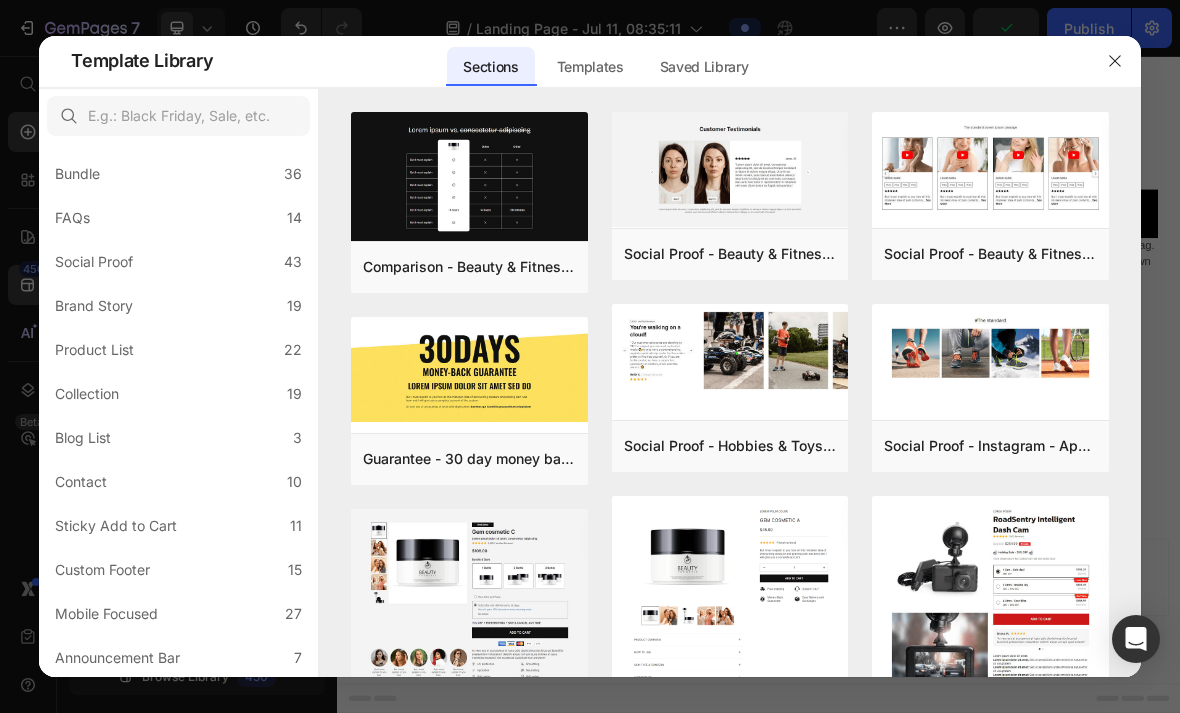 click on "Custom Footer 15" 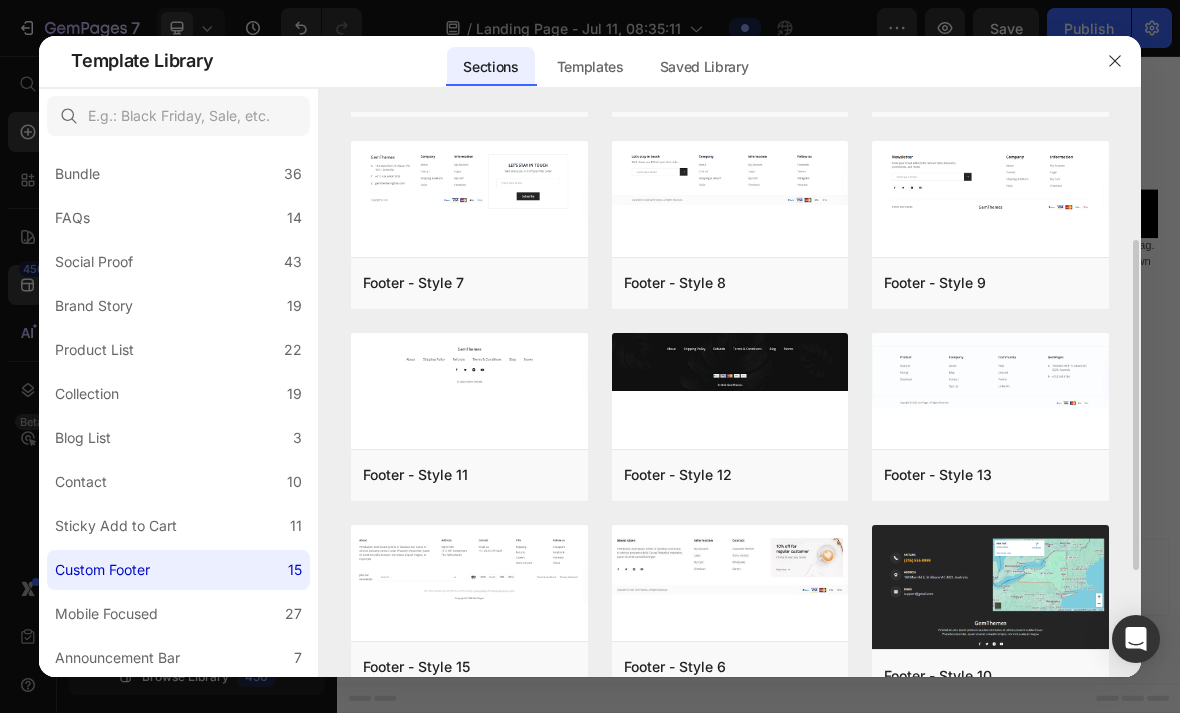 scroll, scrollTop: 403, scrollLeft: 0, axis: vertical 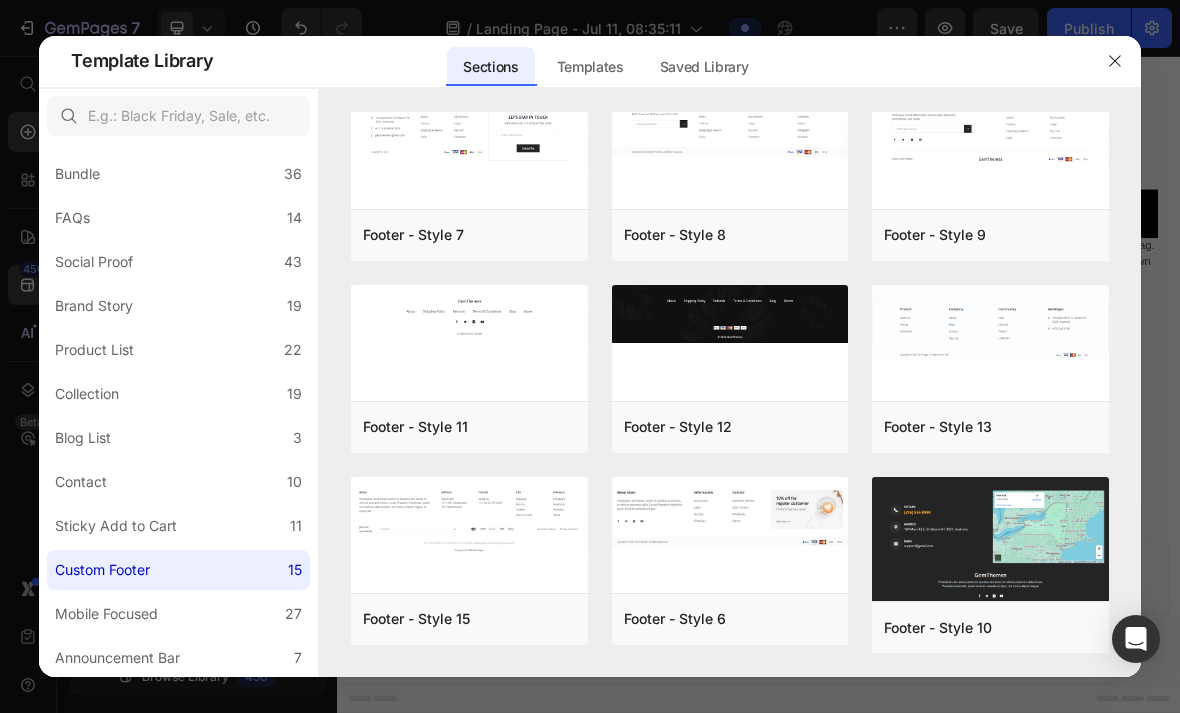 click on "Add to page" at bounding box center [0, 0] 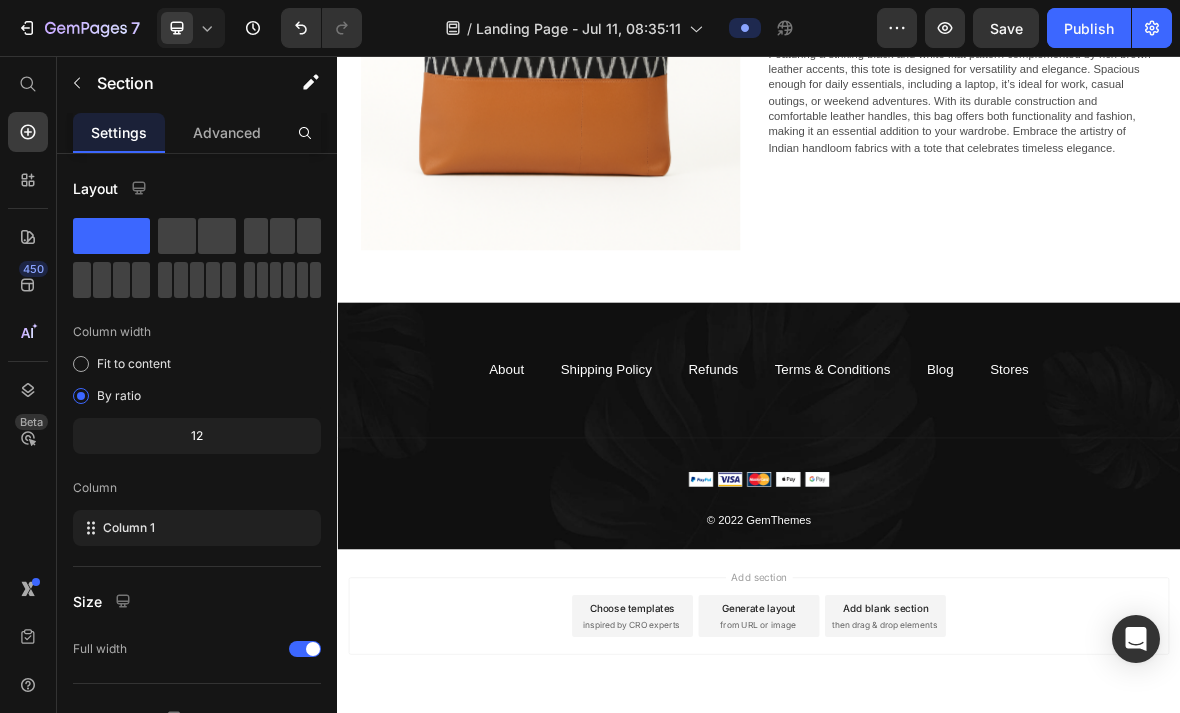 scroll, scrollTop: 6884, scrollLeft: 0, axis: vertical 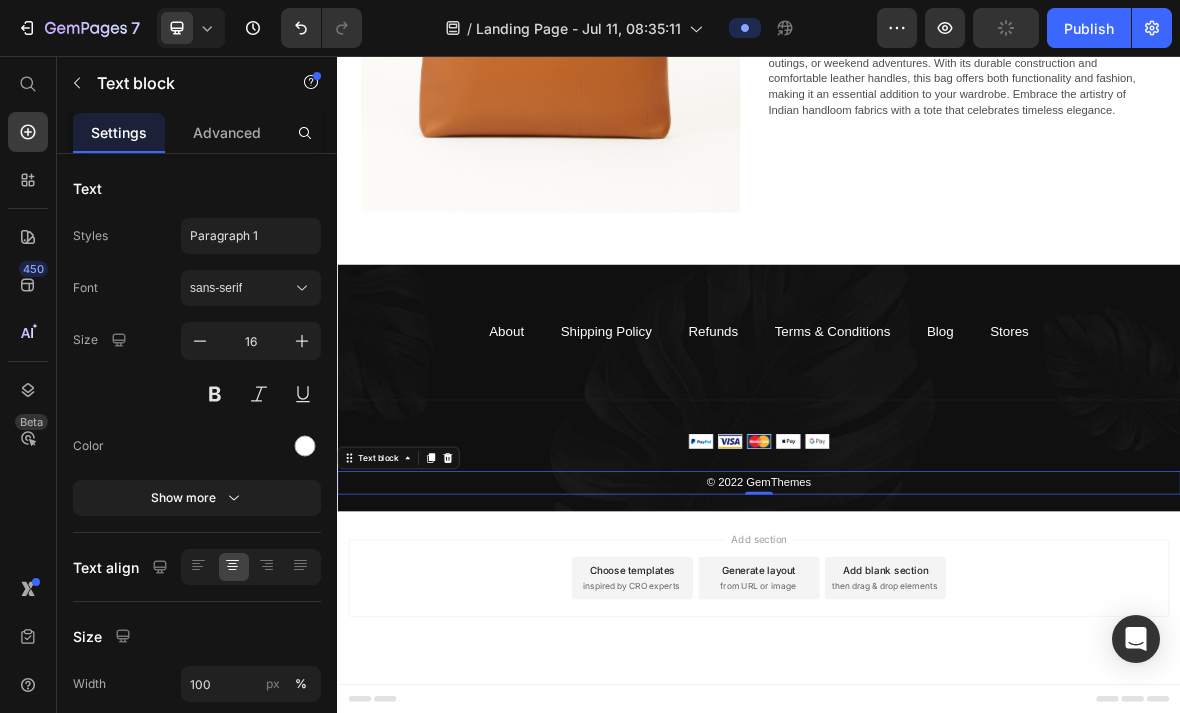 click on "© 2022 GemThemes" at bounding box center [937, 663] 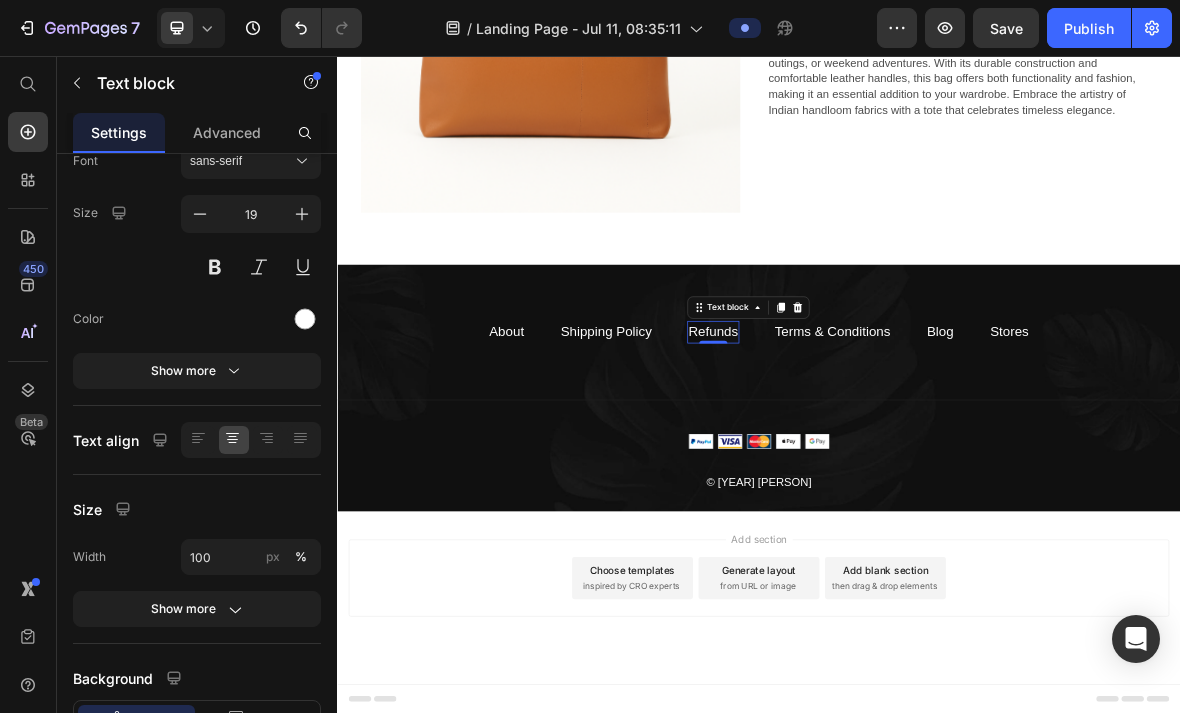 scroll, scrollTop: 215, scrollLeft: 0, axis: vertical 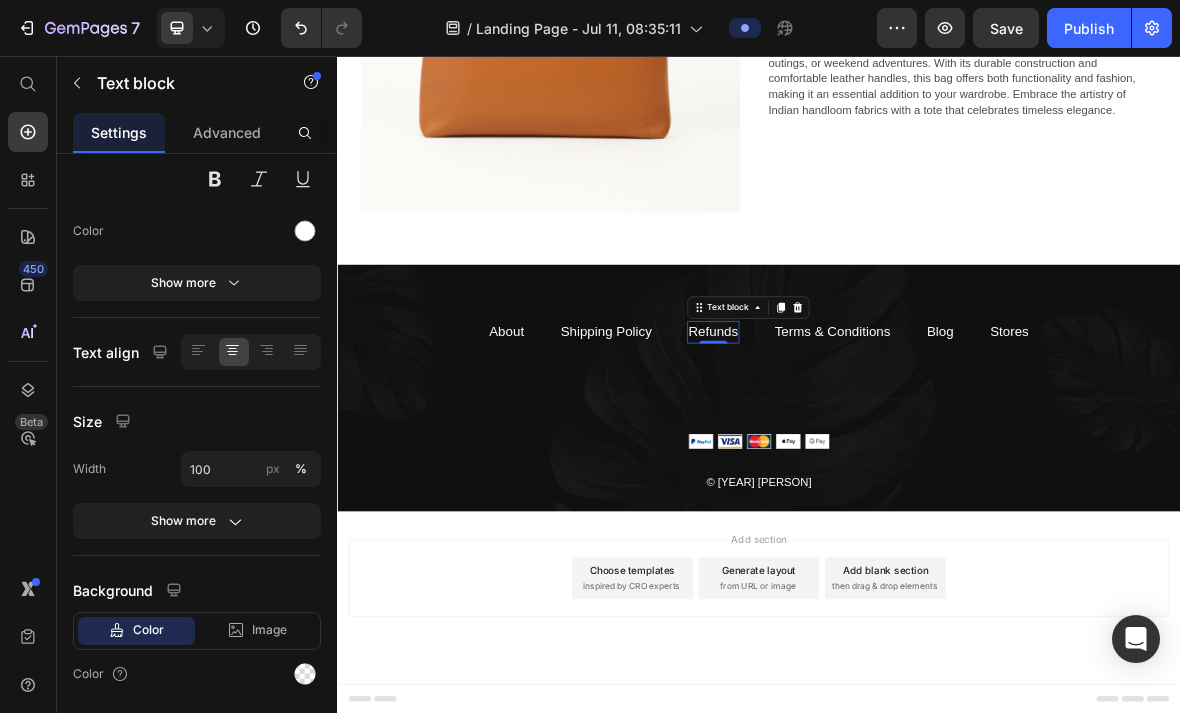 click on "Refunds" at bounding box center [872, 448] 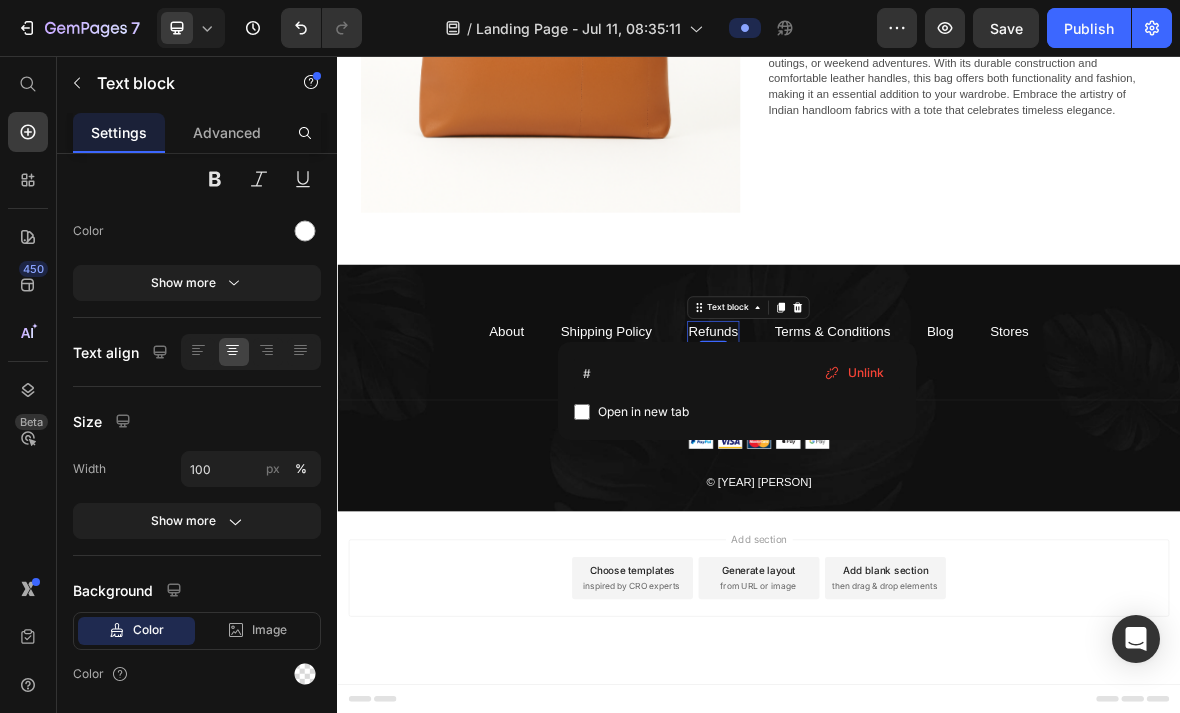 click on "Unlink" at bounding box center [866, 373] 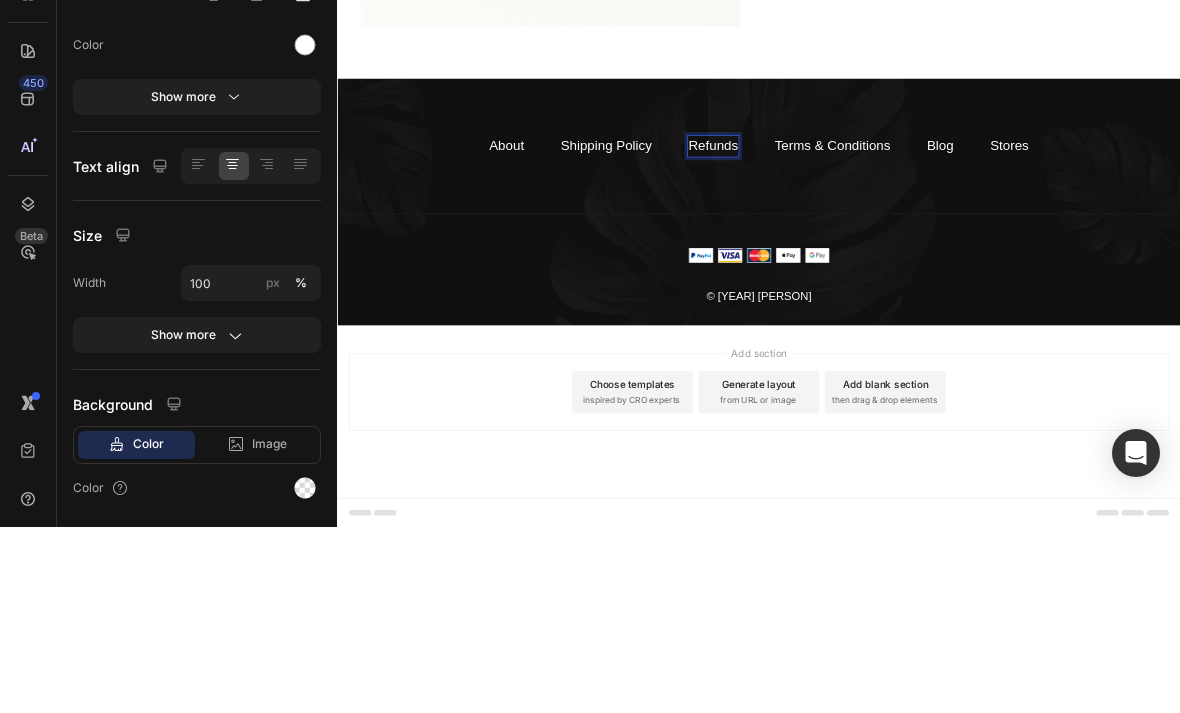 click on "Refunds" at bounding box center [872, 262] 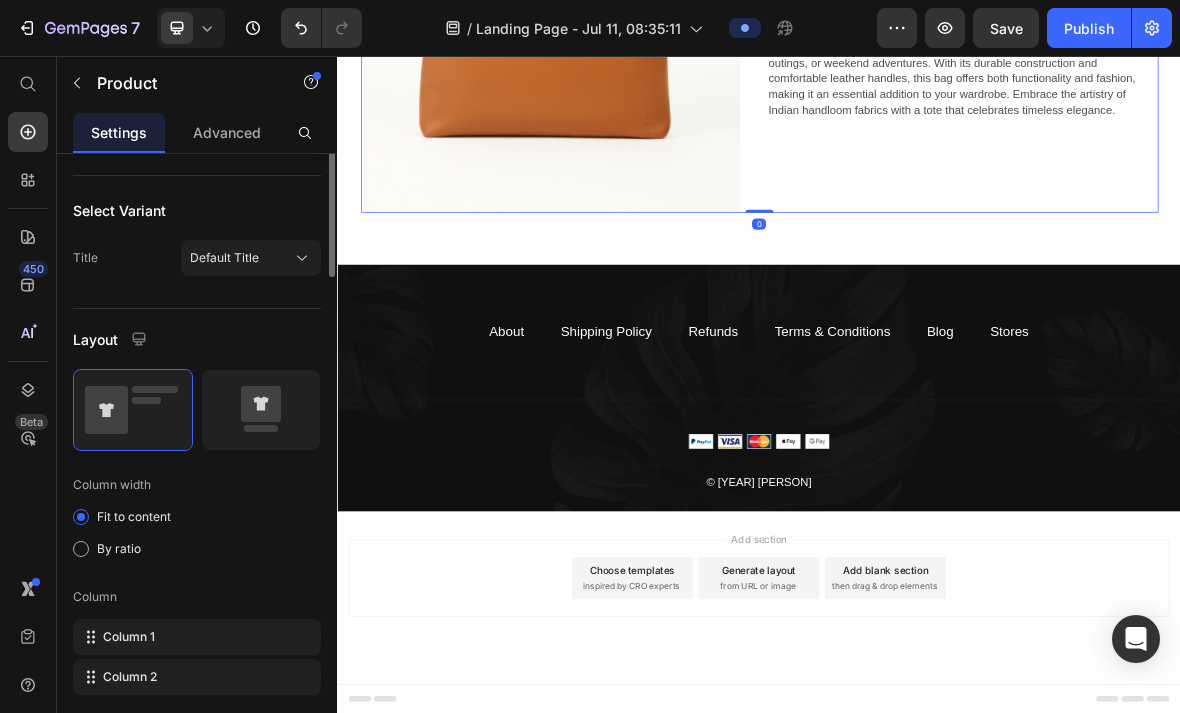 scroll, scrollTop: 0, scrollLeft: 0, axis: both 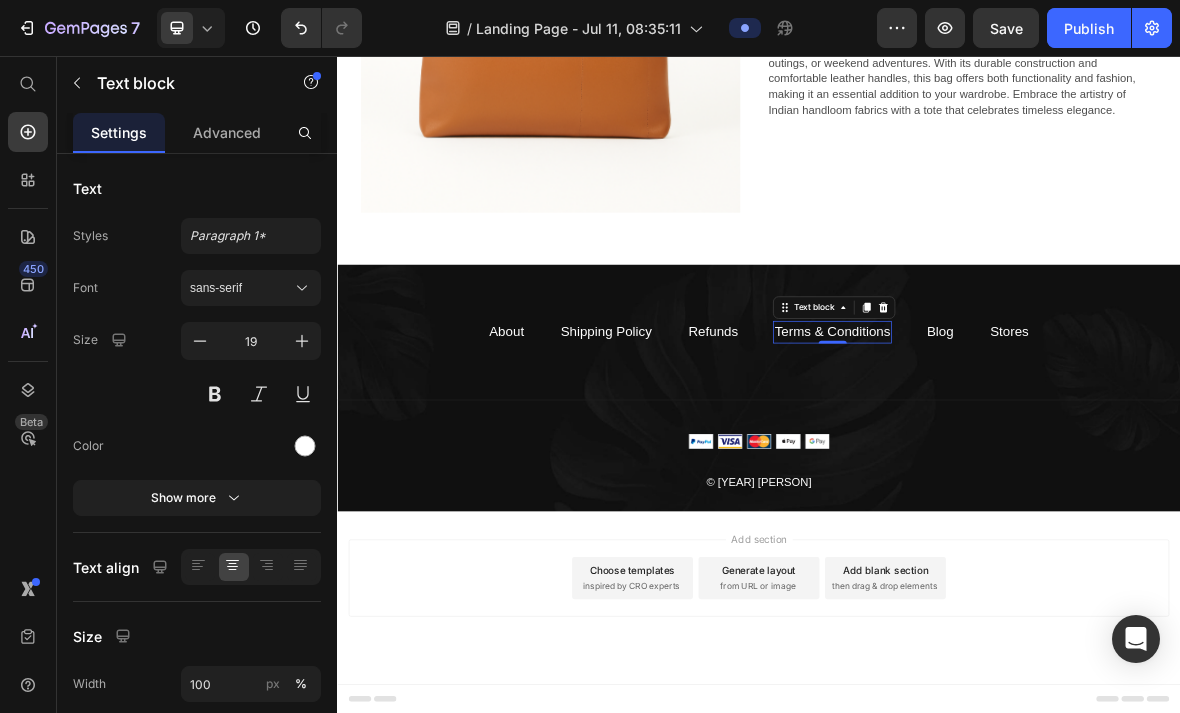 click on "Terms & Conditions" at bounding box center (1041, 448) 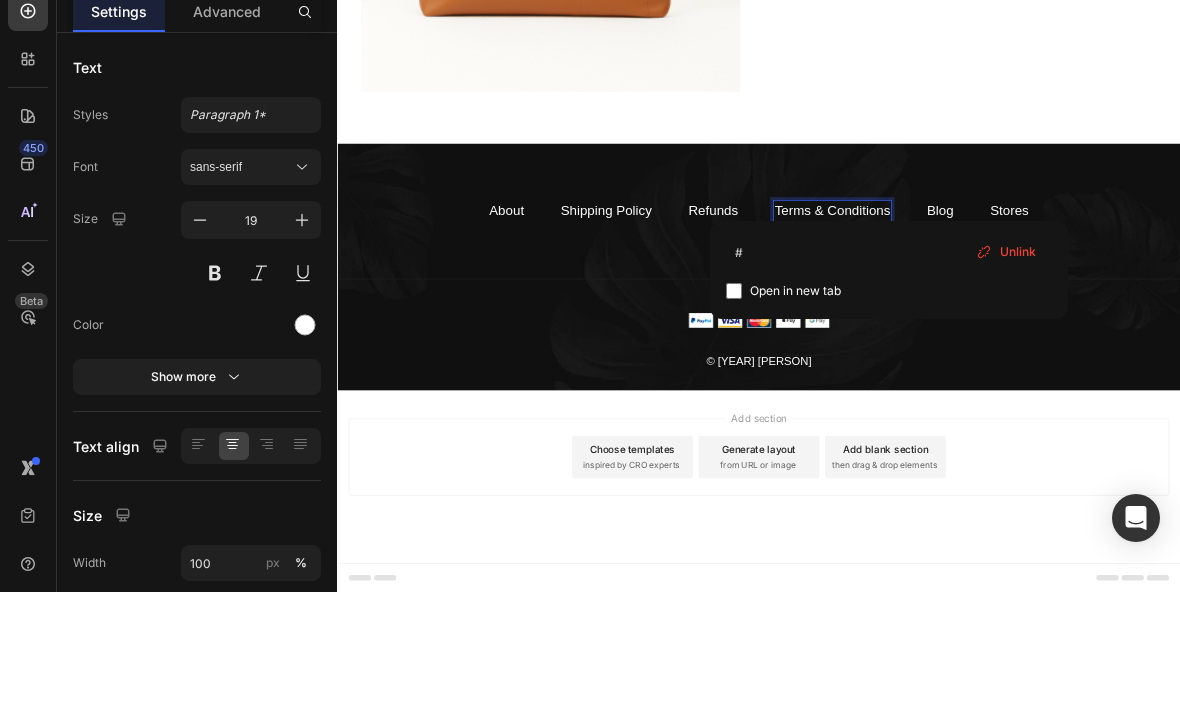click on "Unlink" at bounding box center (1018, 373) 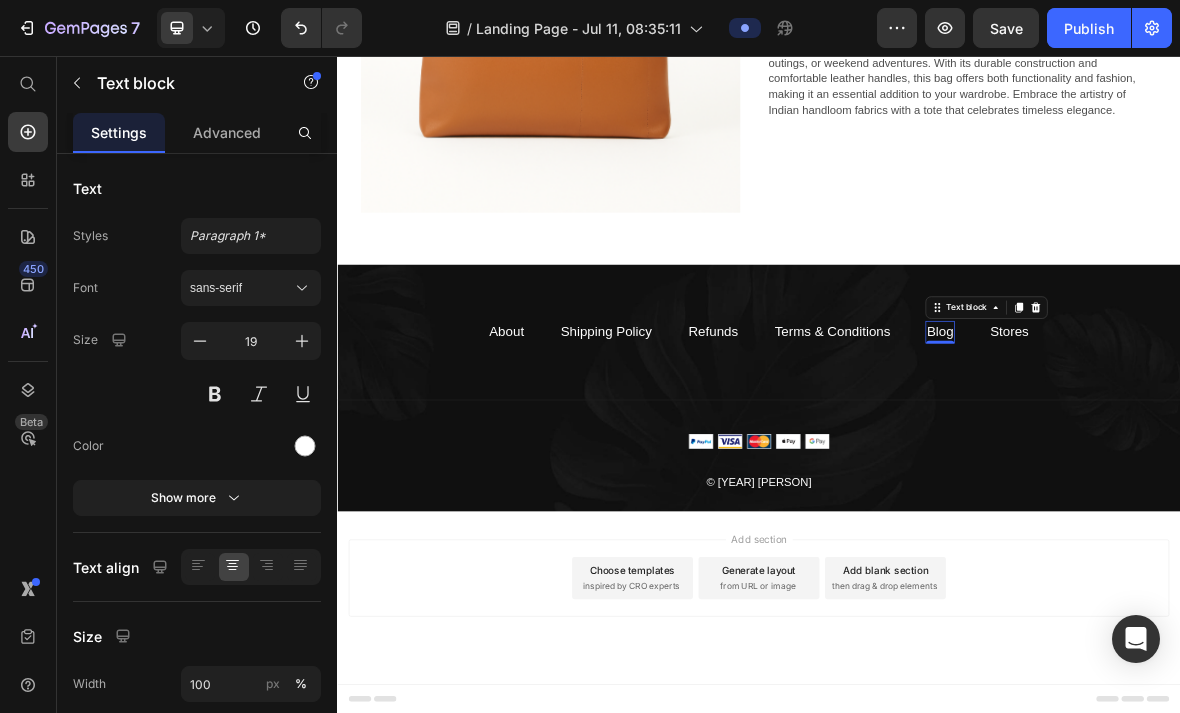 click on "Blog" at bounding box center [1195, 448] 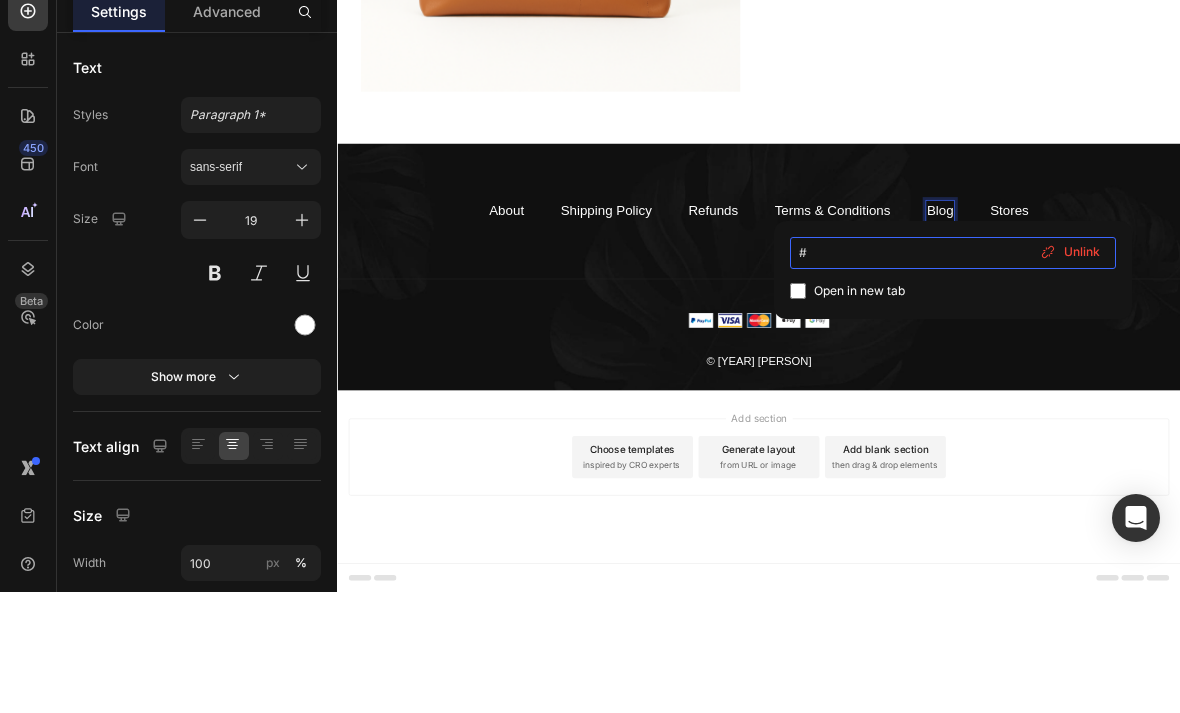 click on "#" at bounding box center [953, 374] 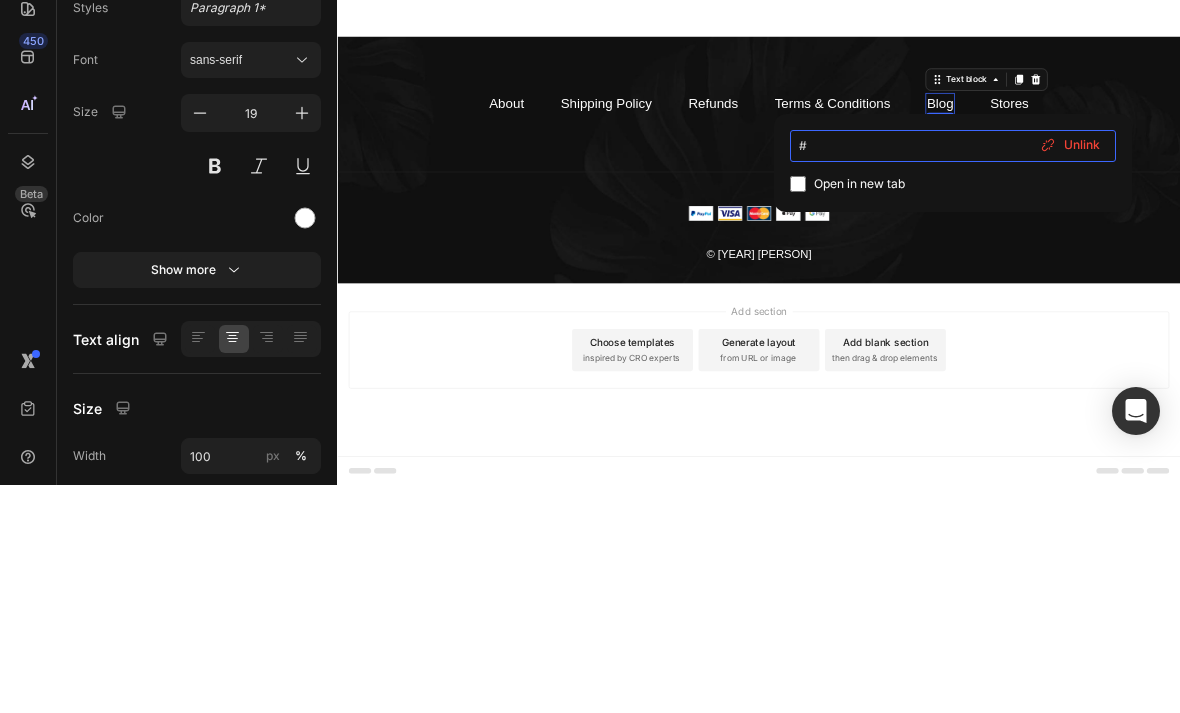 type 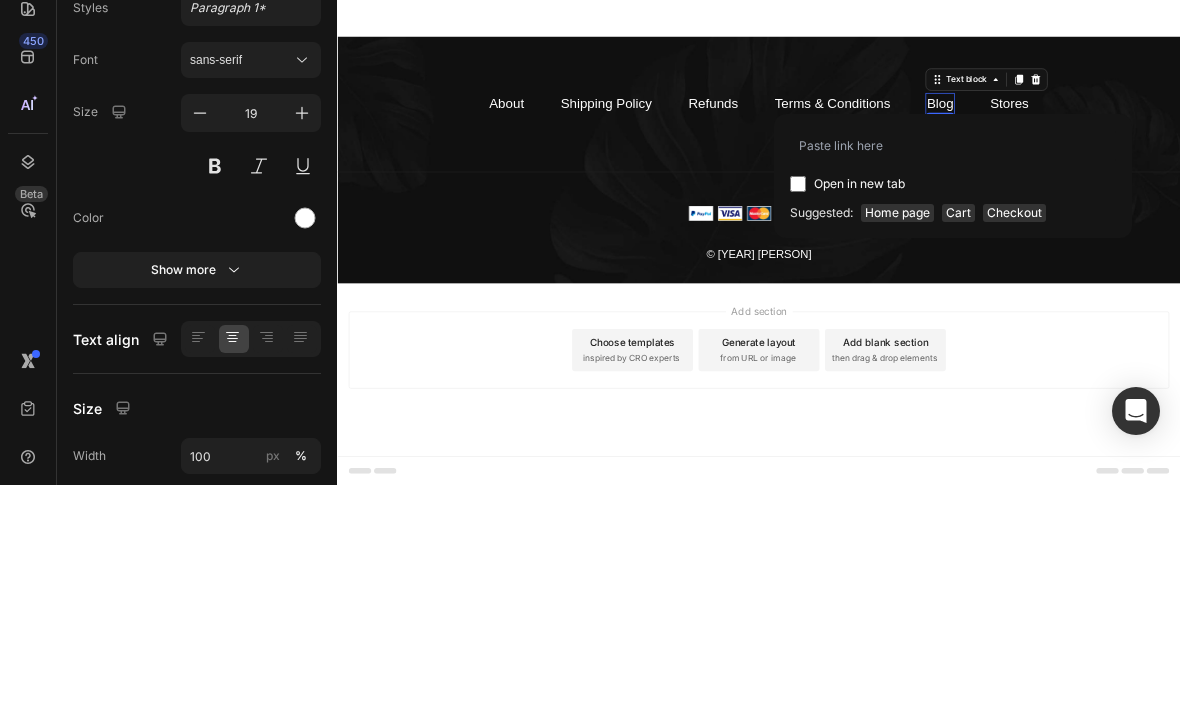 click on "Home page" at bounding box center (897, 441) 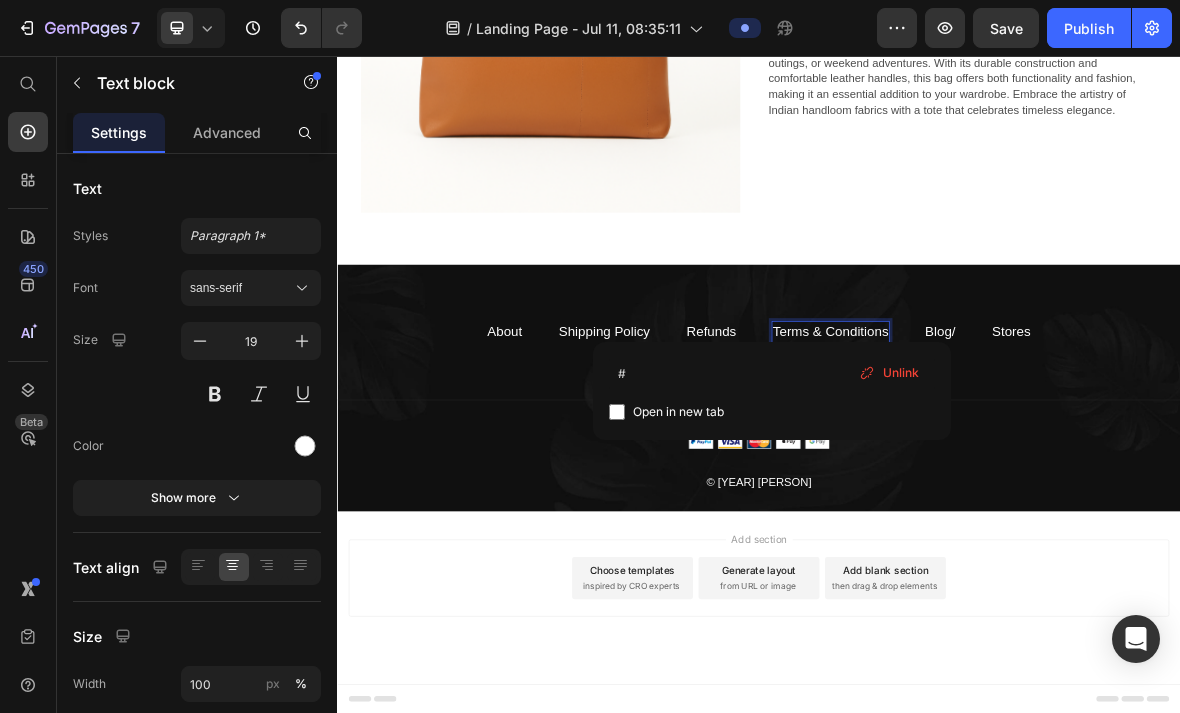 click on "Open in new tab" at bounding box center (772, 412) 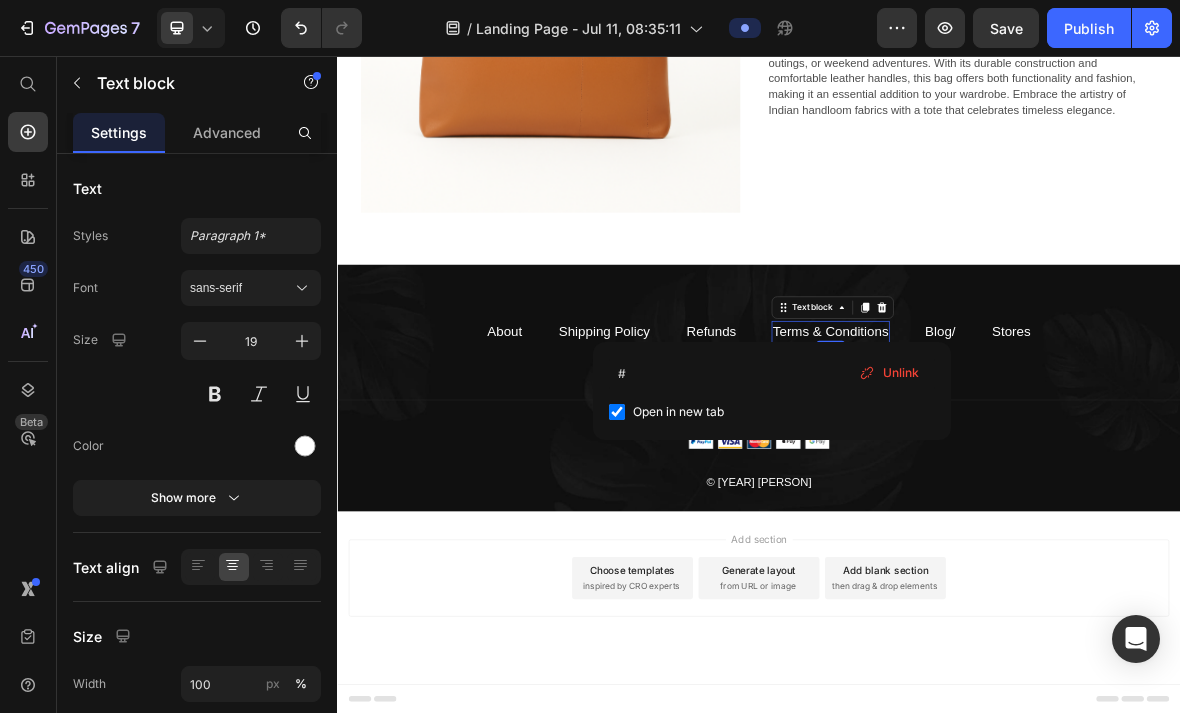 click on "Open in new tab" at bounding box center [772, 412] 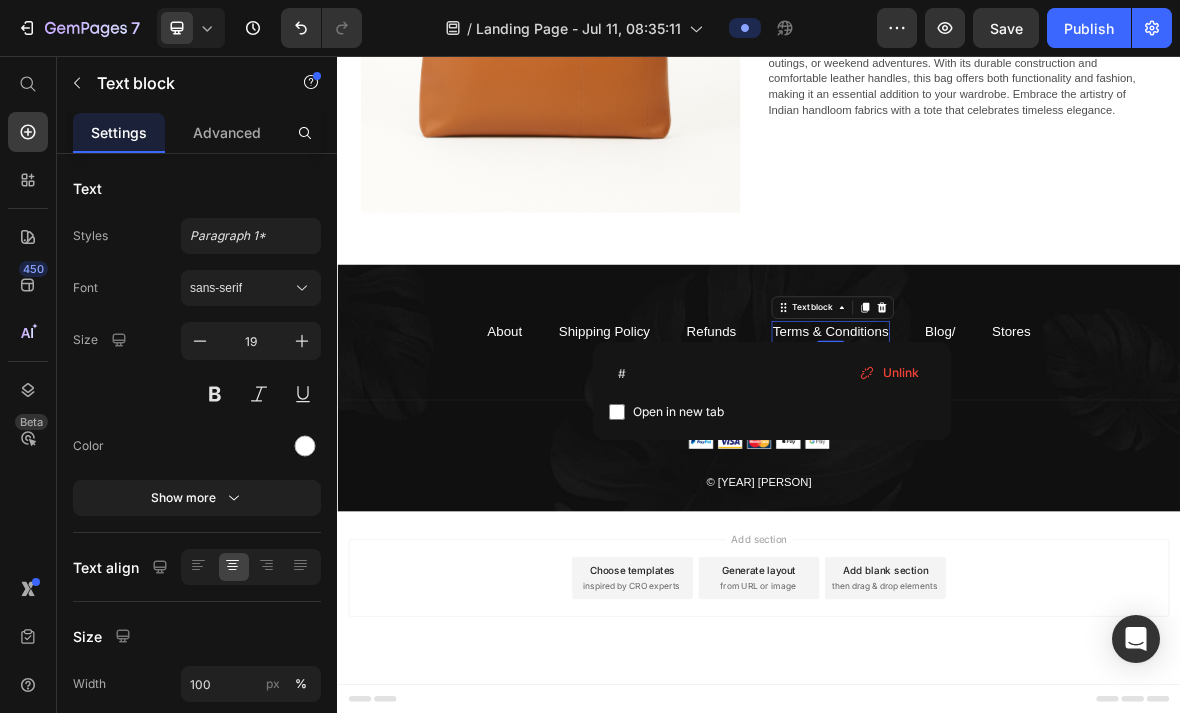 checkbox on "false" 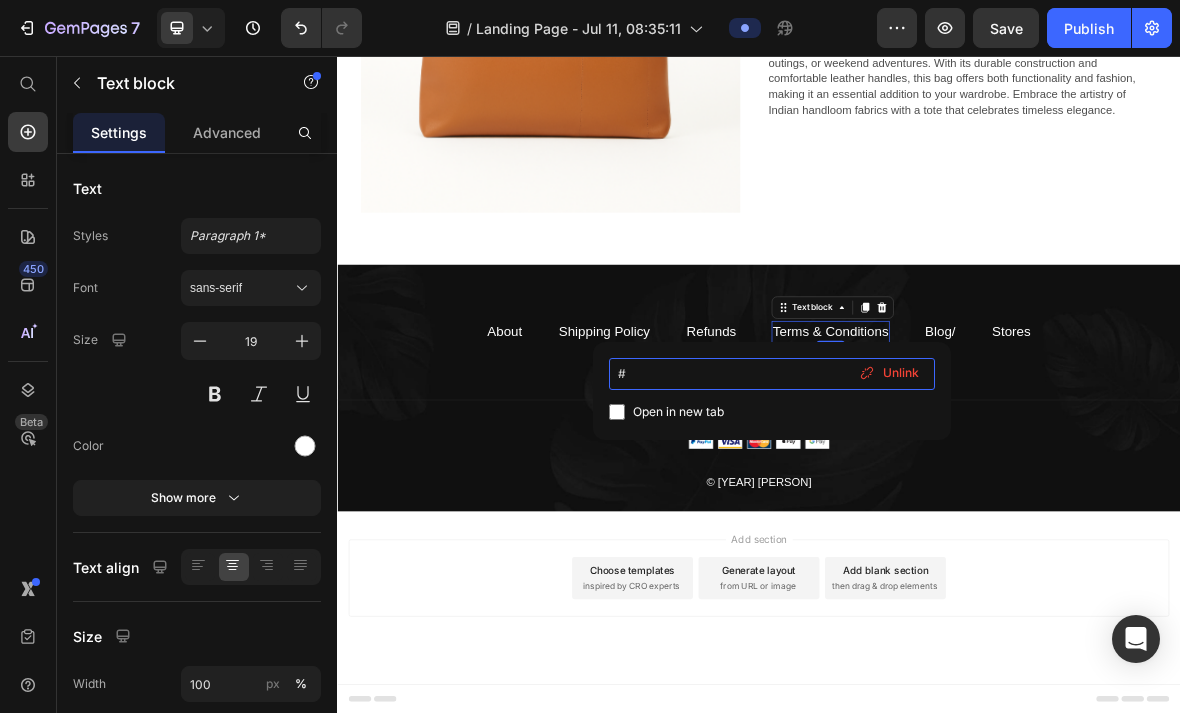 click on "#" at bounding box center [772, 374] 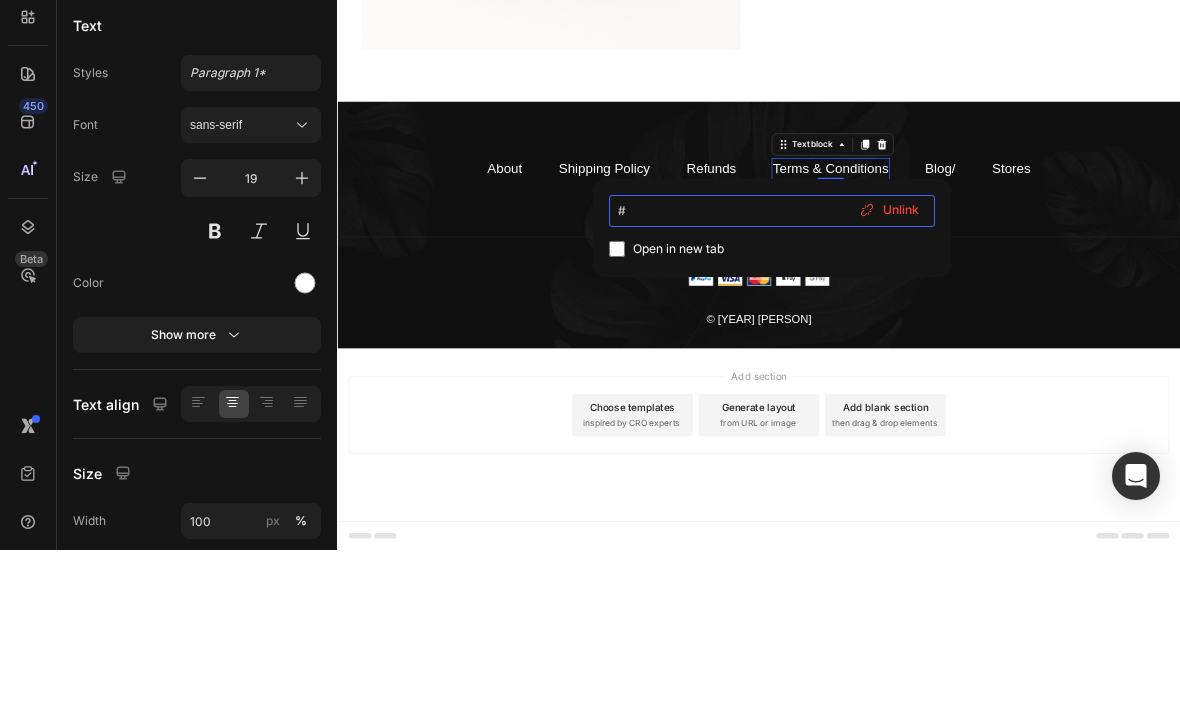 type 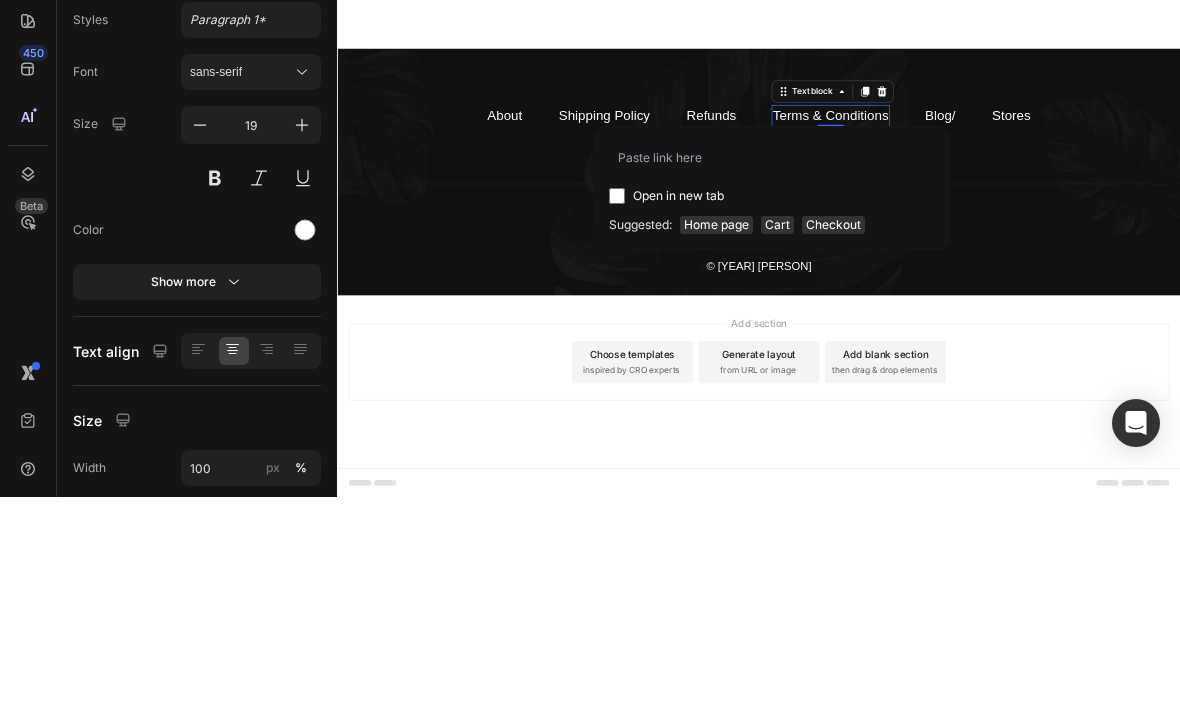 click on "Checkout" at bounding box center (833, 441) 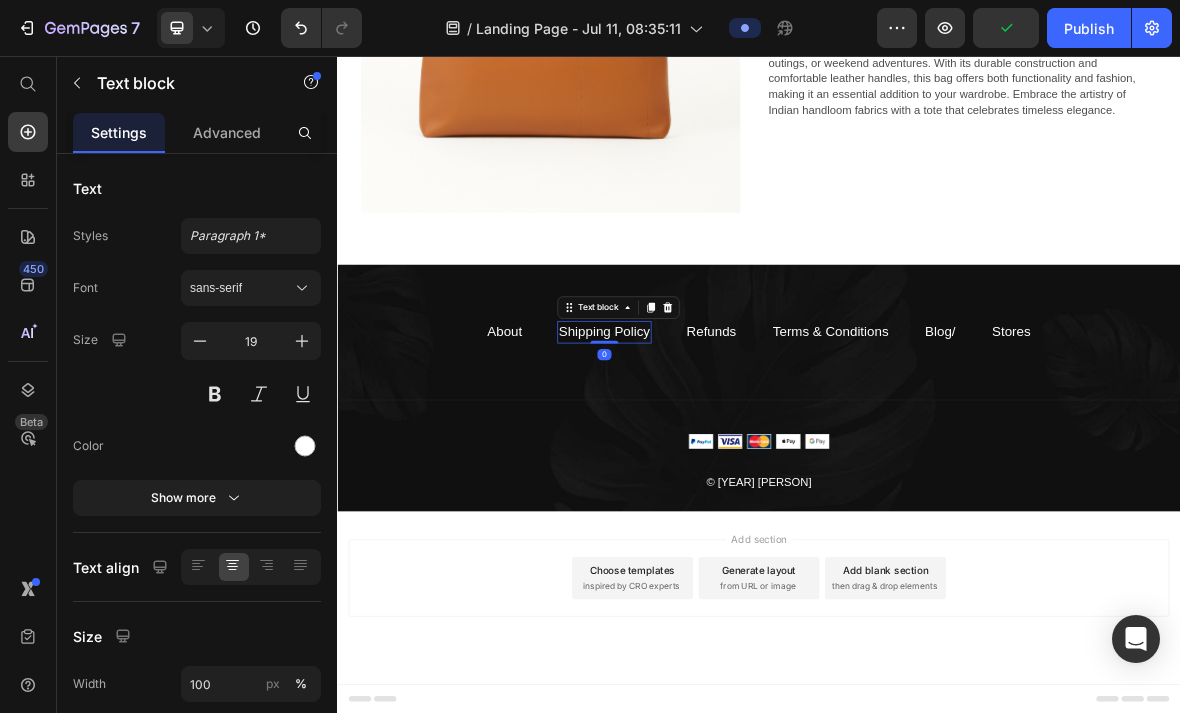 click on "Shipping Policy" at bounding box center (717, 448) 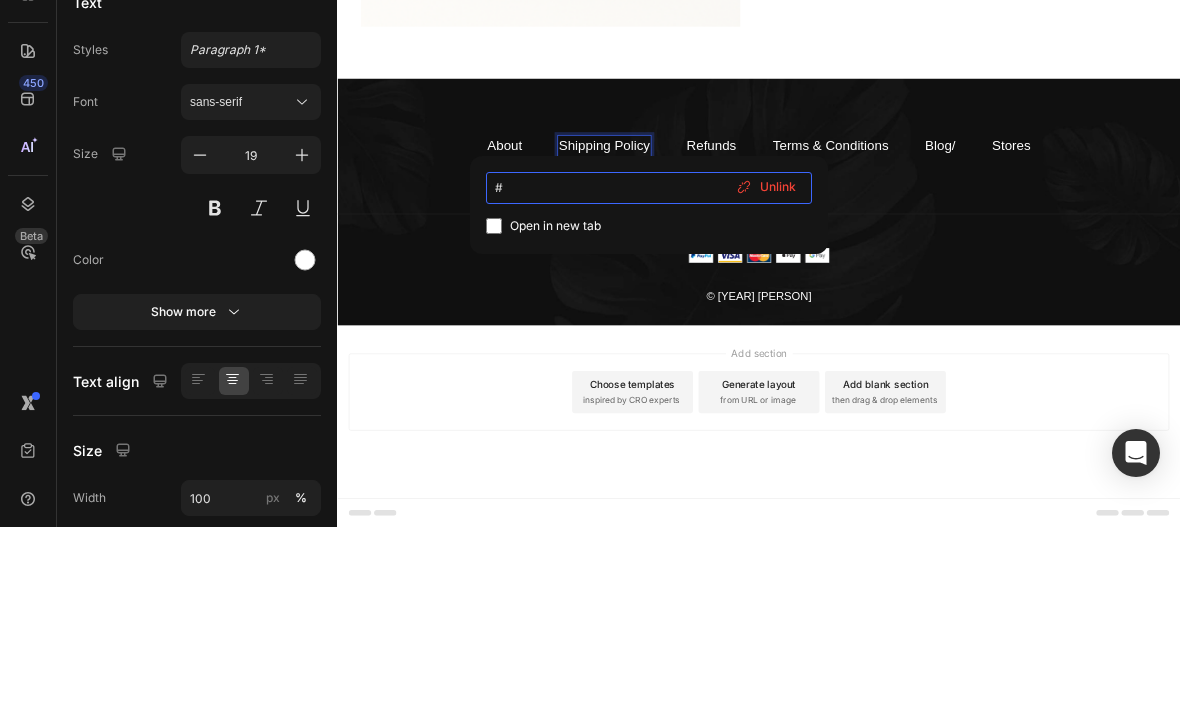 click on "#" at bounding box center (649, 374) 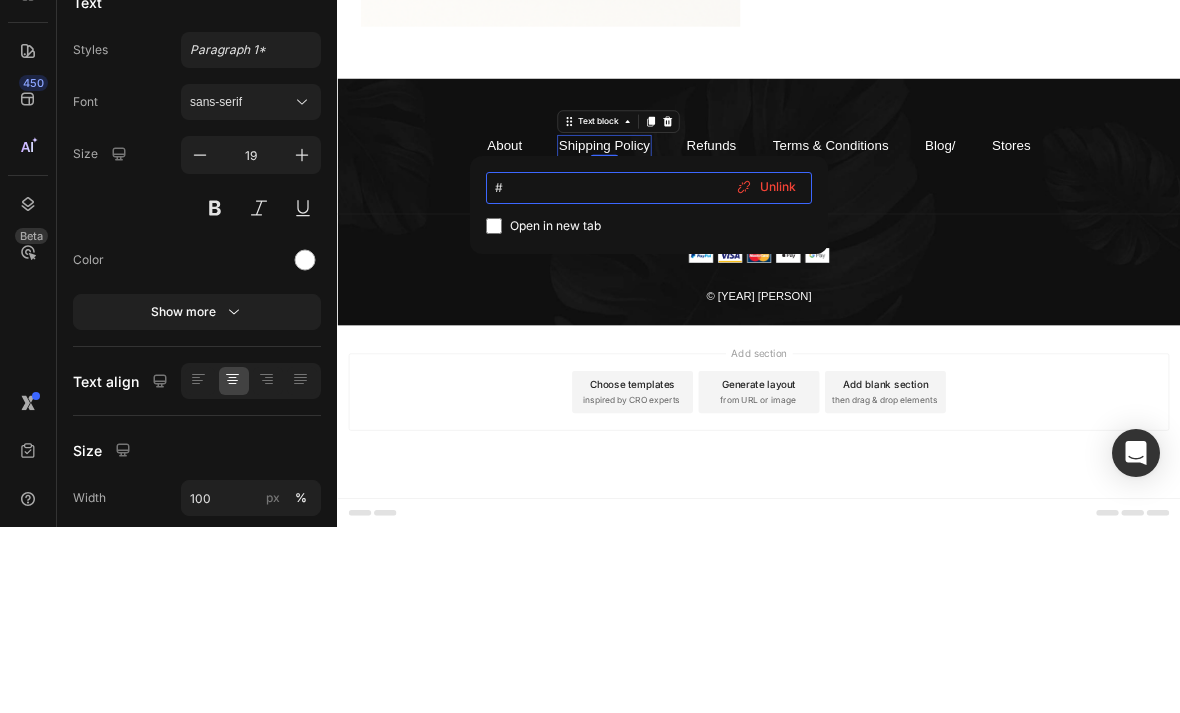 type 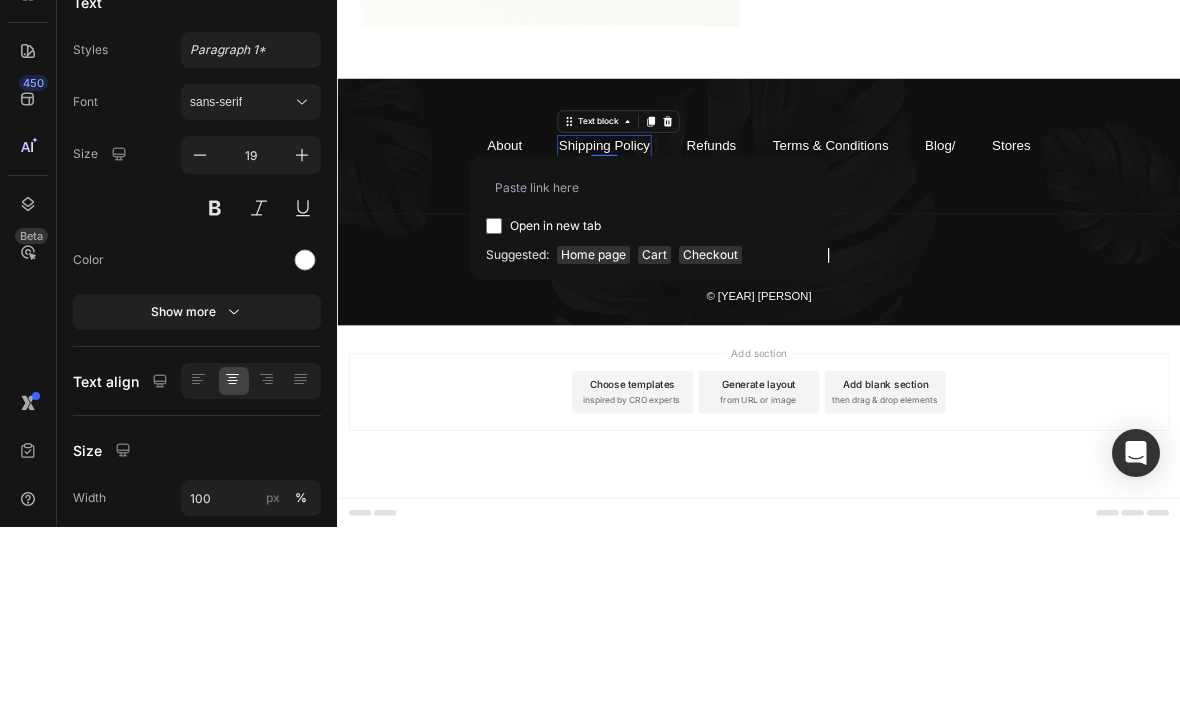 click on "Home page" at bounding box center [593, 441] 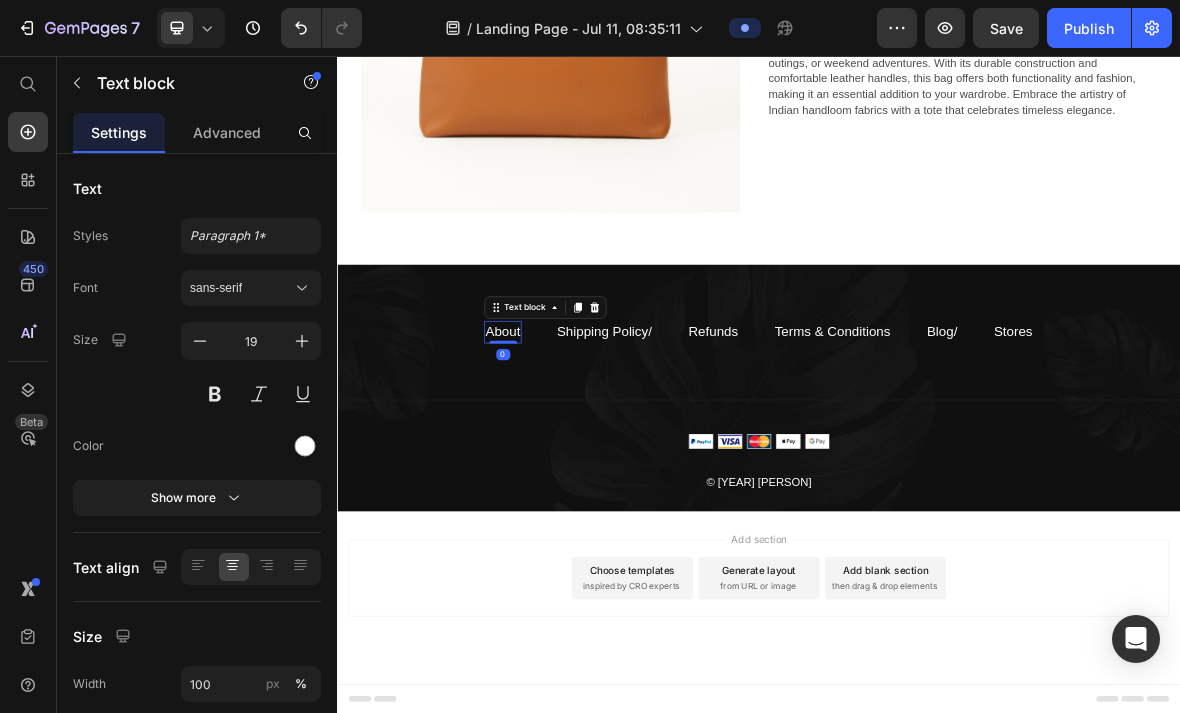 click on "About" at bounding box center [573, 449] 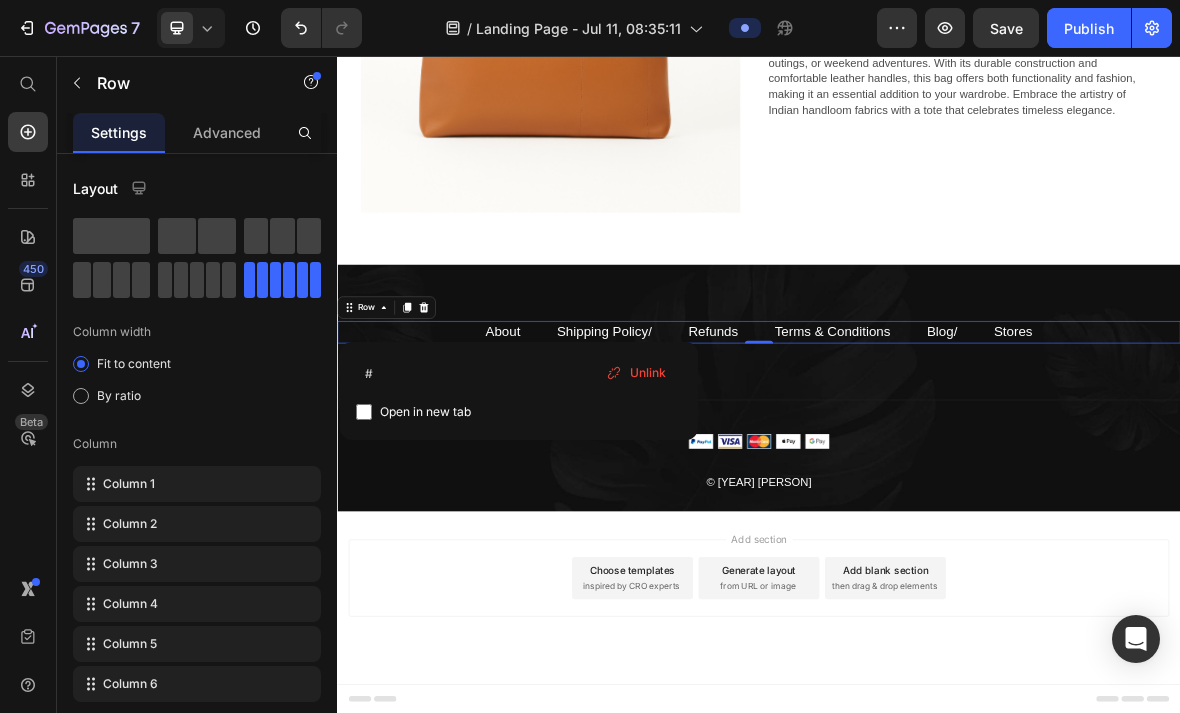 click on "About ⁠⁠⁠⁠⁠⁠⁠ Text block Shipping Policy / ⁠⁠⁠⁠⁠⁠⁠ Text block Refunds ⁠⁠⁠⁠⁠⁠⁠ Text block Terms & Conditions ⁠⁠⁠⁠⁠⁠⁠ Text block Blog / ⁠⁠⁠⁠⁠⁠⁠ Text block Stores Text block Row   0" at bounding box center [937, 449] 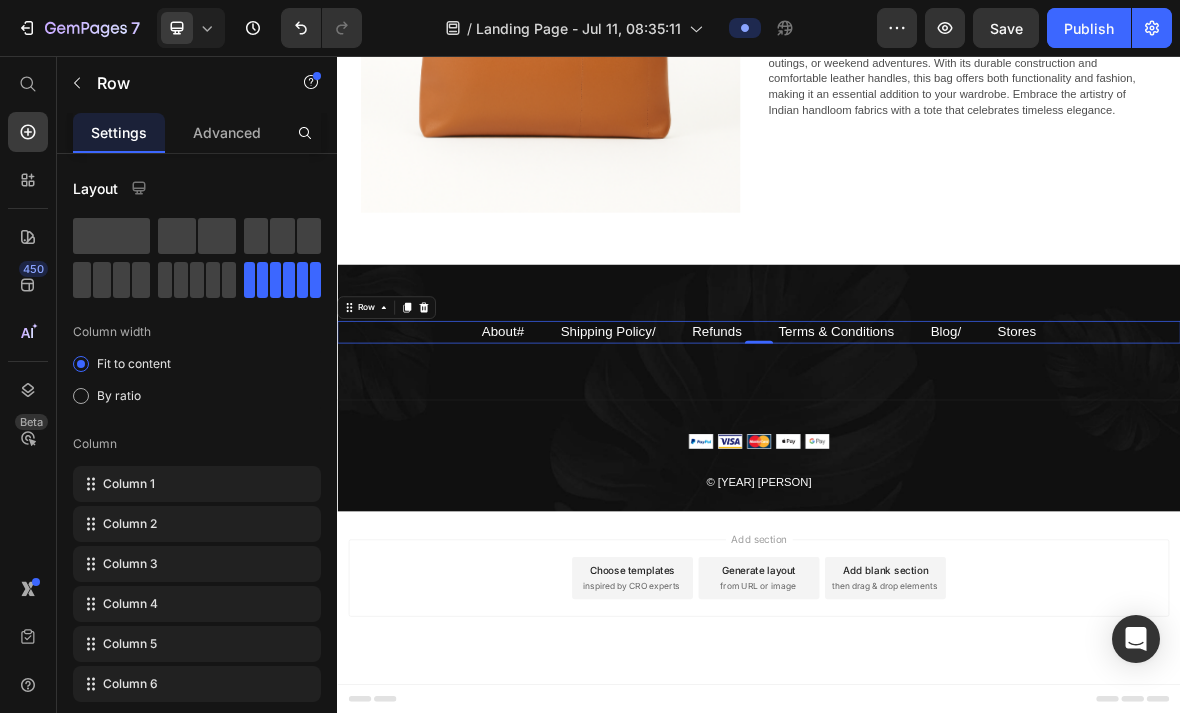 click 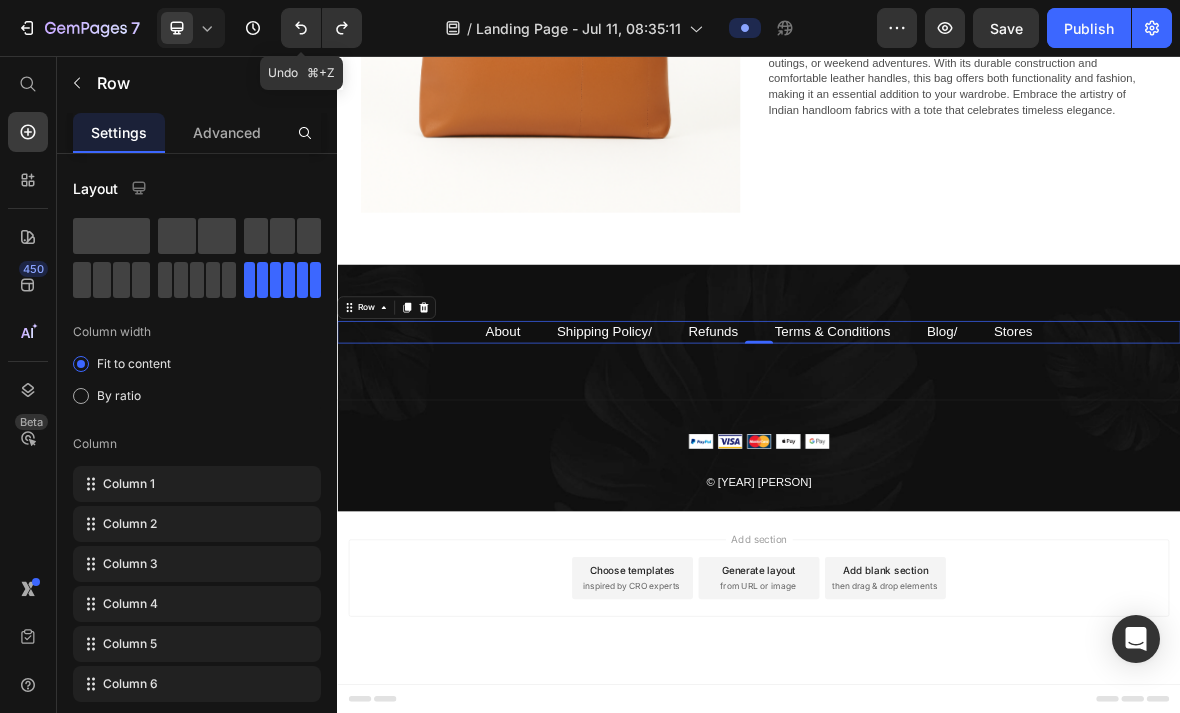 click 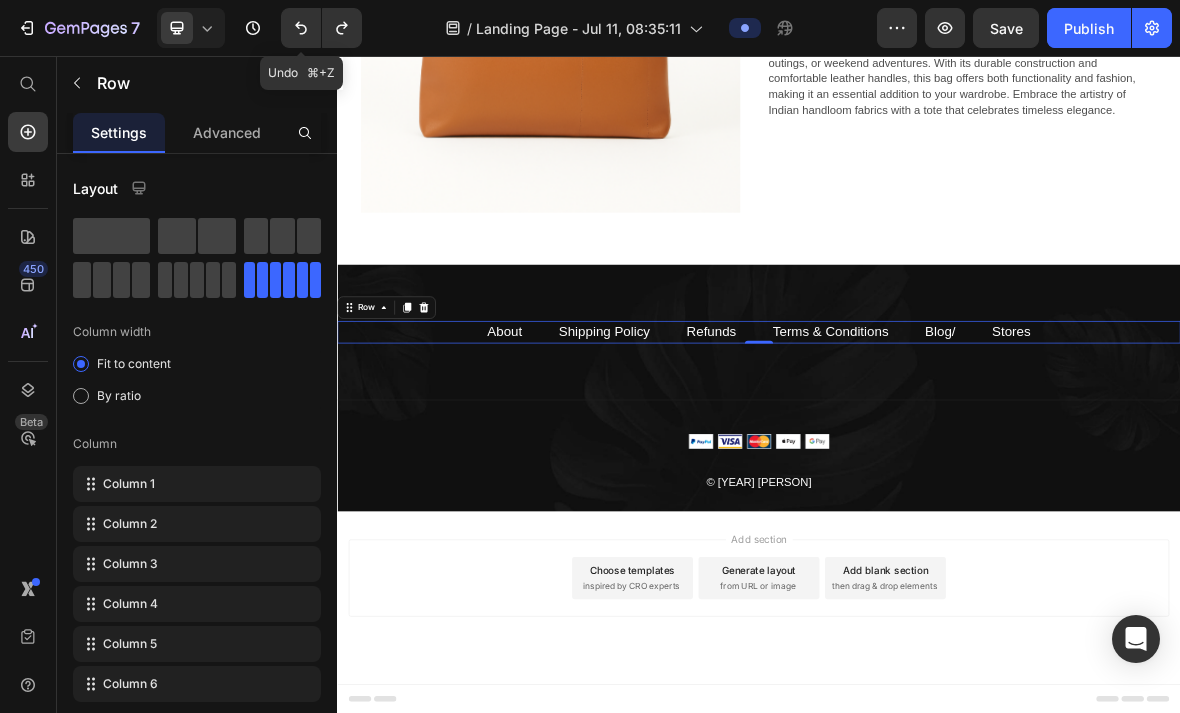click 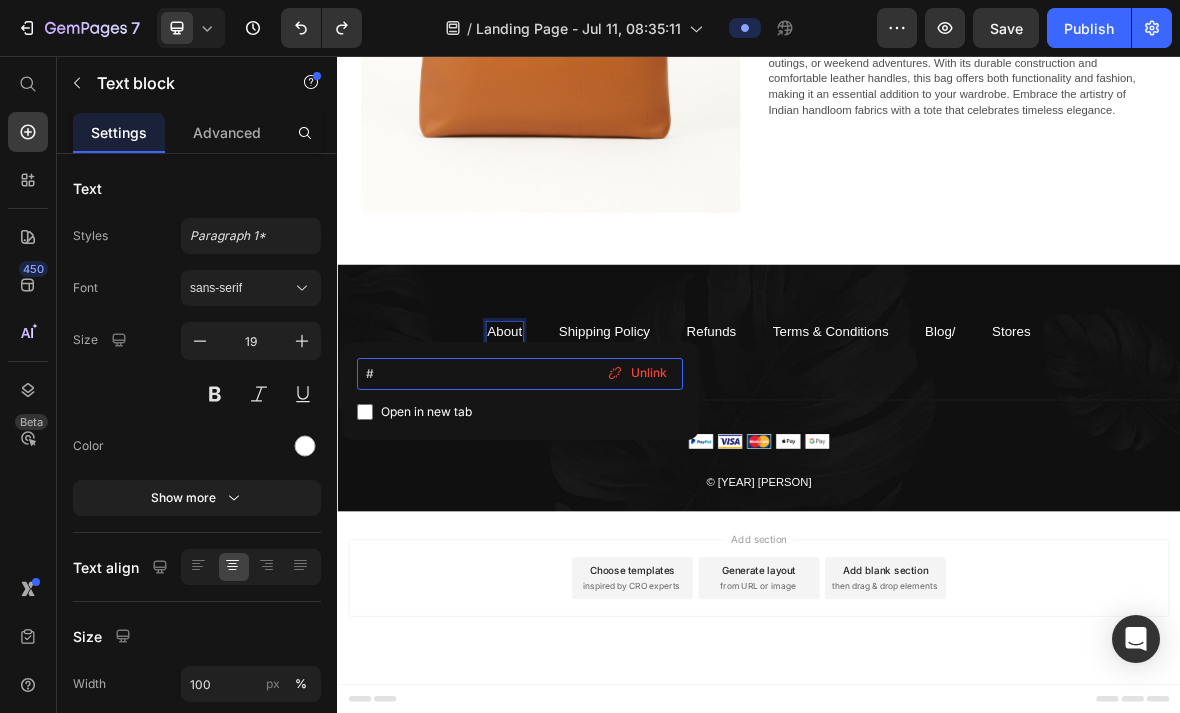 click on "#" at bounding box center (520, 374) 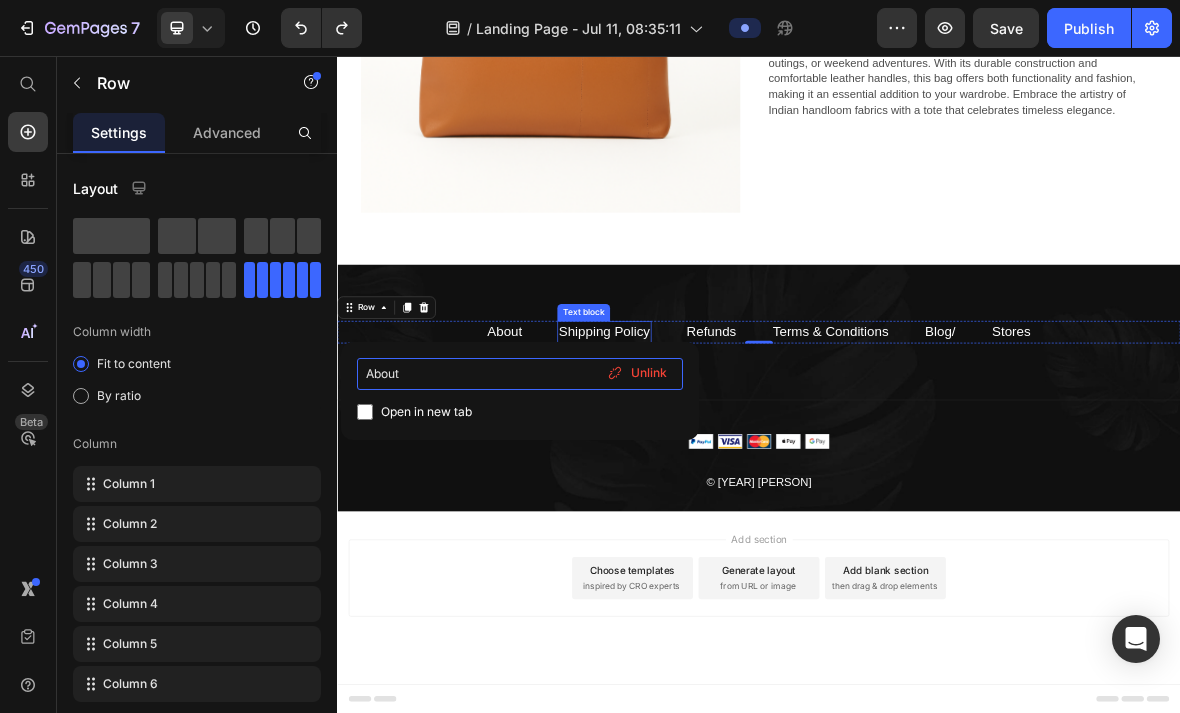 click on "About" at bounding box center (520, 374) 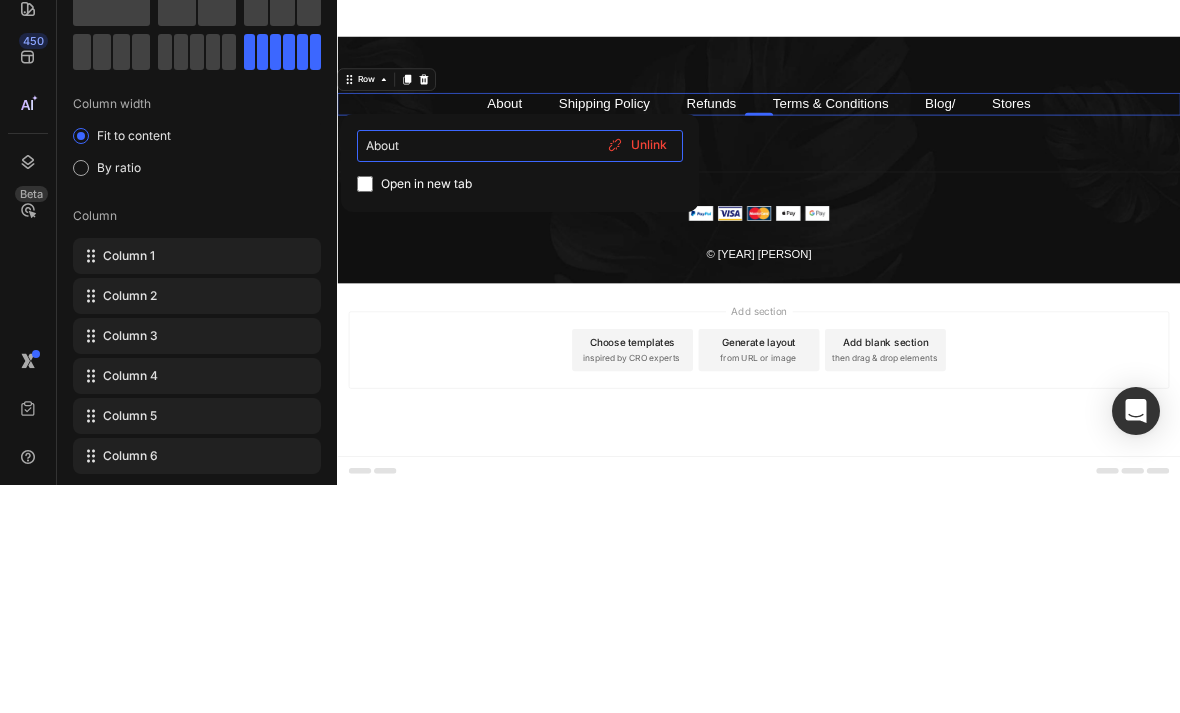click on "About" at bounding box center [520, 374] 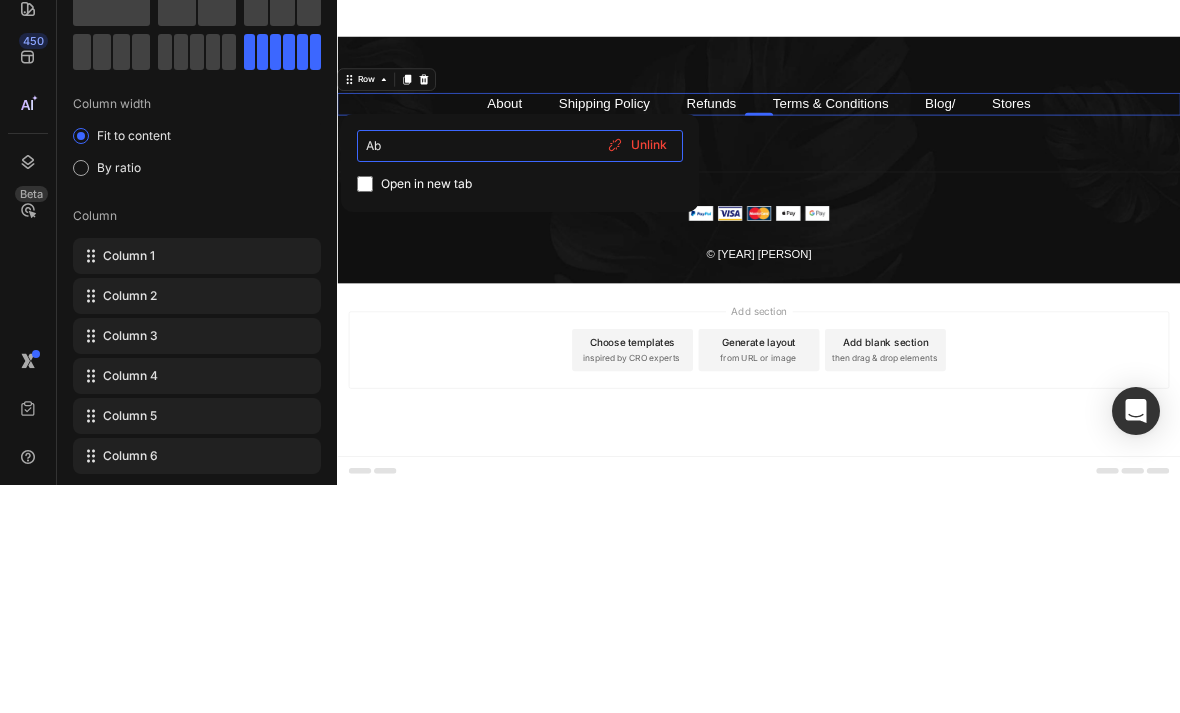 type on "A" 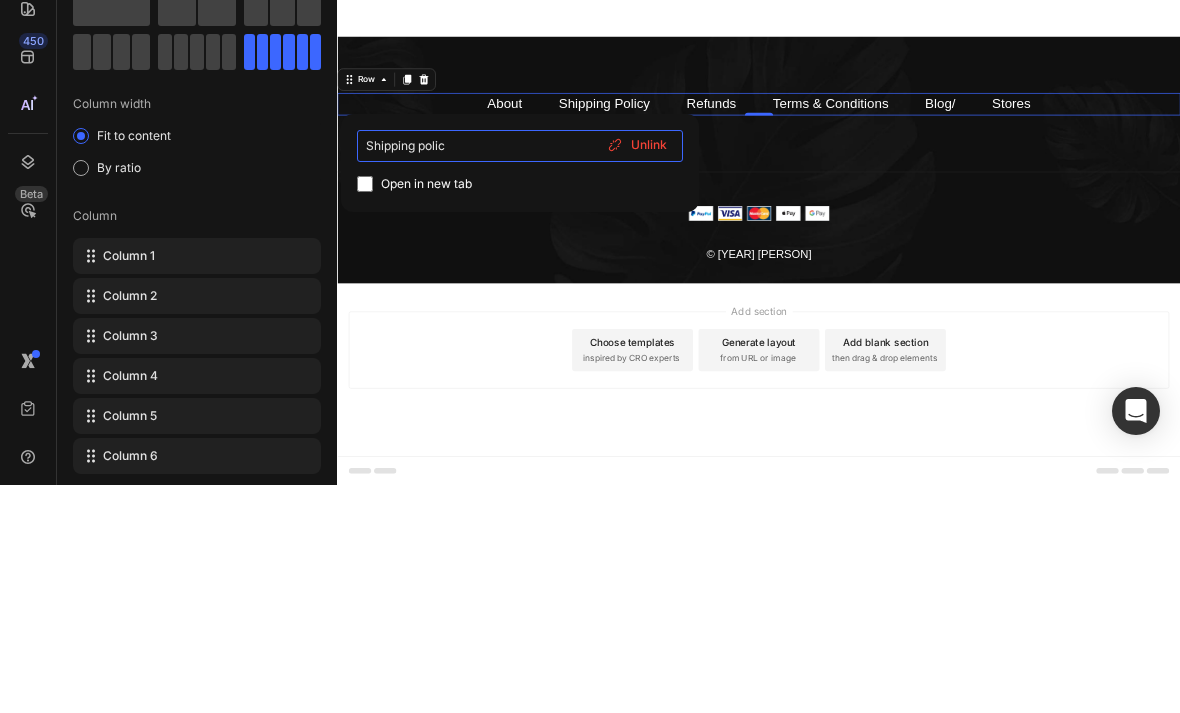 type on "Shipping policy" 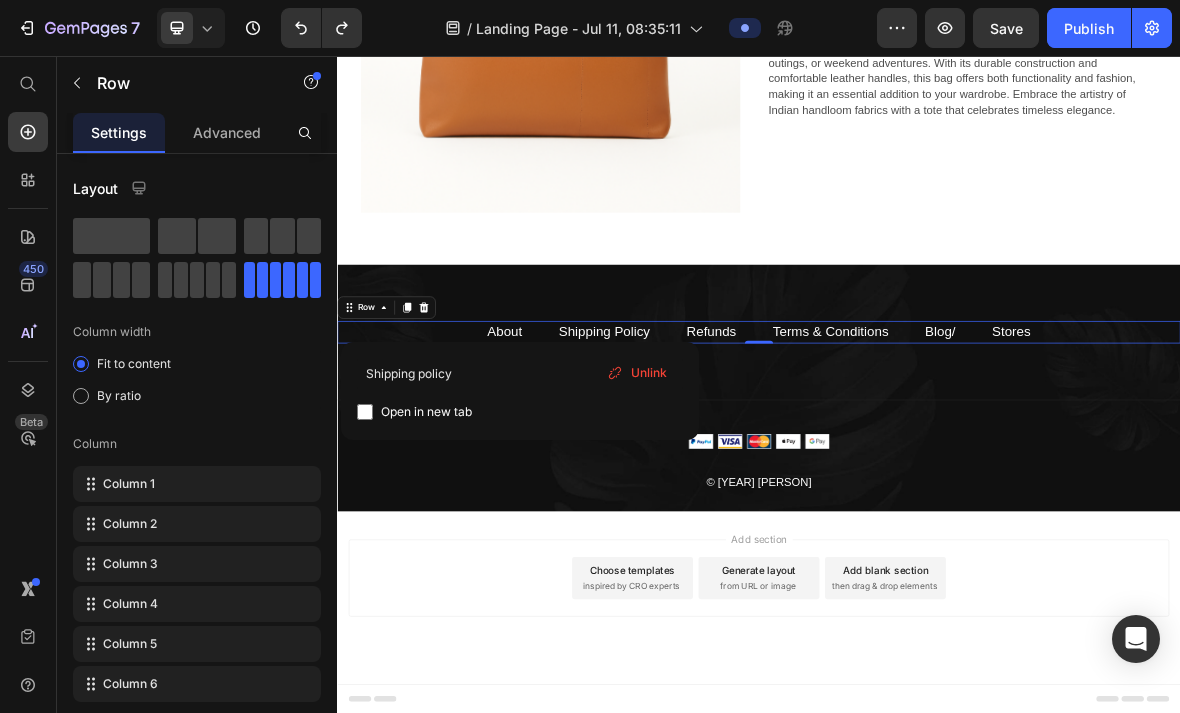 click on "About Text block Shipping Policy Text block Refunds ⁠⁠⁠⁠⁠⁠⁠ Text block Terms & Conditions Text block Blog / ⁠⁠⁠⁠⁠⁠⁠ Text block Stores Text block Row   0" at bounding box center (937, 449) 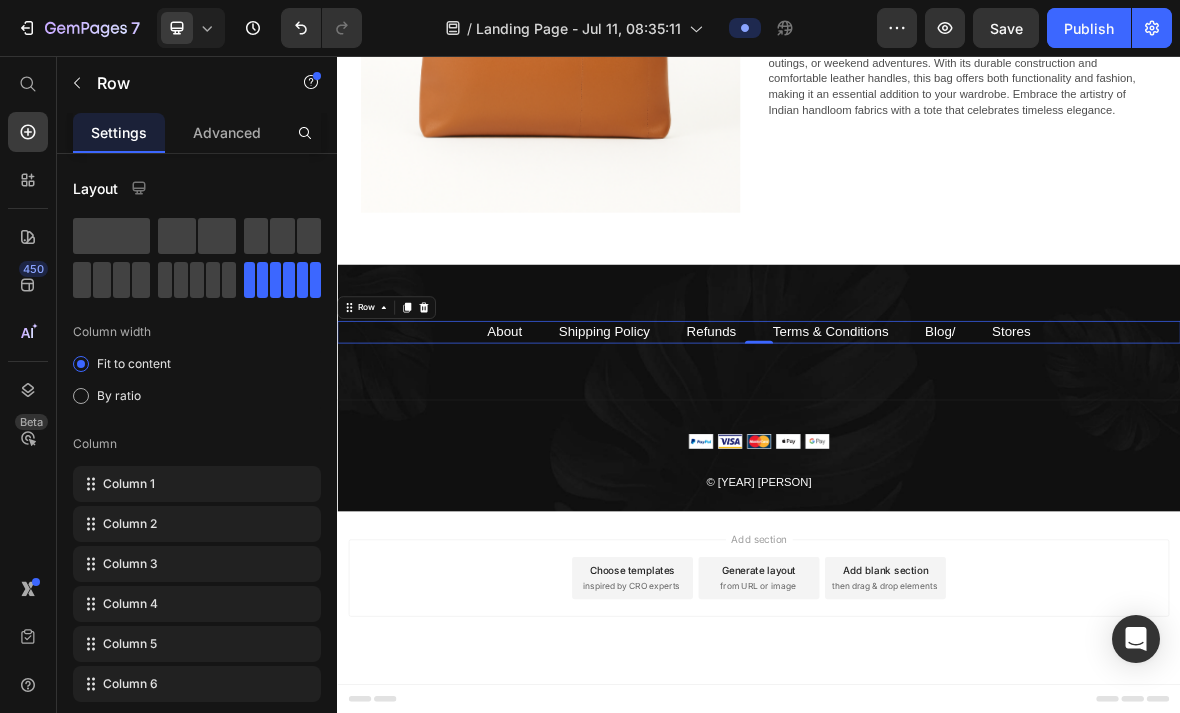 click on "About Text block Shipping Policy Text block Refunds ⁠⁠⁠⁠⁠⁠⁠ Text block Terms & Conditions Text block Blog / ⁠⁠⁠⁠⁠⁠⁠ Text block Stores Text block Row   0" at bounding box center [937, 449] 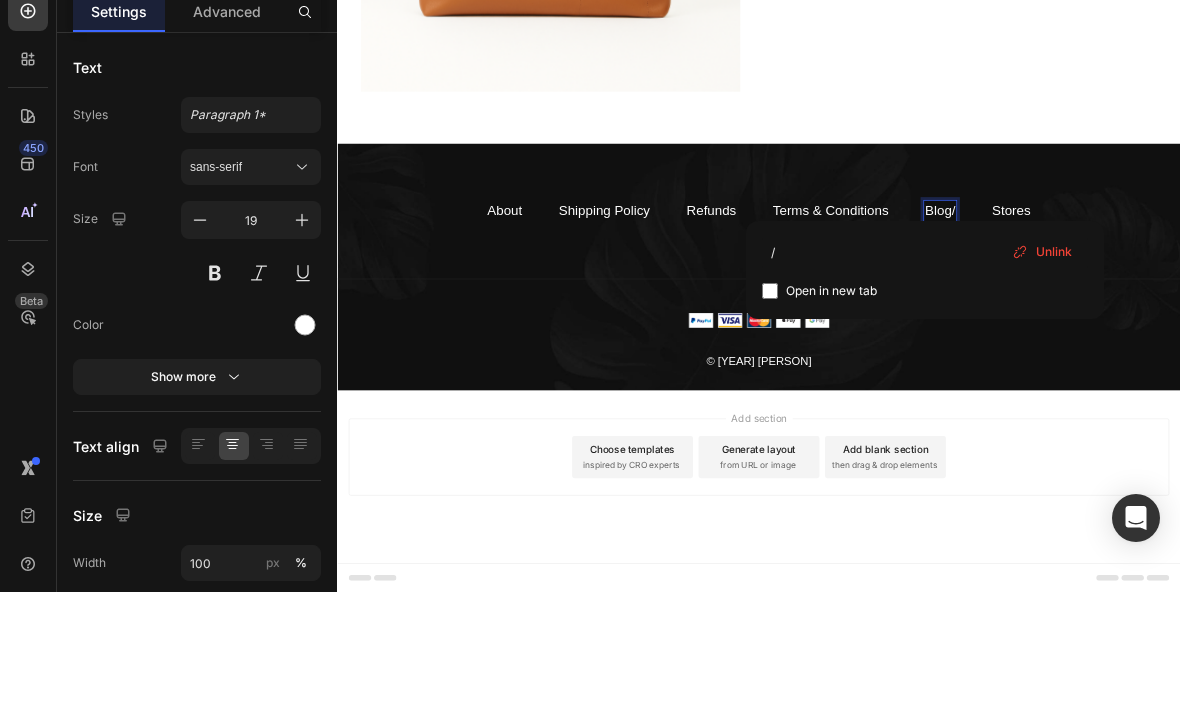 click on "Blog /" at bounding box center (1194, 328) 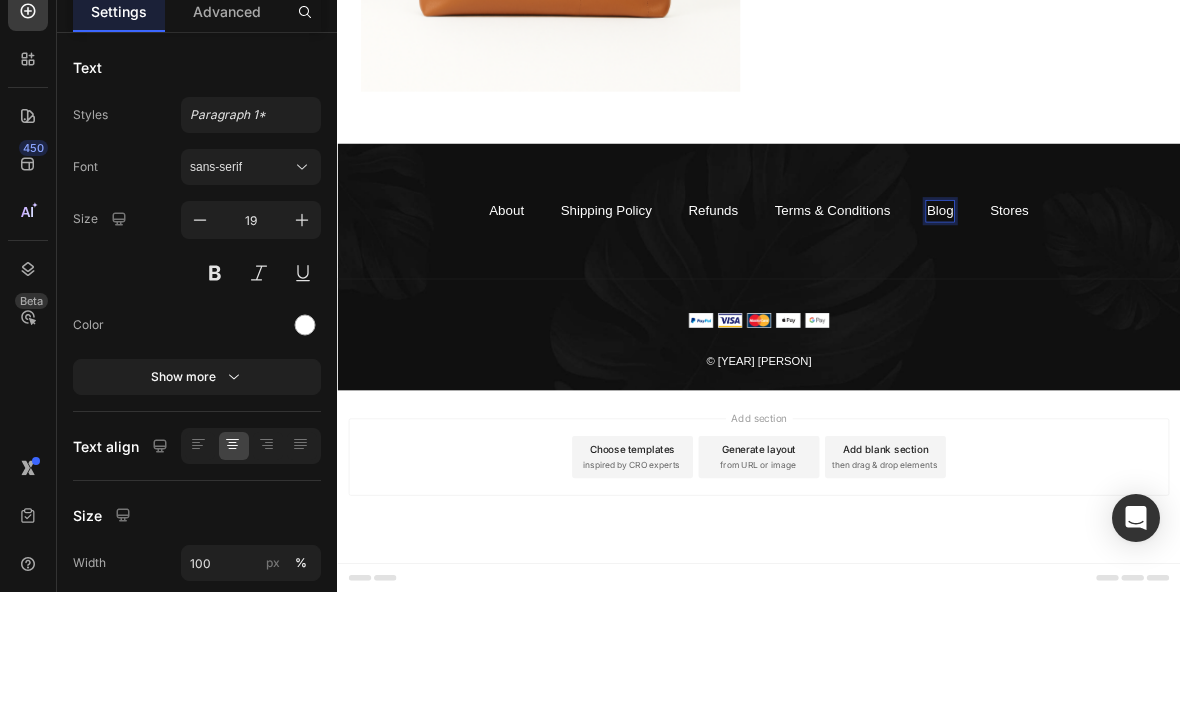 click on "Blog" at bounding box center (1195, 327) 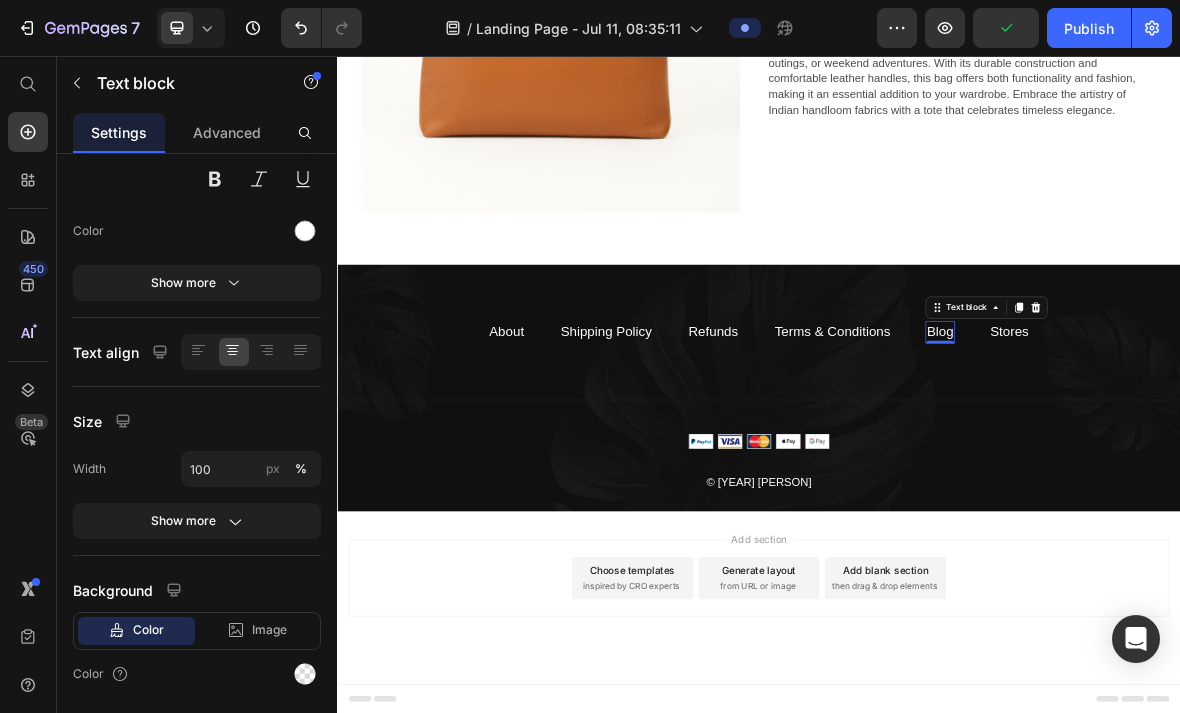 scroll, scrollTop: 152, scrollLeft: 0, axis: vertical 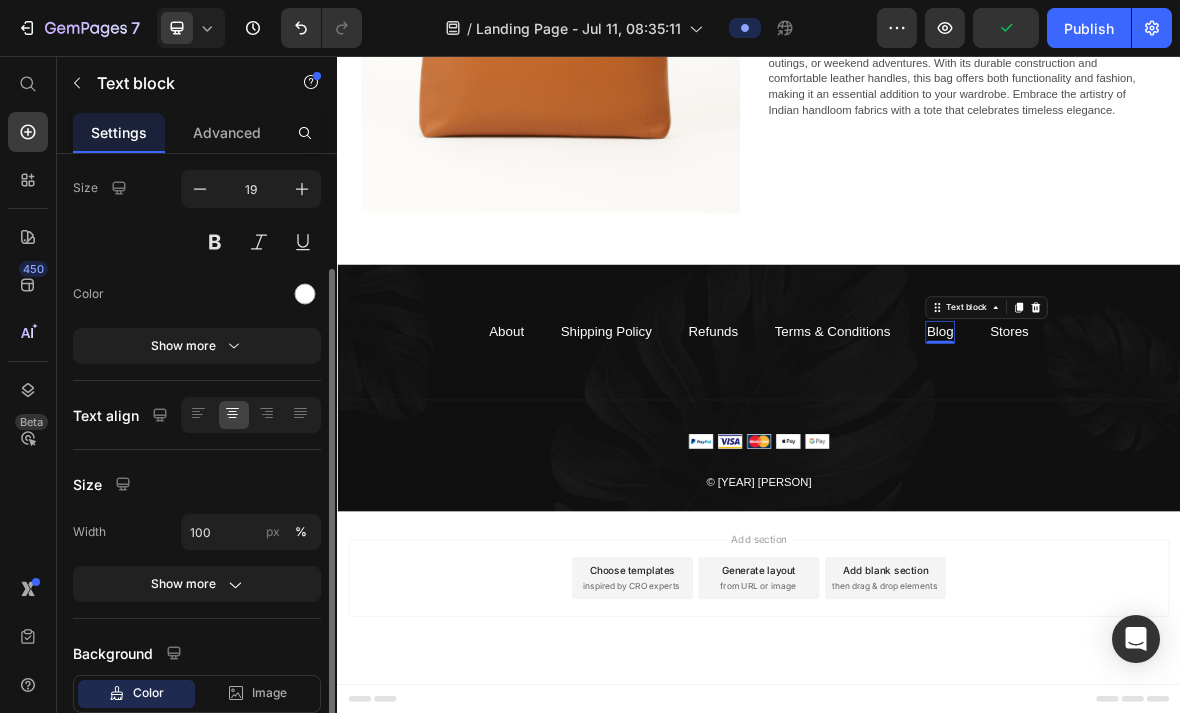 click on "Show more" 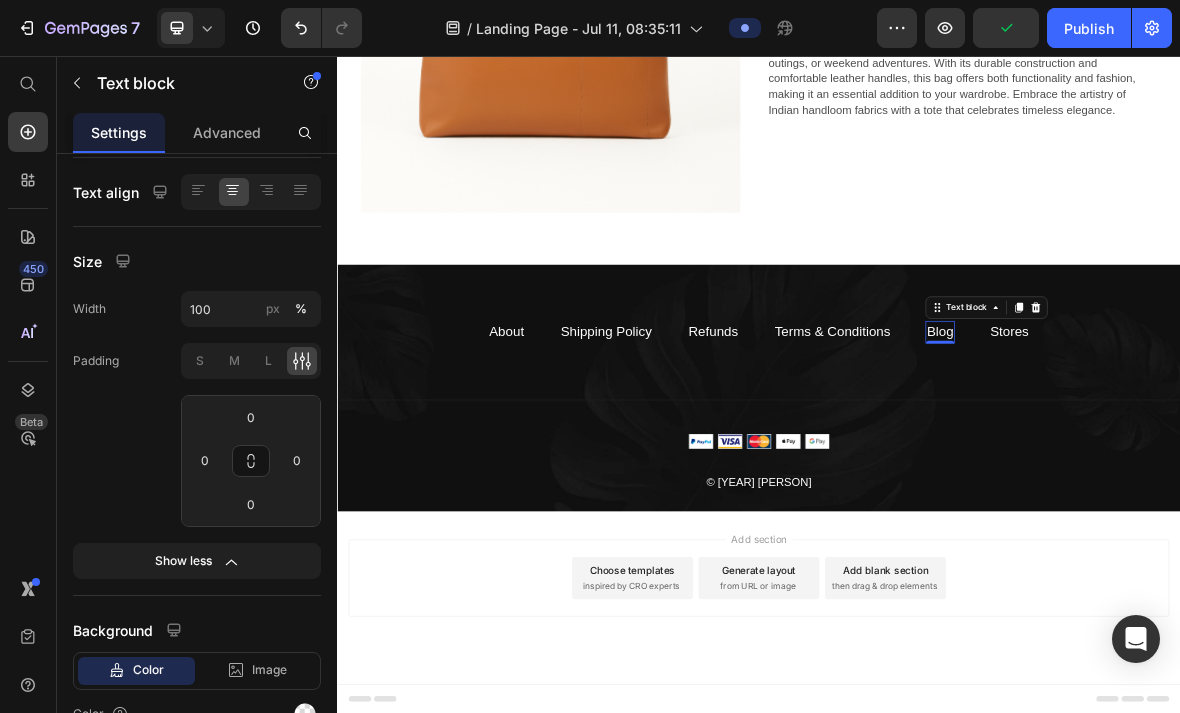scroll, scrollTop: 415, scrollLeft: 0, axis: vertical 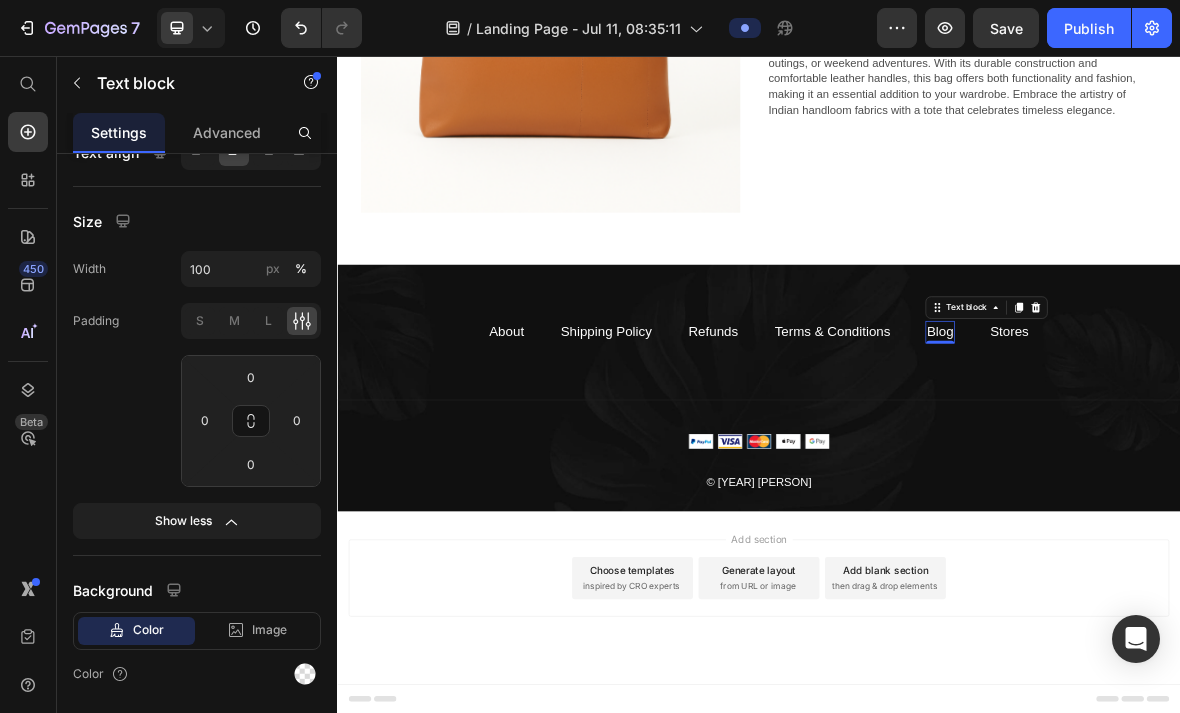 click 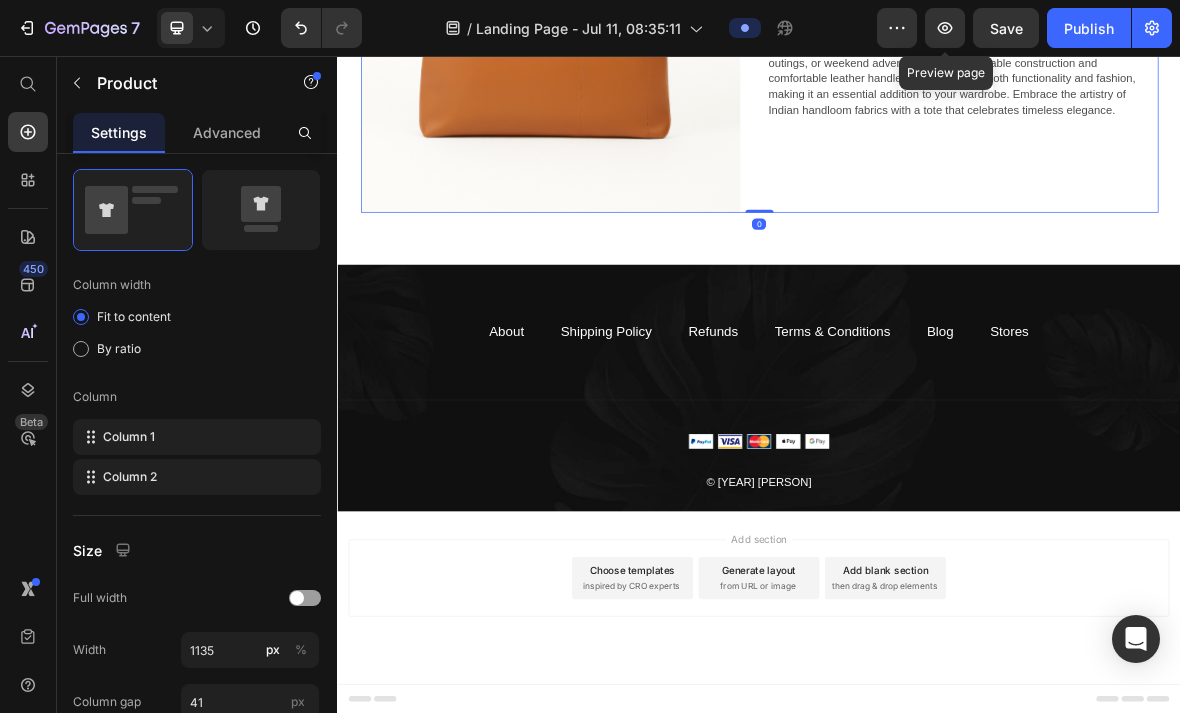 scroll, scrollTop: 6632, scrollLeft: 0, axis: vertical 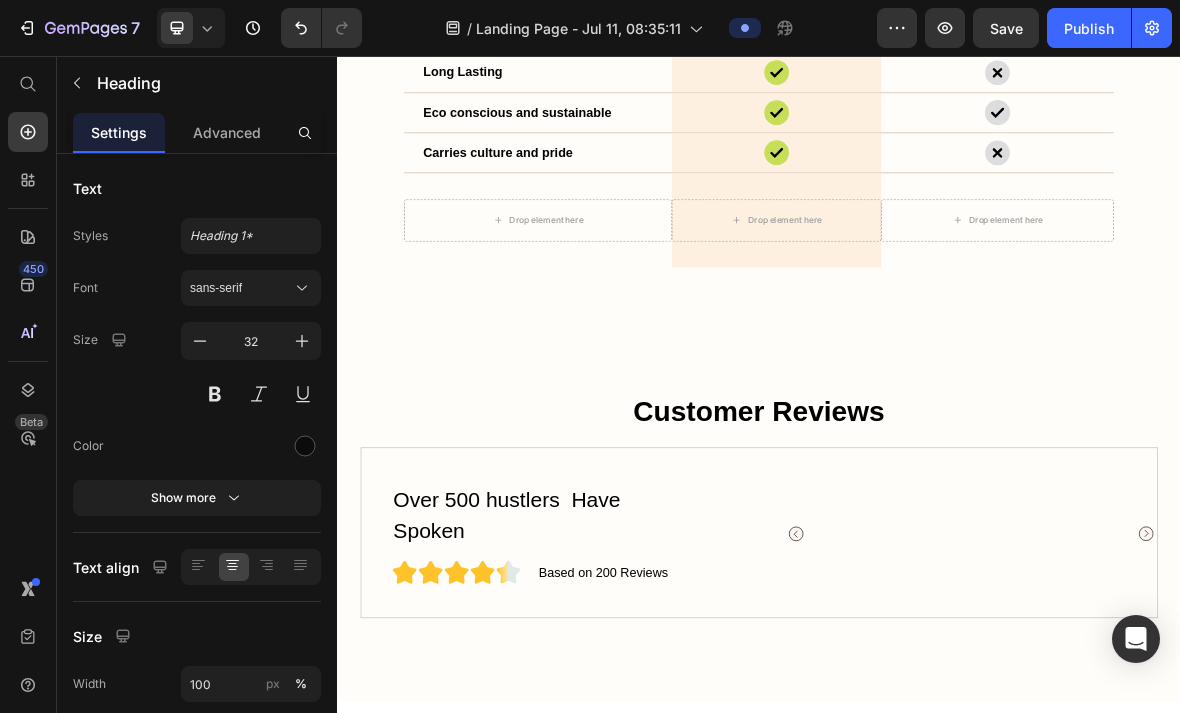 click on "gem kitchen" at bounding box center (962, -113) 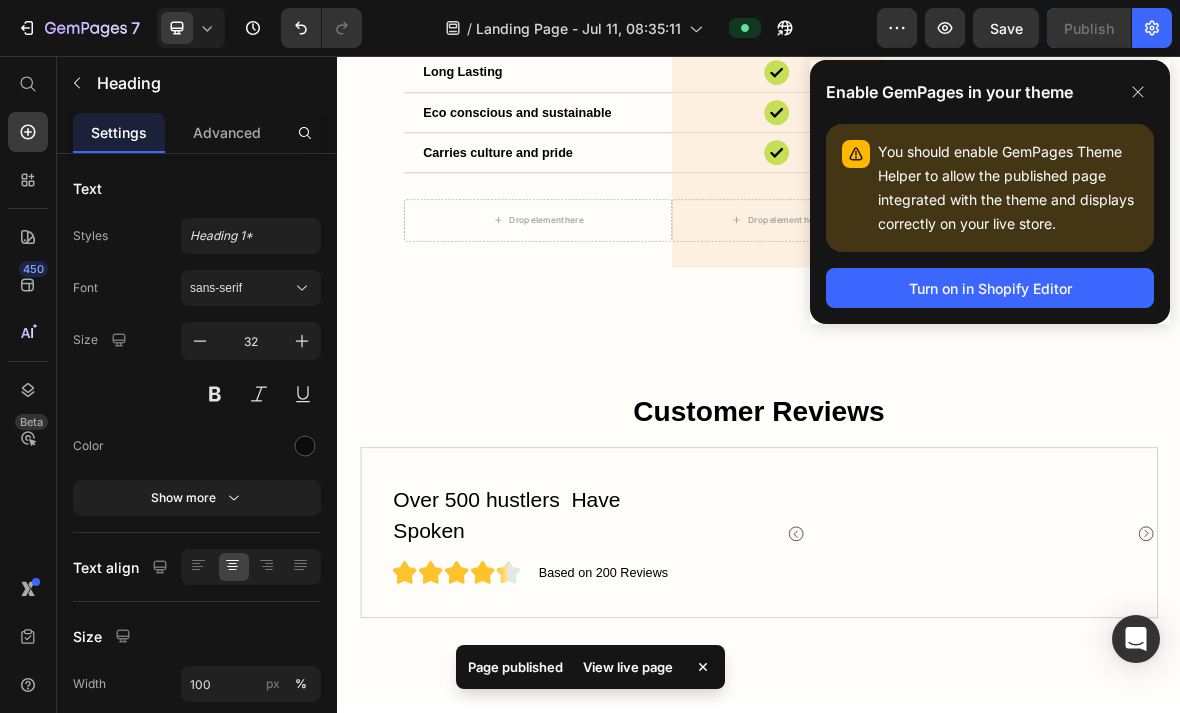 click on "Turn on in Shopify Editor" at bounding box center [990, 288] 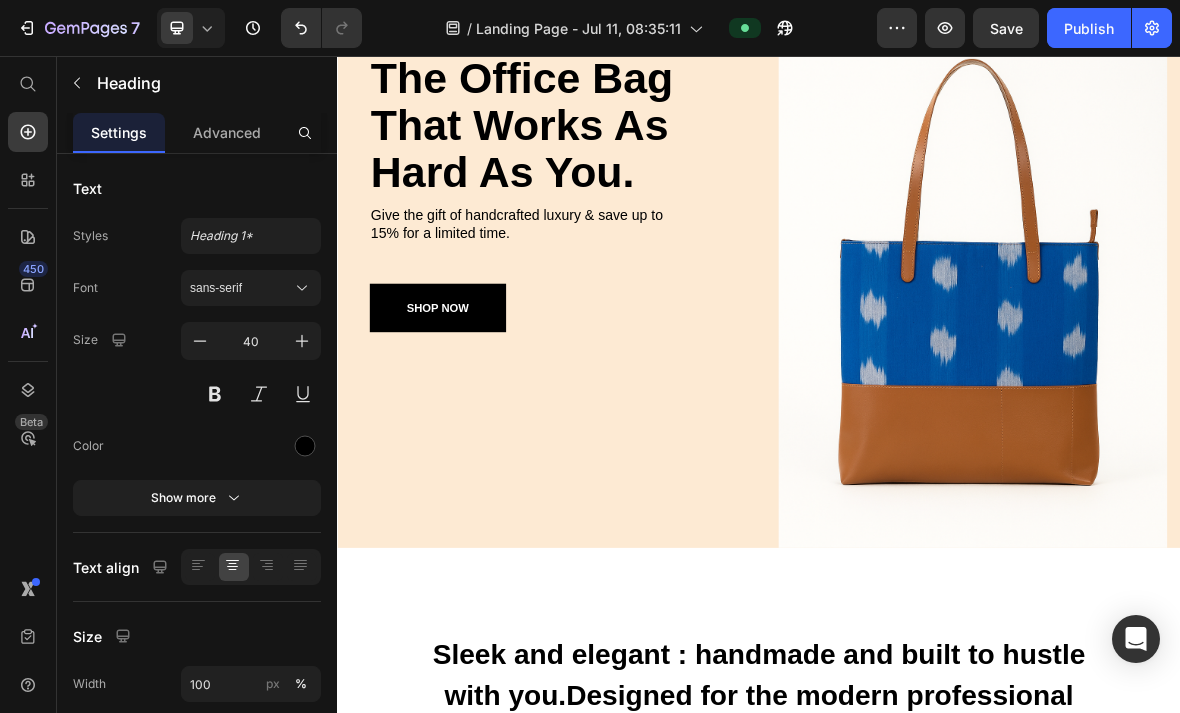 scroll, scrollTop: 158, scrollLeft: 0, axis: vertical 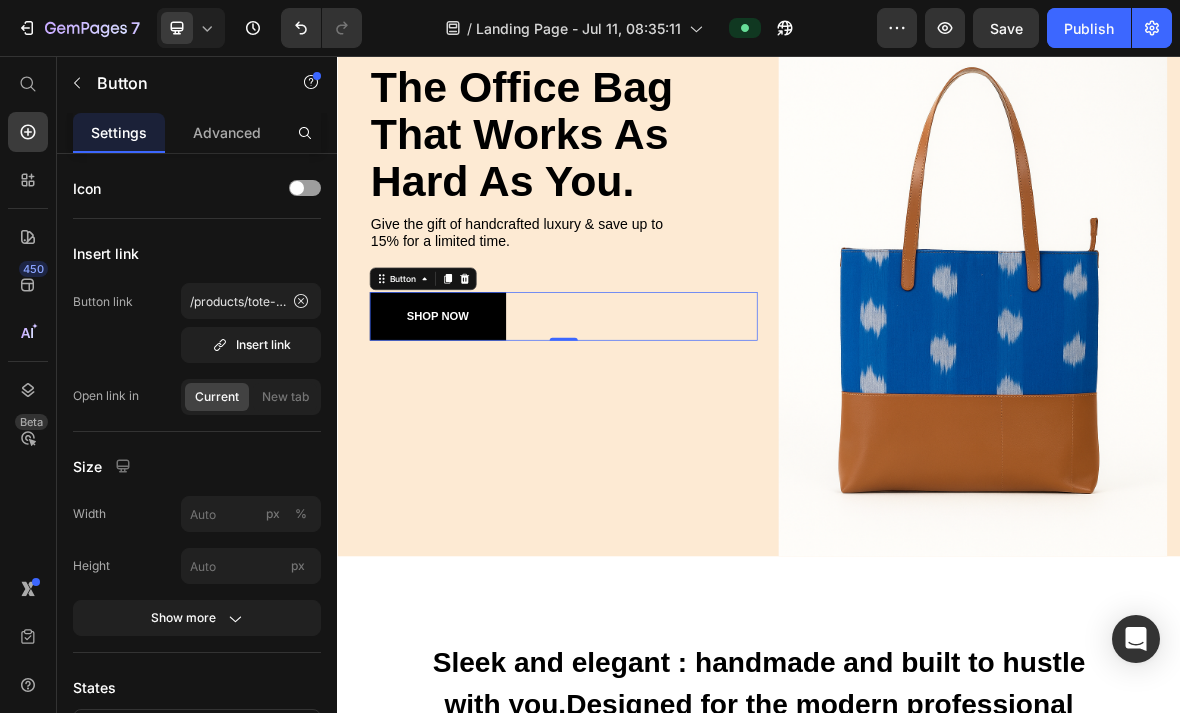 click 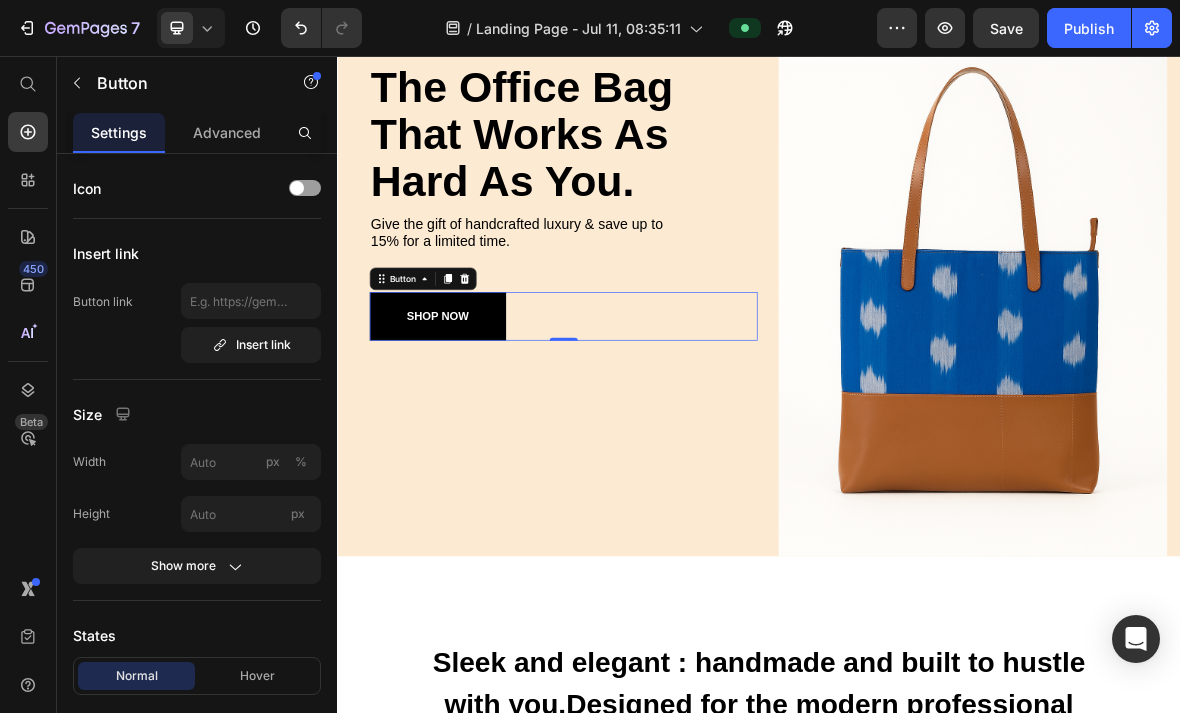click on "Insert link" at bounding box center [251, 345] 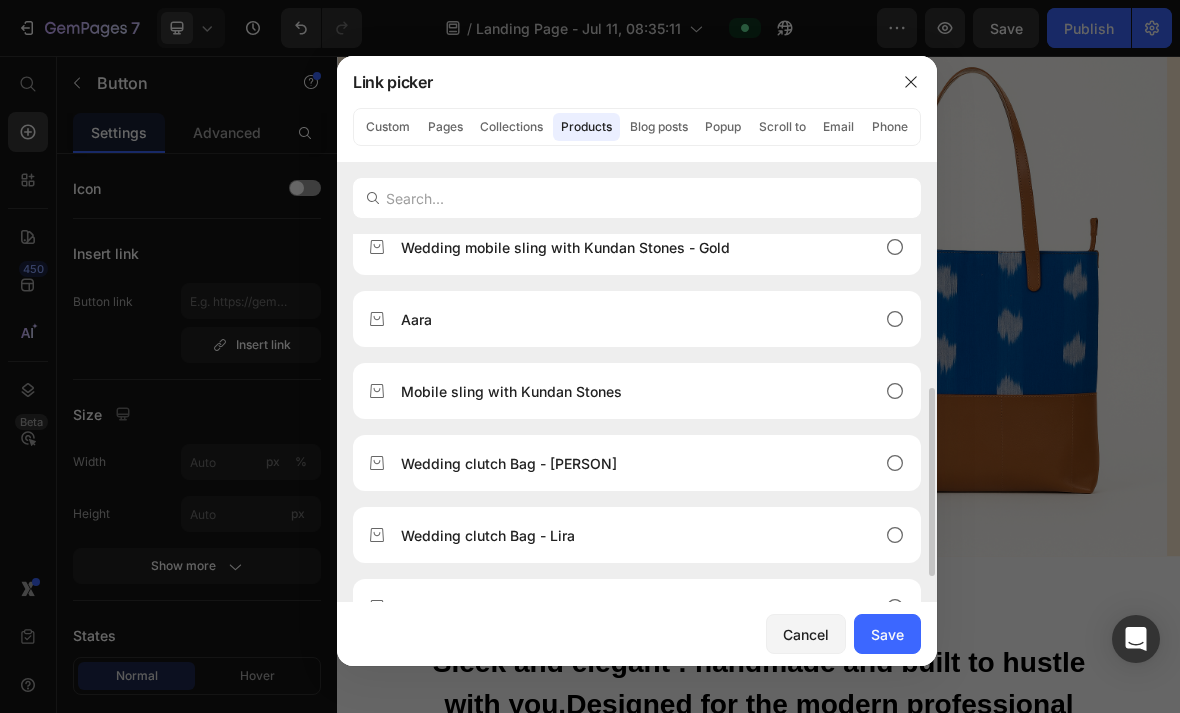 scroll, scrollTop: 352, scrollLeft: 0, axis: vertical 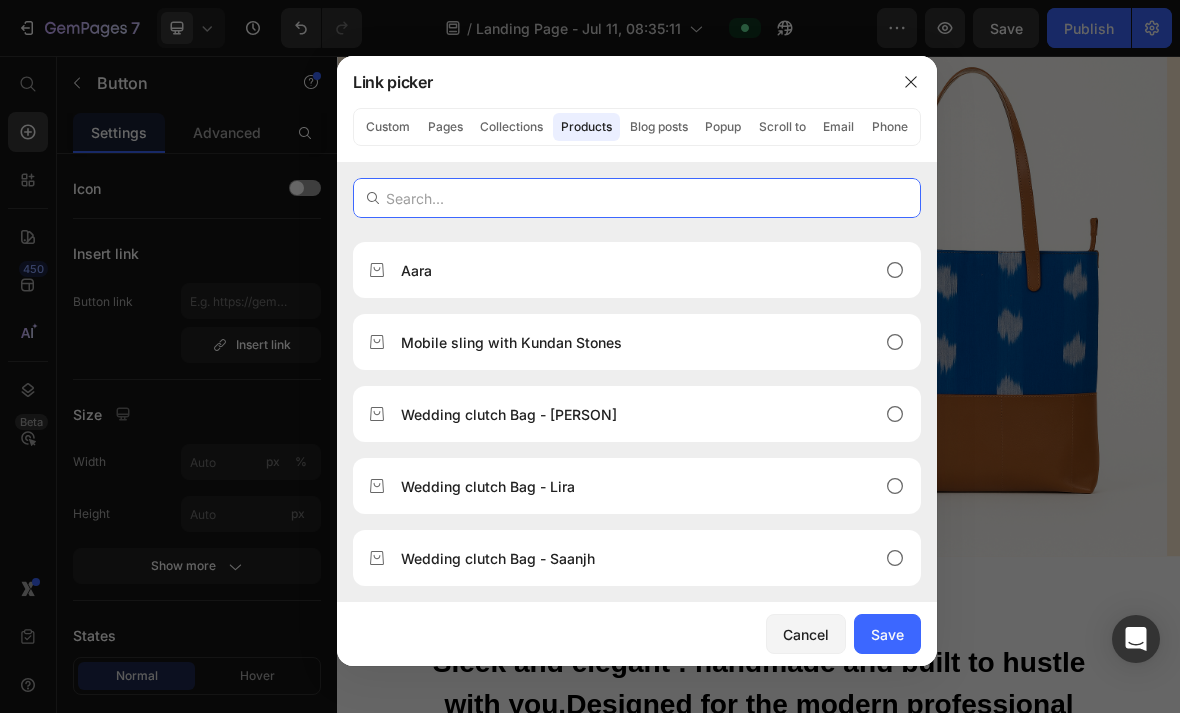 click on "Collections" 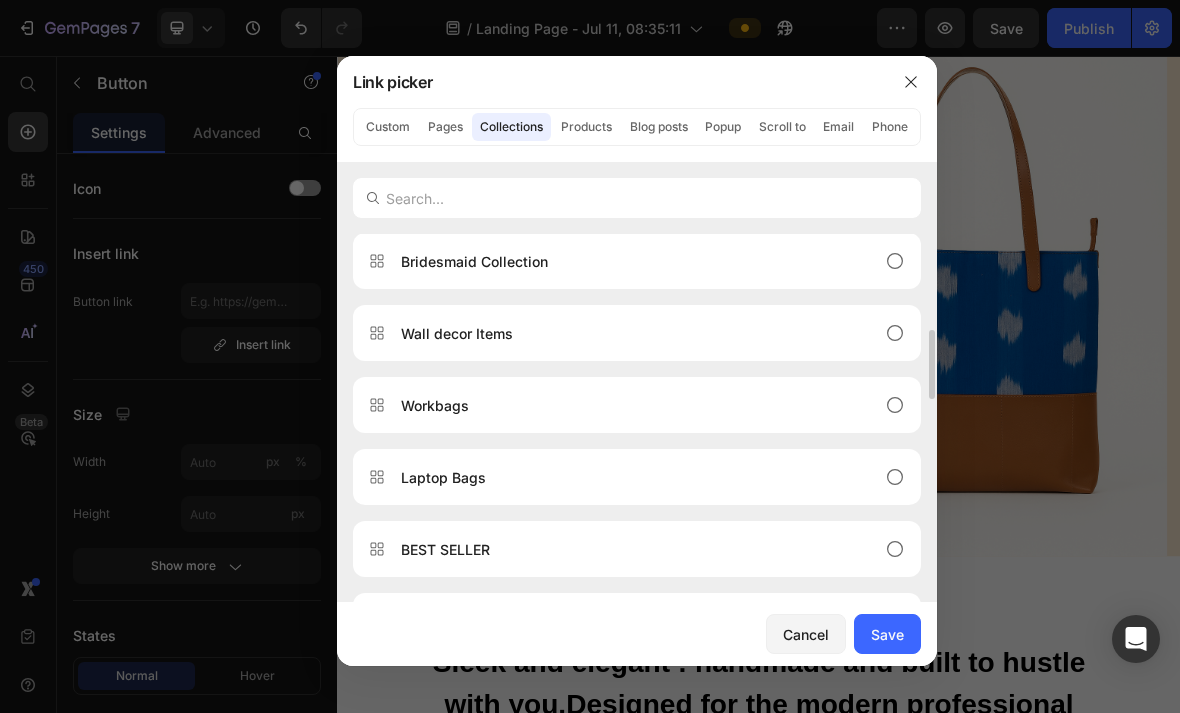 scroll, scrollTop: 500, scrollLeft: 0, axis: vertical 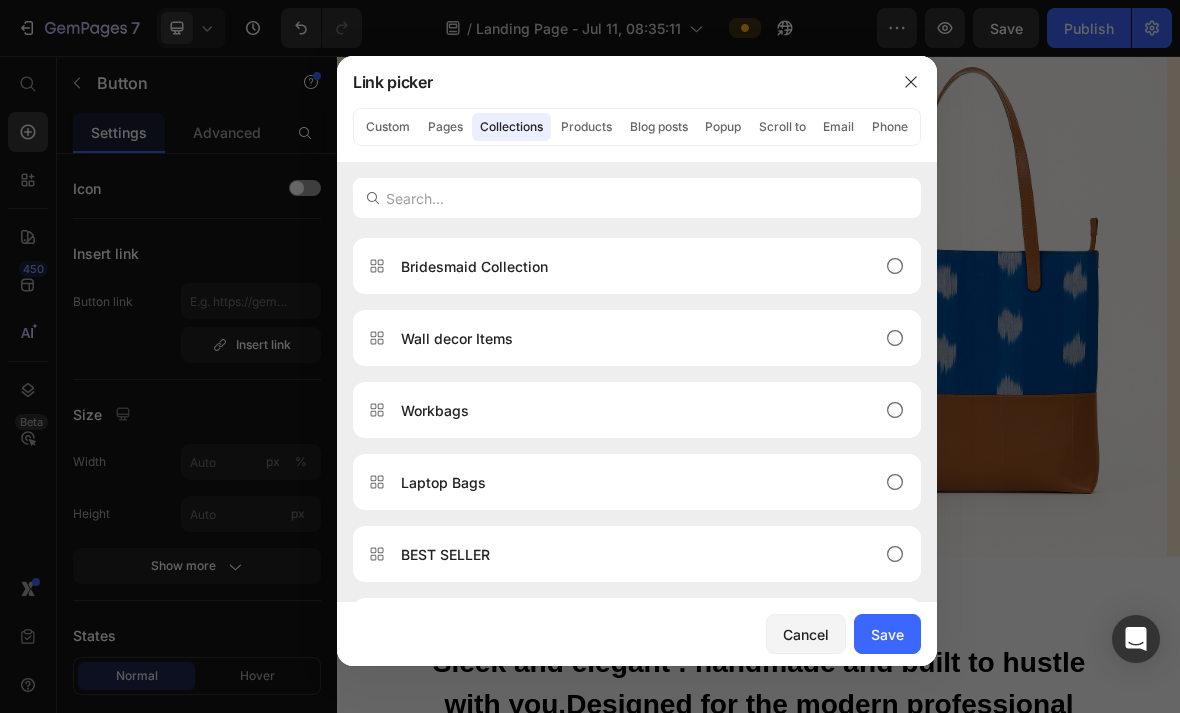 click on "Workbags" 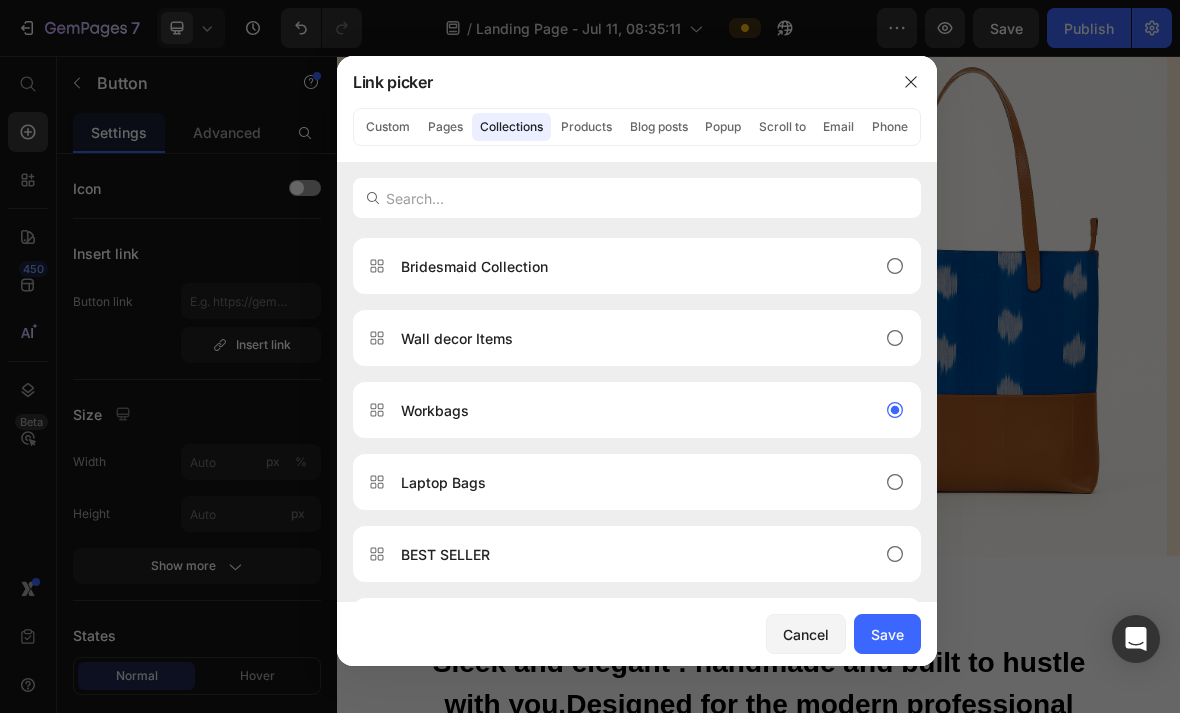 click on "Save" at bounding box center (887, 634) 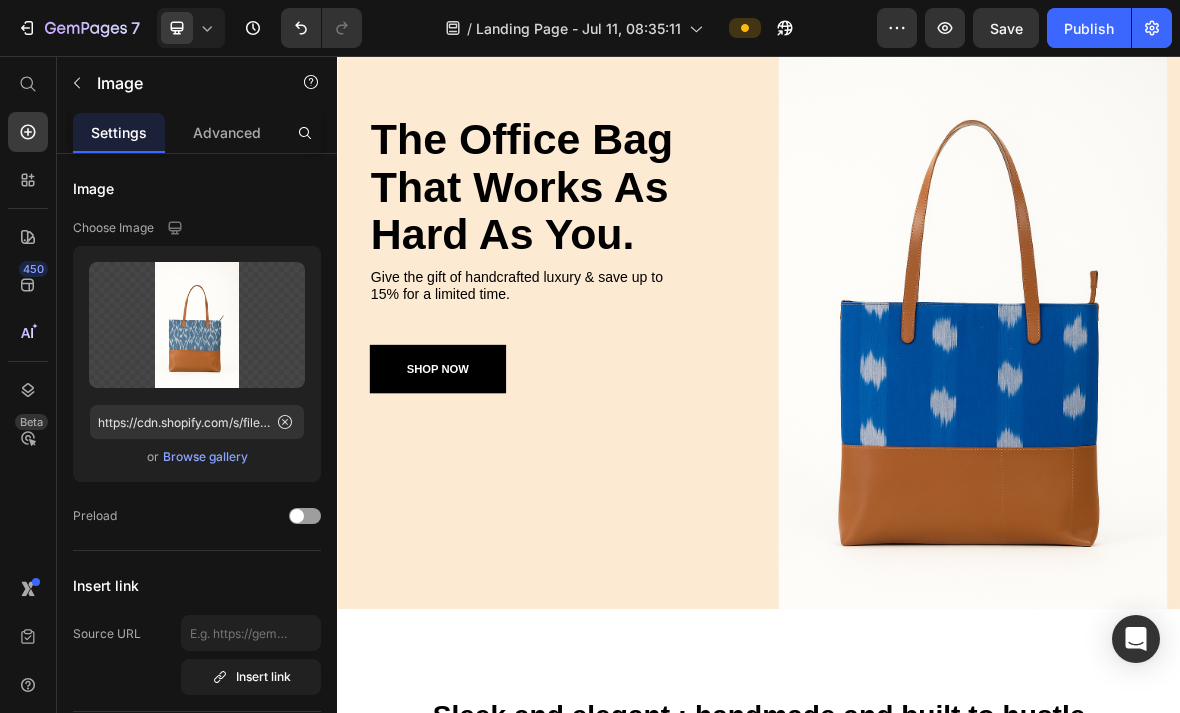 scroll, scrollTop: 103, scrollLeft: 0, axis: vertical 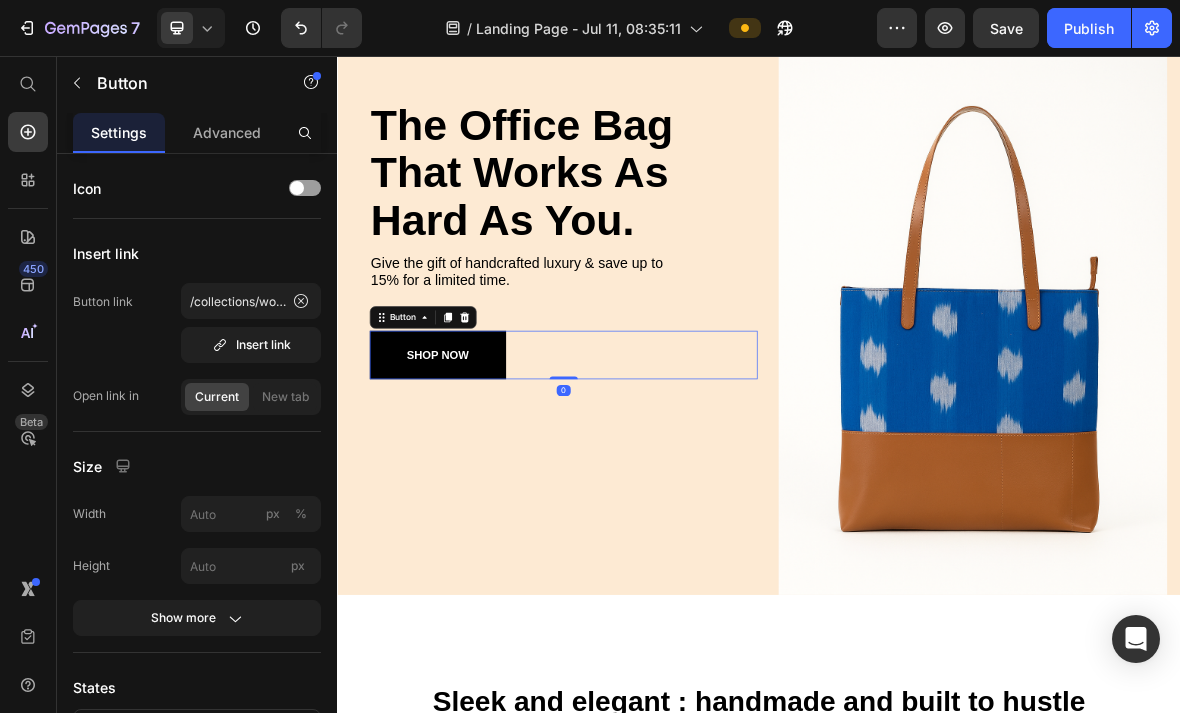 click on "Insert link" at bounding box center [251, 345] 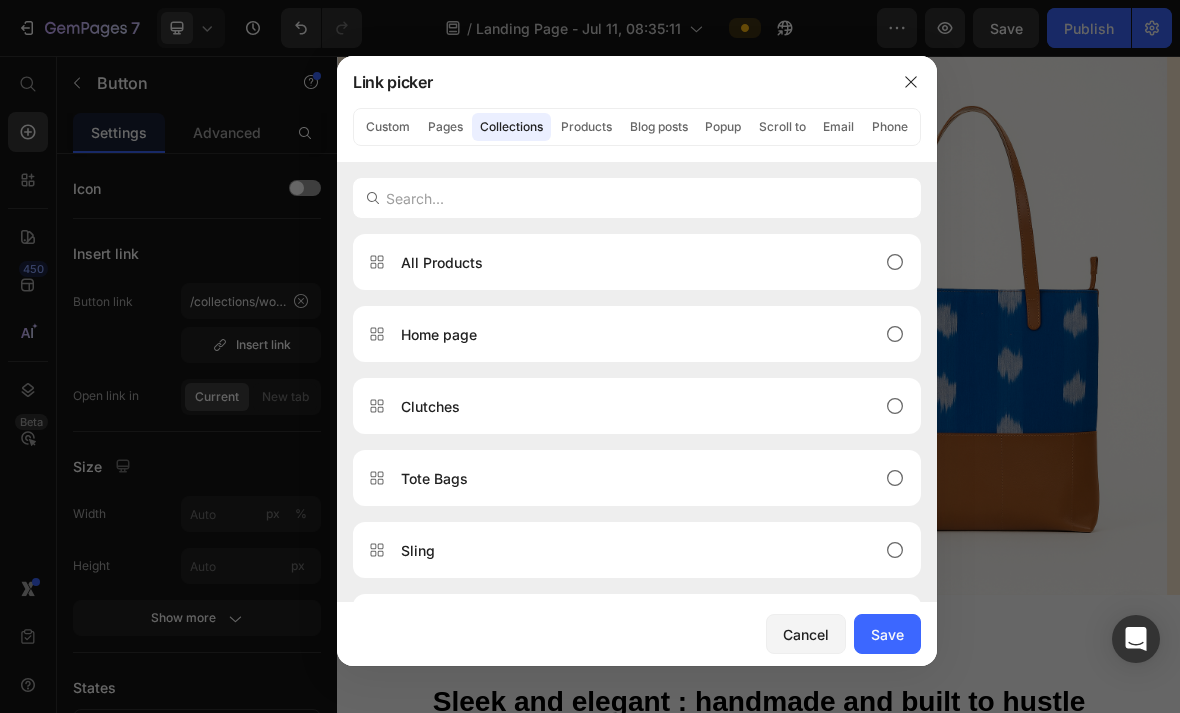click on "Tote Bags" 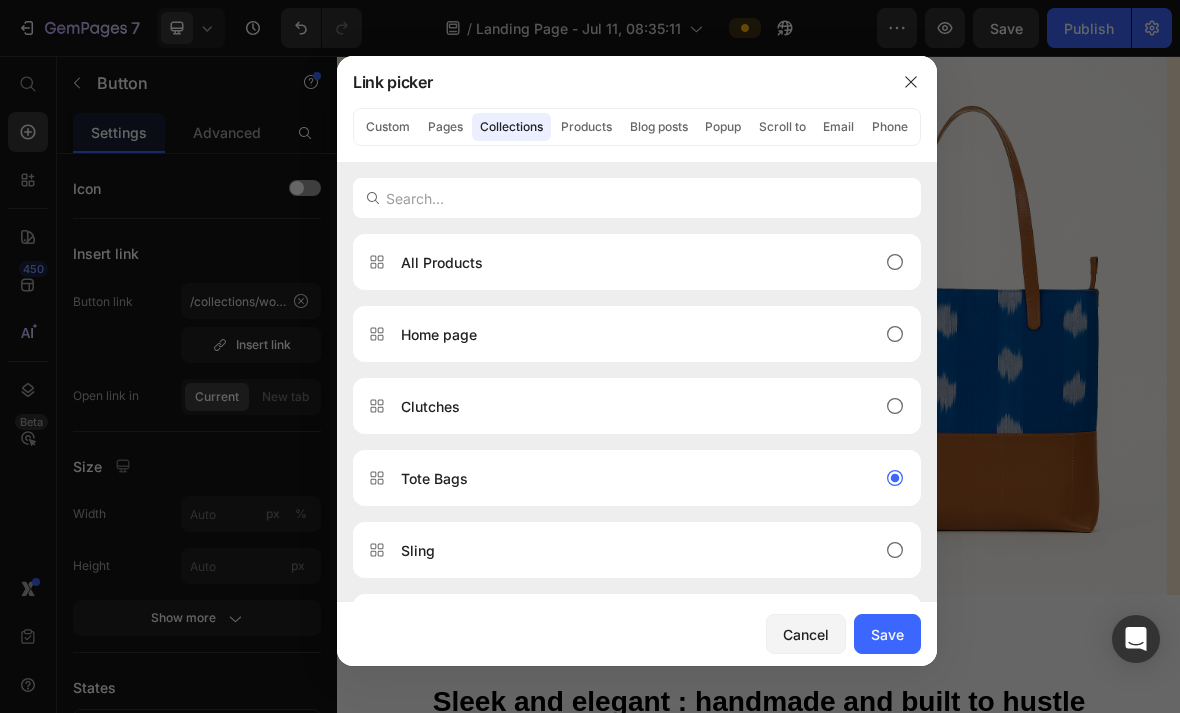 click on "Save" at bounding box center (887, 634) 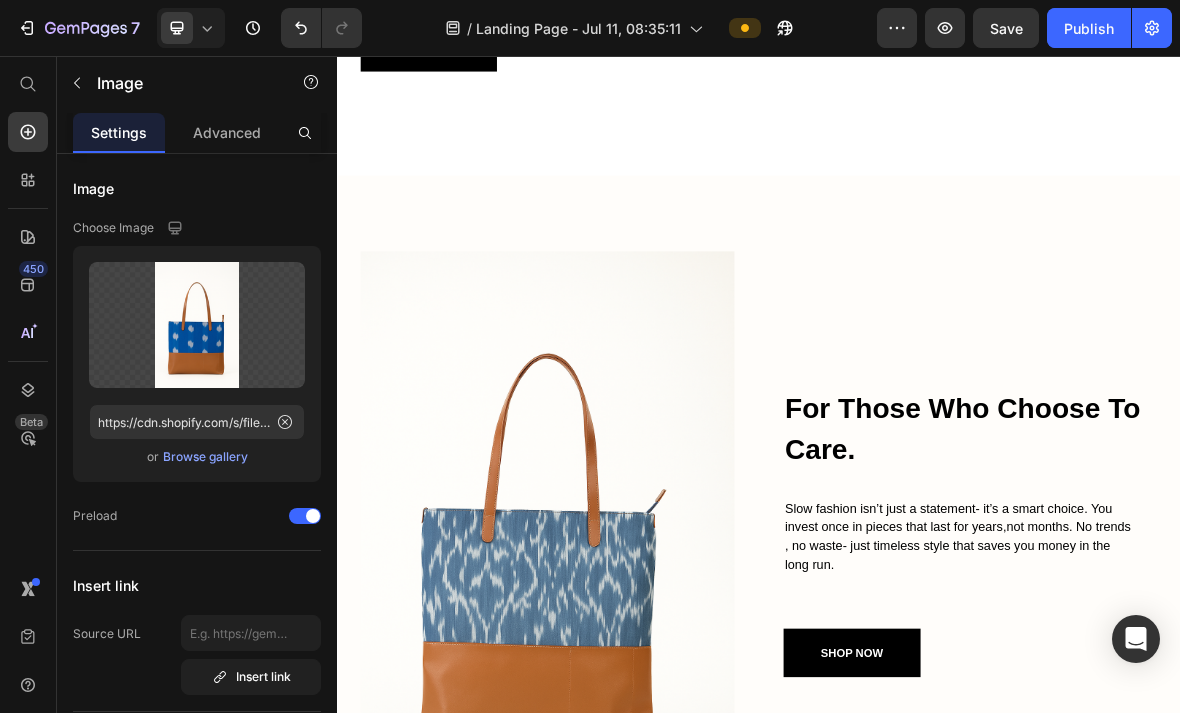 scroll, scrollTop: 3009, scrollLeft: 0, axis: vertical 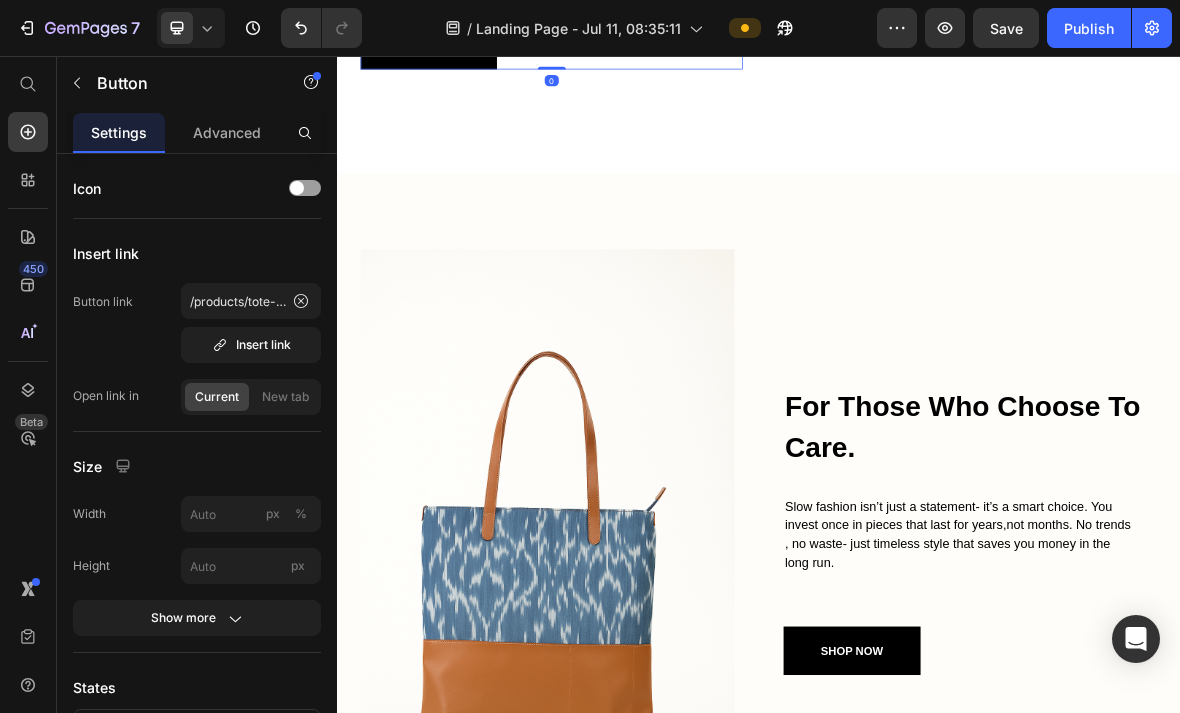 click on "Insert link" at bounding box center (251, 345) 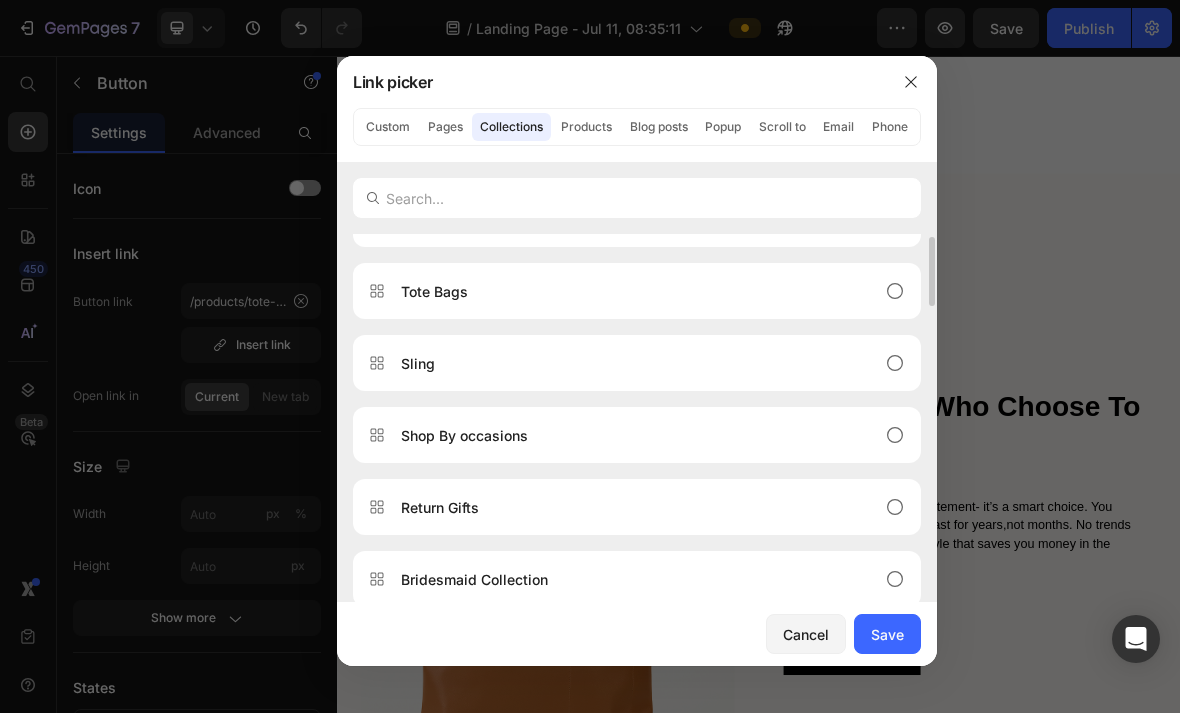 scroll, scrollTop: 189, scrollLeft: 0, axis: vertical 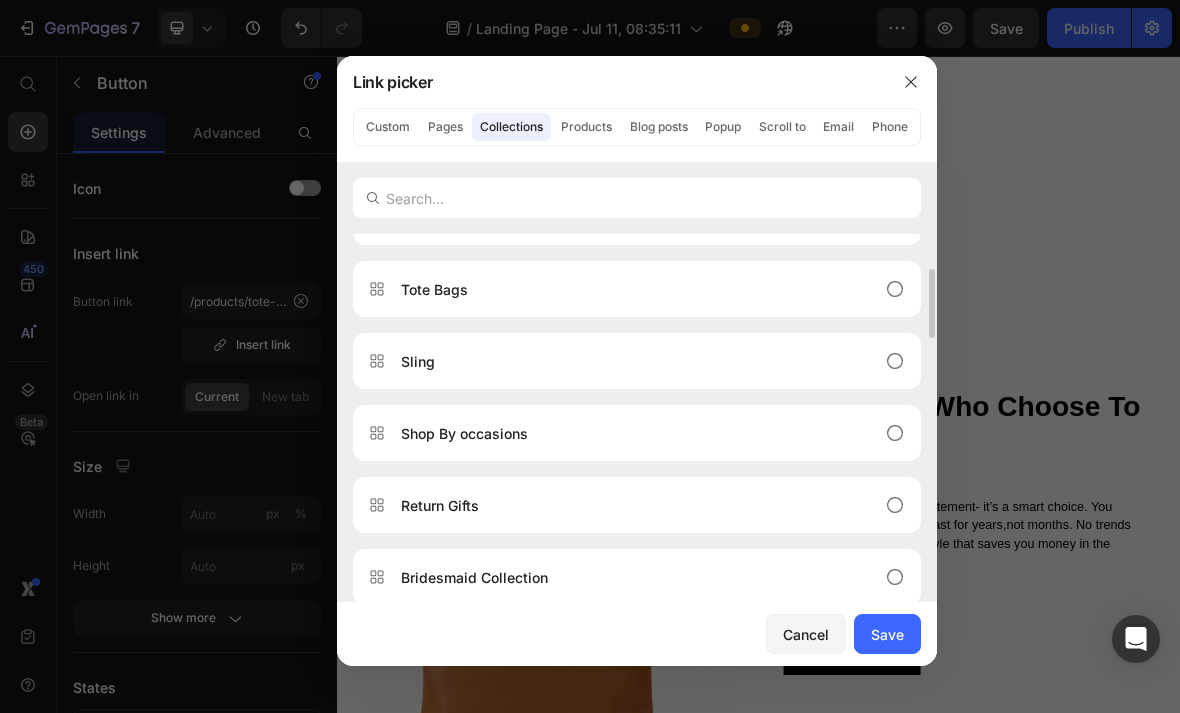 click 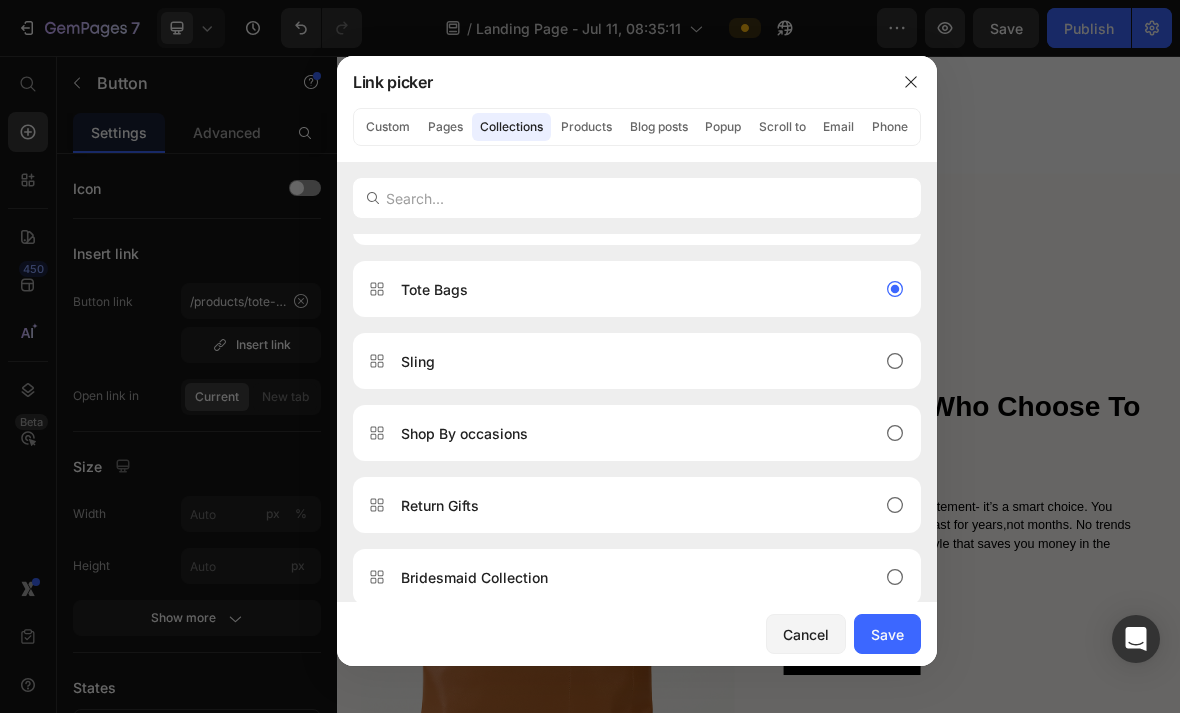 click on "Save" 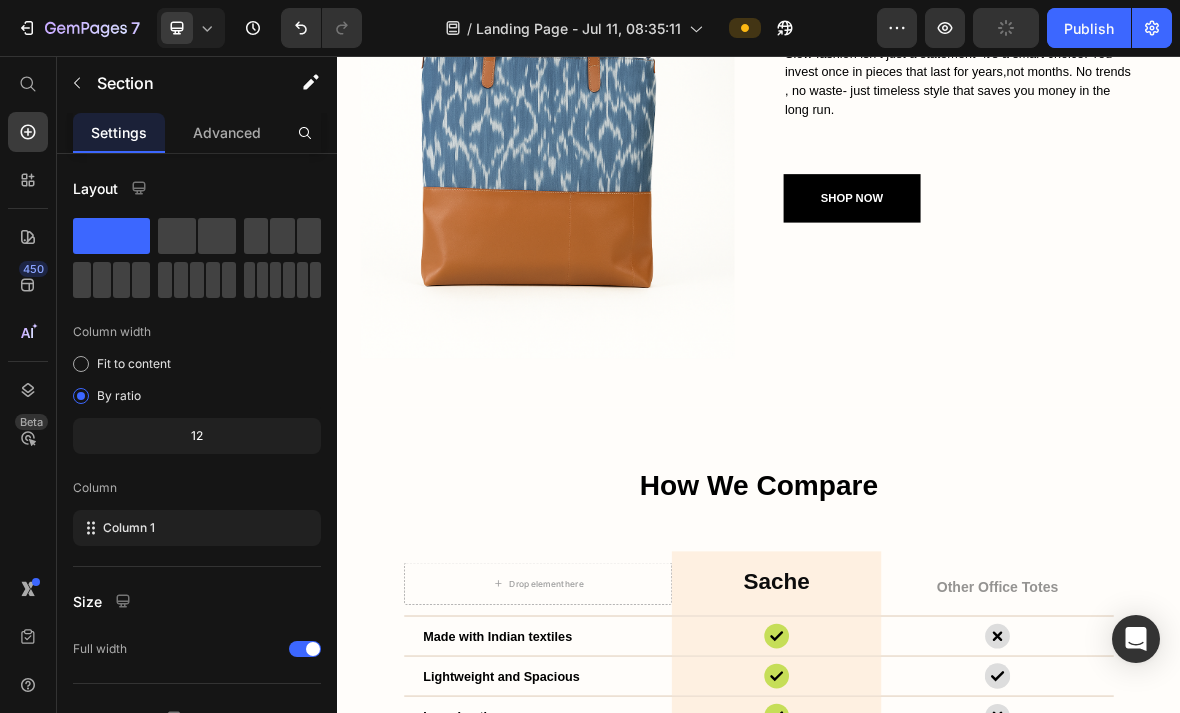 scroll, scrollTop: 4015, scrollLeft: 0, axis: vertical 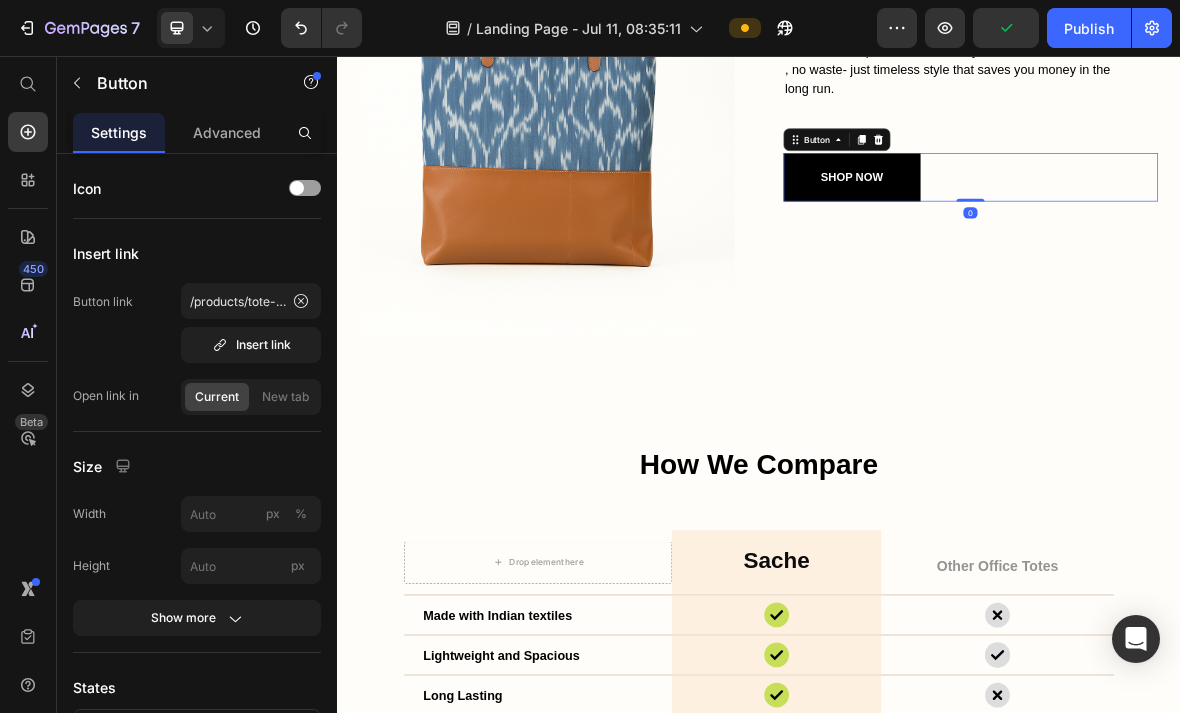 click on "Insert link" at bounding box center [251, 345] 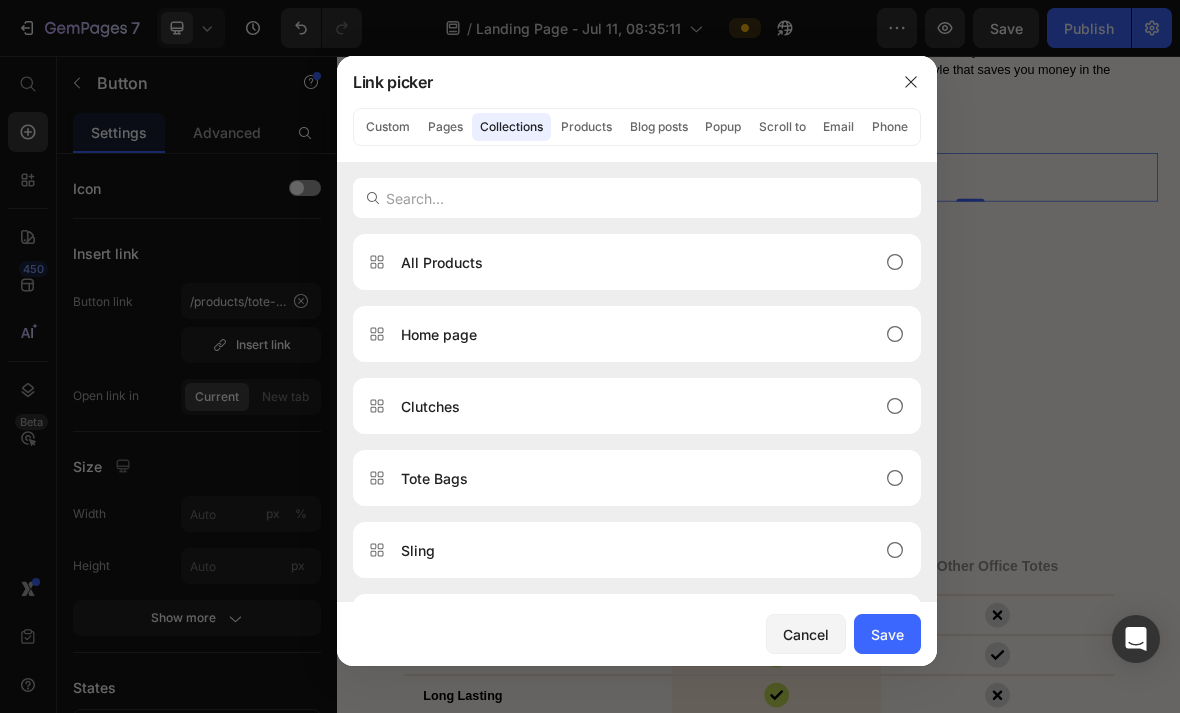 click 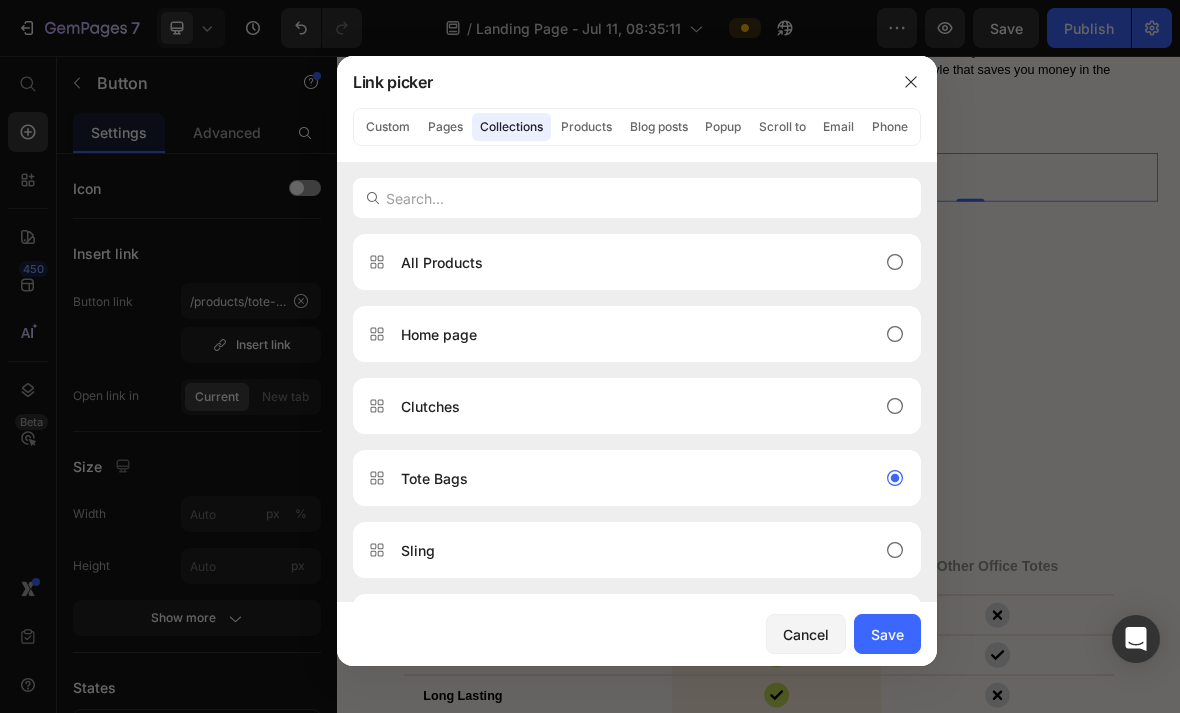 click on "Save" at bounding box center (887, 634) 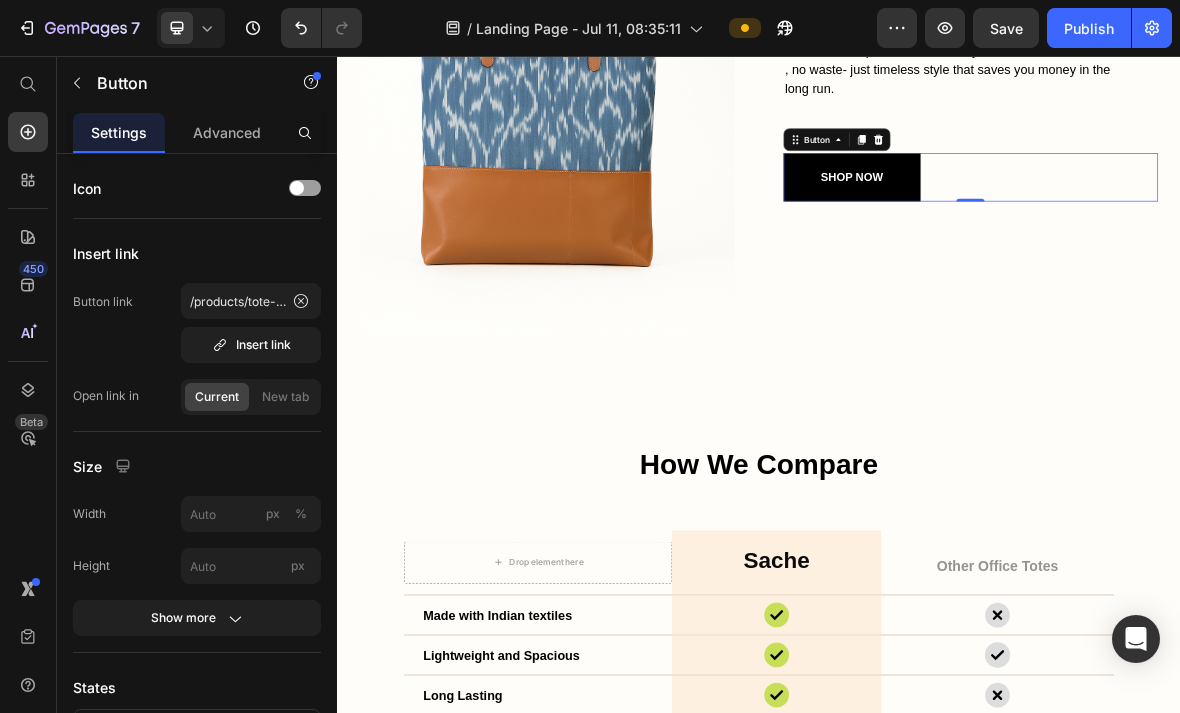 type on "/collections/tote-bags" 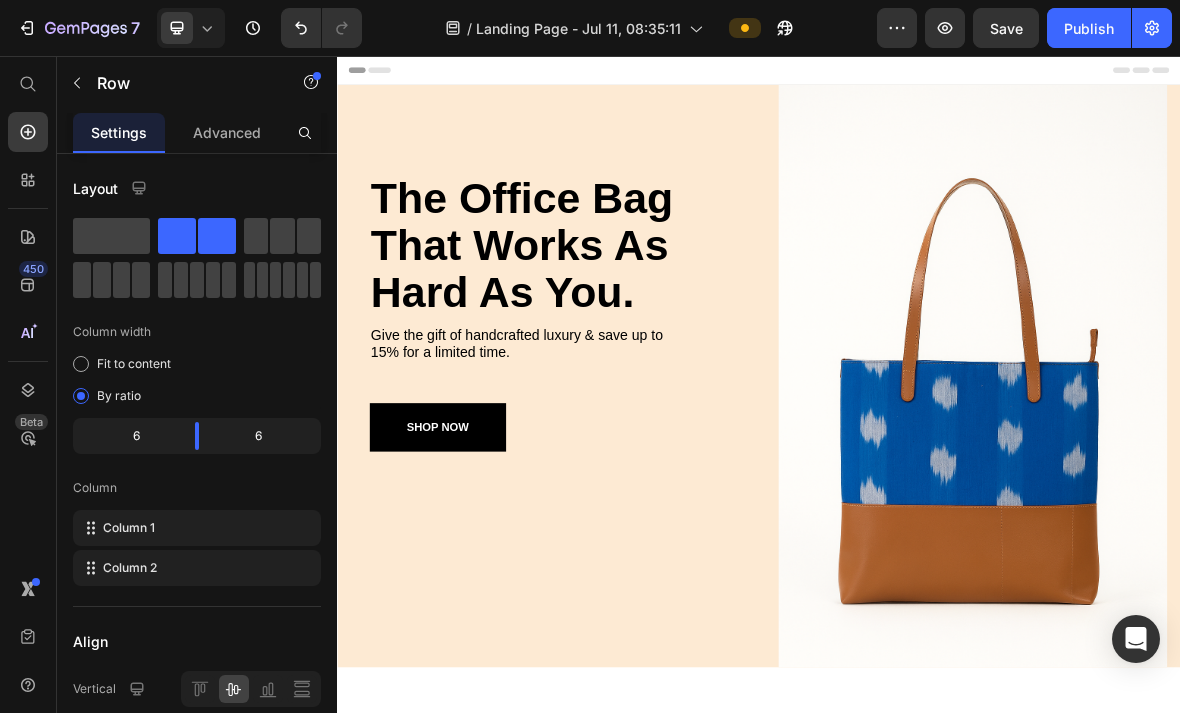 scroll, scrollTop: 0, scrollLeft: 0, axis: both 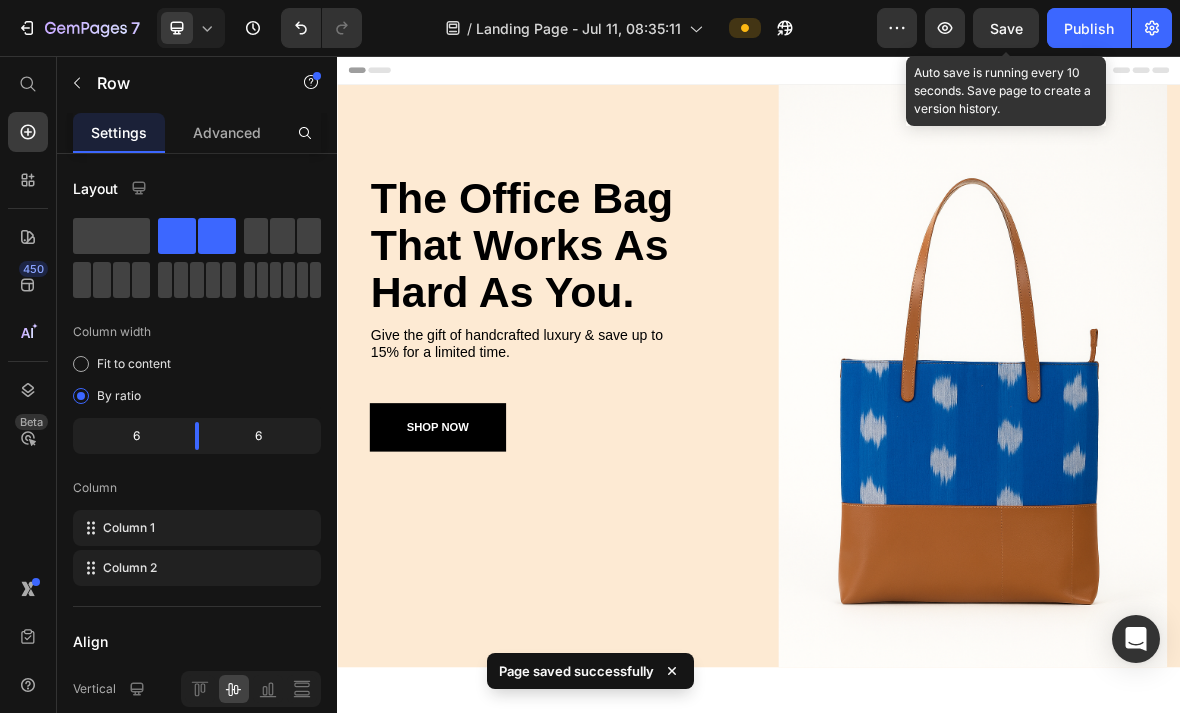 click on "Publish" at bounding box center (1089, 28) 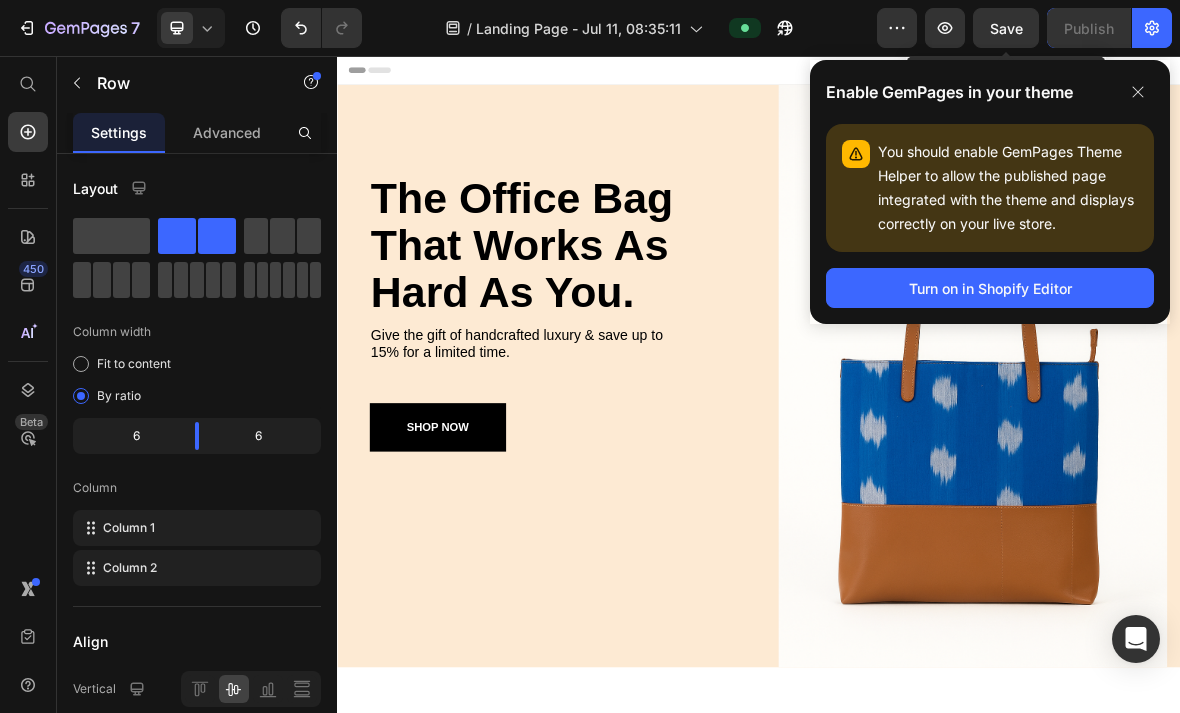 click on "Turn on in Shopify Editor" at bounding box center [990, 288] 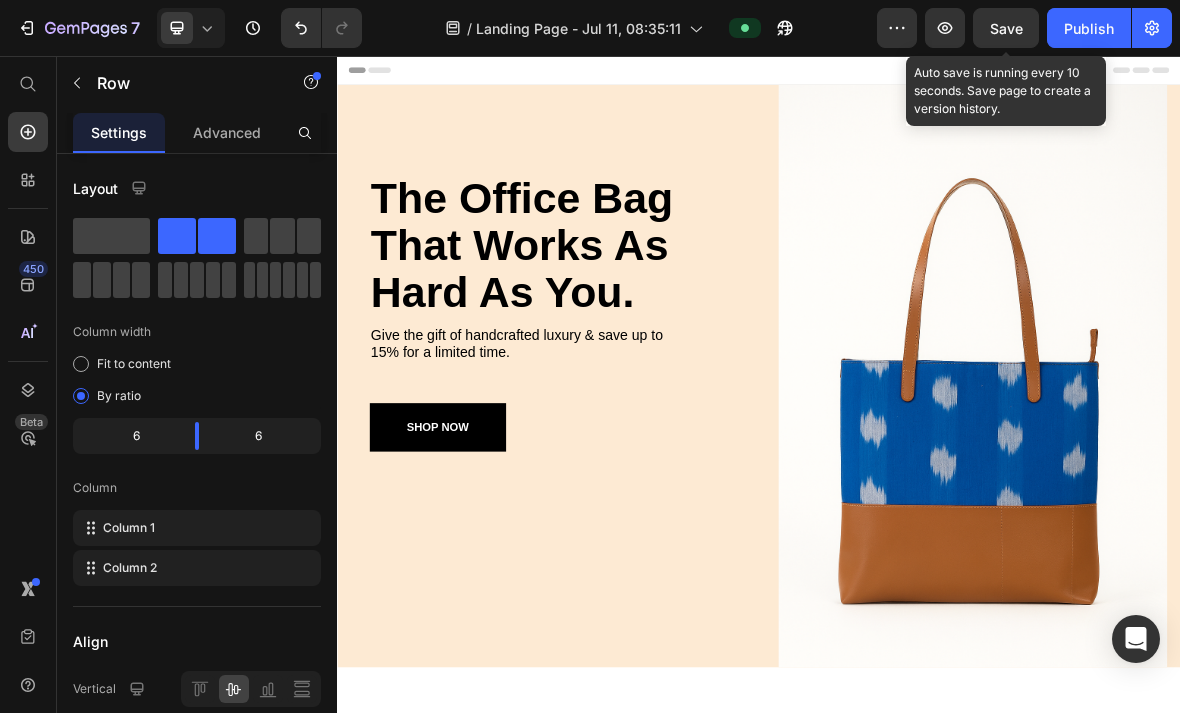 click on "Publish" at bounding box center [1089, 28] 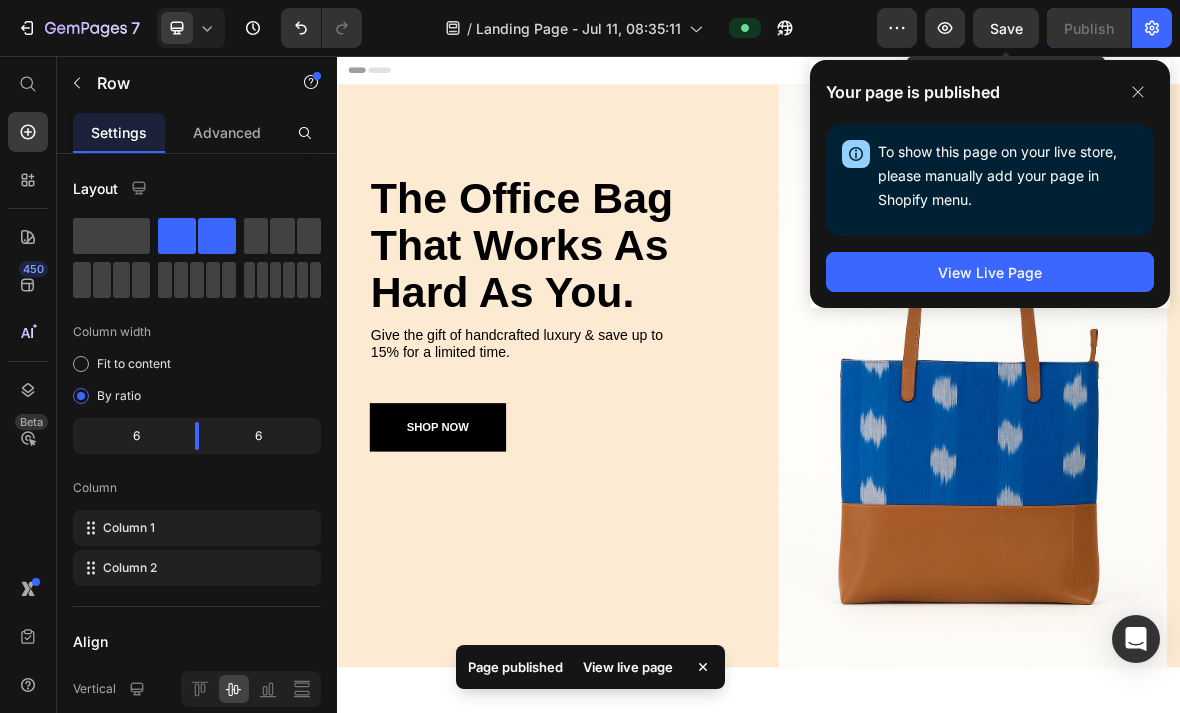 click on "View Live Page" at bounding box center [990, 272] 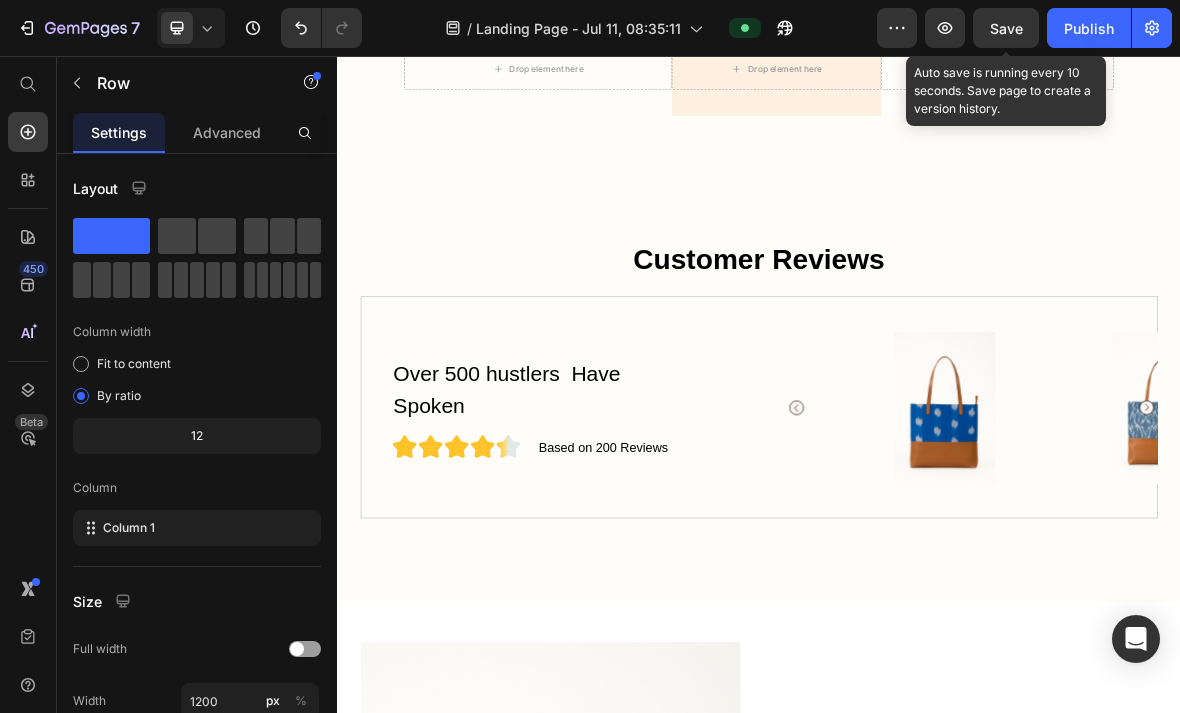 scroll, scrollTop: 5455, scrollLeft: 0, axis: vertical 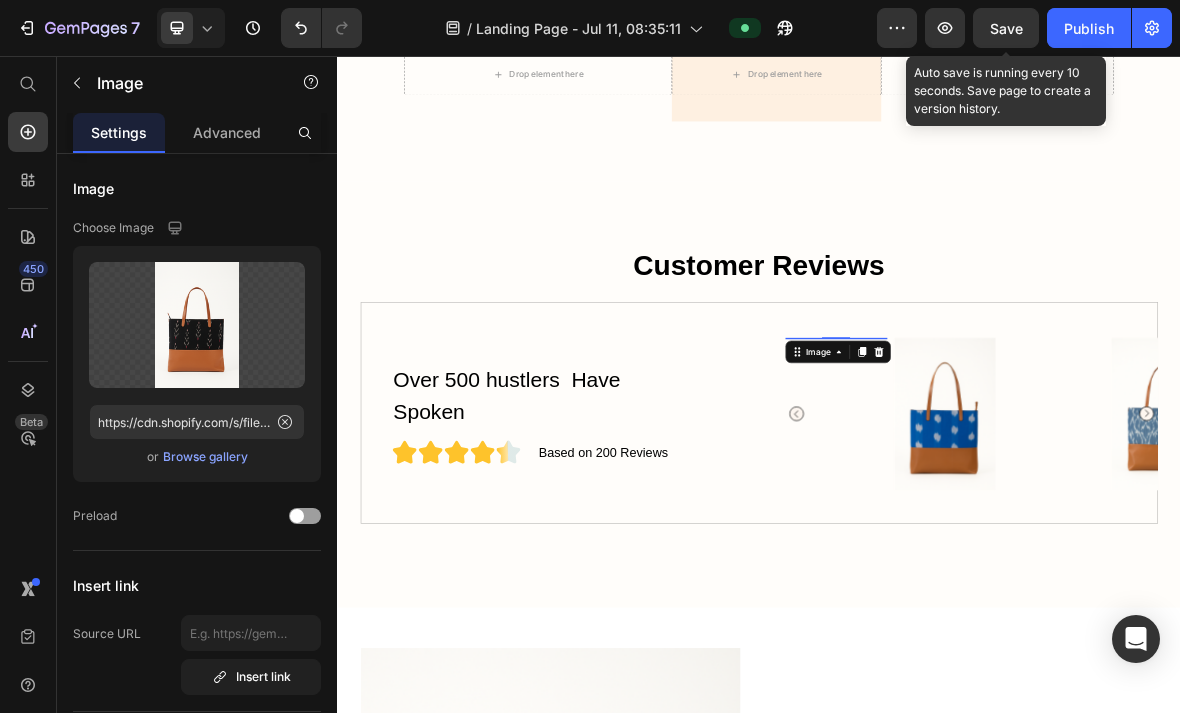 click 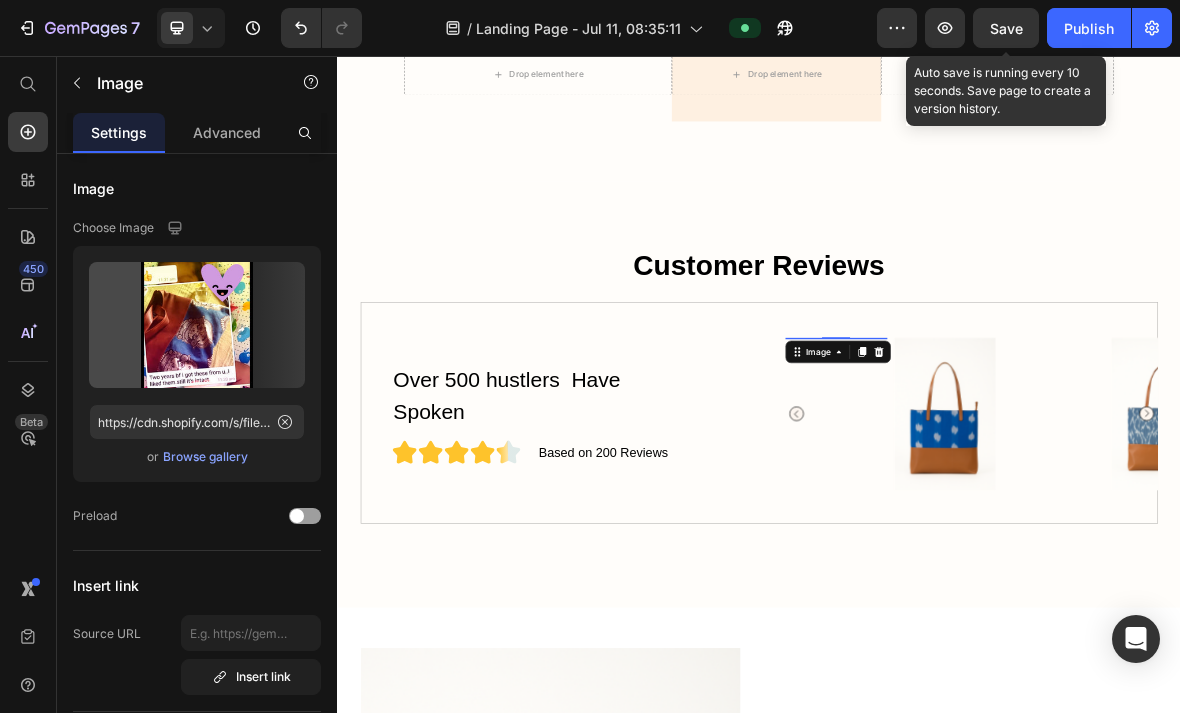 type on "https://cdn.shopify.com/s/files/1/0717/9285/3243/files/gempages_574802263466312816-5580afb9-d264-4230-8b5f-94a5cd5ed353.jpg" 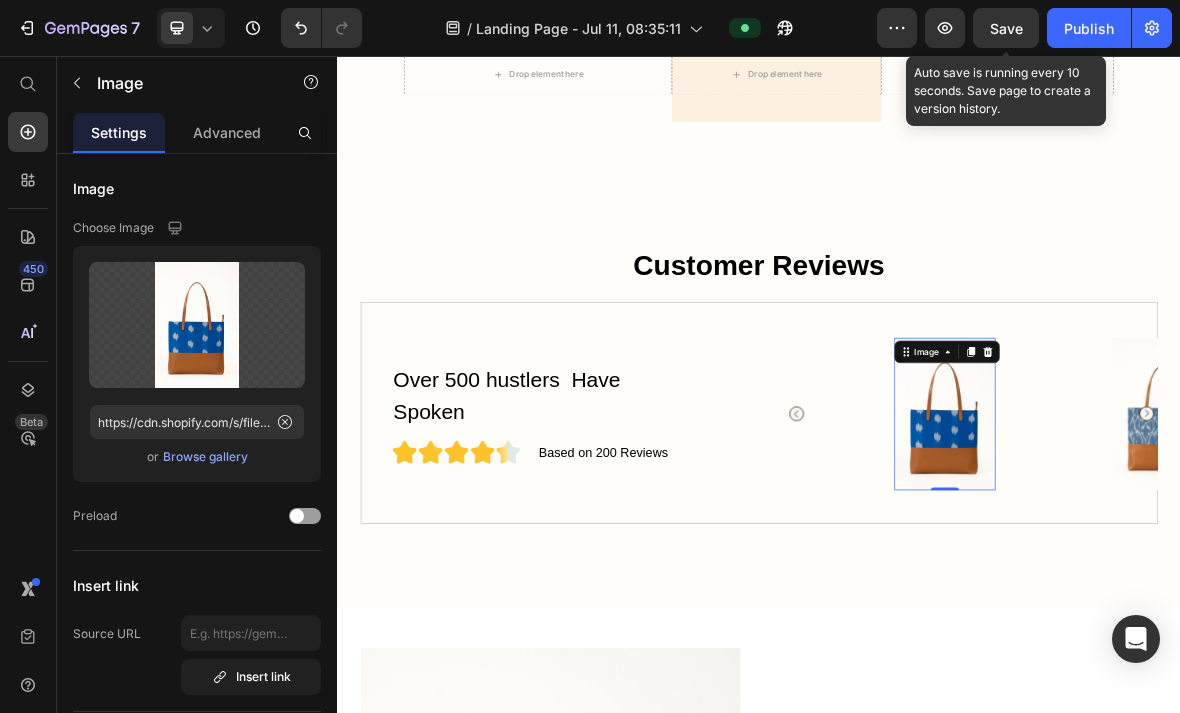 click at bounding box center [1201, 565] 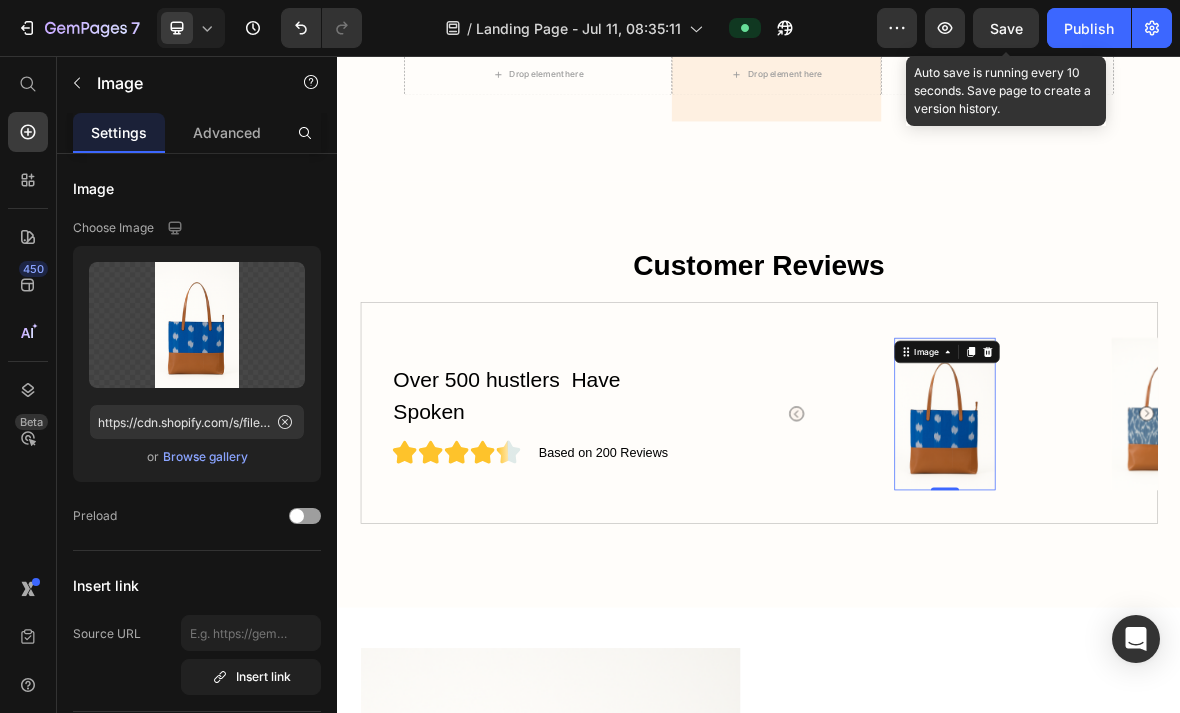 click 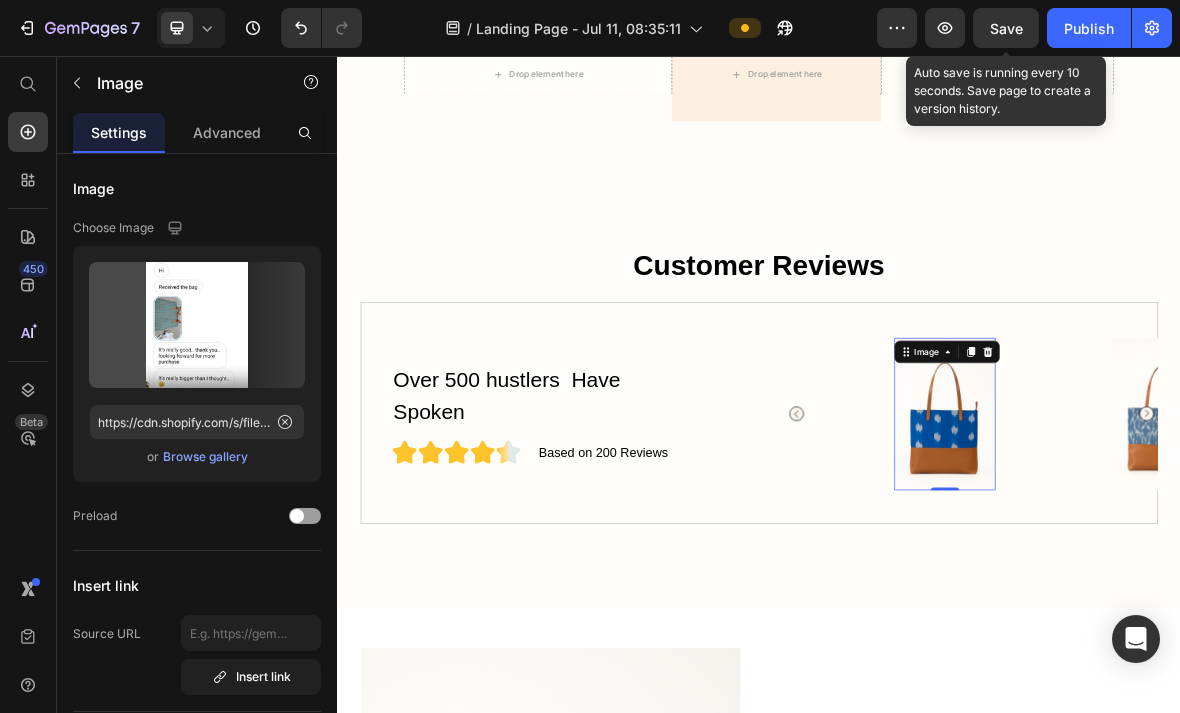 type on "https://cdn.shopify.com/s/files/1/0717/9285/3243/files/gempages_574802263466312816-70d2ad71-a675-4baf-92bb-fbc991a48267.jpg" 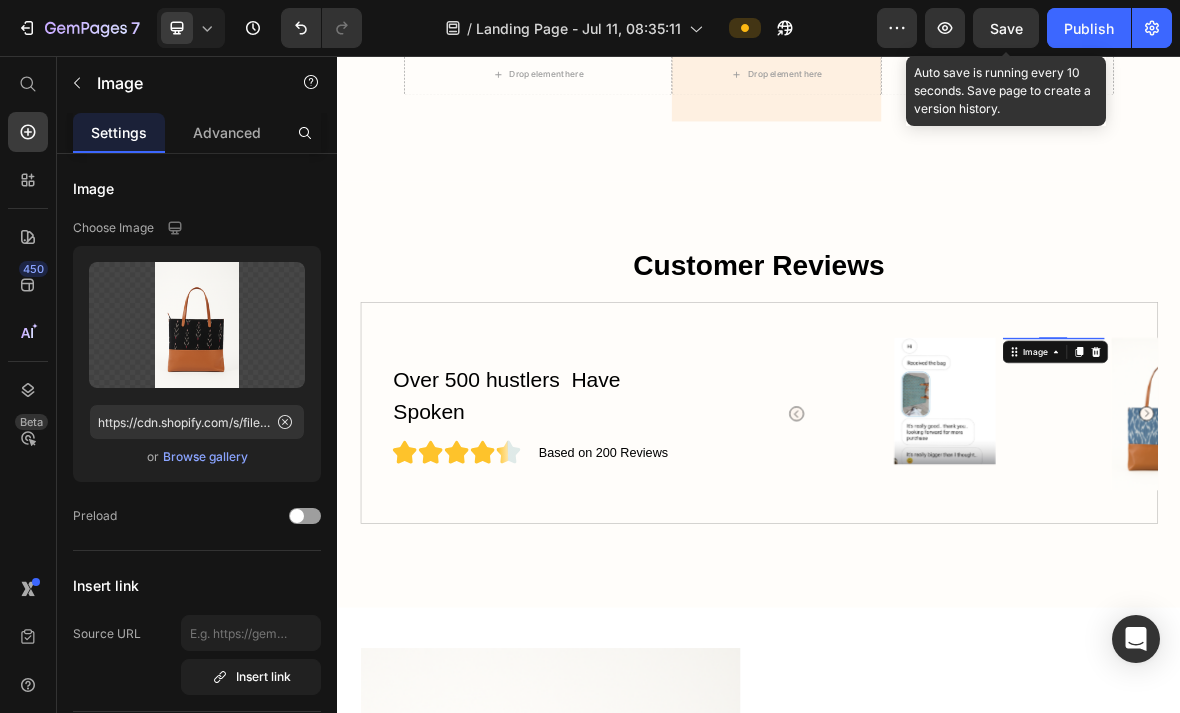 click 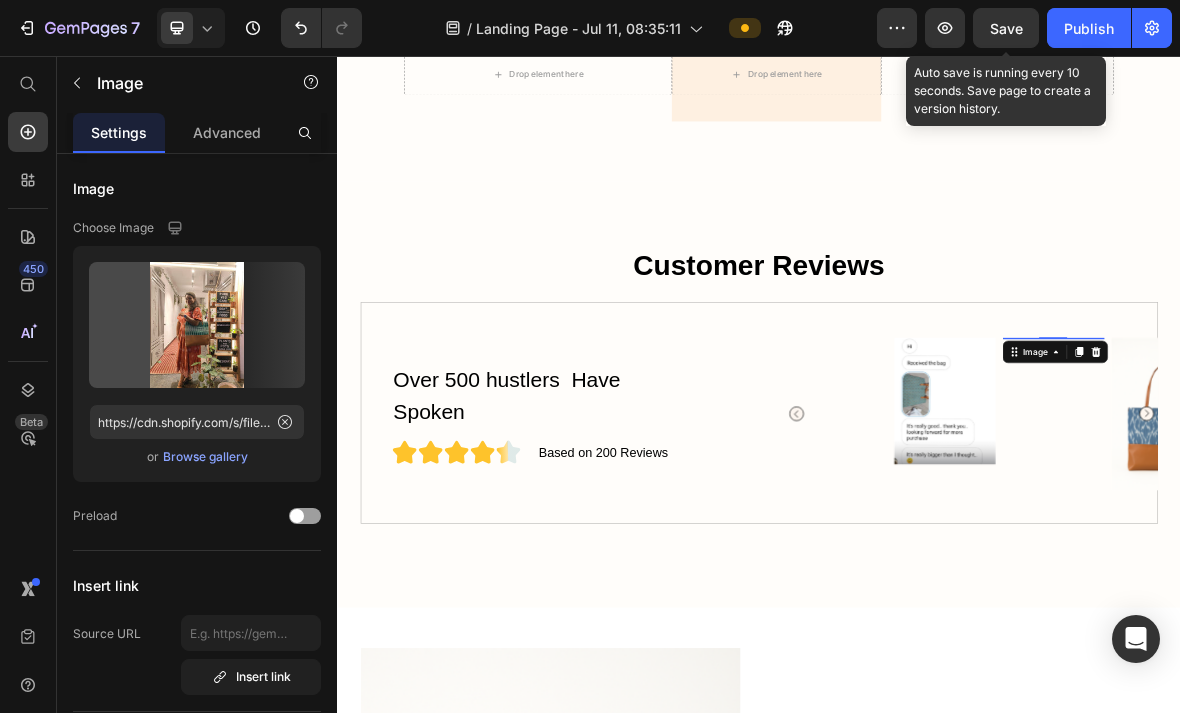 type on "https://cdn.shopify.com/s/files/1/0717/9285/3243/files/gempages_574802263466312816-dc164532-bfc9-4393-ae3f-987c25860f8e.jpg" 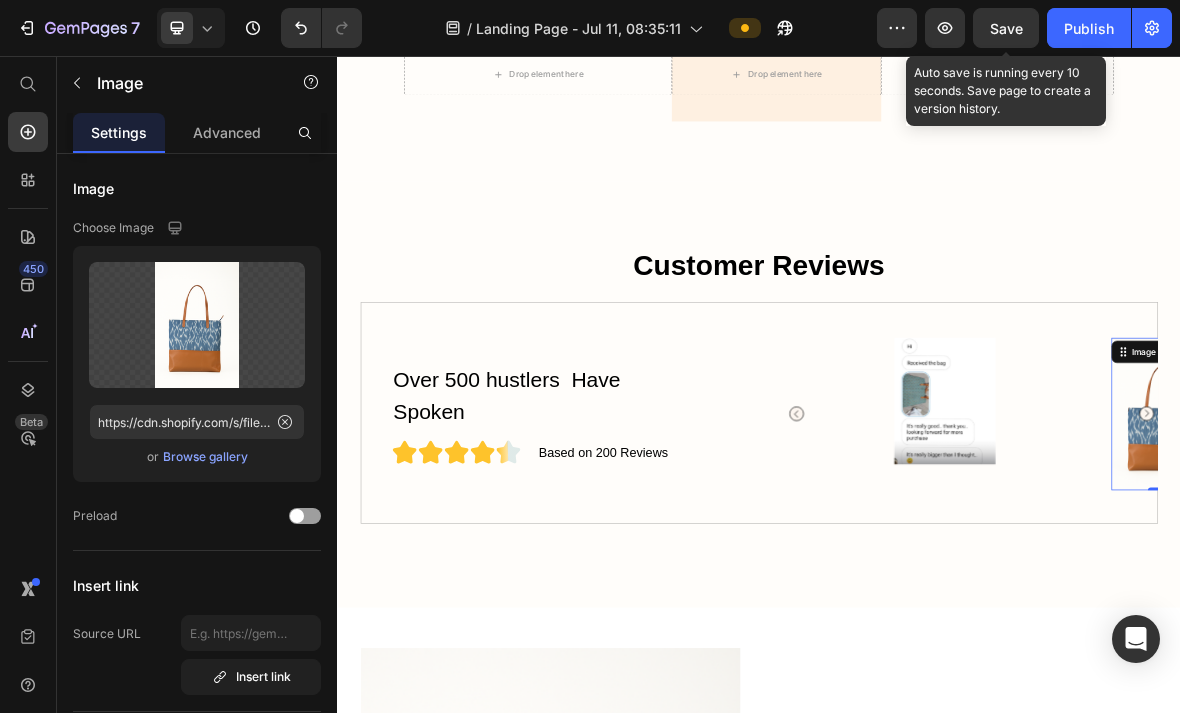 click 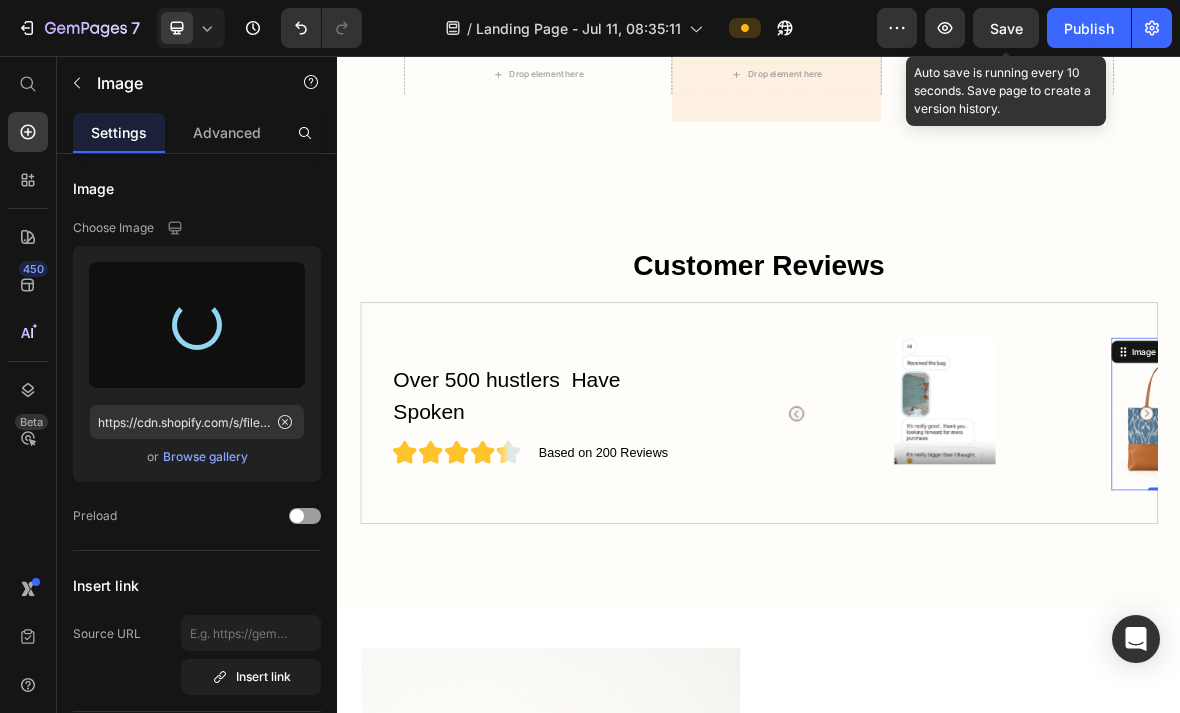 type on "https://cdn.shopify.com/s/files/1/0717/9285/3243/files/gempages_574802263466312816-f712029f-32b4-4b0f-b4a9-a624eb46f4bd.png" 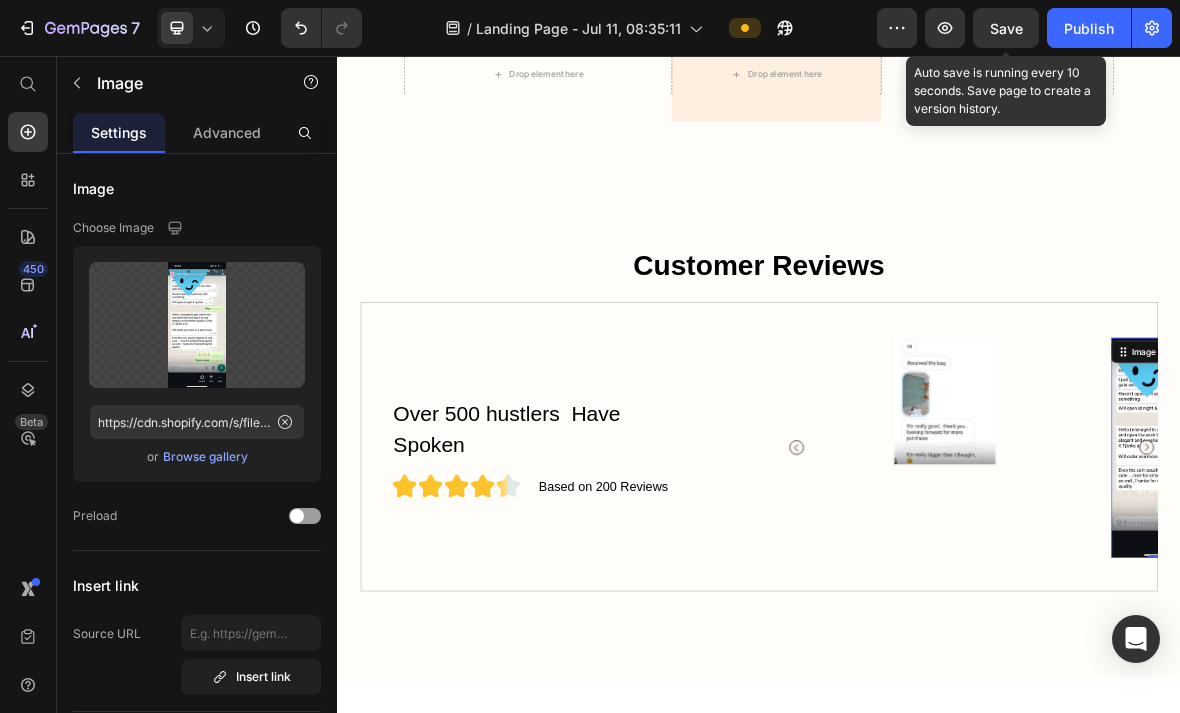 click at bounding box center [1510, 613] 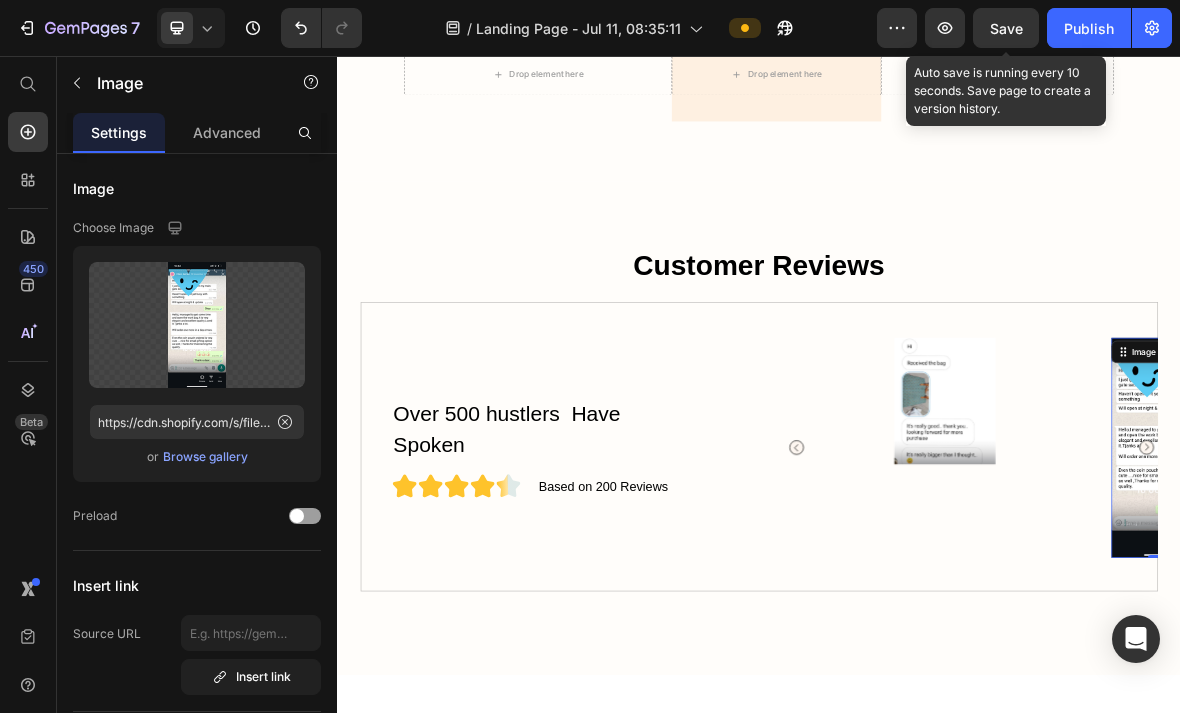 click 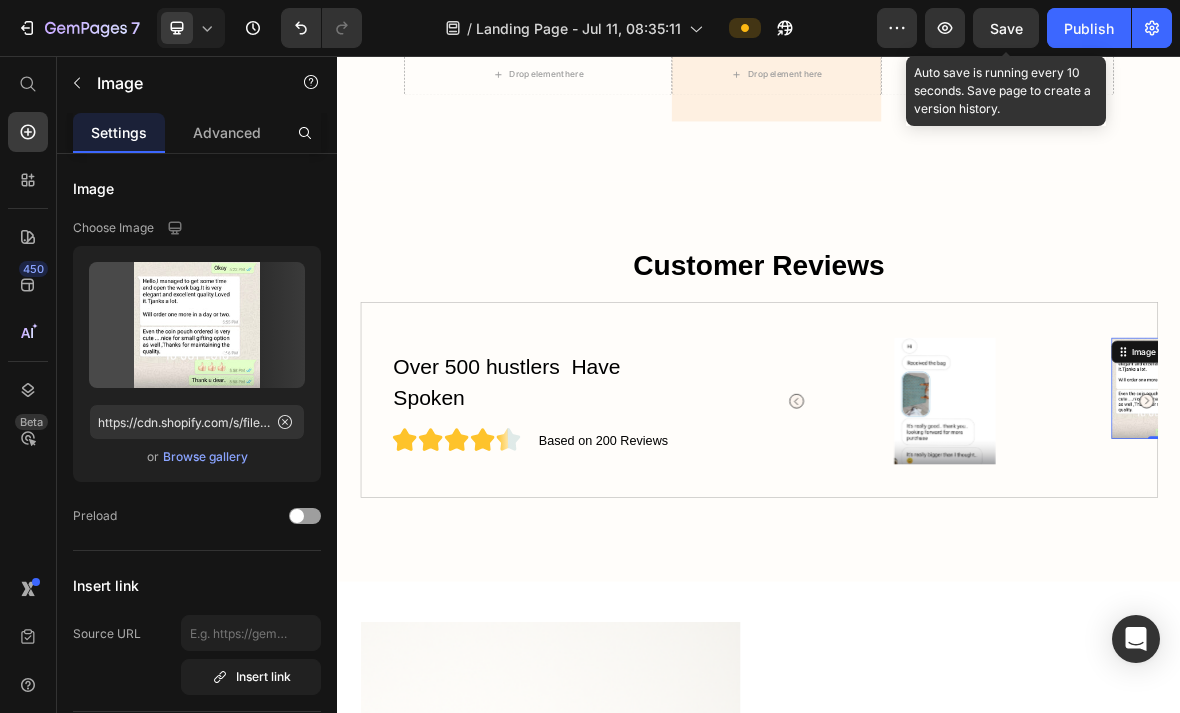 type on "https://cdn.shopify.com/s/files/1/0717/9285/3243/files/gempages_574802263466312816-42dddce8-b4a0-4dbd-a339-abe36bc1d64e.jpg" 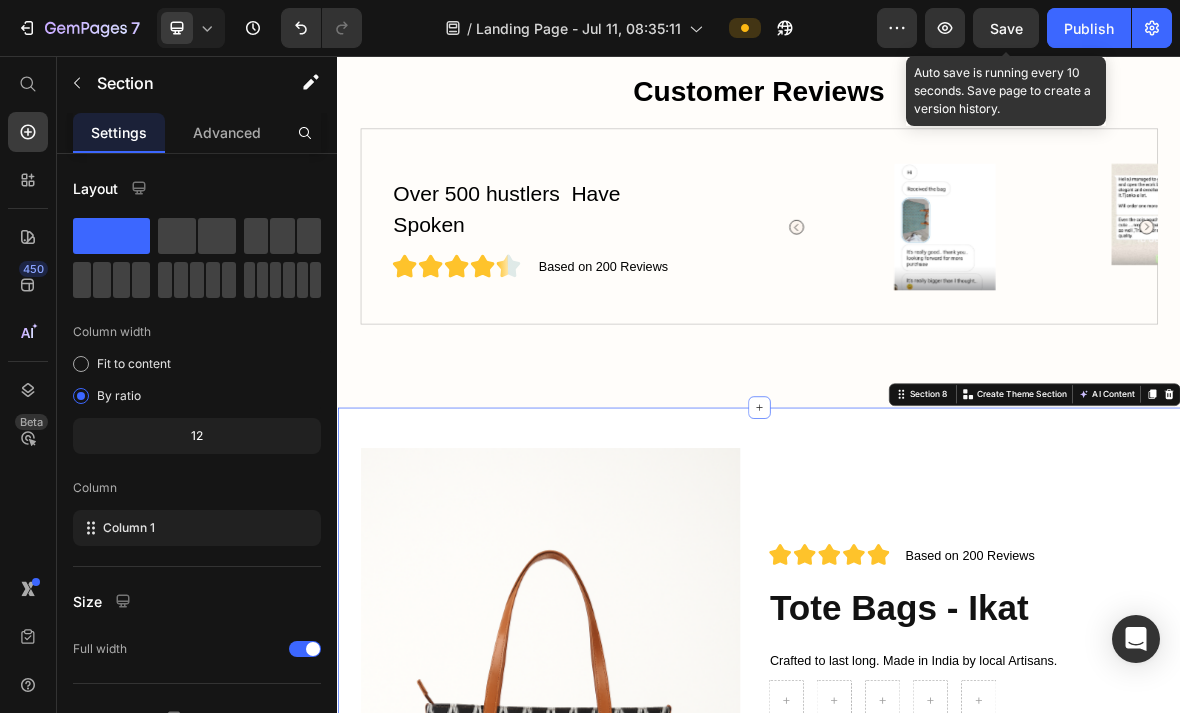 scroll, scrollTop: 5708, scrollLeft: 0, axis: vertical 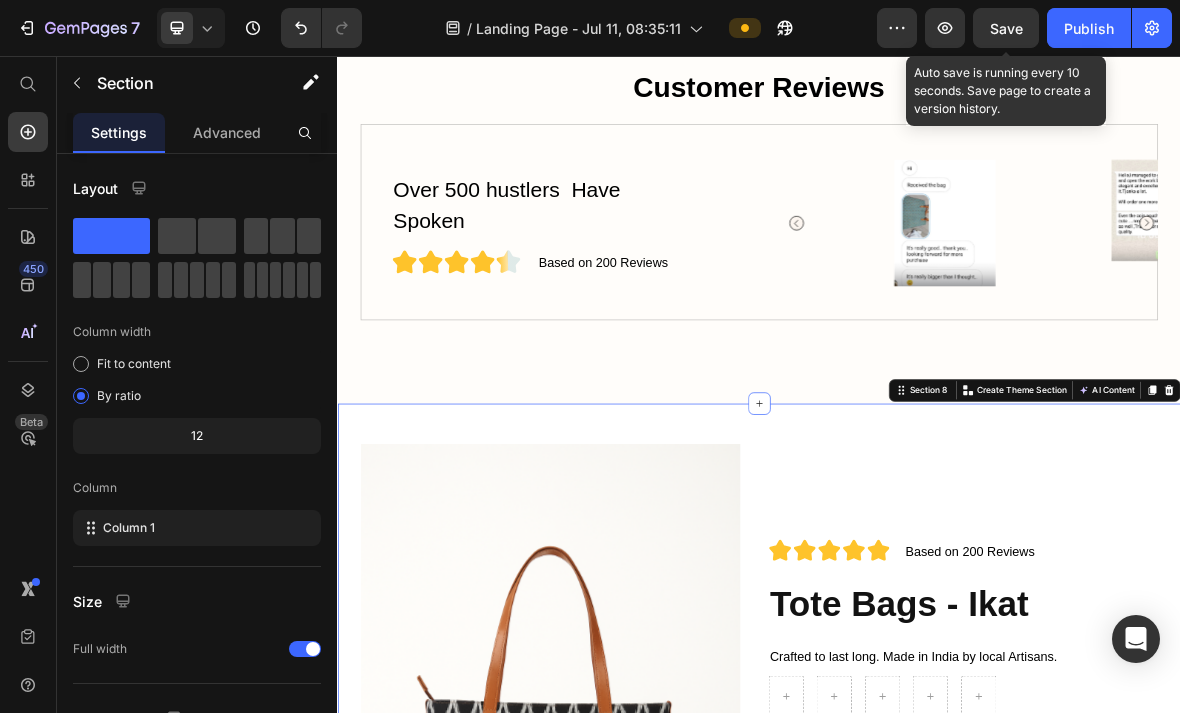 click on "Fit to content" 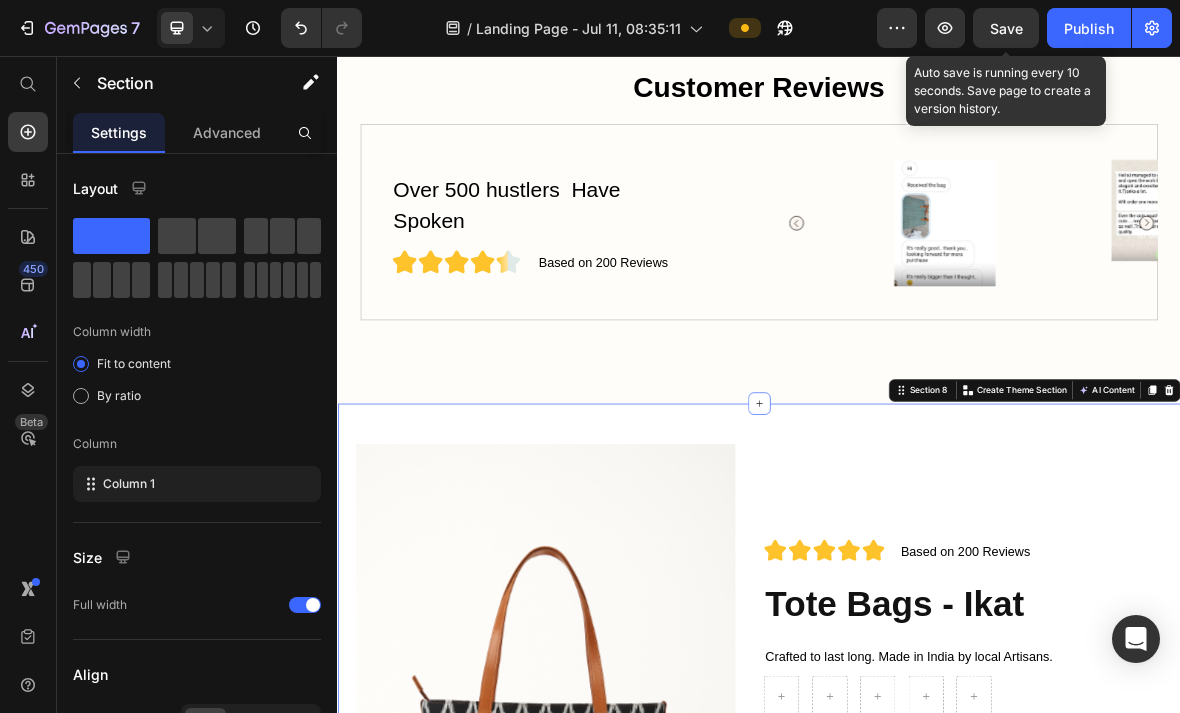 click 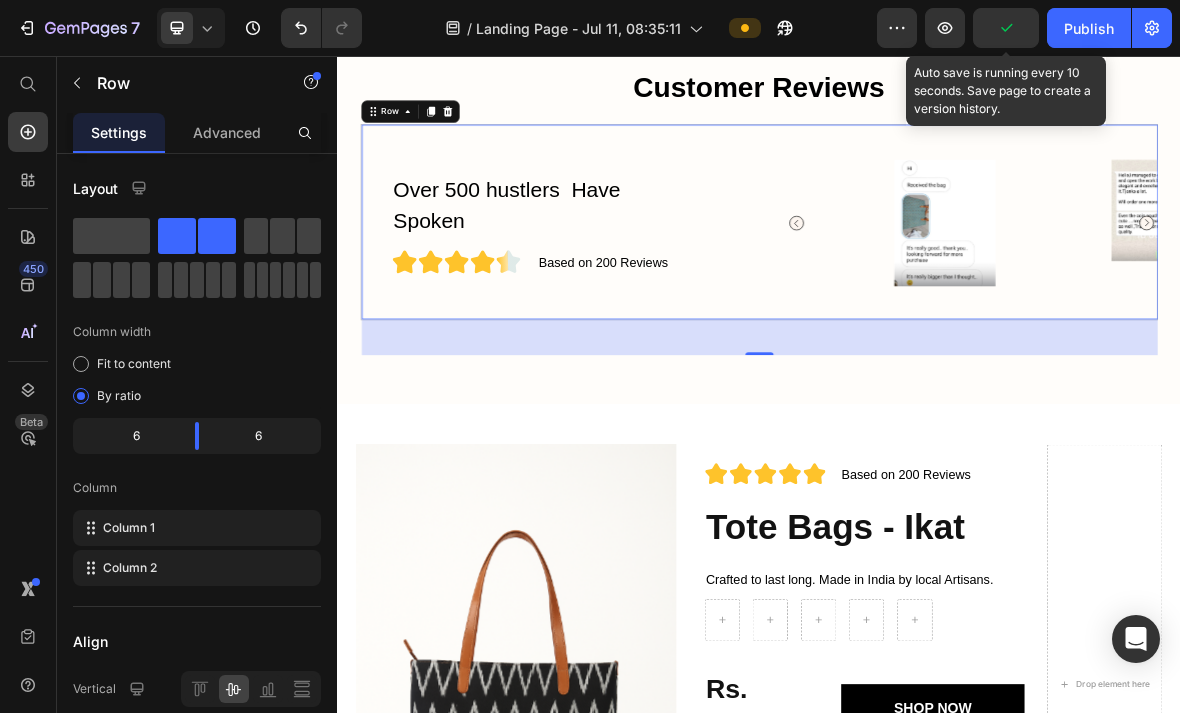 click on "Fit to content" at bounding box center (134, 364) 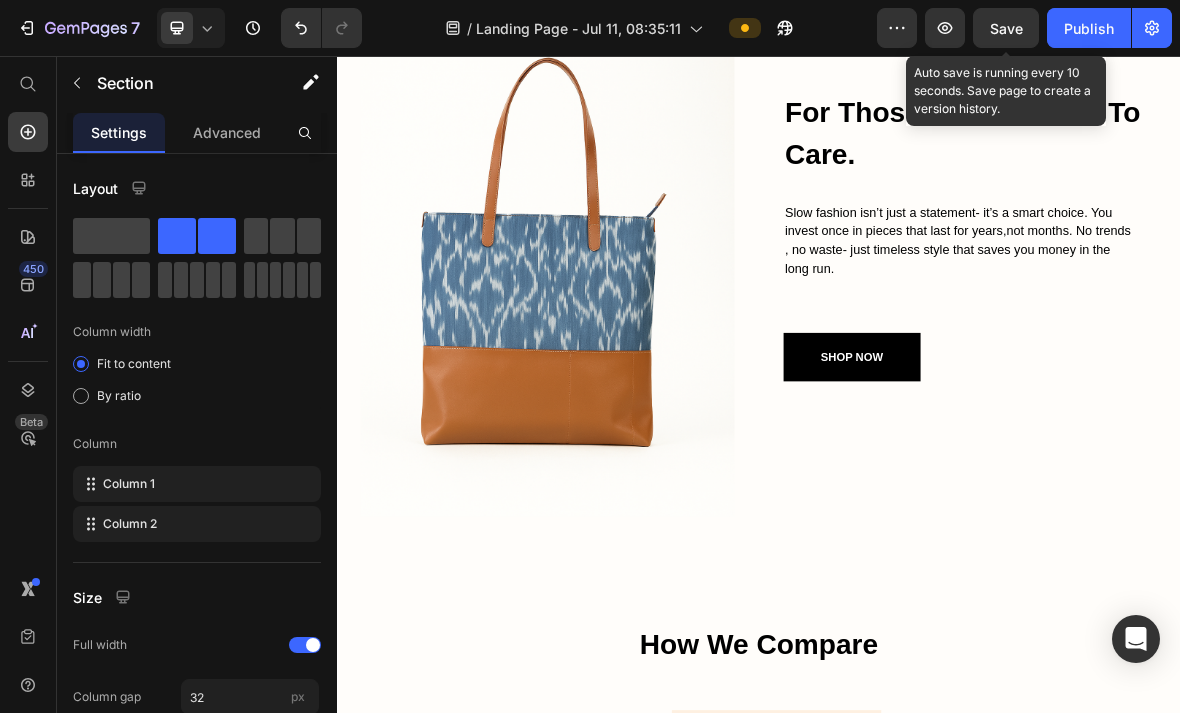 scroll, scrollTop: 3766, scrollLeft: 0, axis: vertical 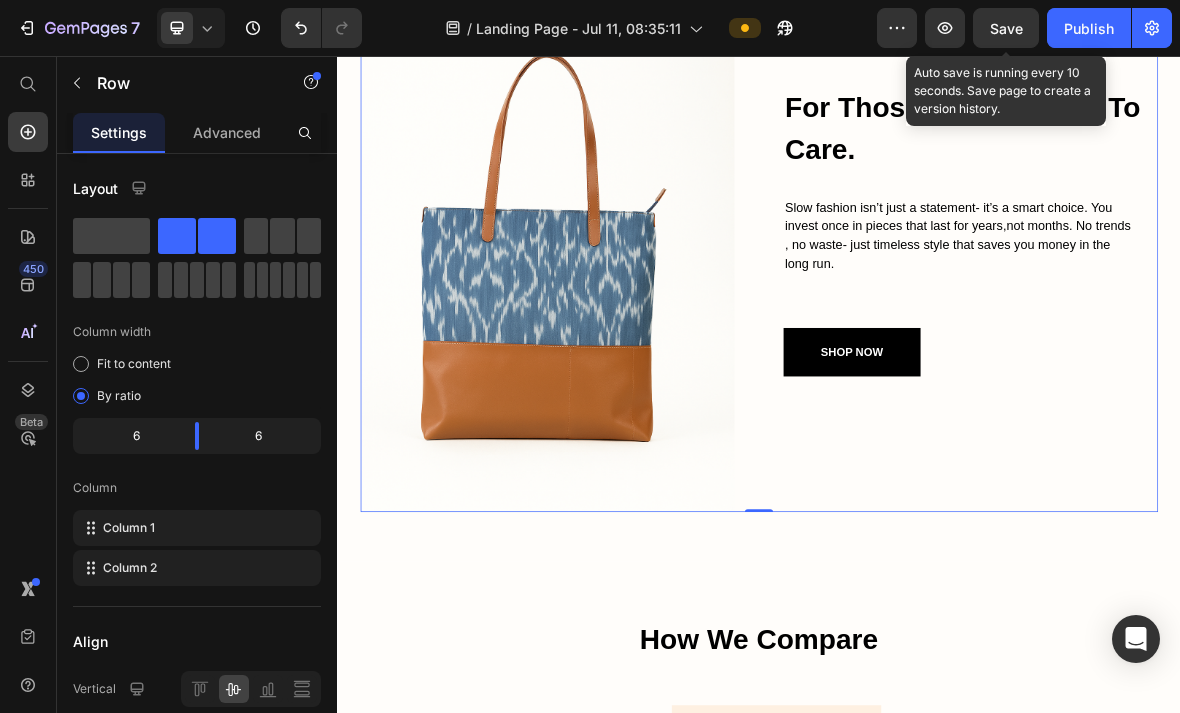 click at bounding box center (81, 364) 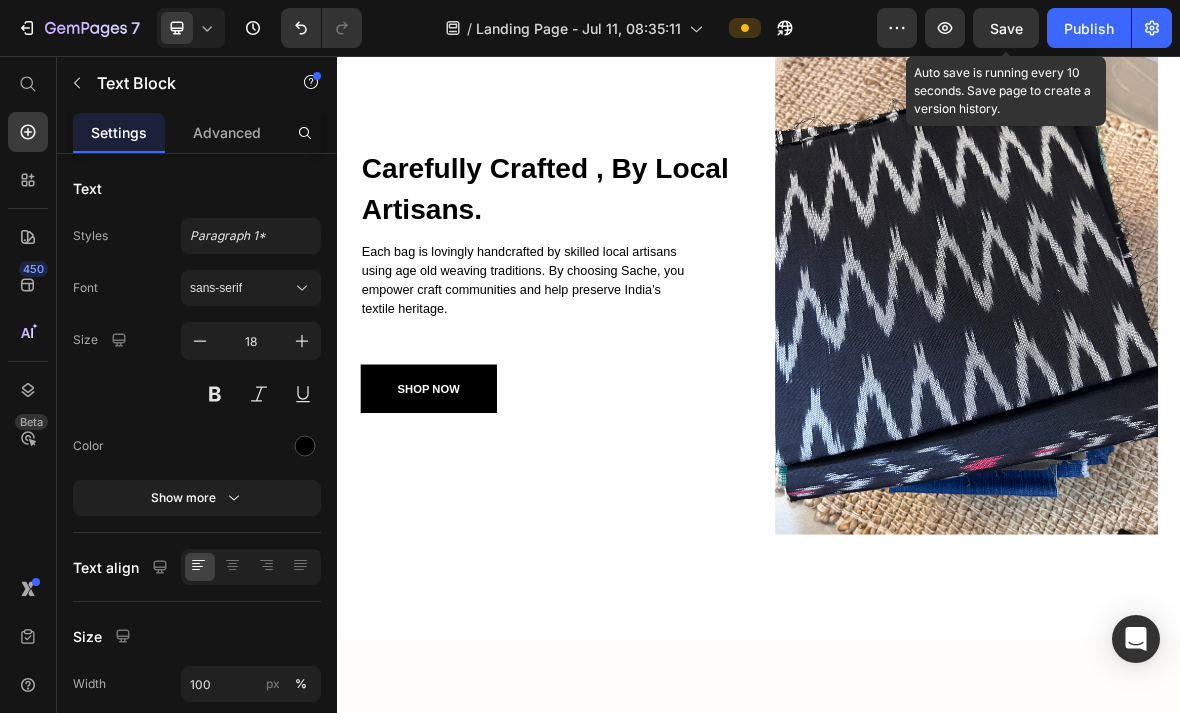 scroll, scrollTop: 2653, scrollLeft: 0, axis: vertical 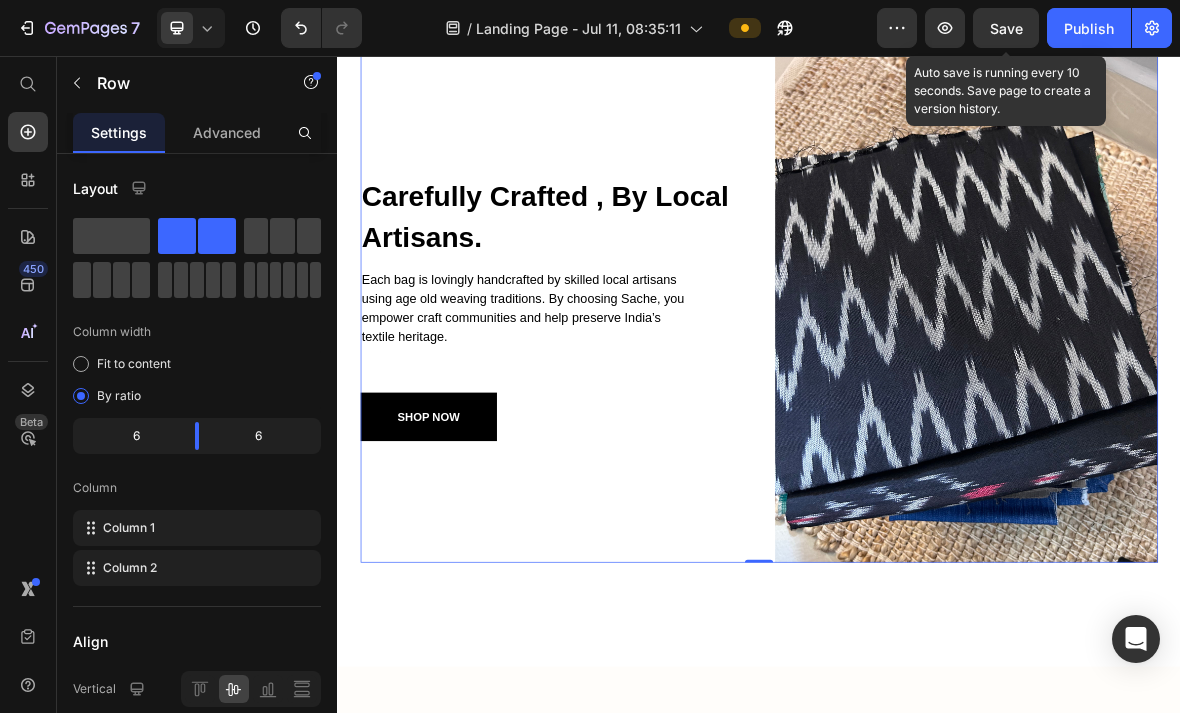 click on "Fit to content" at bounding box center [134, 364] 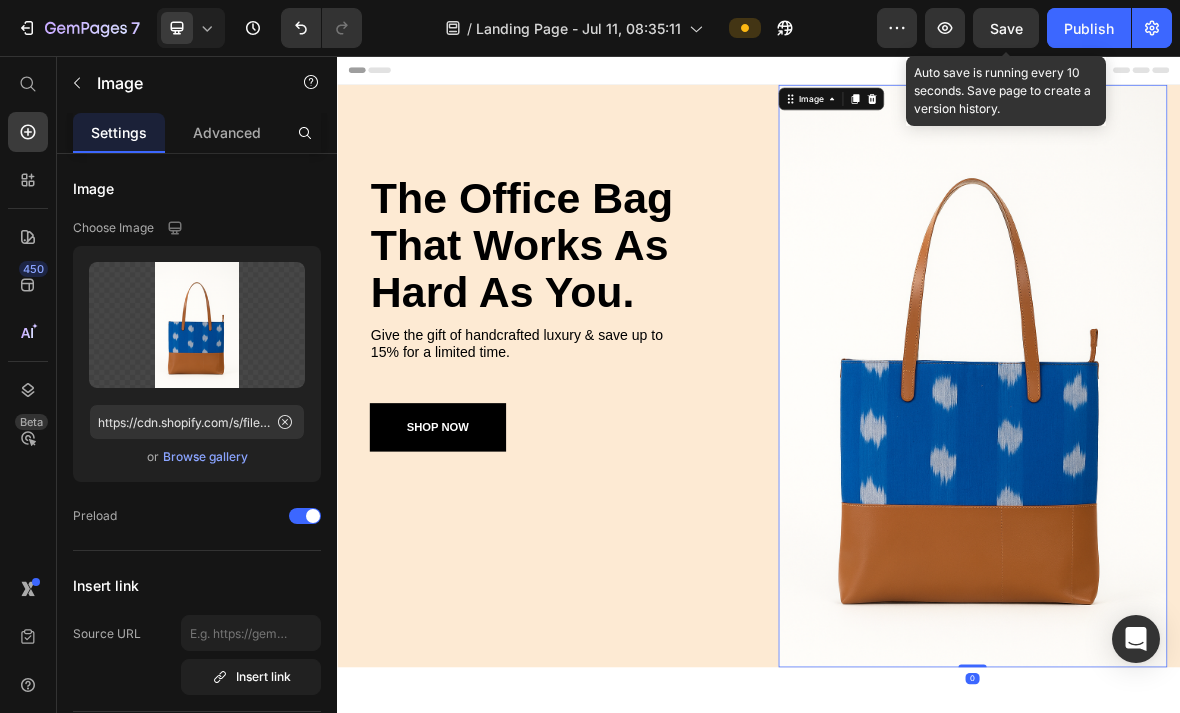 scroll, scrollTop: 0, scrollLeft: 0, axis: both 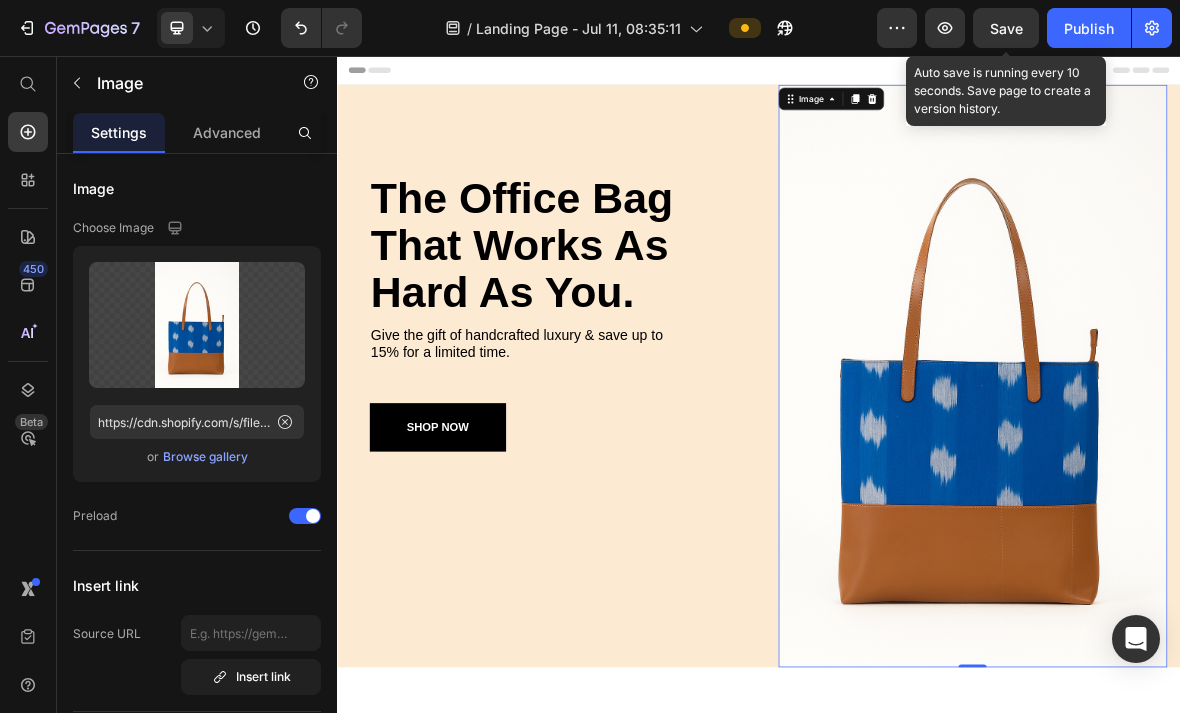 click on "Save" at bounding box center [1006, 28] 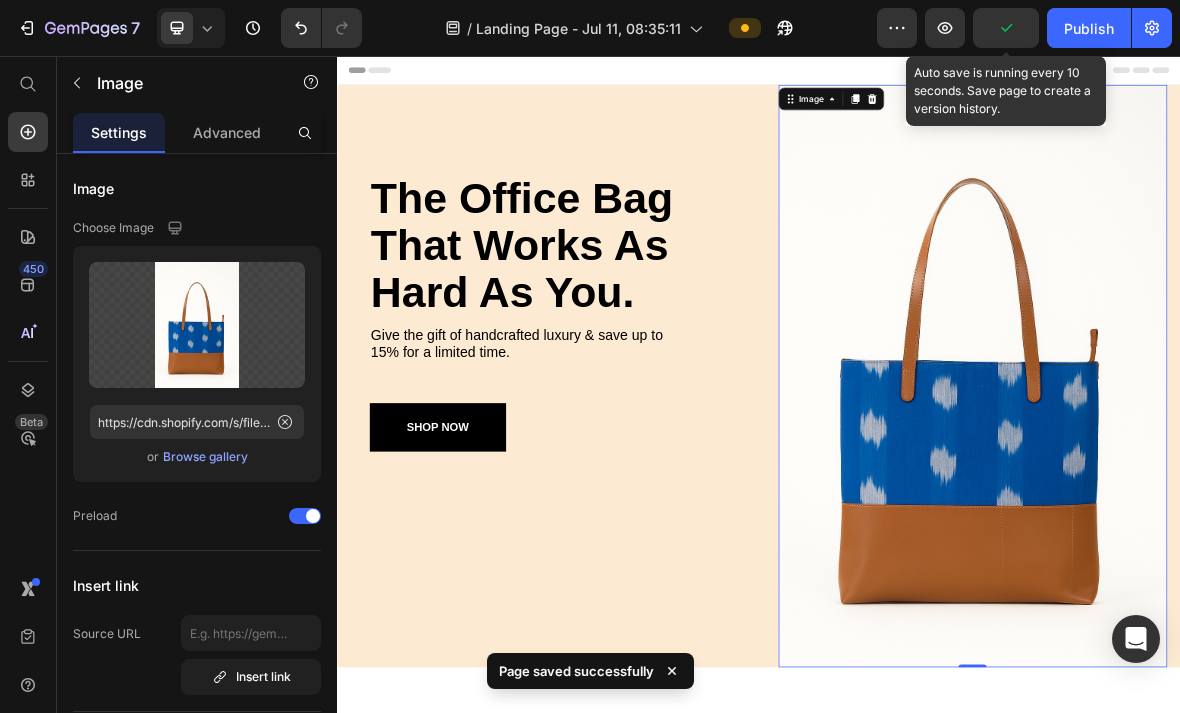 click on "Publish" at bounding box center [1089, 28] 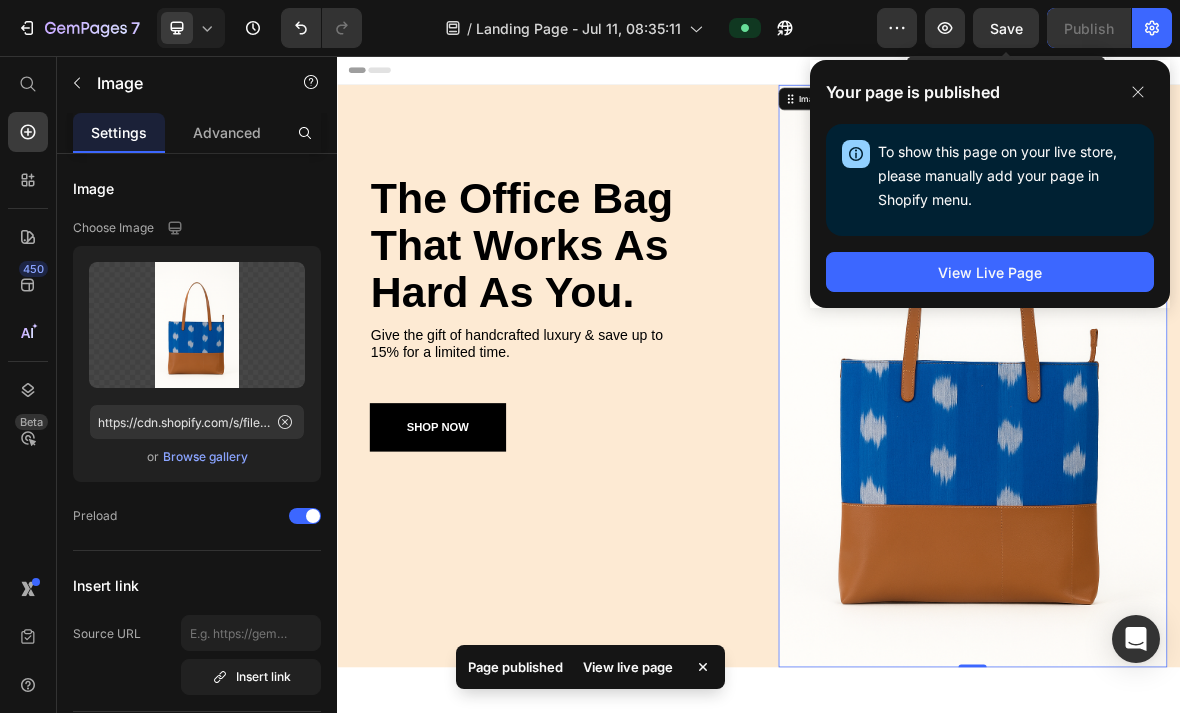 click 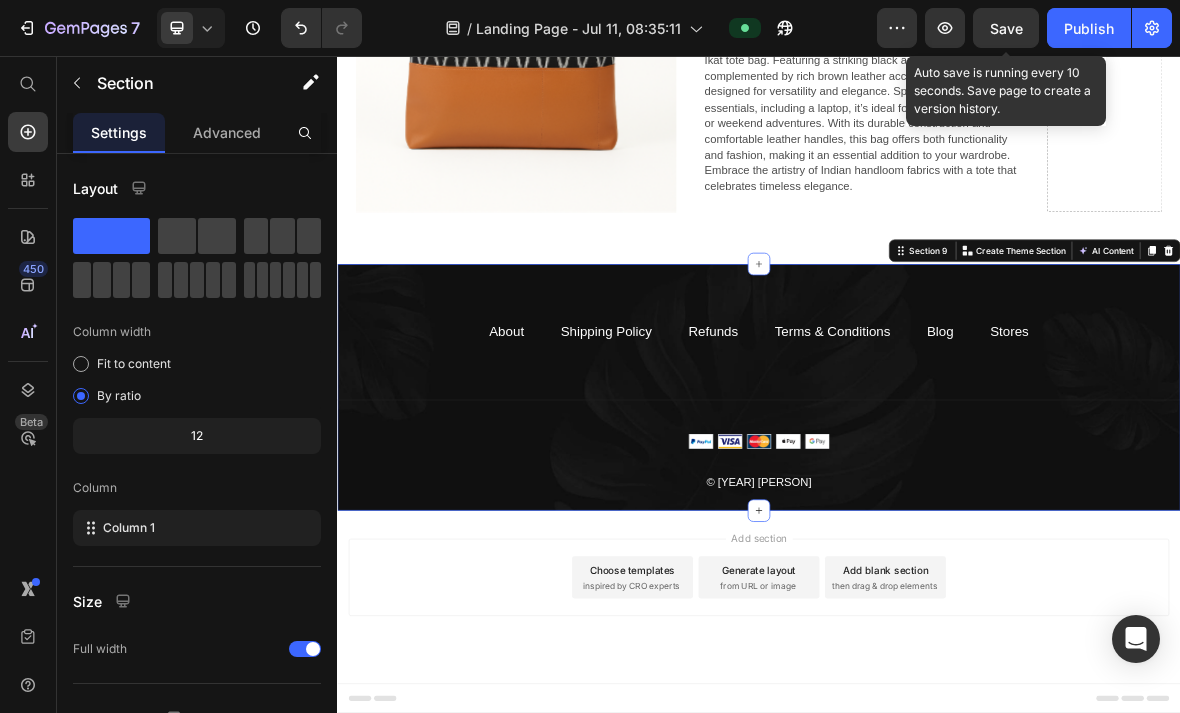 scroll, scrollTop: 6683, scrollLeft: 0, axis: vertical 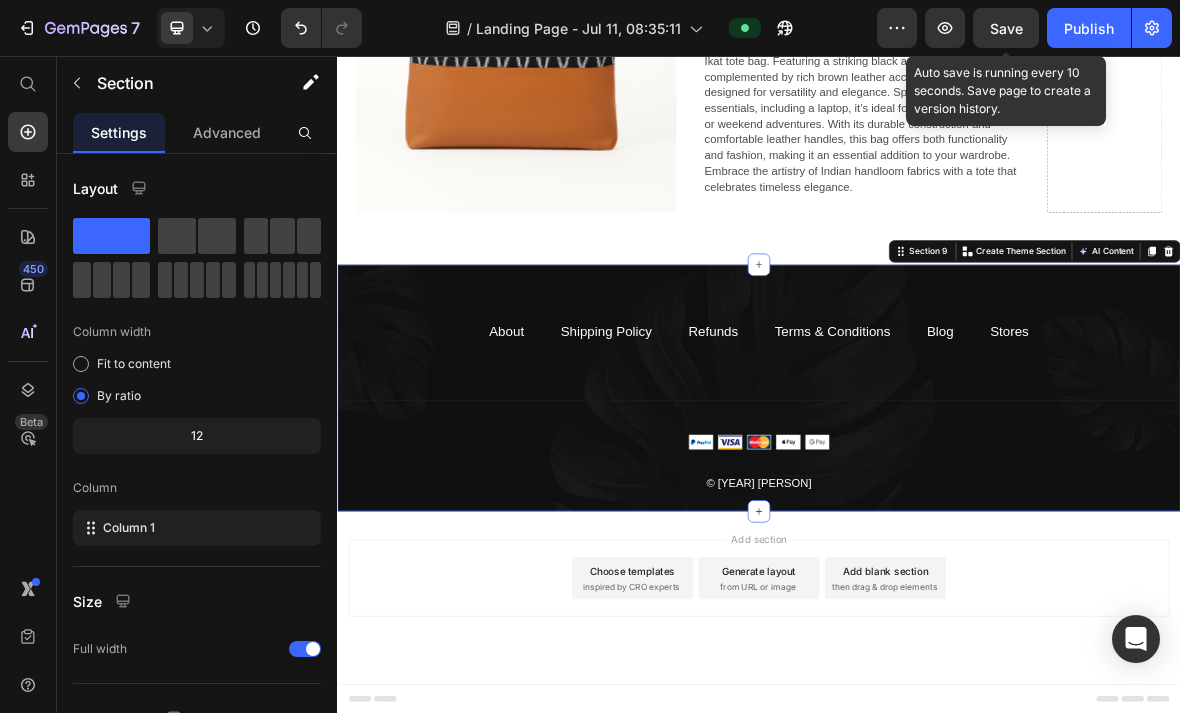 click 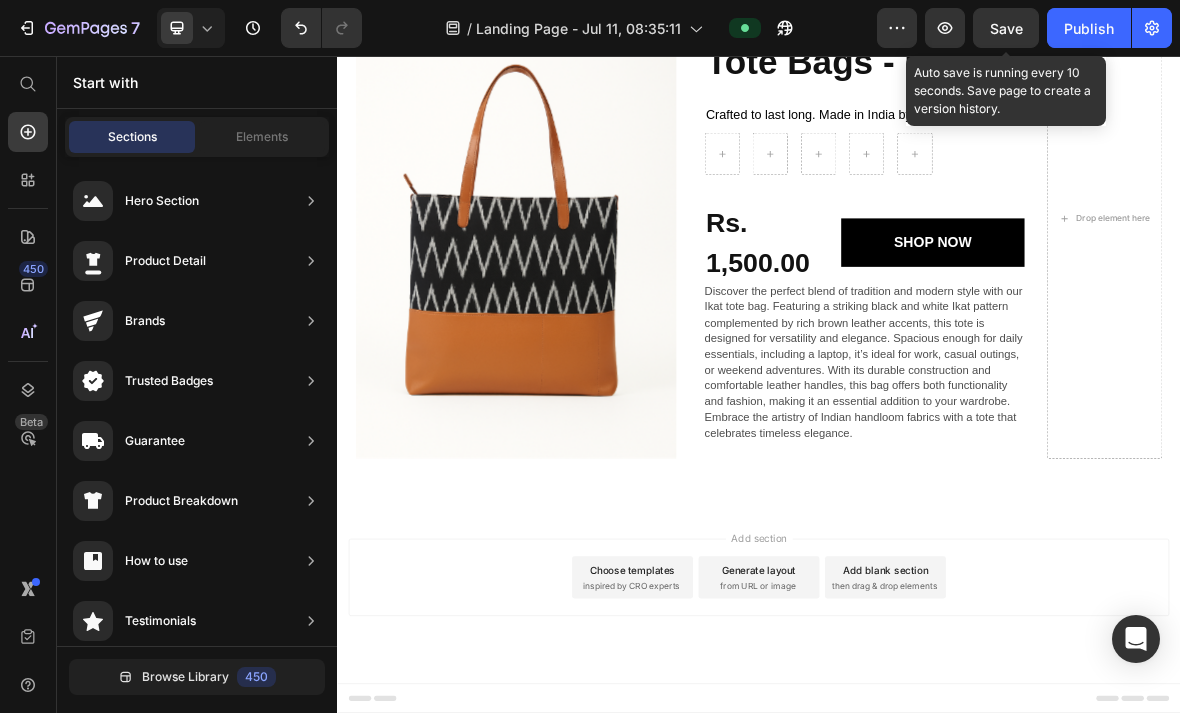 click on "Publish" at bounding box center (1089, 28) 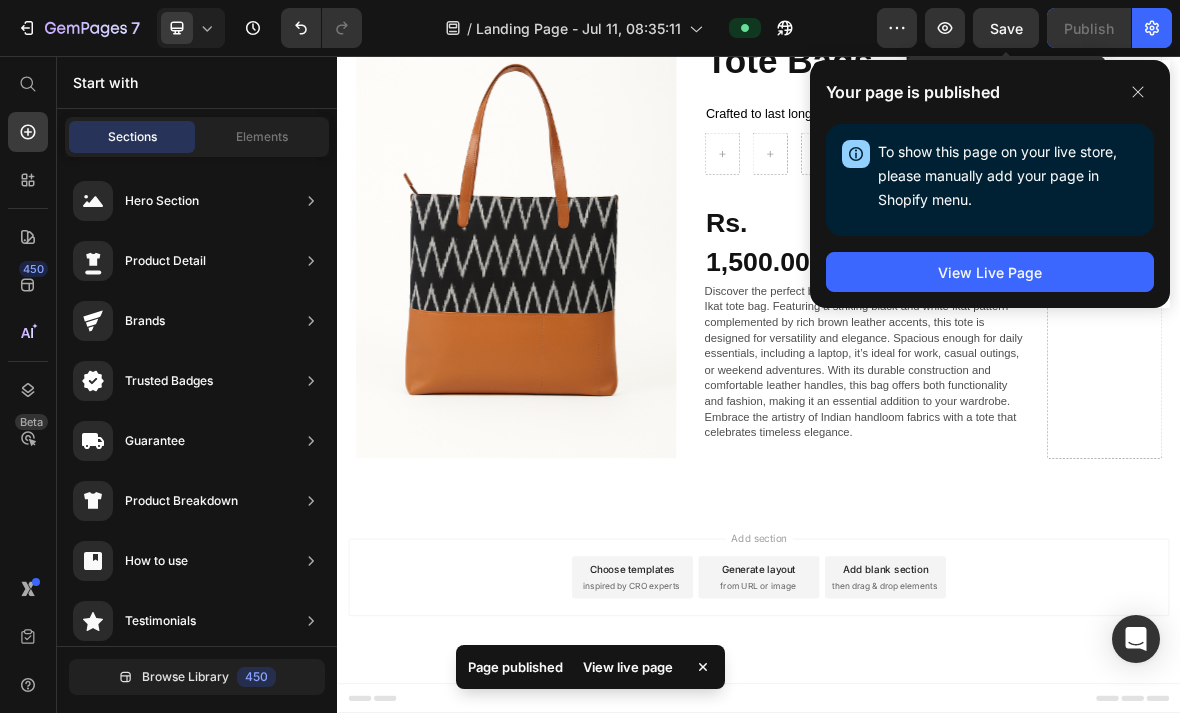 scroll, scrollTop: 6333, scrollLeft: 0, axis: vertical 